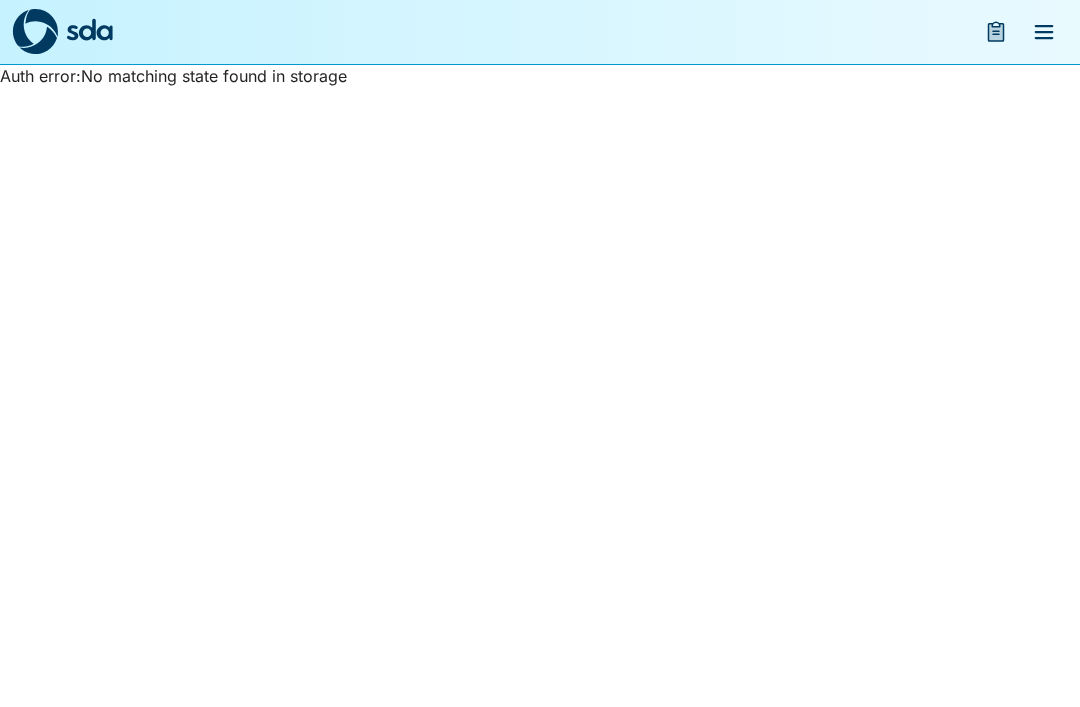 scroll, scrollTop: 0, scrollLeft: 0, axis: both 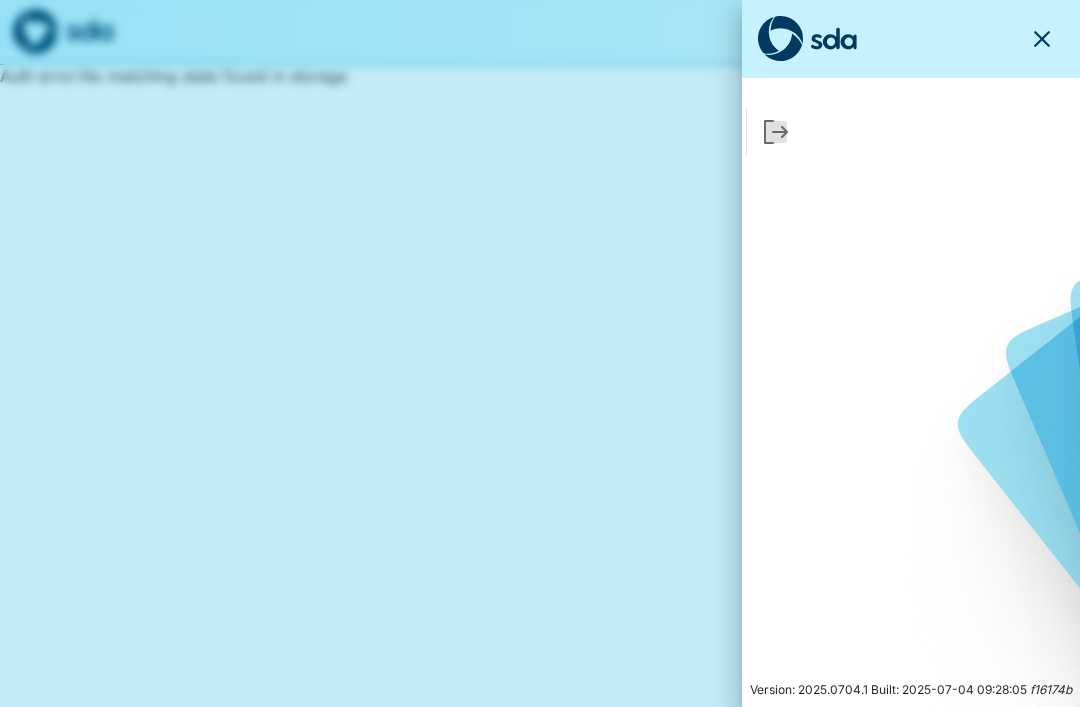 click 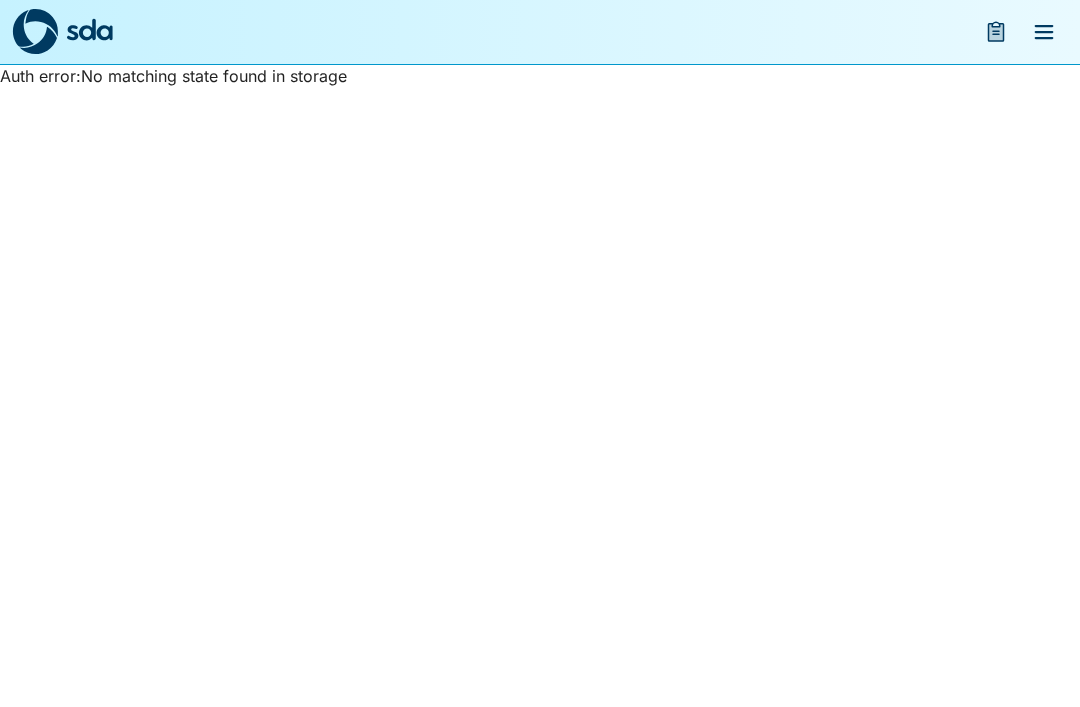 click 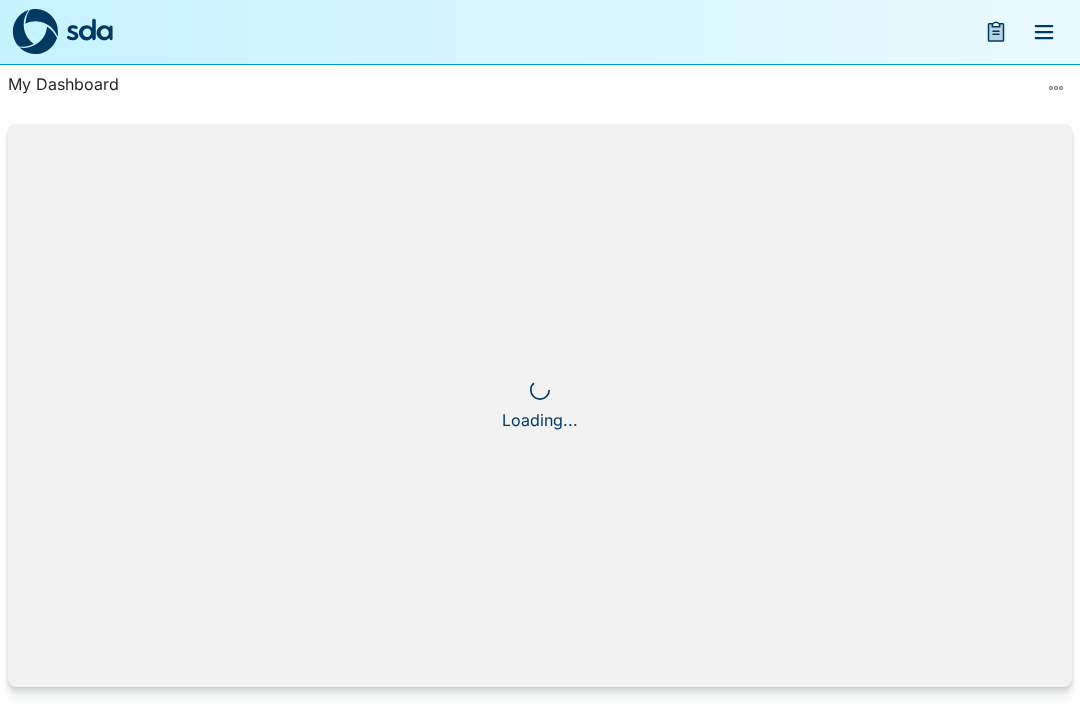scroll, scrollTop: 0, scrollLeft: 0, axis: both 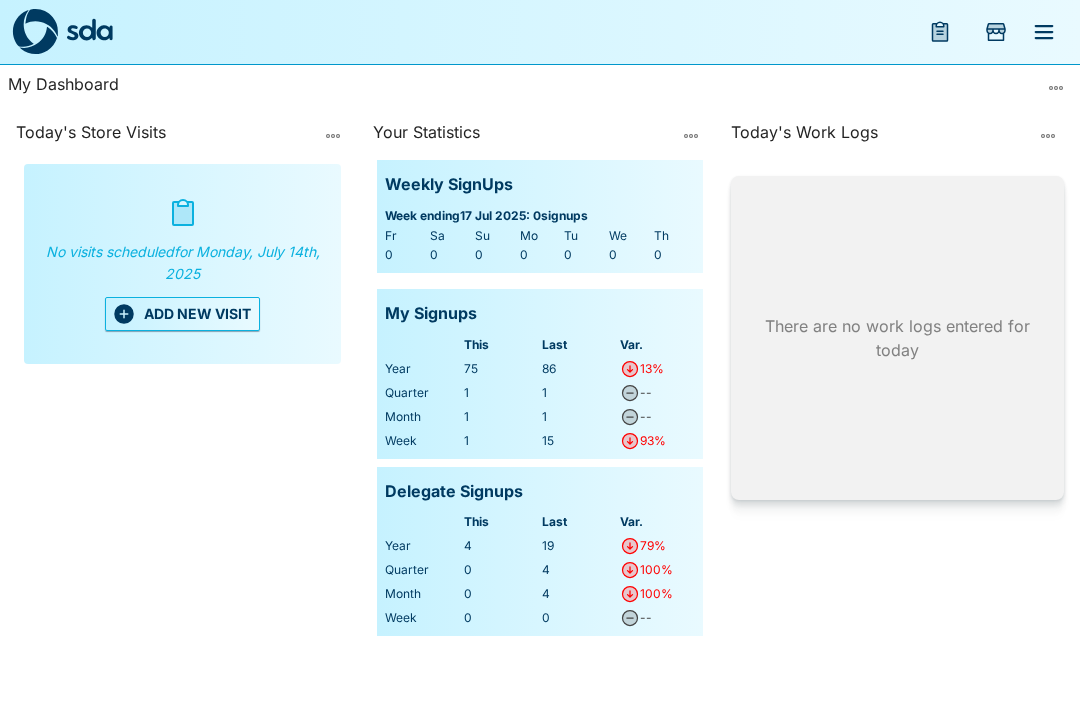 click on "ADD NEW VISIT" at bounding box center (182, 314) 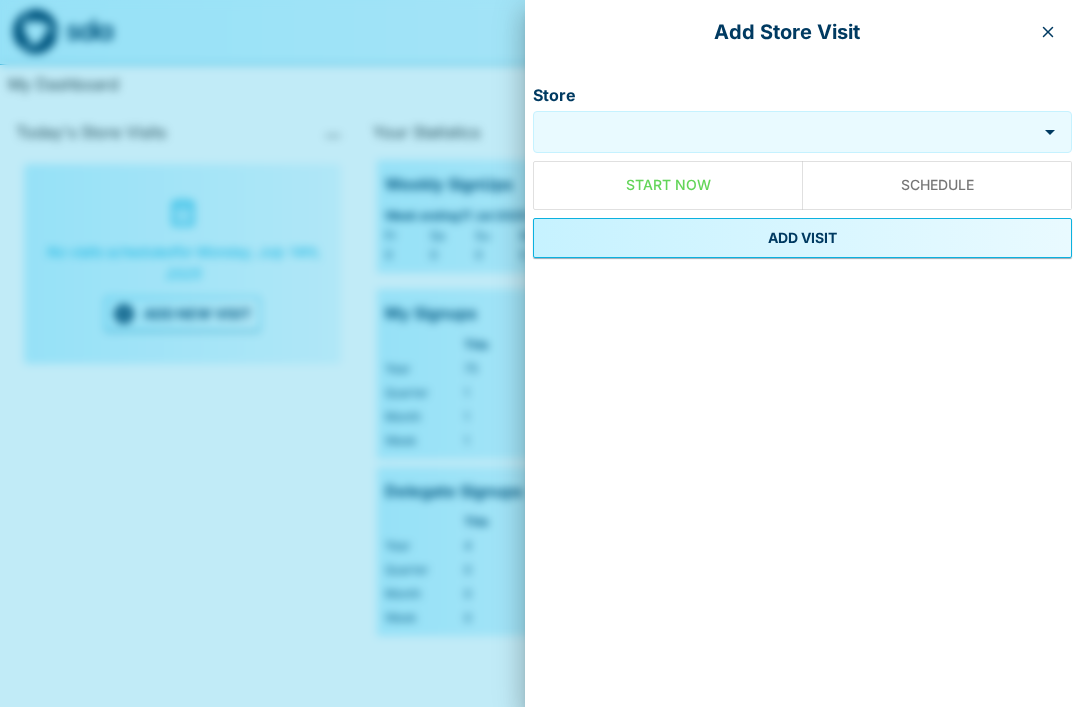 click on "Store" at bounding box center (785, 132) 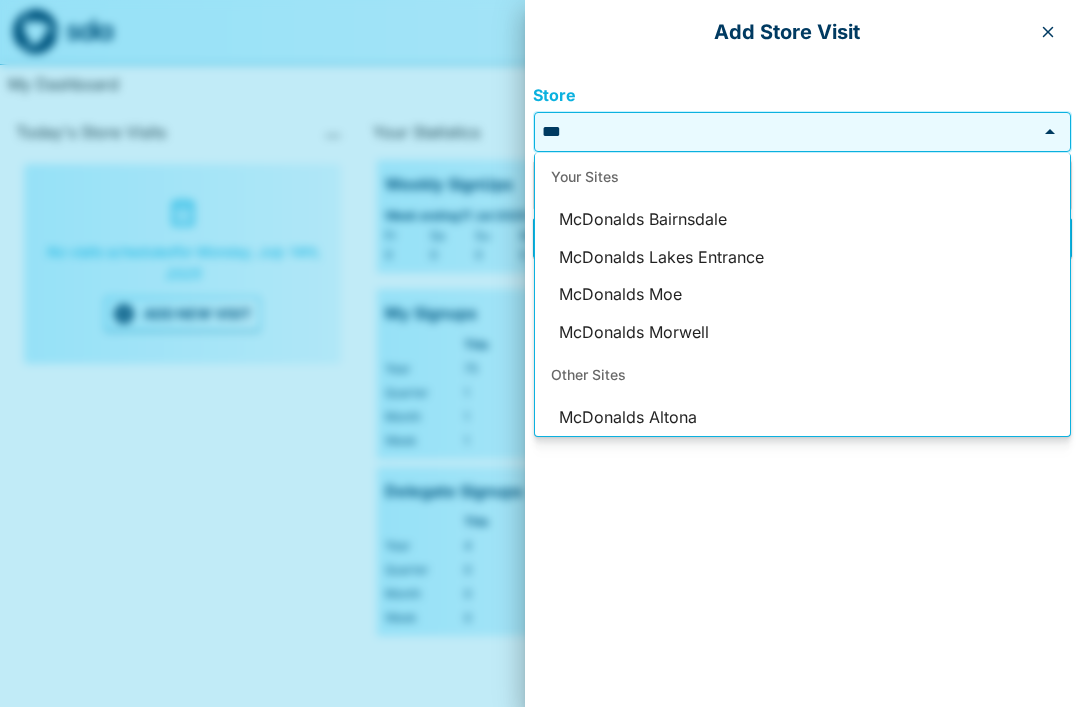 click on "McDonalds Bairnsdale" at bounding box center (802, 220) 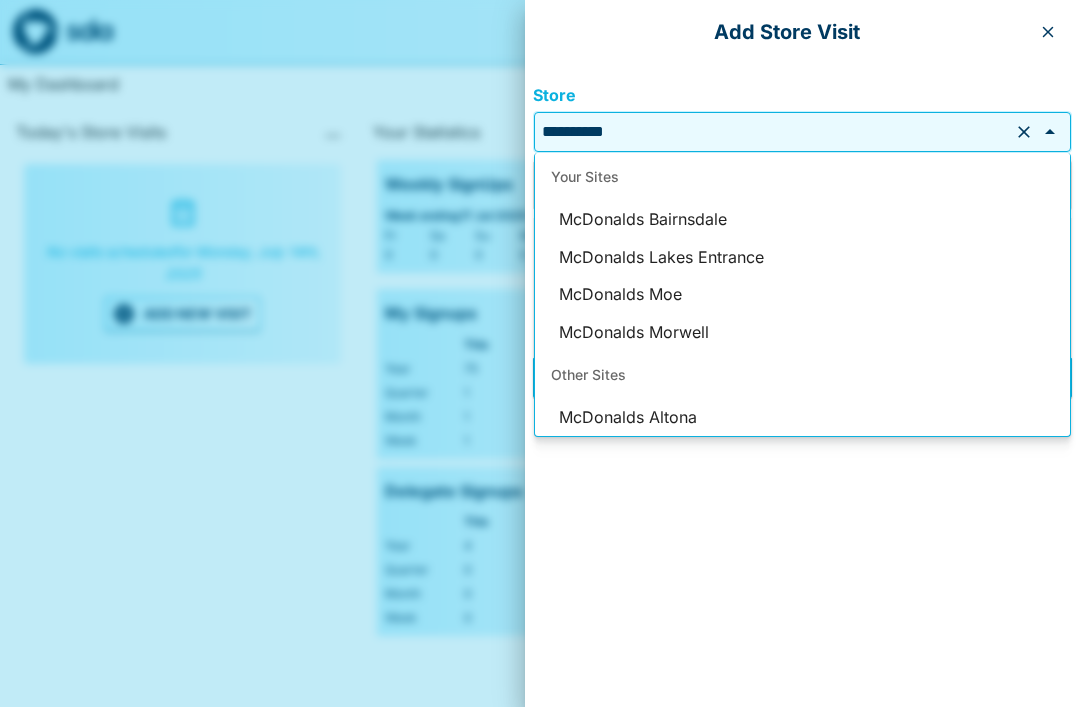 click on "McDonalds Lakes Entrance" at bounding box center [802, 258] 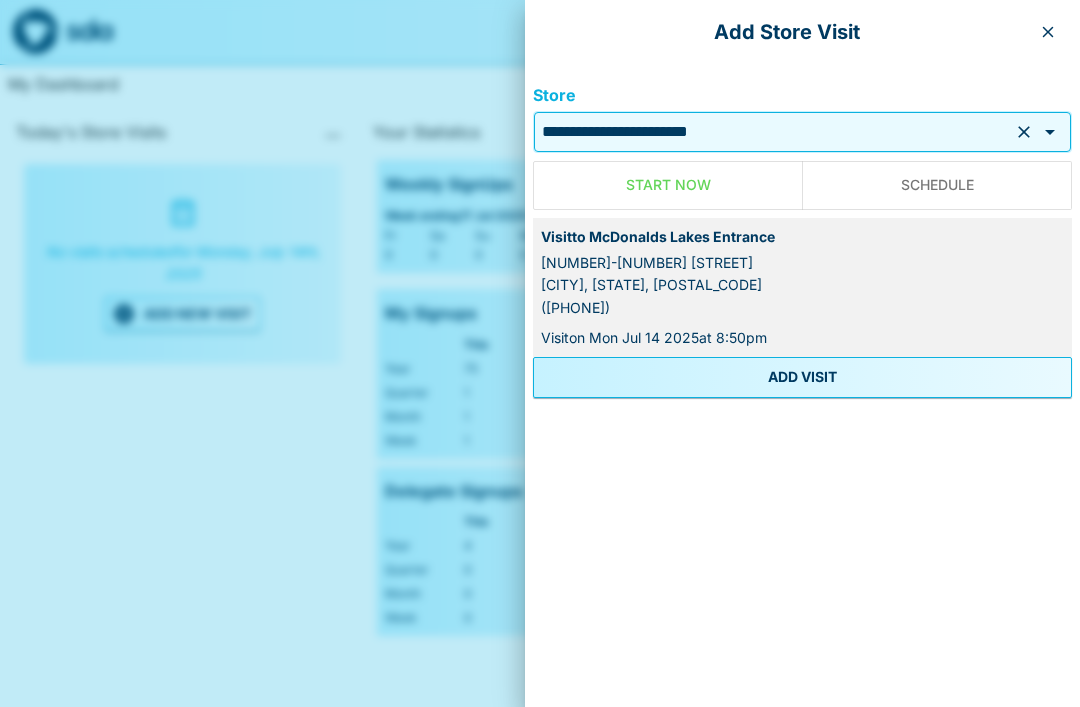 click on "ADD VISIT" at bounding box center [802, 377] 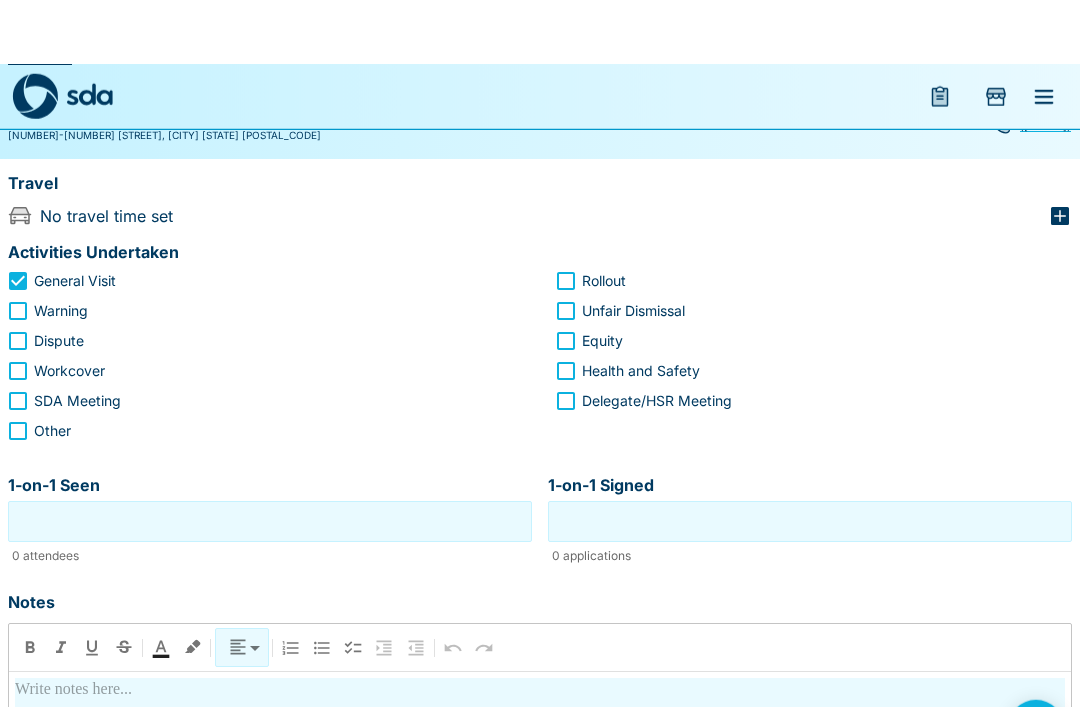 scroll, scrollTop: 0, scrollLeft: 0, axis: both 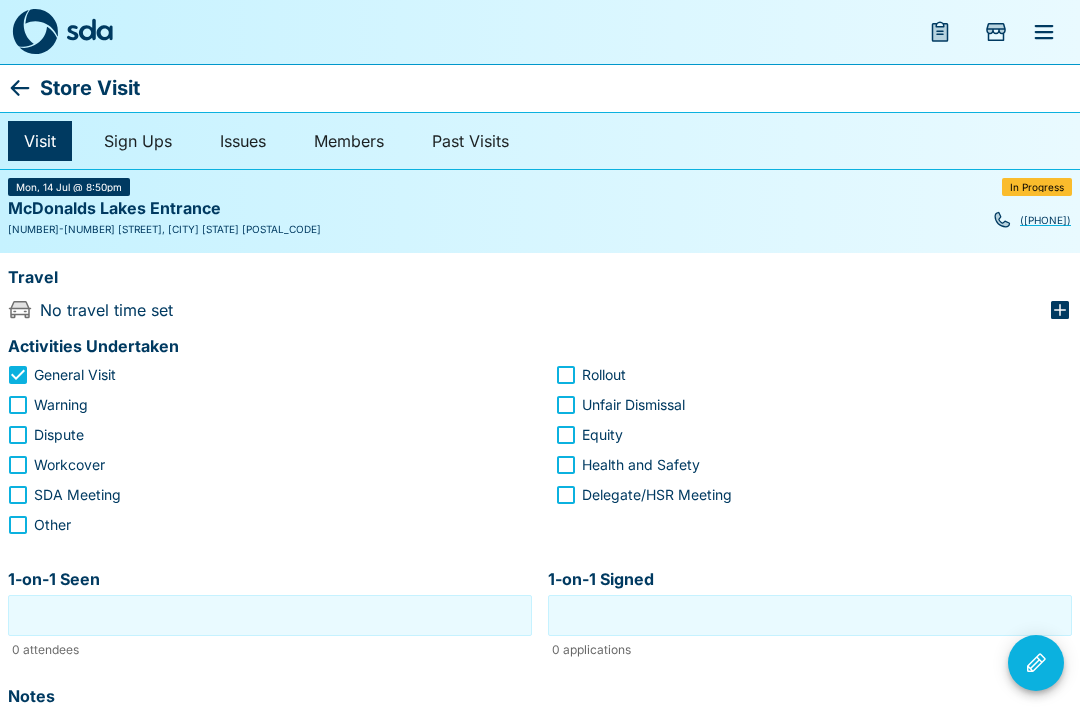 click on "Visit" at bounding box center [40, 141] 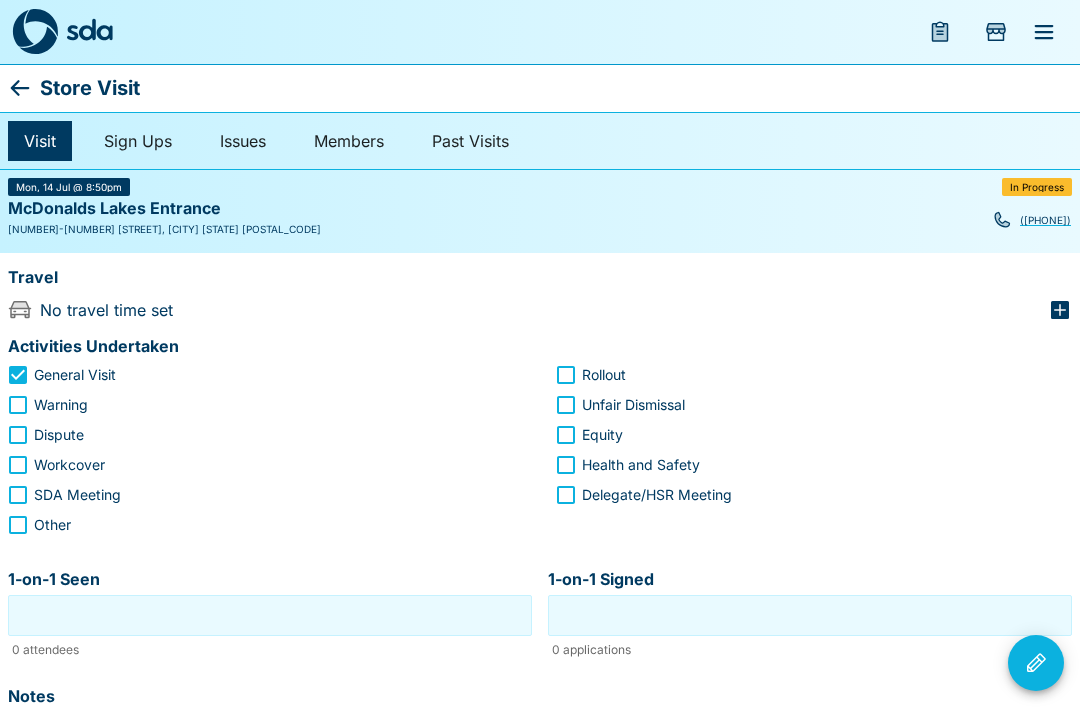 click on "In Progress" at bounding box center (1037, 187) 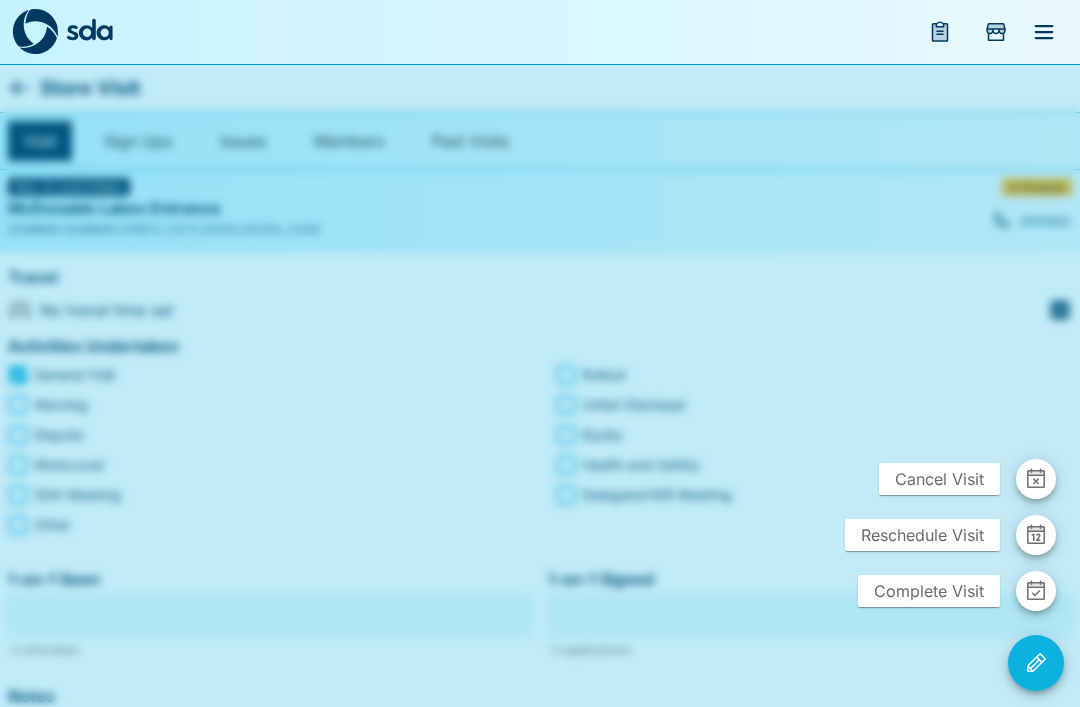 click 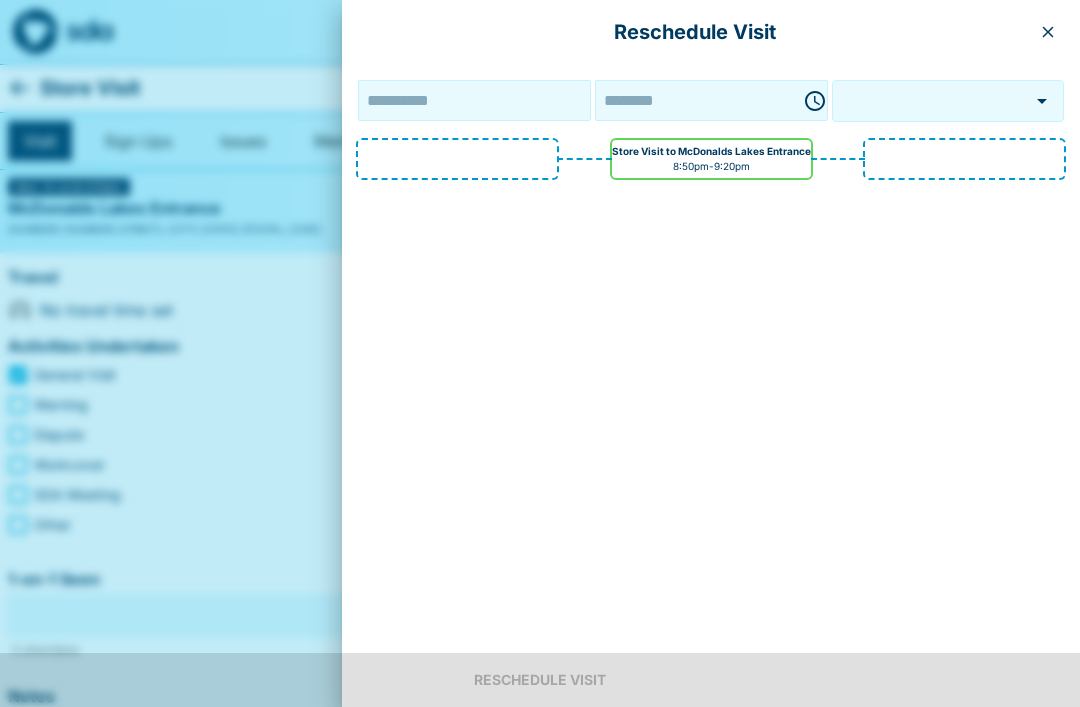type on "**********" 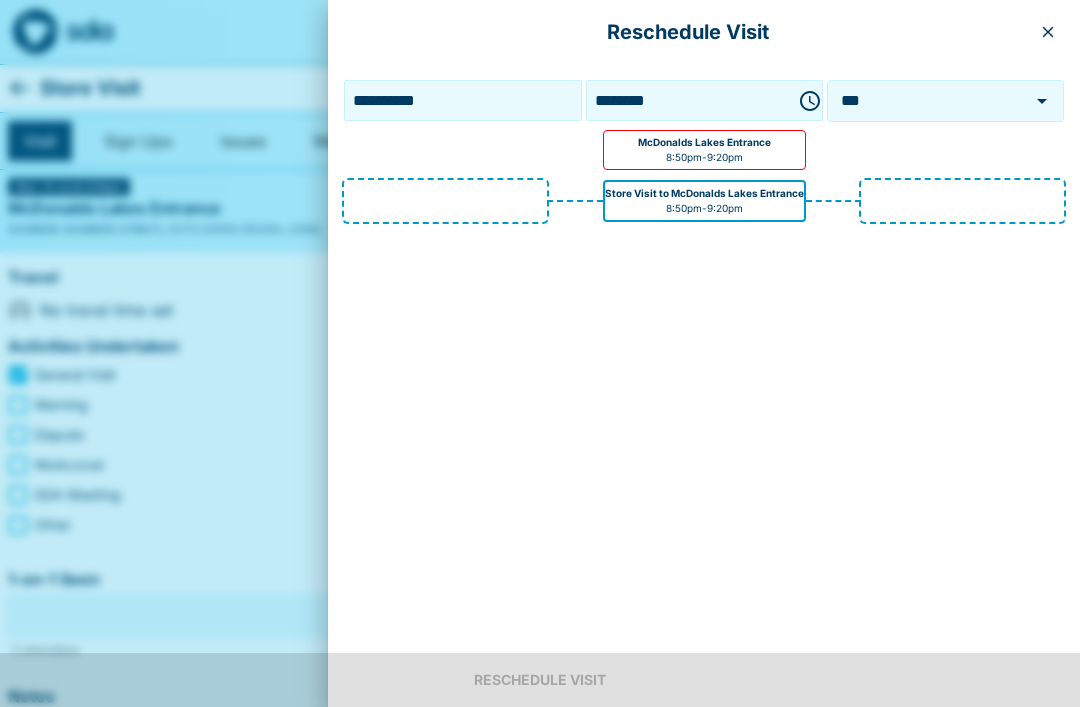 click on "**********" at bounding box center [462, 100] 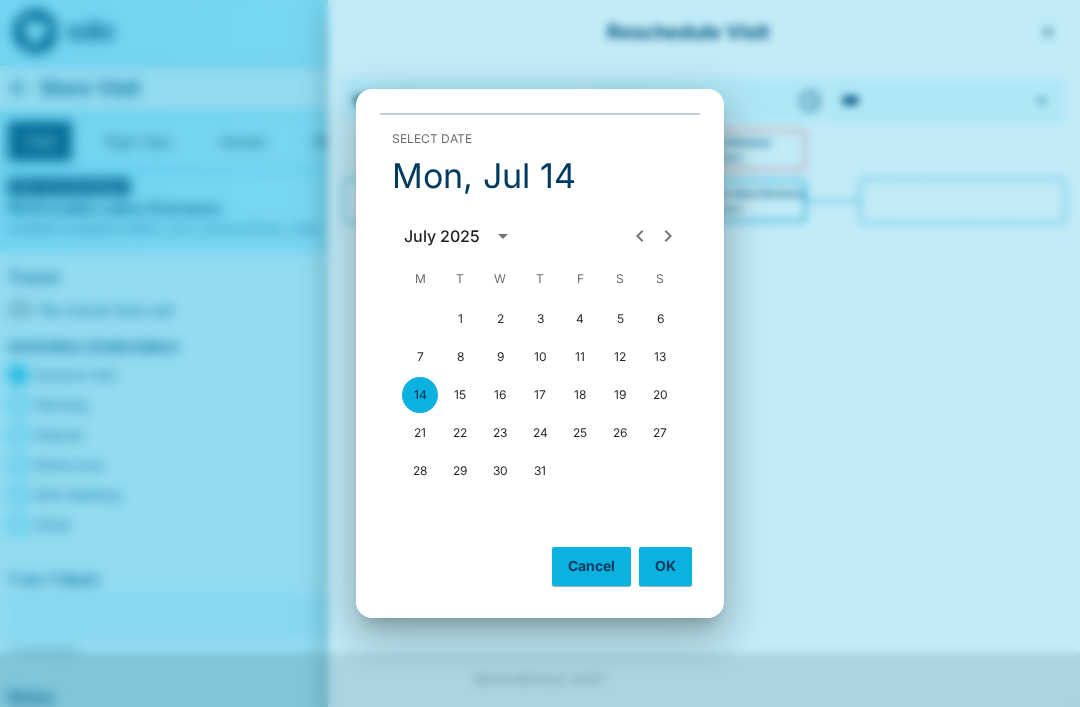 click on "OK" at bounding box center (665, 566) 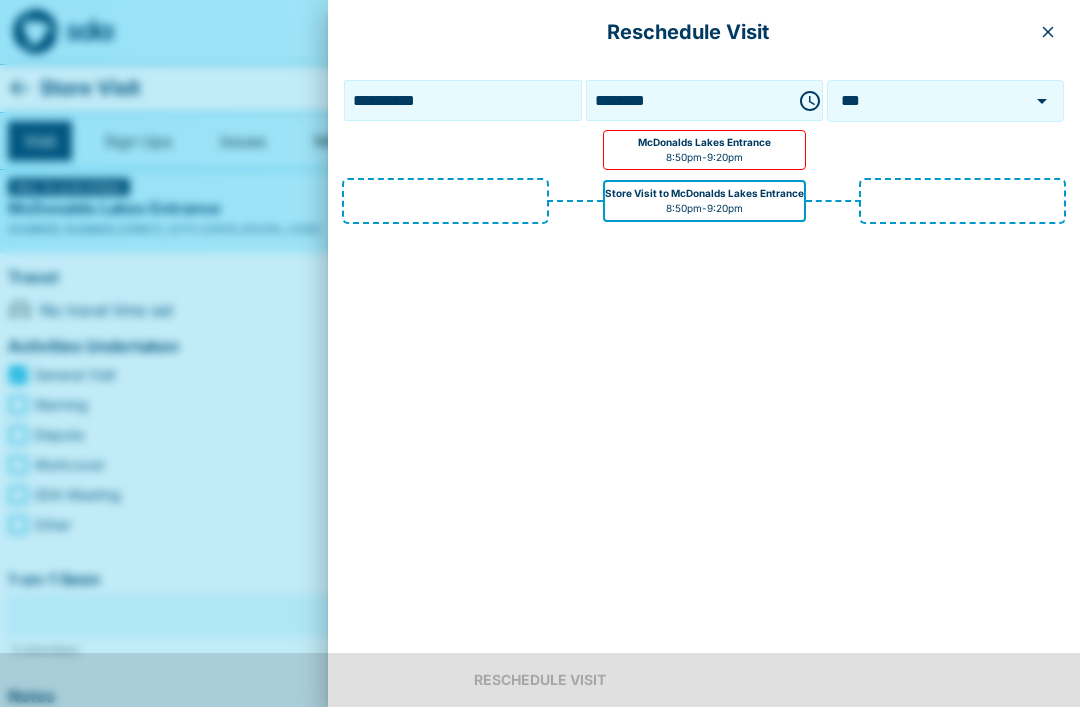 click on "McDonalds Lakes Entrance 8:50pm - 9:20pm" at bounding box center [704, 150] 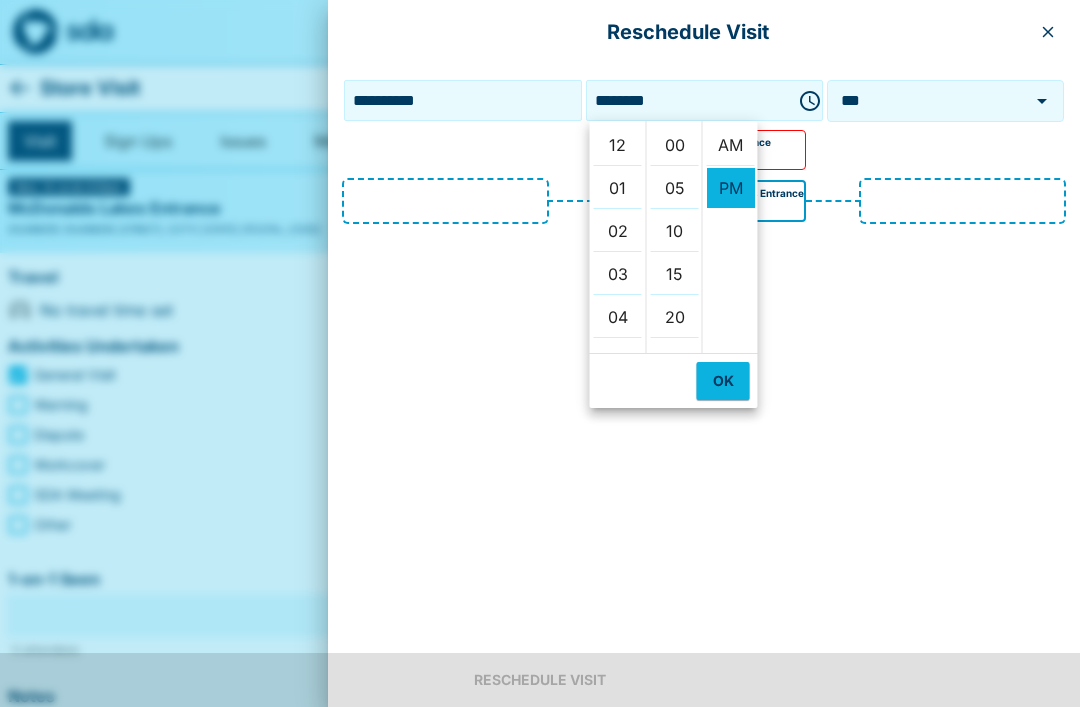scroll, scrollTop: 344, scrollLeft: 0, axis: vertical 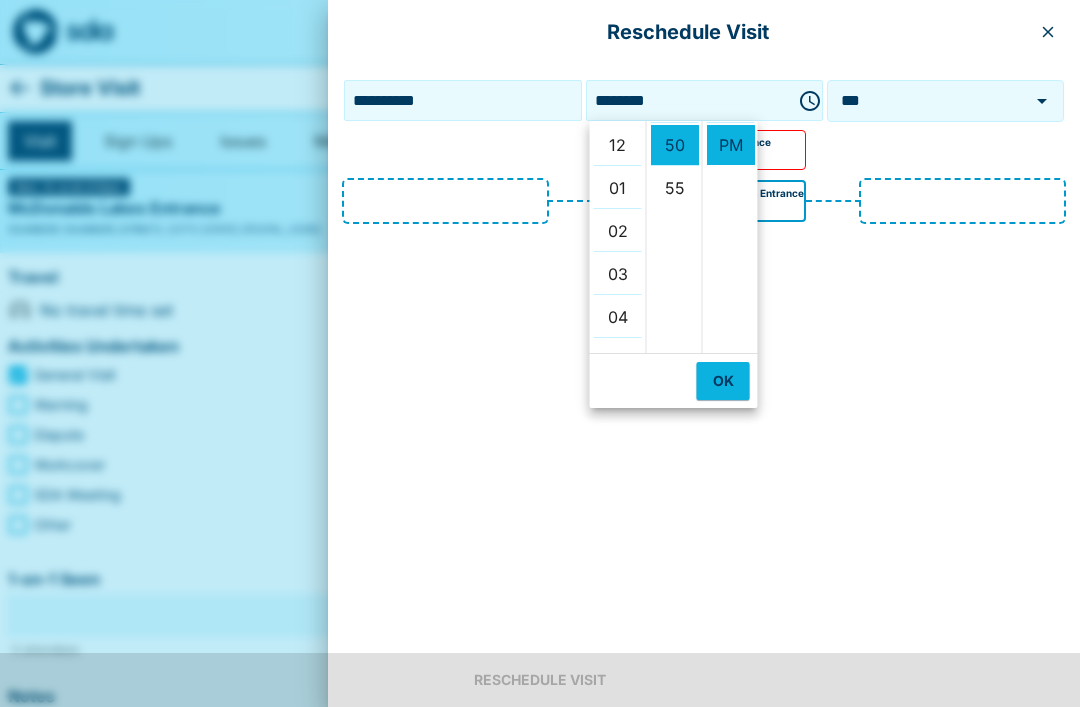 click 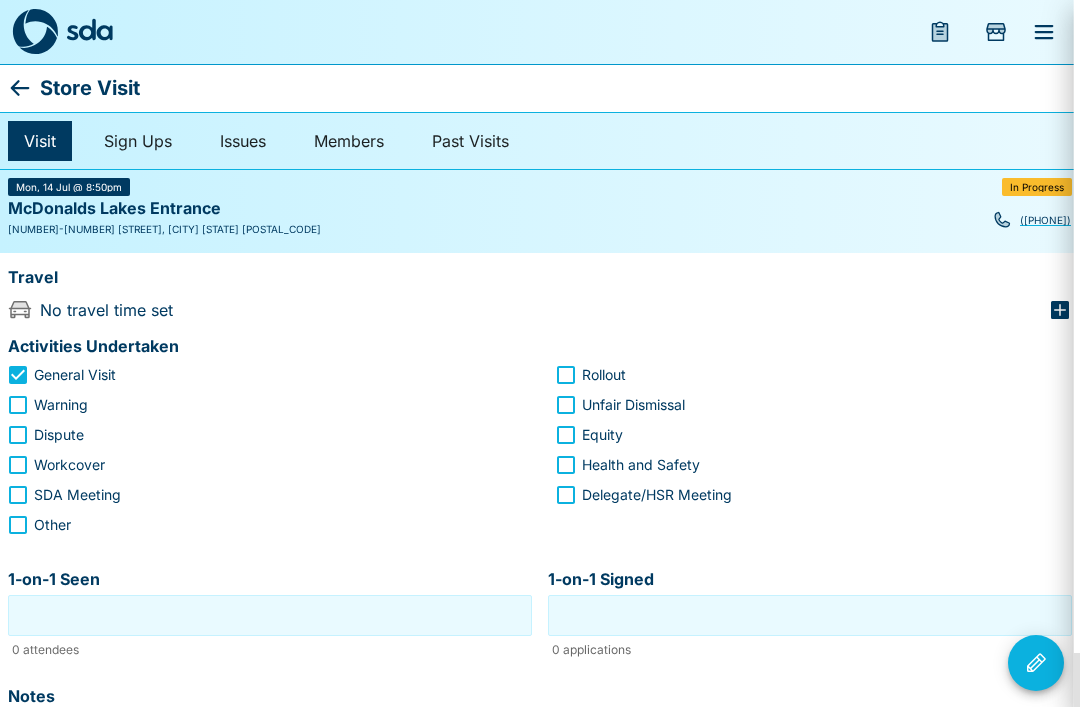 click on "Reschedule Visit" at bounding box center (1434, 32) 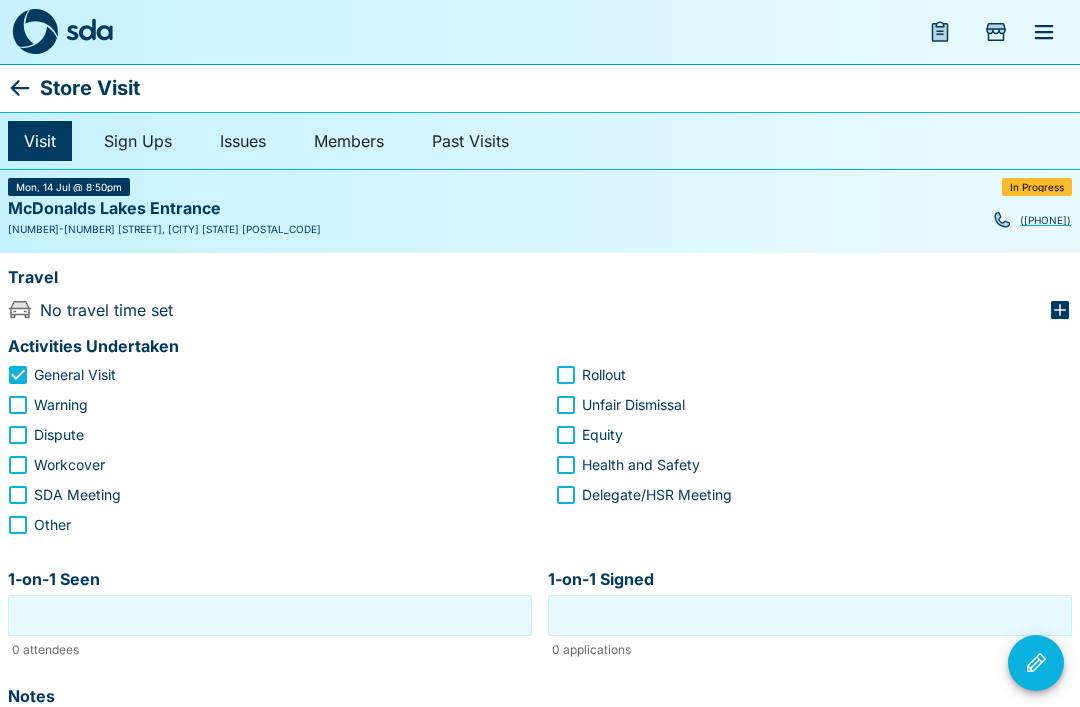 click 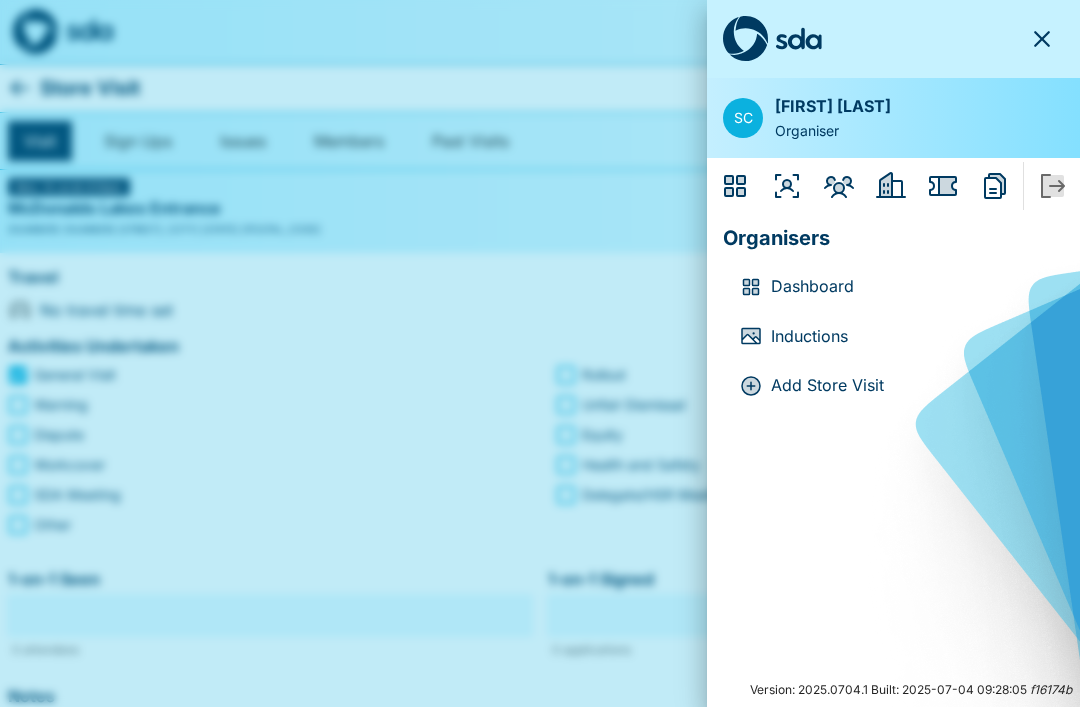 click 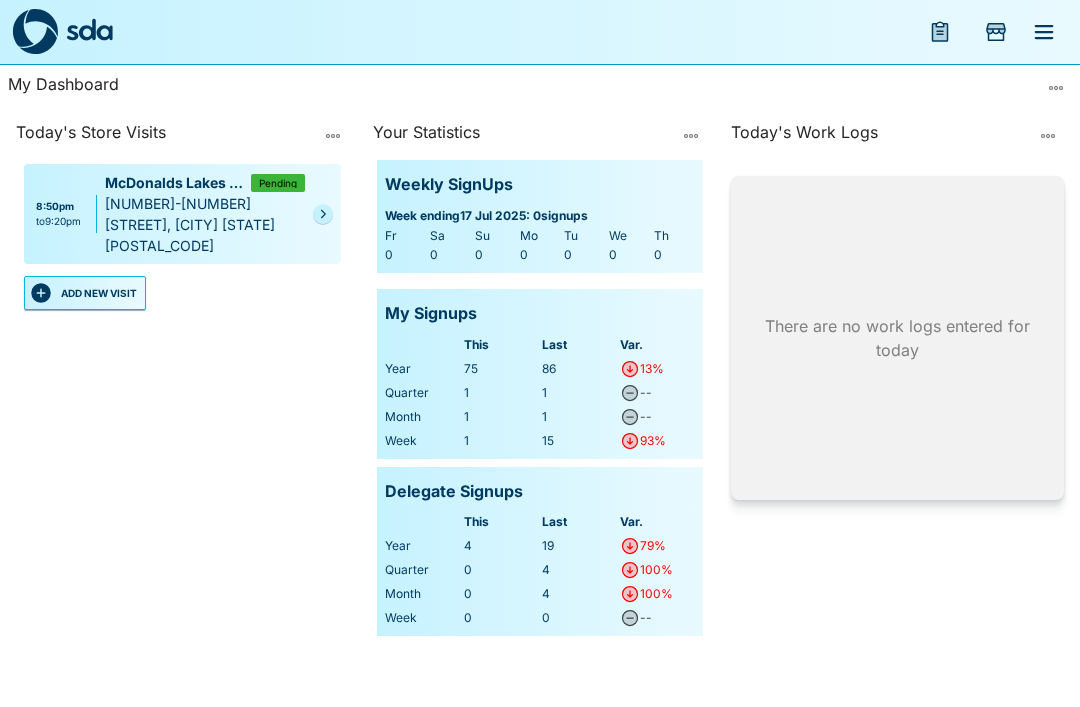 click on "[NUMBER]-[NUMBER] [STREET], [CITY] [STATE] [POSTAL_CODE]" at bounding box center (205, 224) 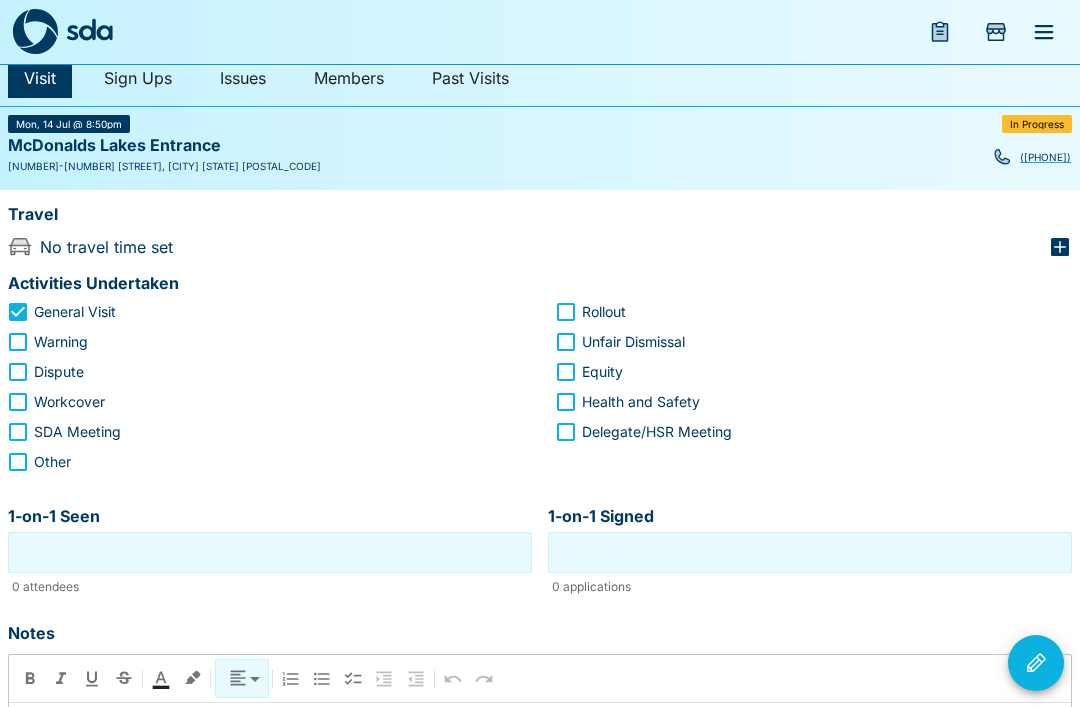 scroll, scrollTop: 0, scrollLeft: 0, axis: both 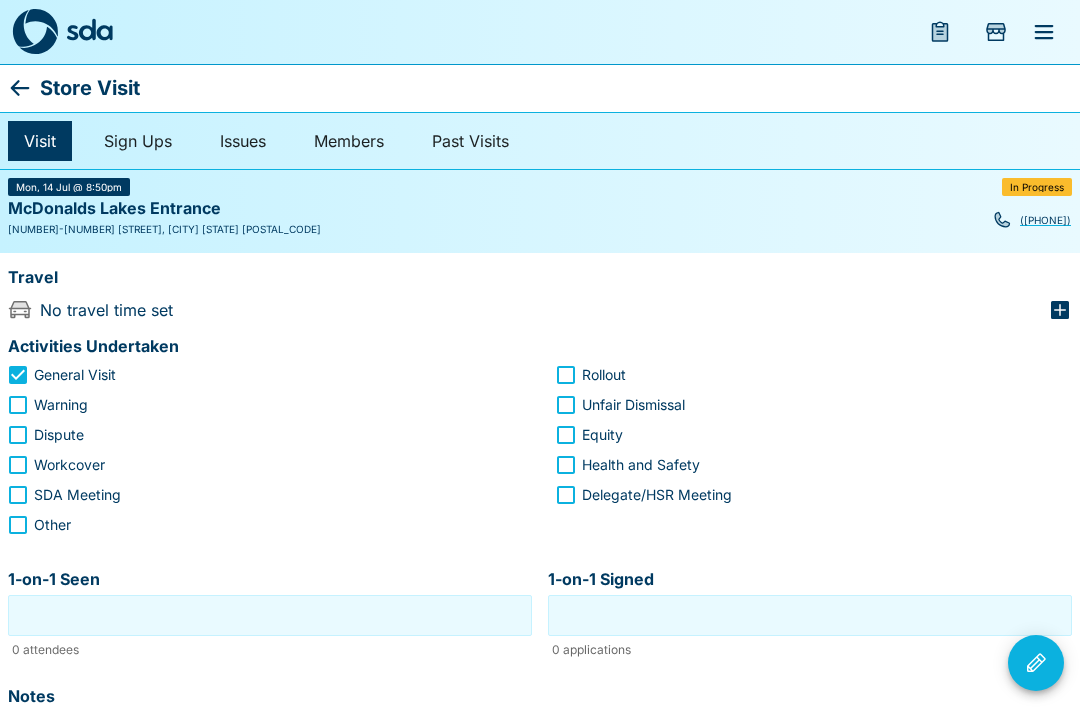 click 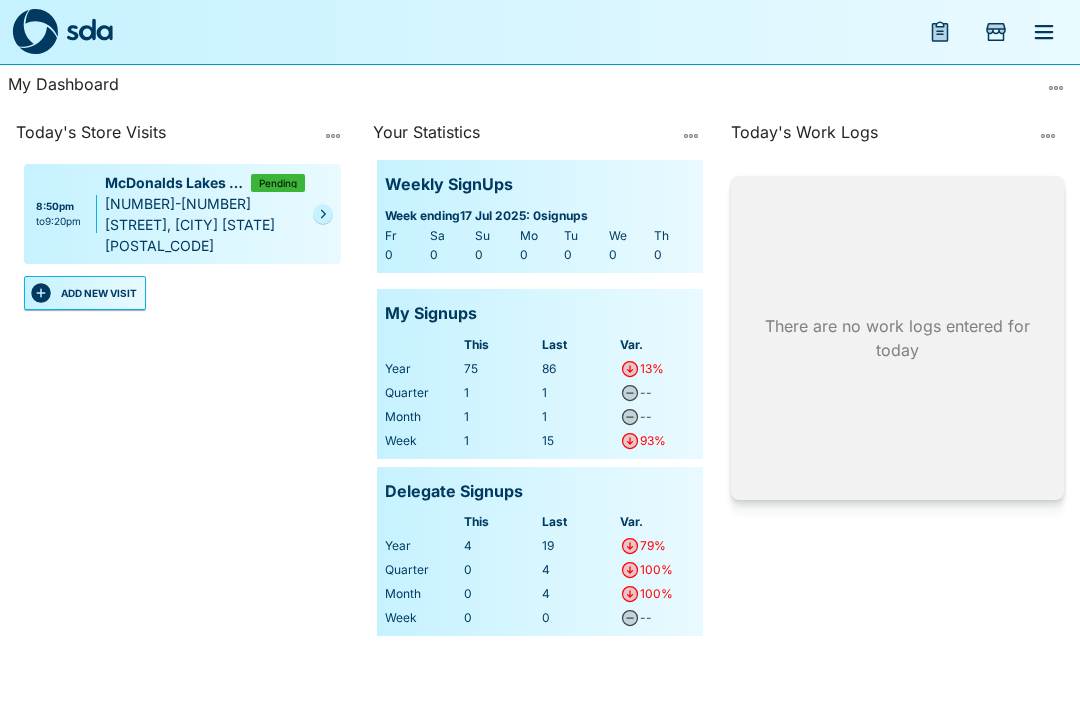 click on "ADD NEW VISIT" at bounding box center (85, 293) 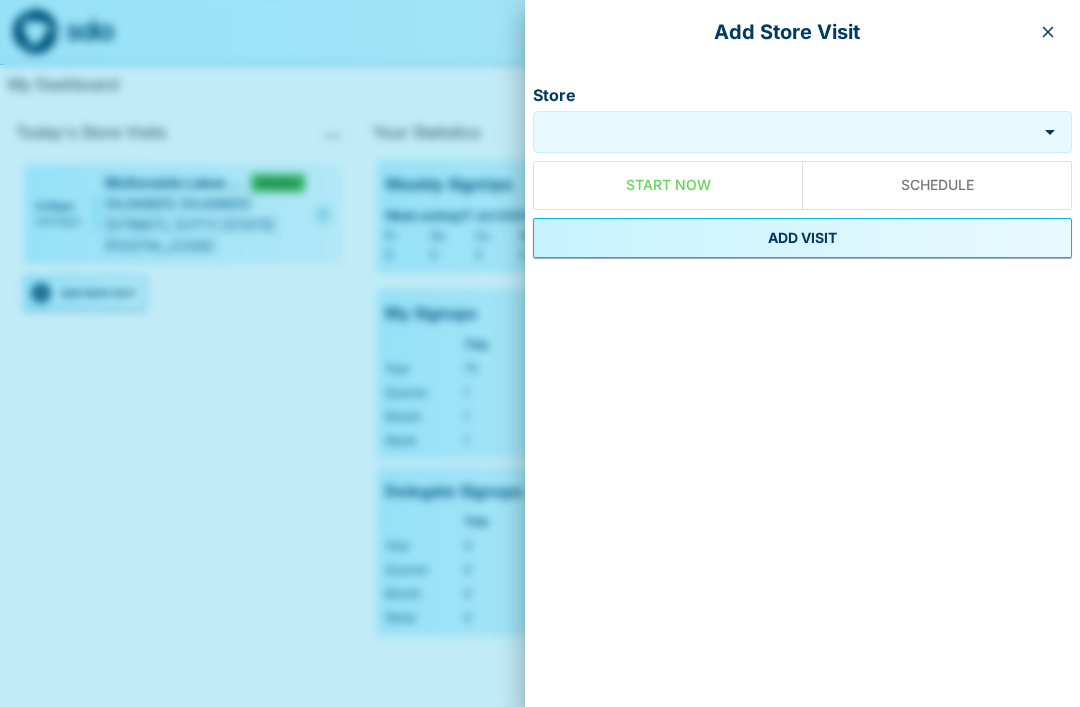 click on "Store" at bounding box center (785, 132) 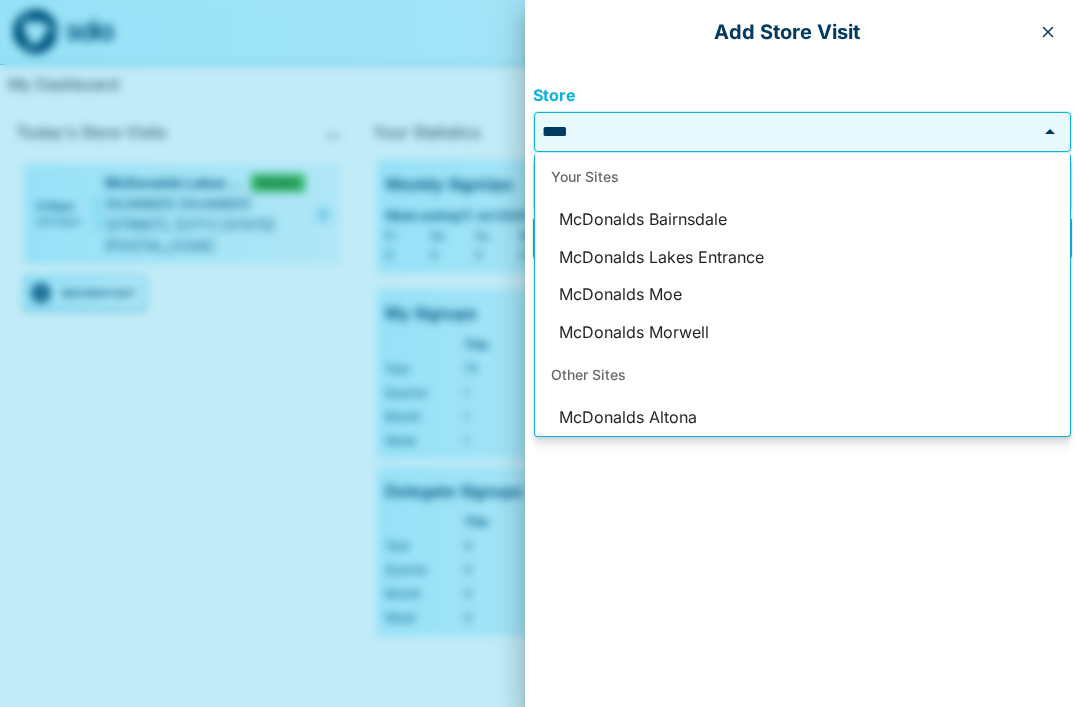 click on "McDonalds Lakes Entrance" at bounding box center (802, 258) 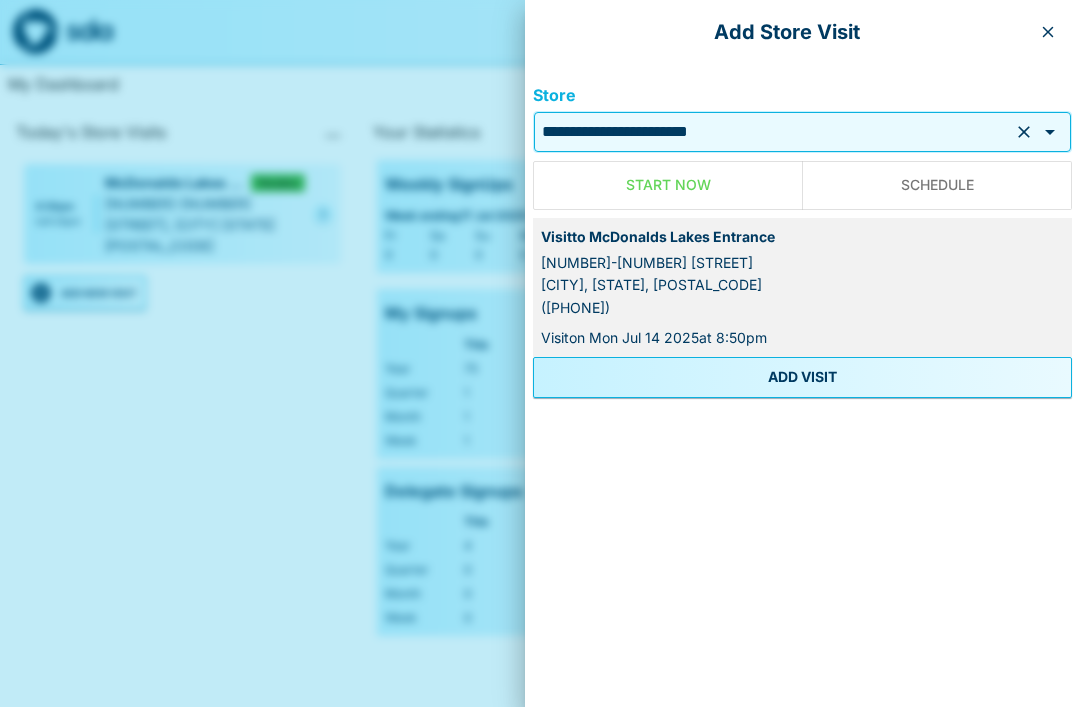 click on "Start Now" at bounding box center [668, 185] 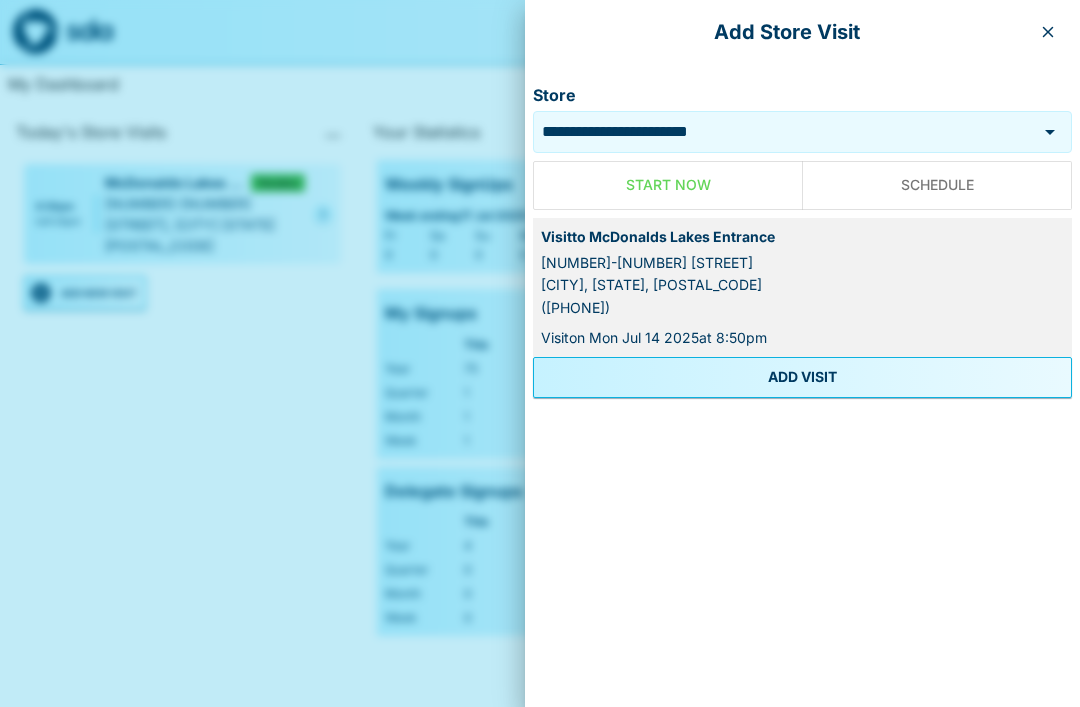 click on "ADD VISIT" at bounding box center [802, 377] 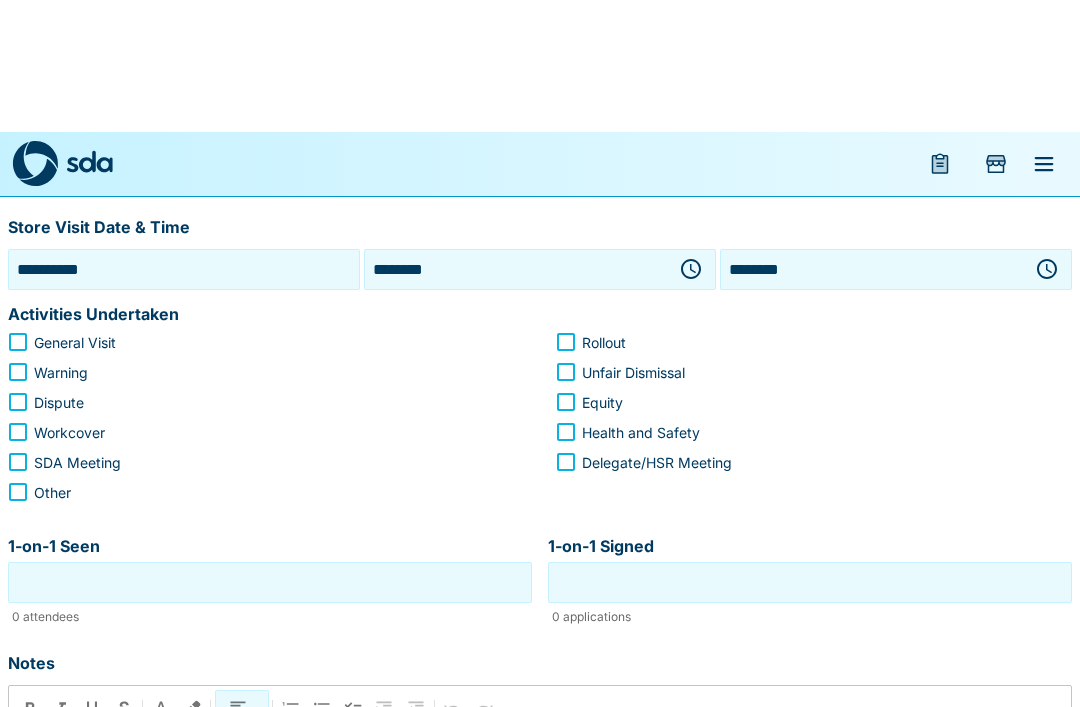 scroll, scrollTop: 0, scrollLeft: 0, axis: both 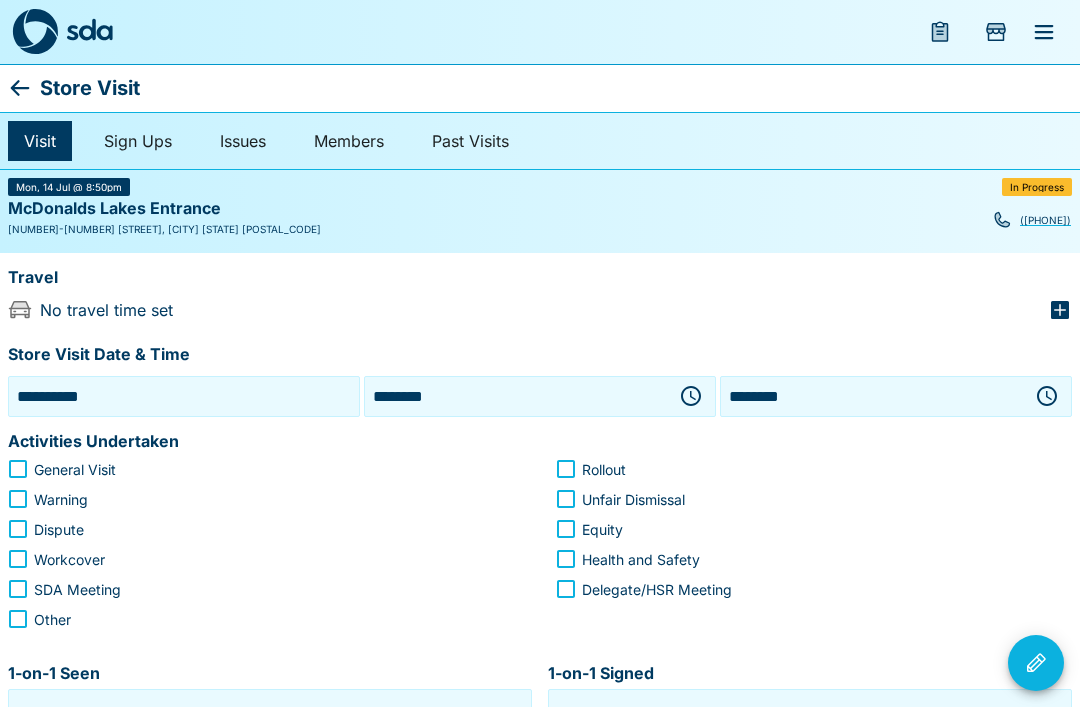 click 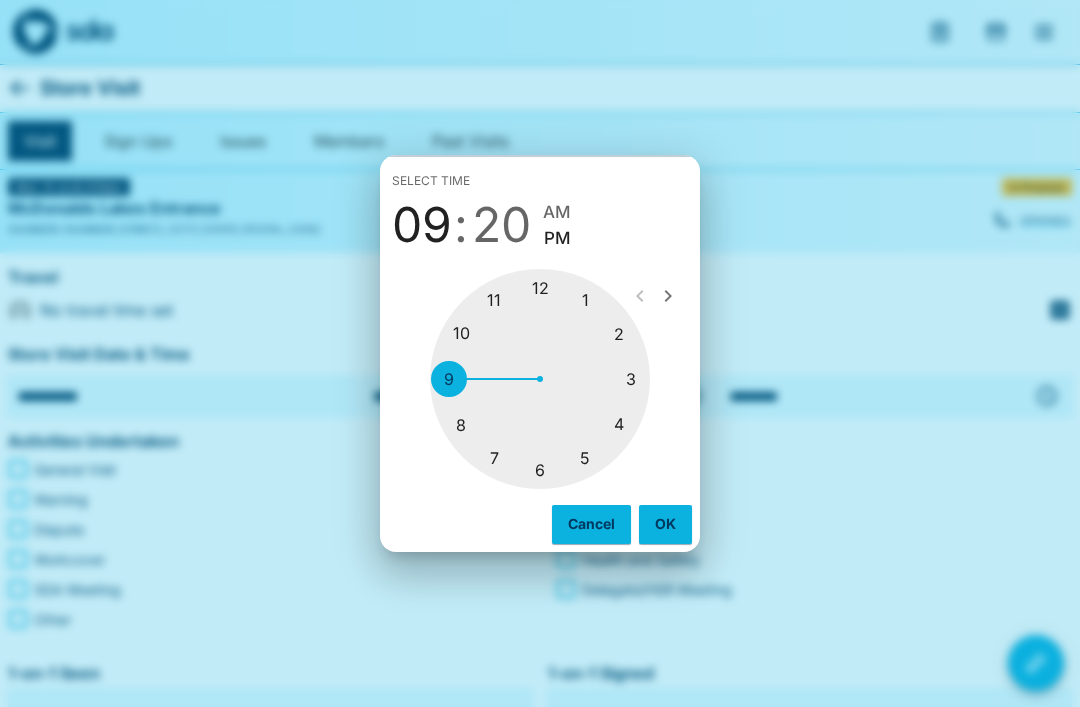 click on "Select time 09 : 20 AM PM 1 2 3 4 5 6 7 8 9 10 11 12 Cancel OK" at bounding box center (540, 353) 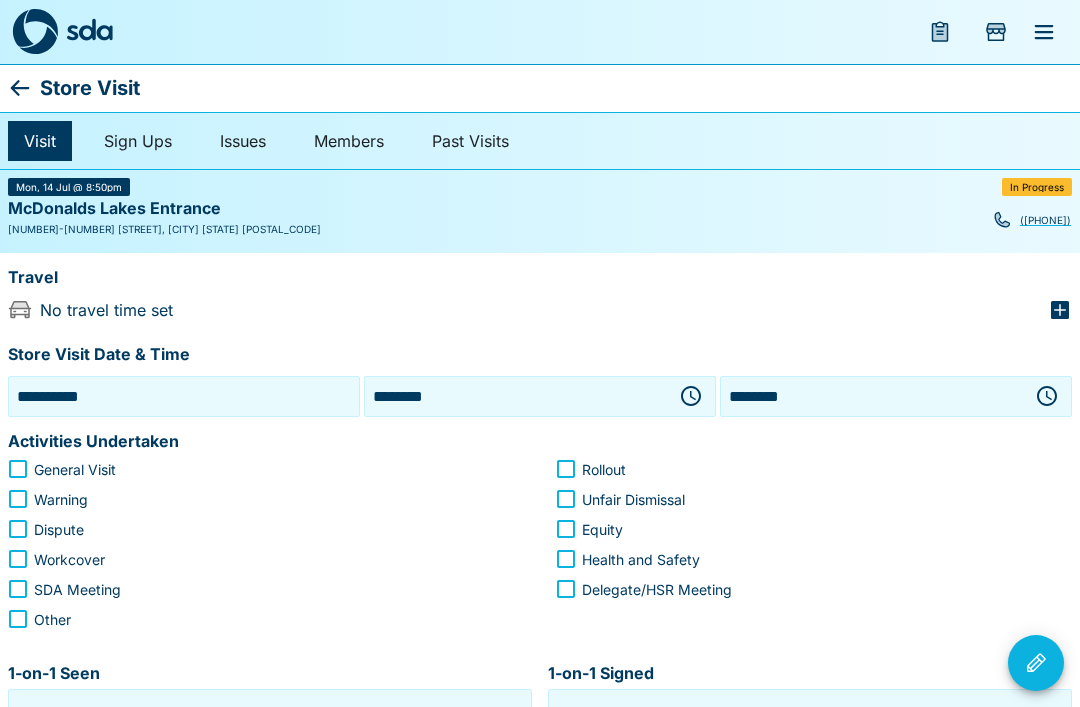 click 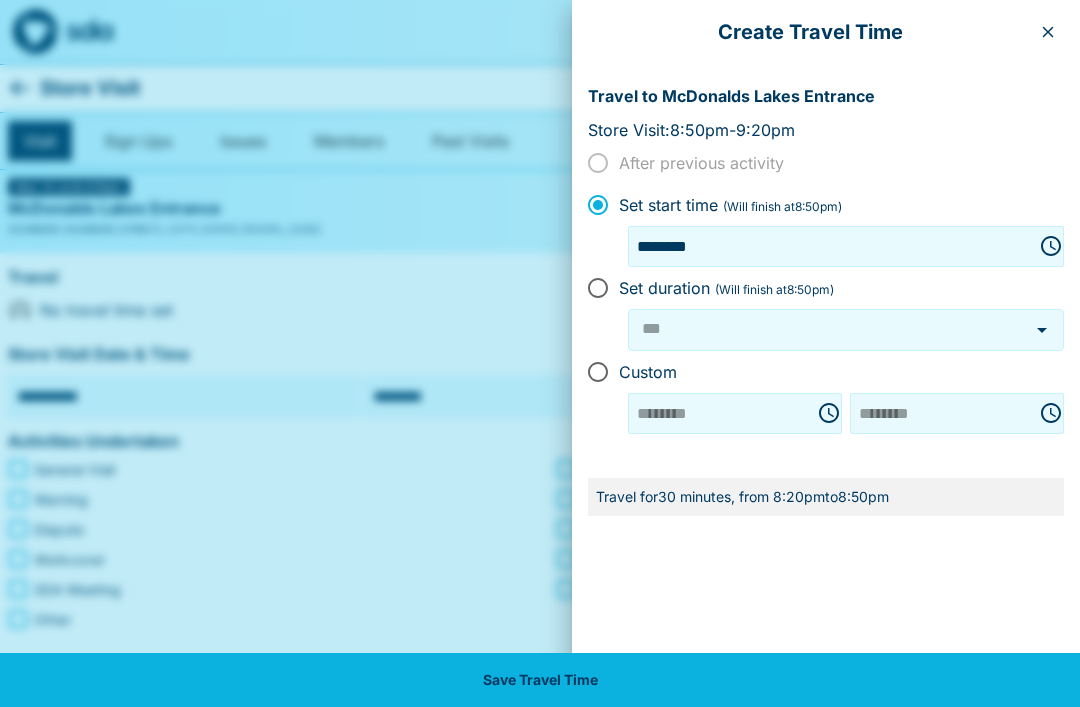 click 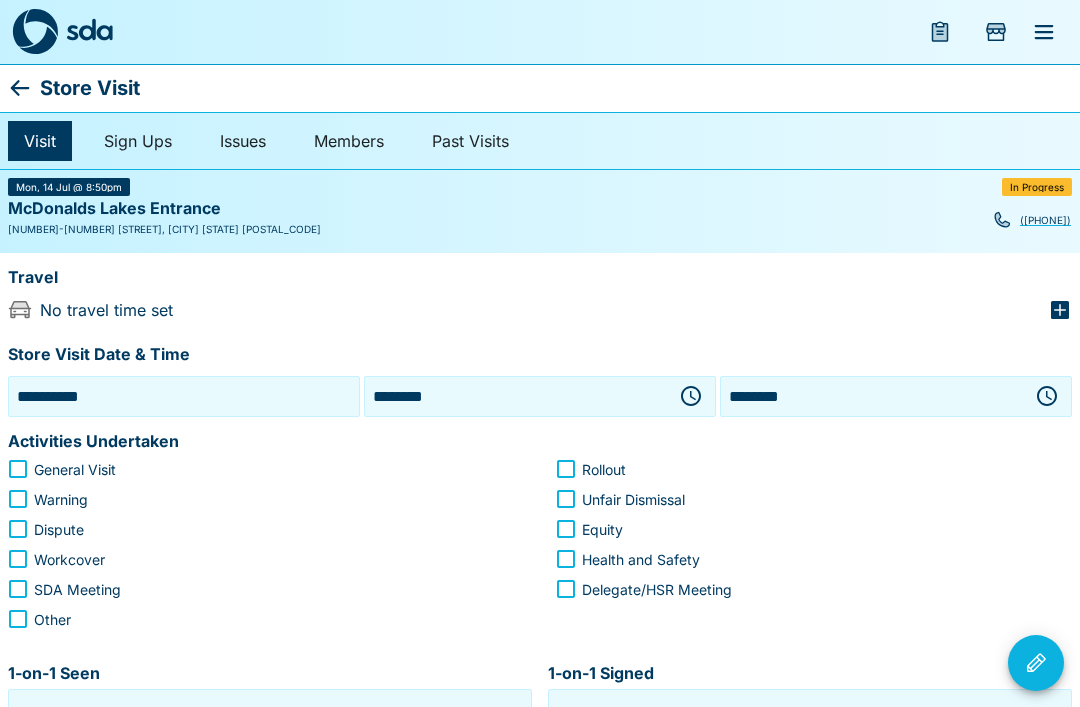 click 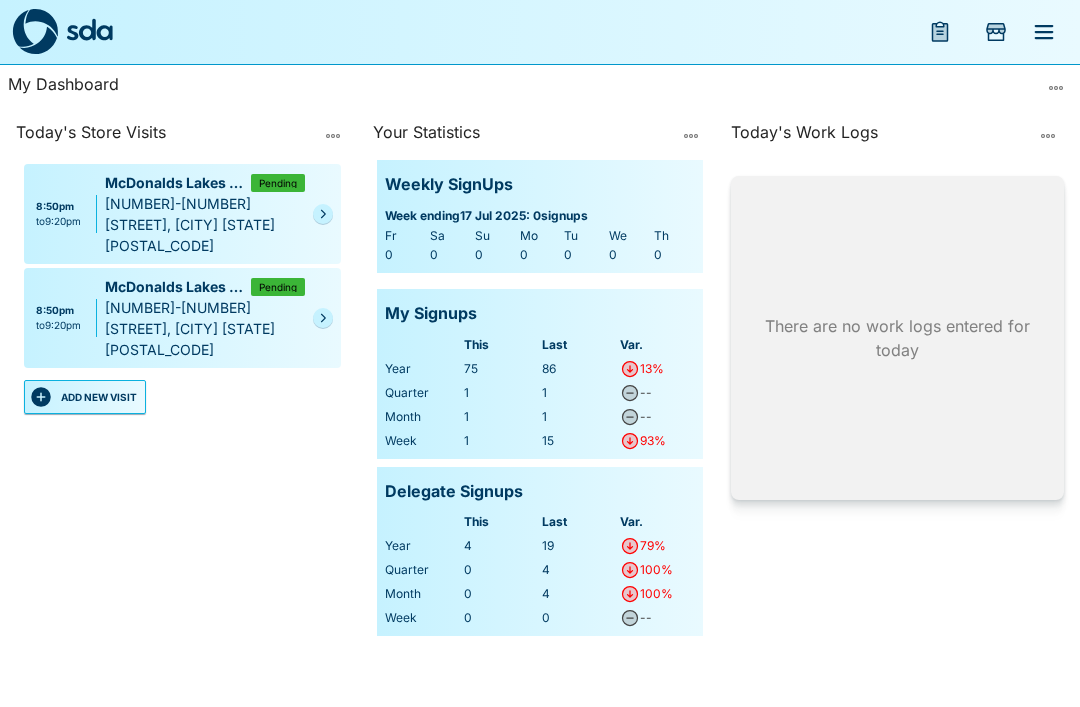 click 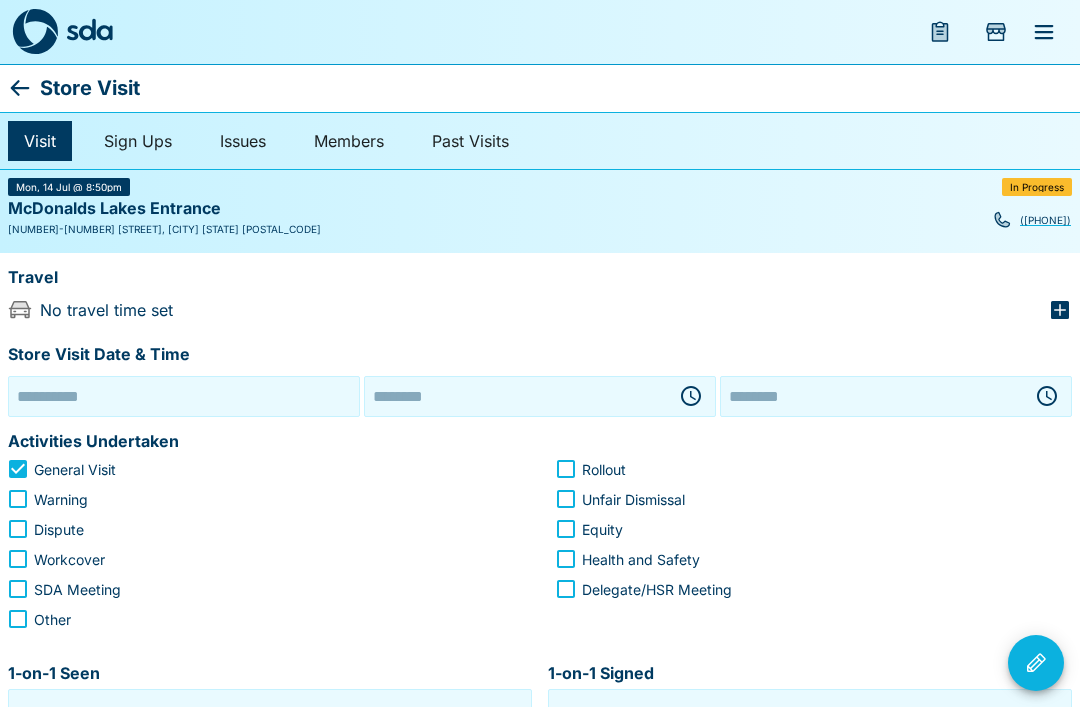 type on "**********" 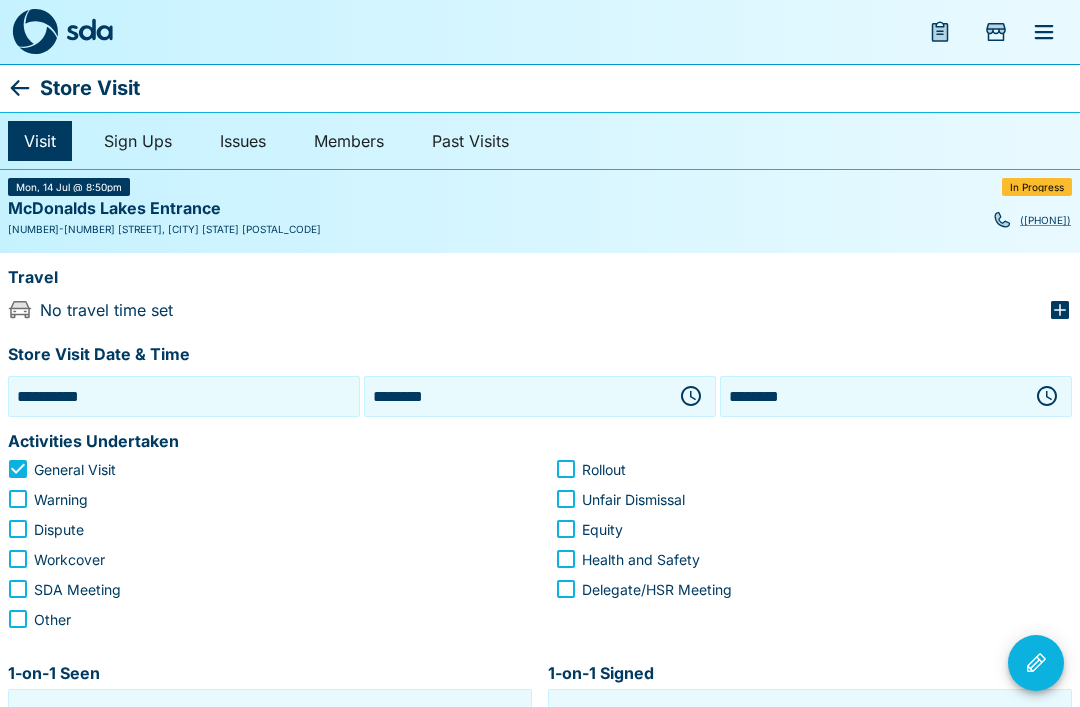 scroll, scrollTop: 3, scrollLeft: 0, axis: vertical 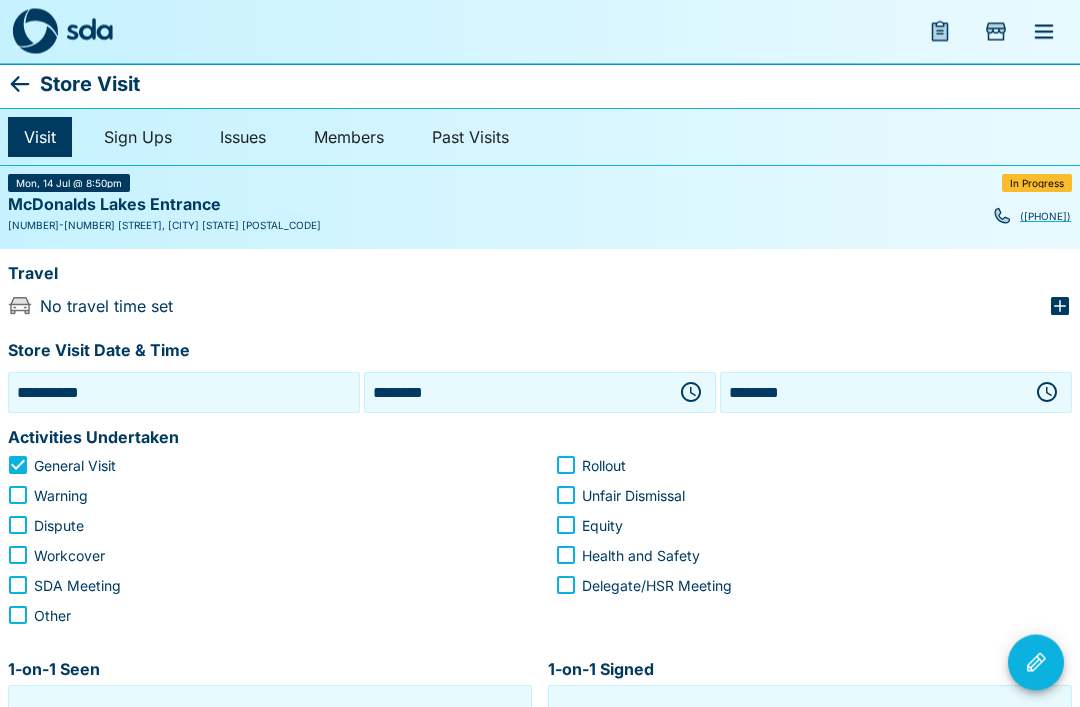 click 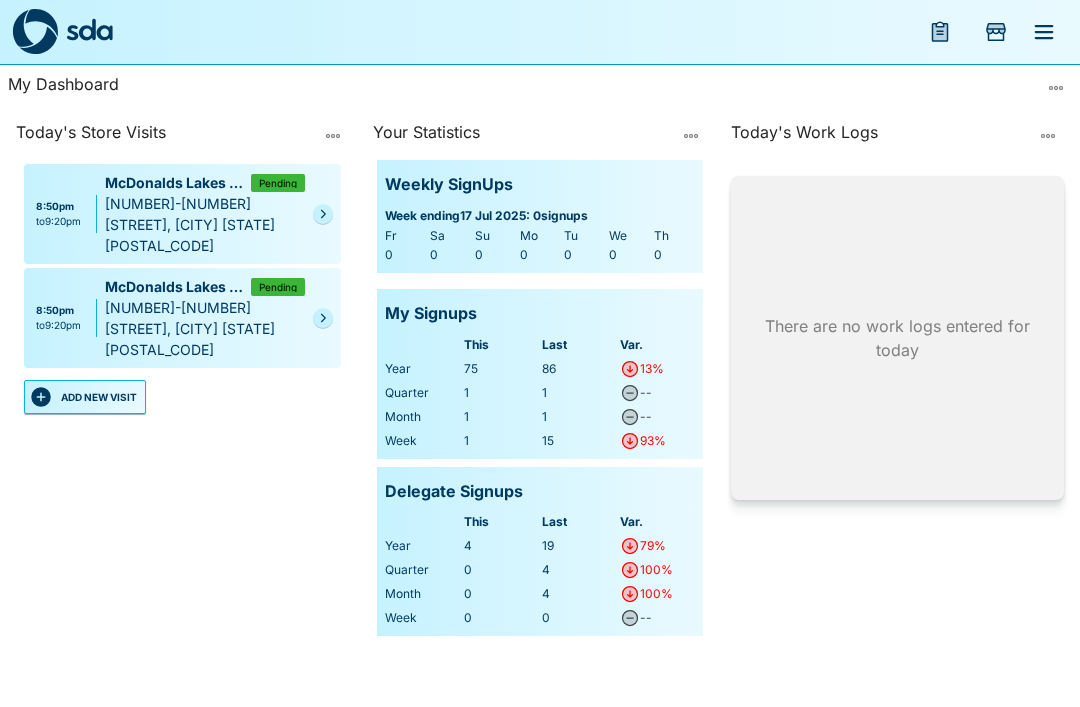 click 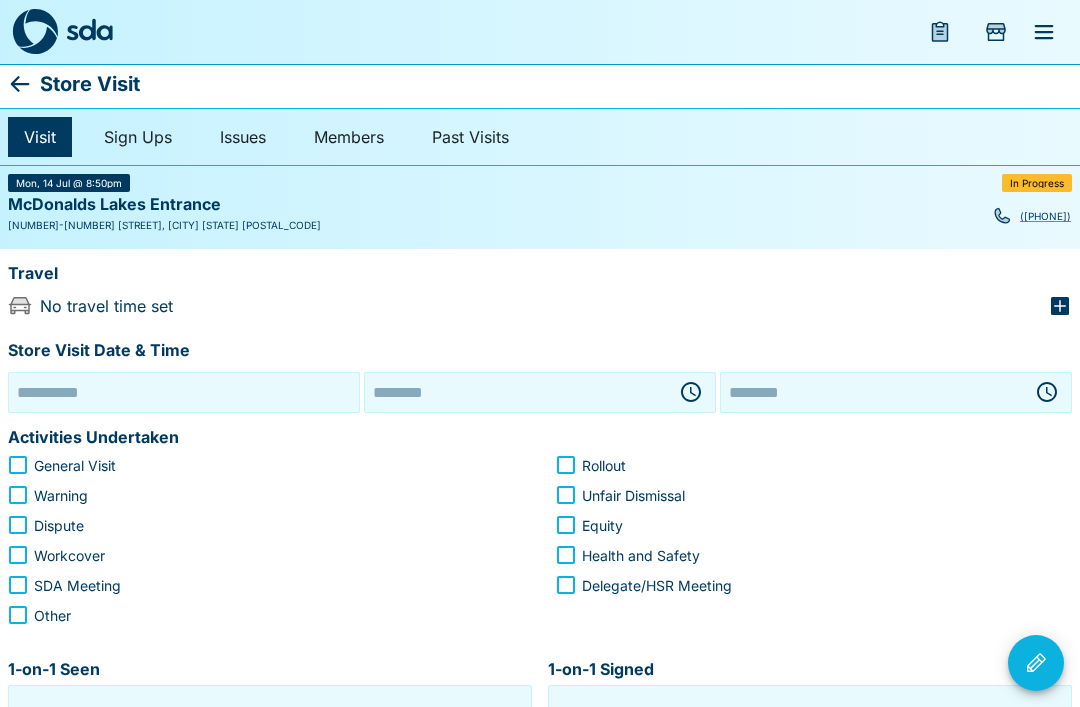 type on "**********" 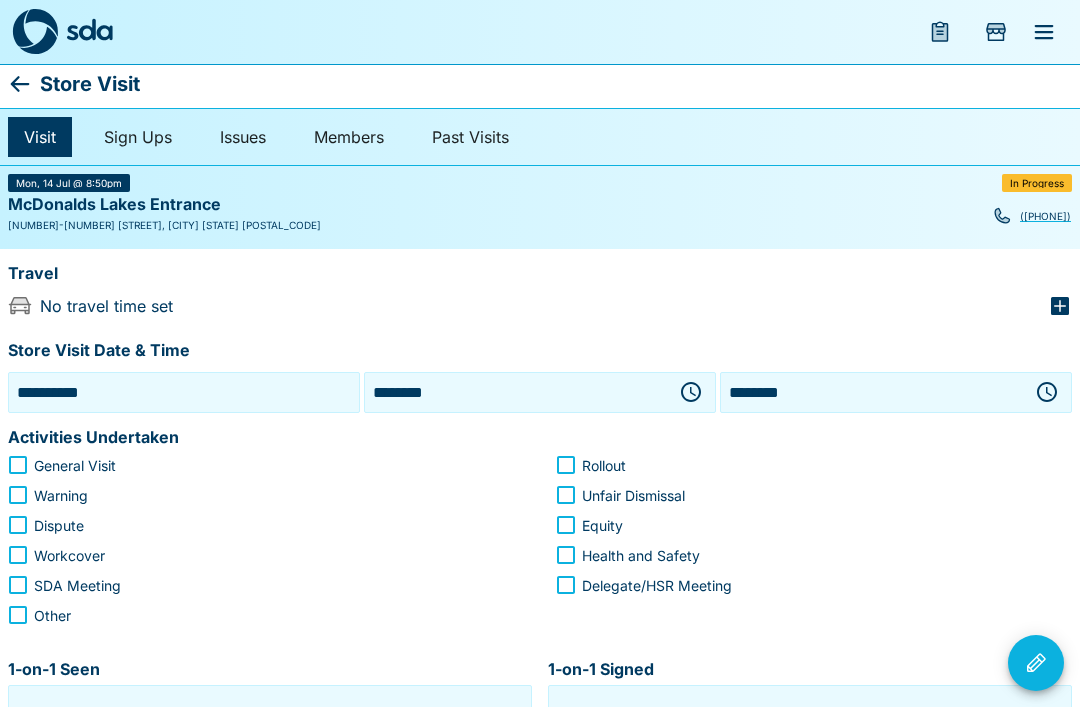 click on "********" at bounding box center (516, 392) 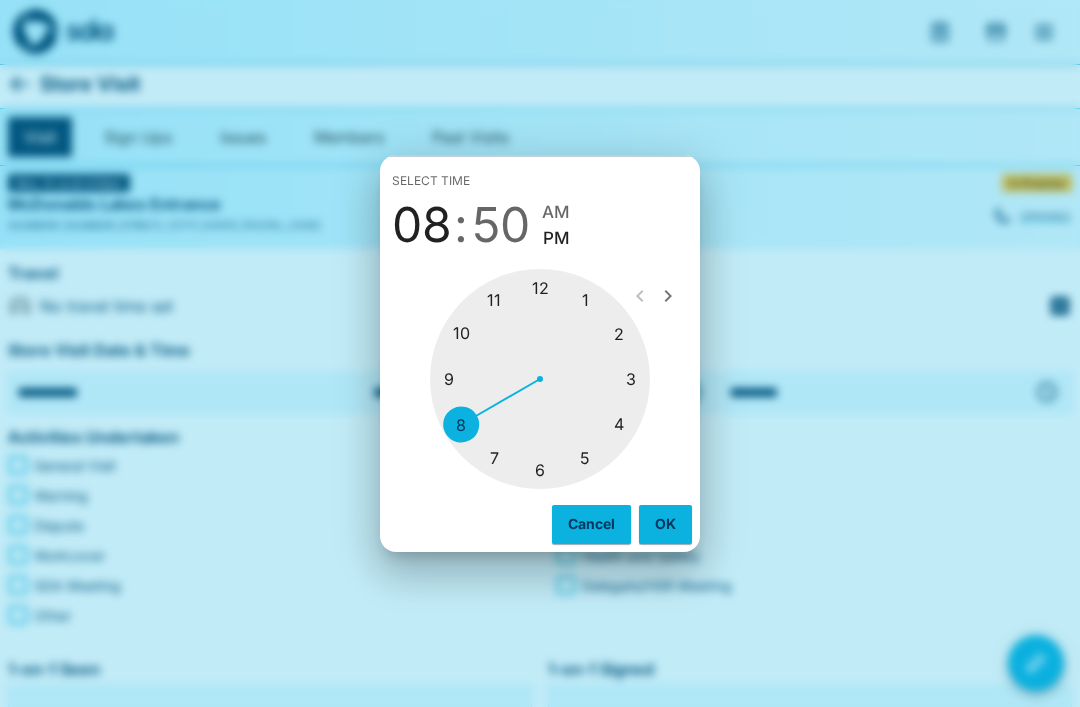 click at bounding box center (540, 379) 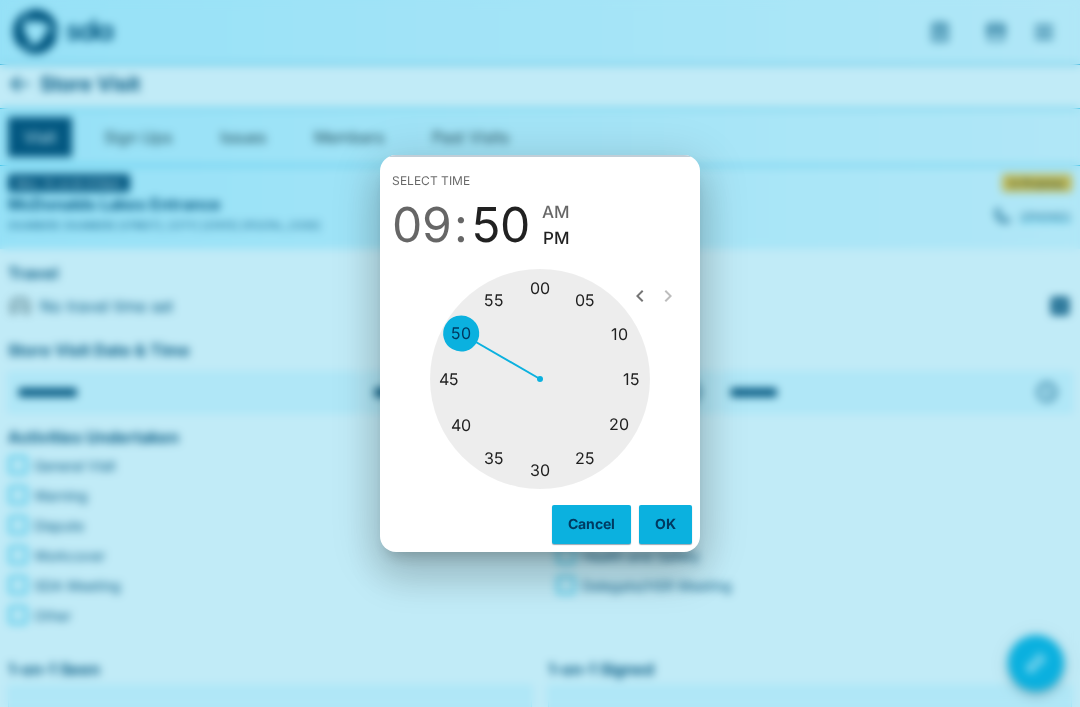 click at bounding box center [540, 379] 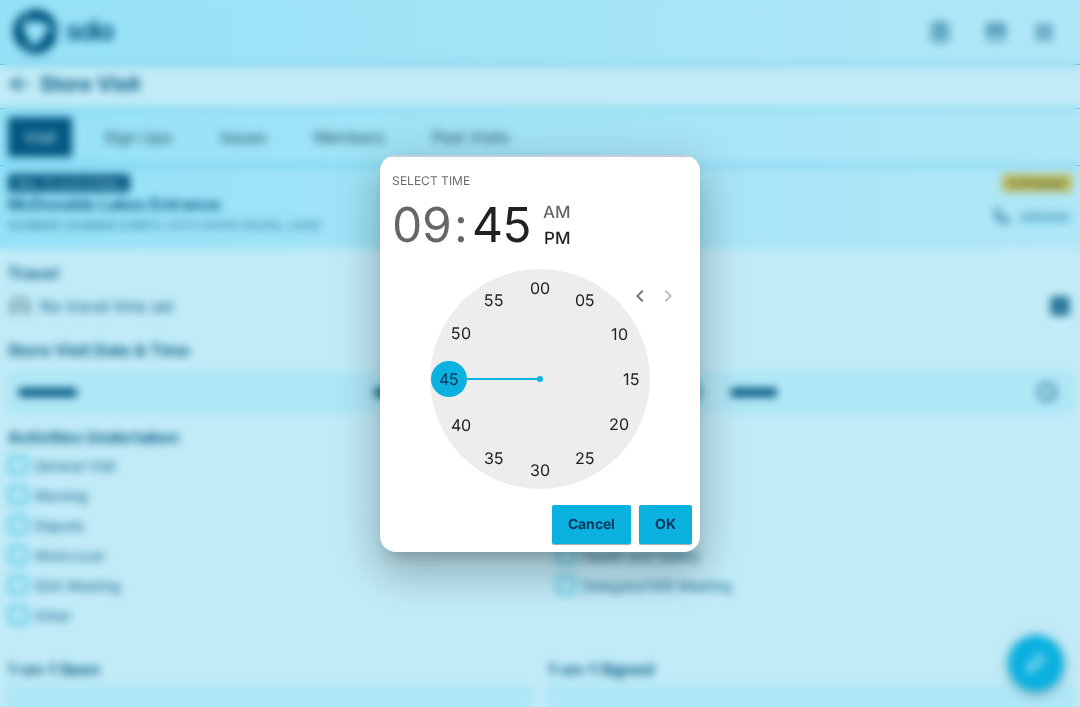 click on "AM" at bounding box center [557, 212] 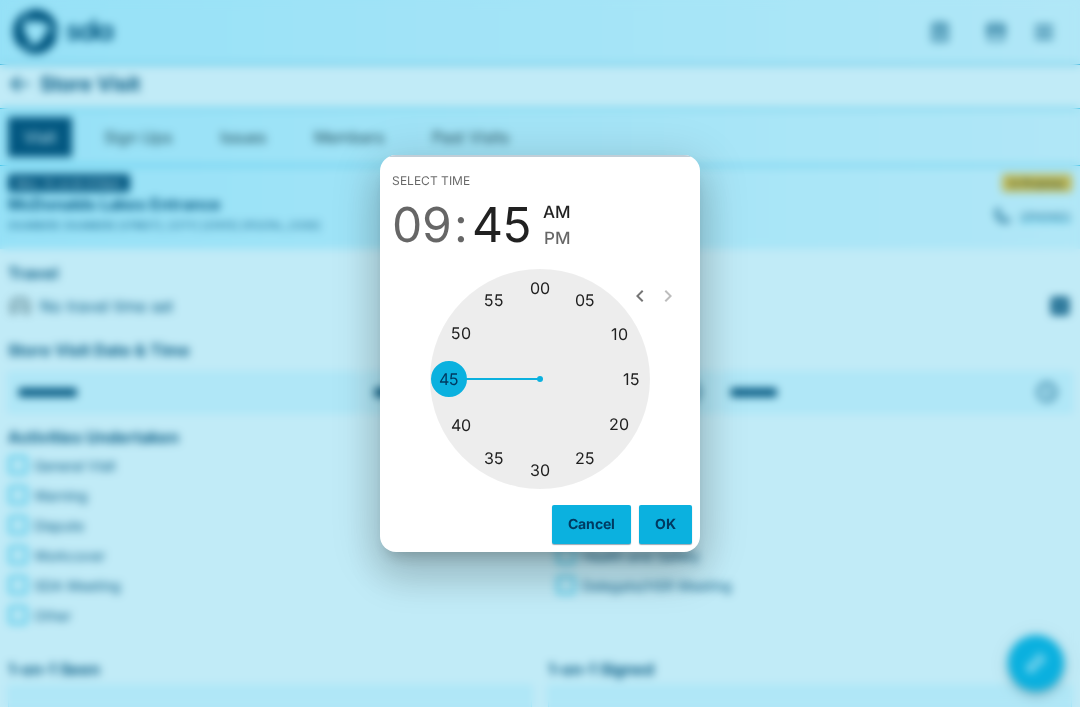 click on "OK" at bounding box center (665, 524) 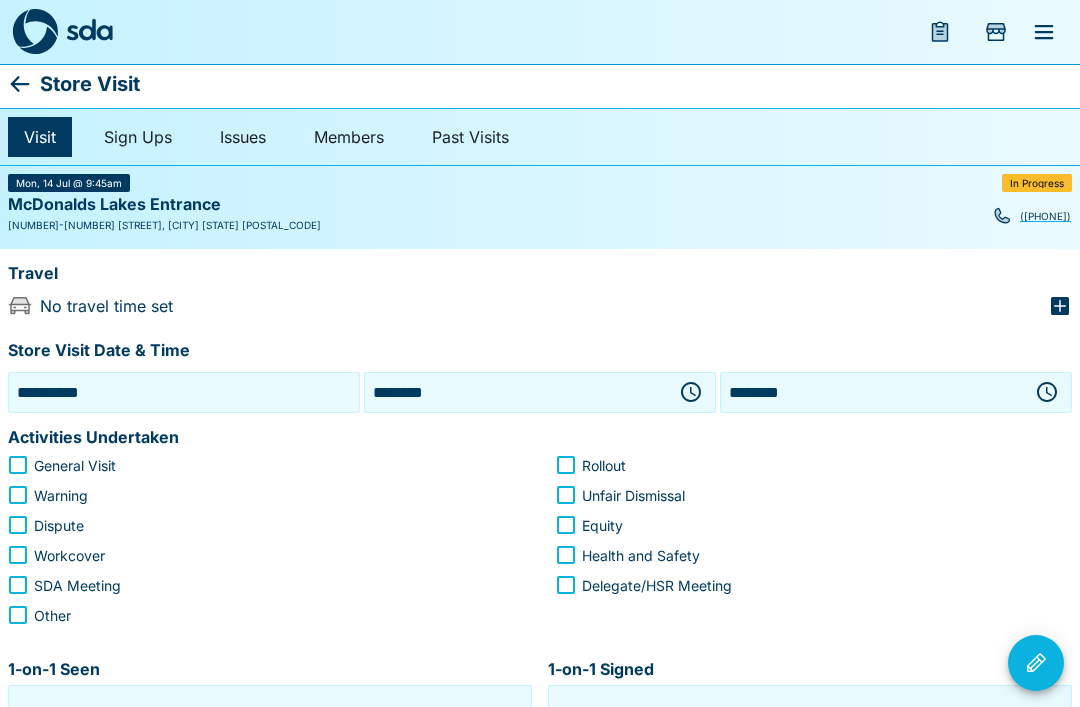 click on "********" at bounding box center [872, 392] 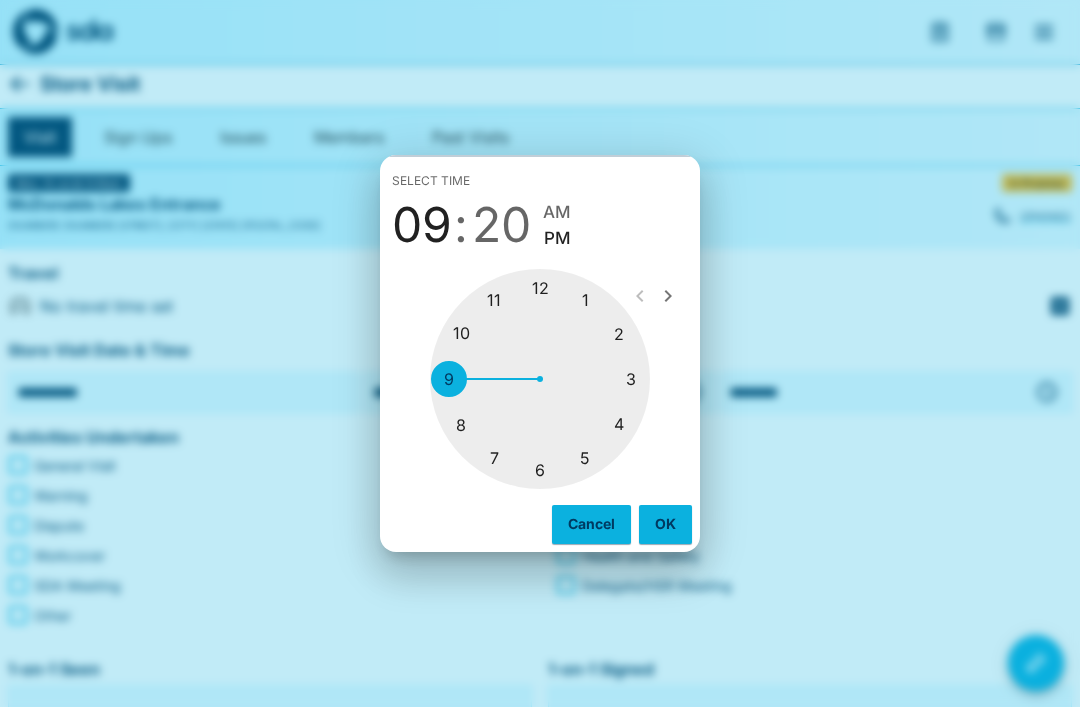 click at bounding box center [540, 379] 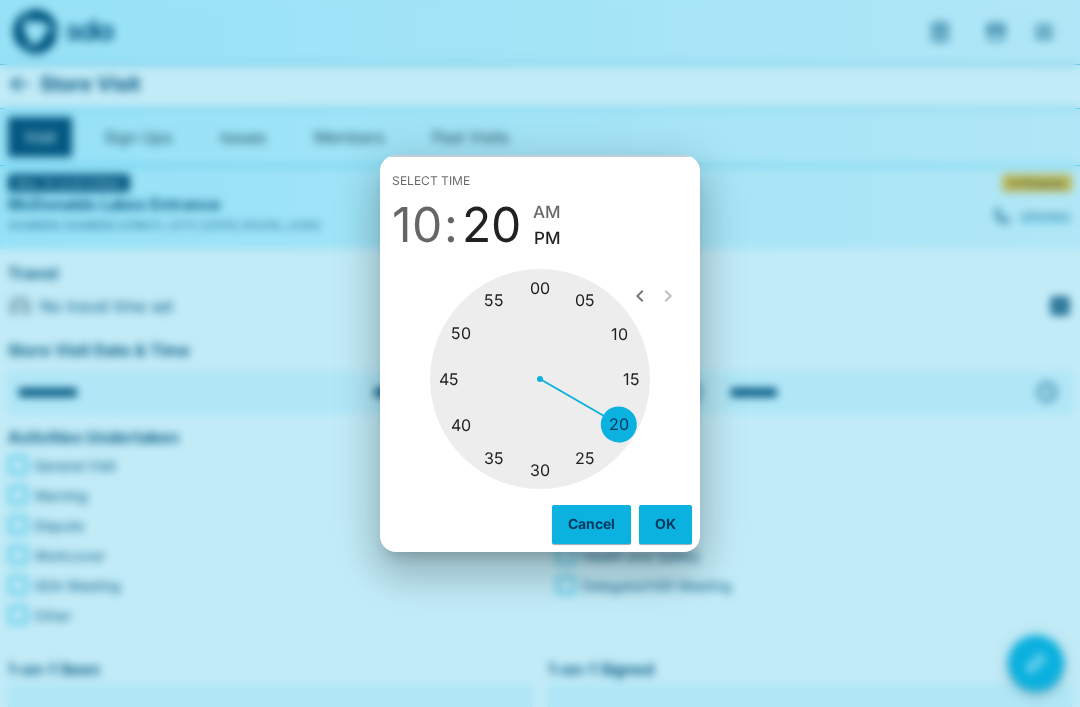 click at bounding box center (540, 379) 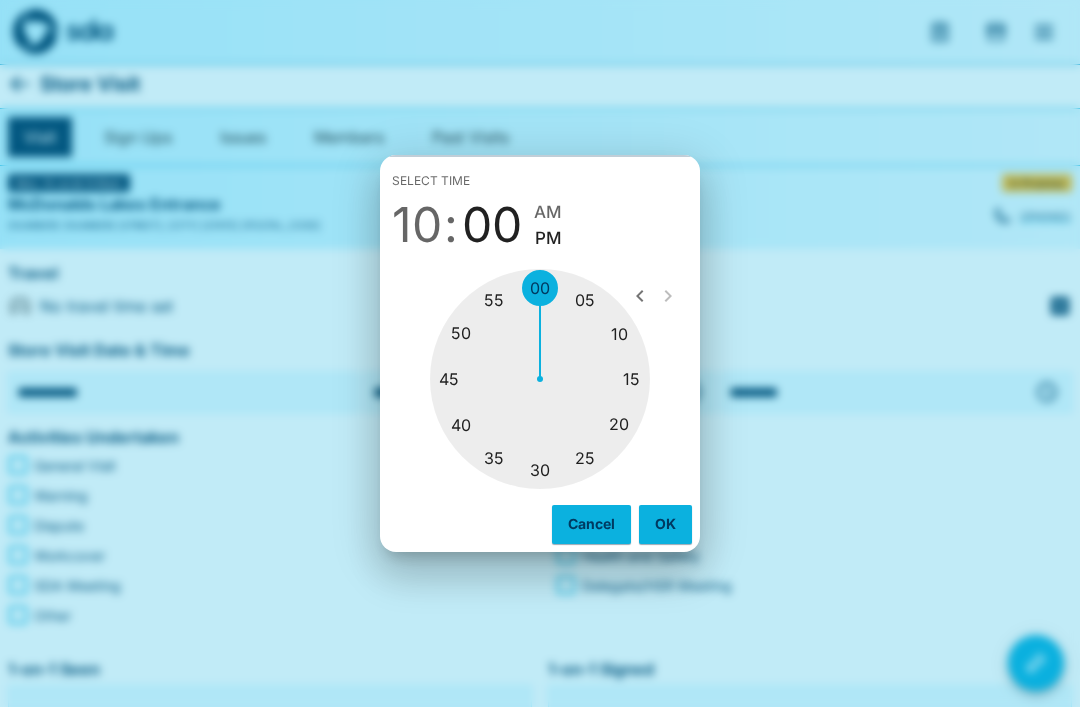 click on "AM" at bounding box center (548, 212) 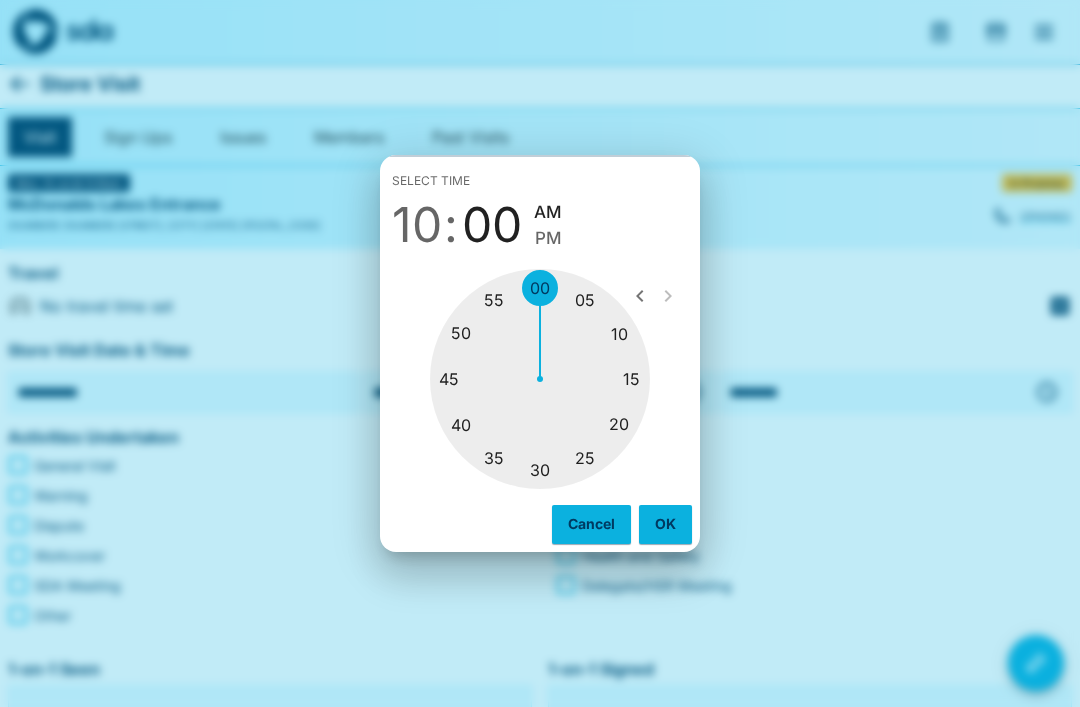 click on "OK" at bounding box center [665, 524] 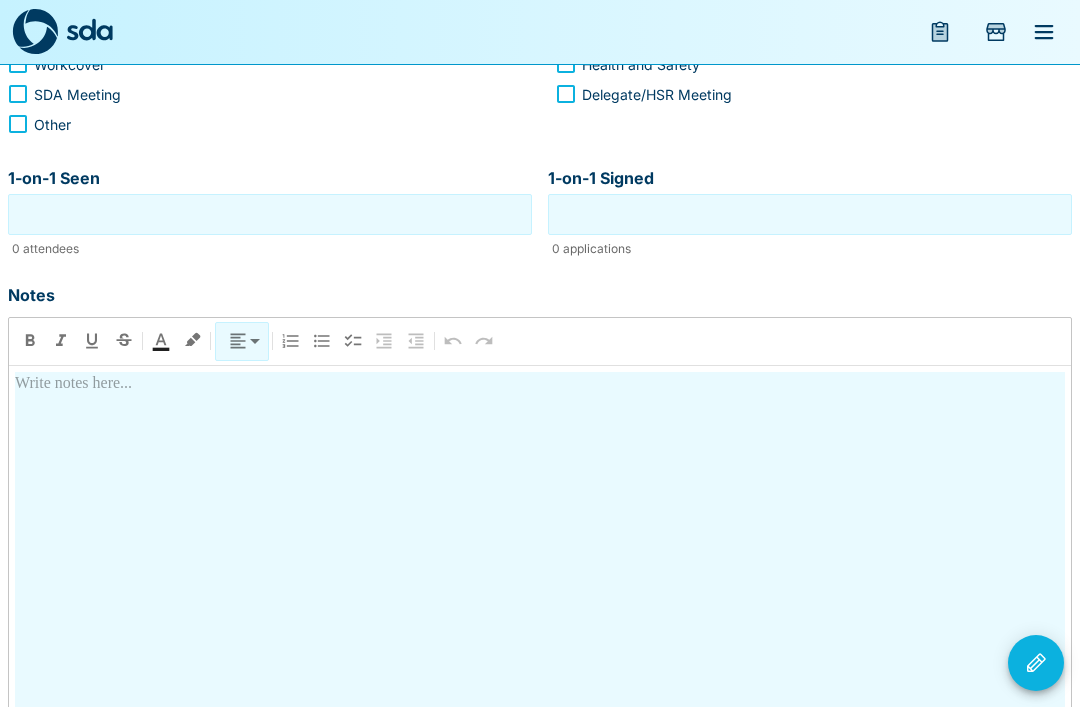 scroll, scrollTop: 496, scrollLeft: 0, axis: vertical 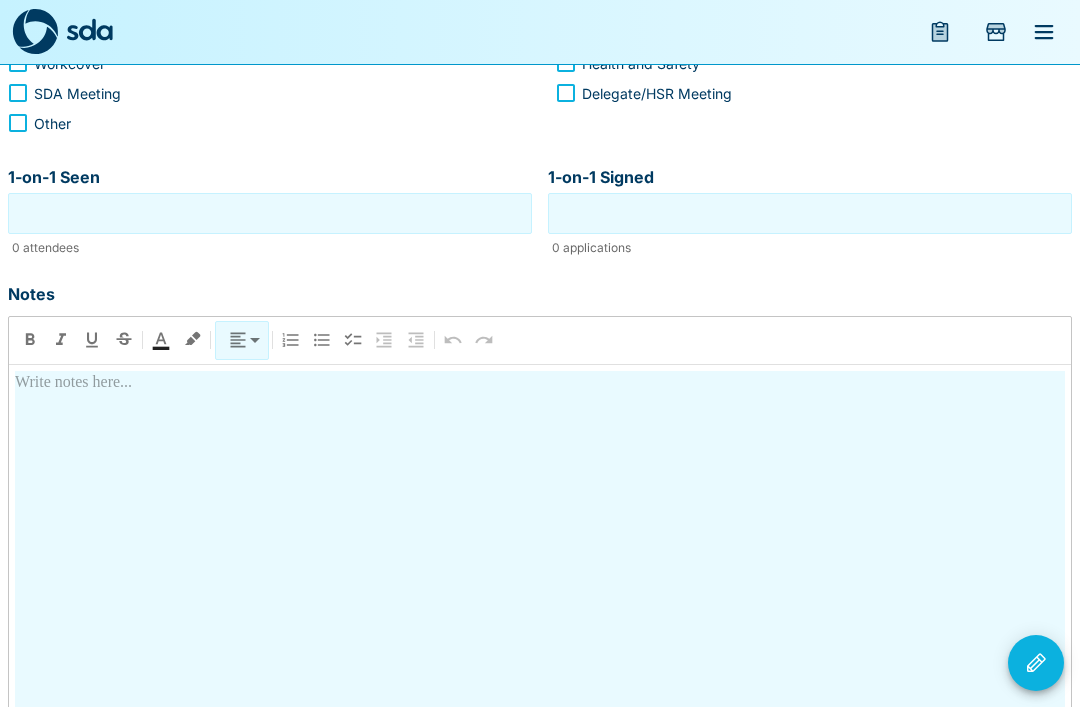 click at bounding box center (540, 548) 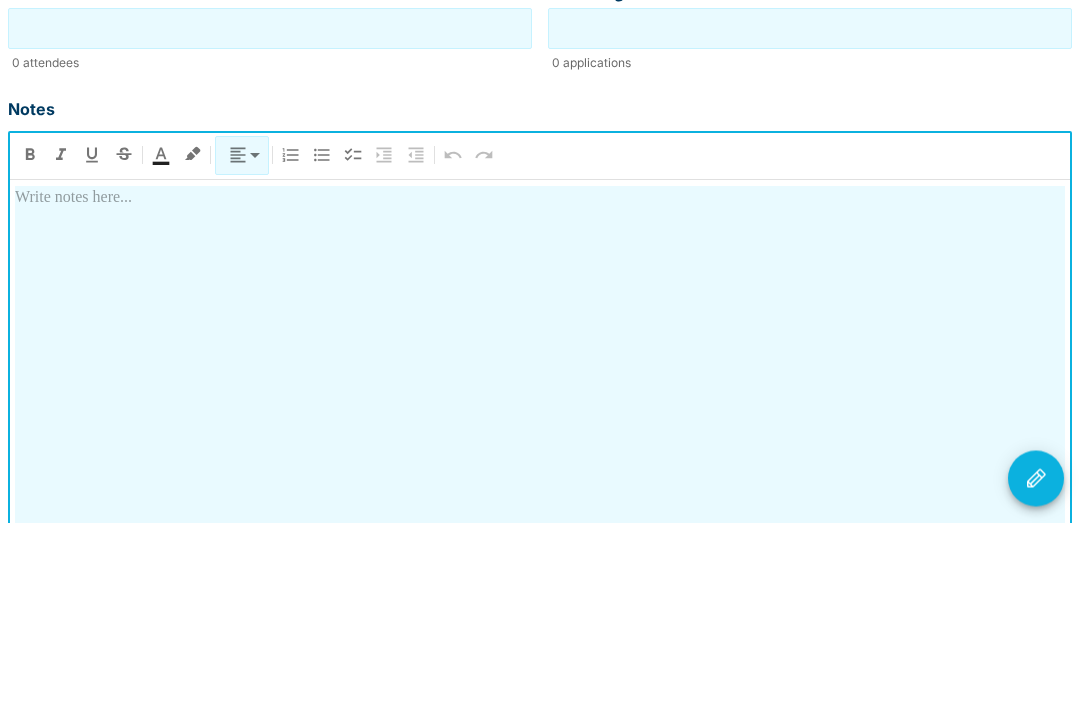 type 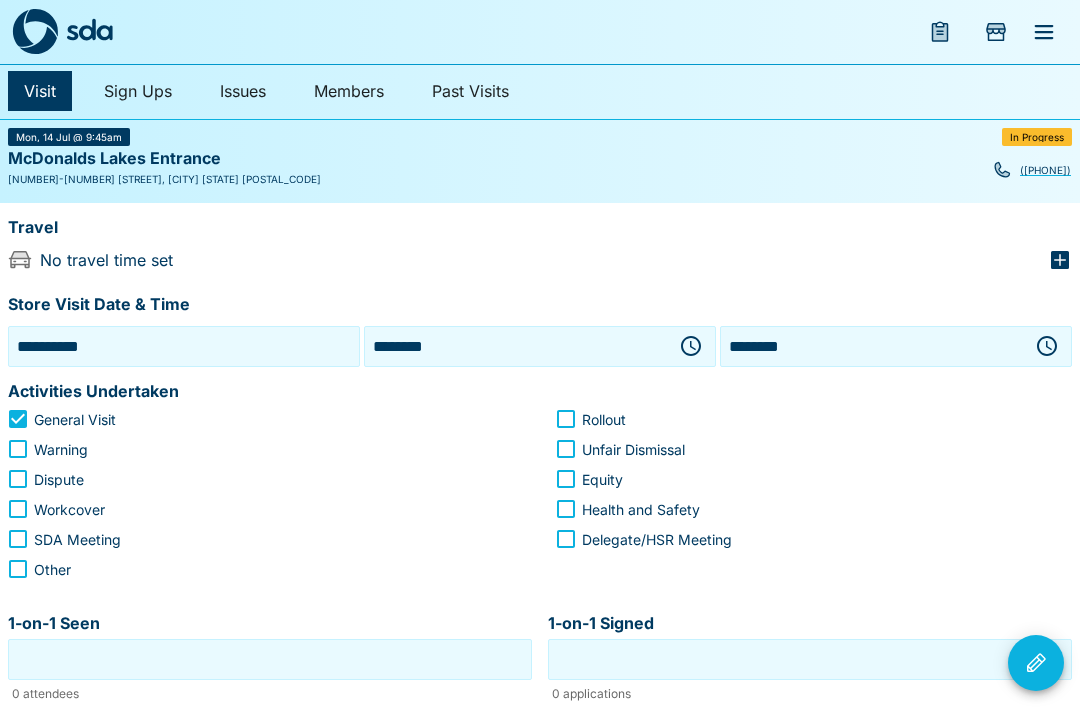 scroll, scrollTop: 51, scrollLeft: 0, axis: vertical 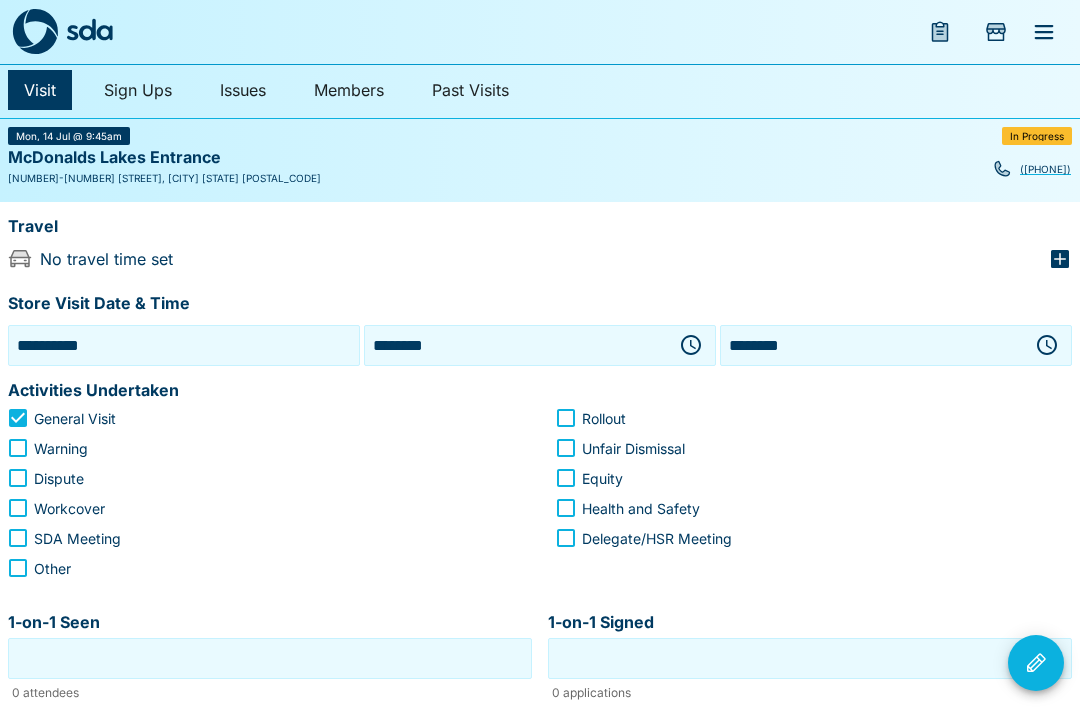 click on "********" at bounding box center [516, 345] 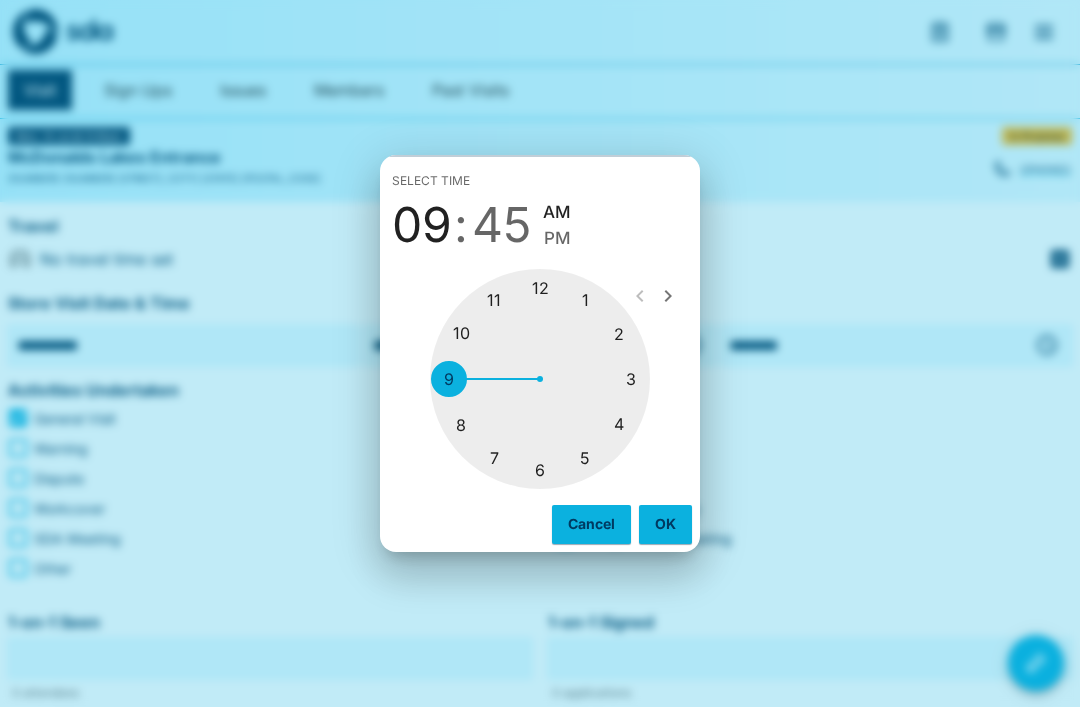 click at bounding box center (540, 379) 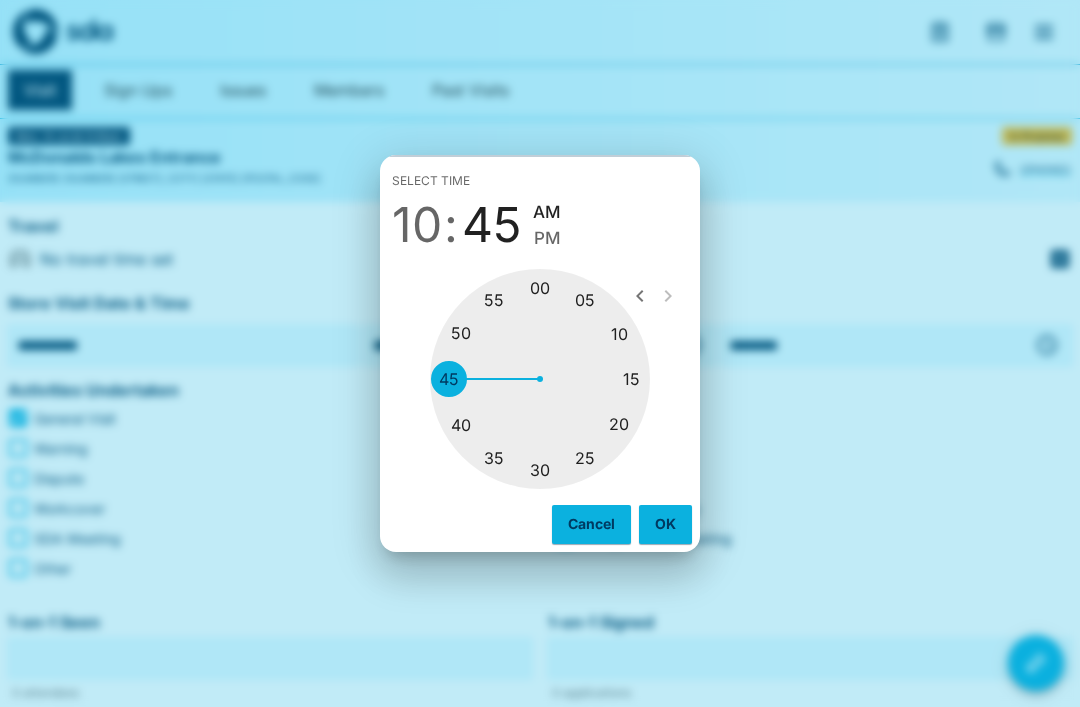 click on "AM" at bounding box center (547, 212) 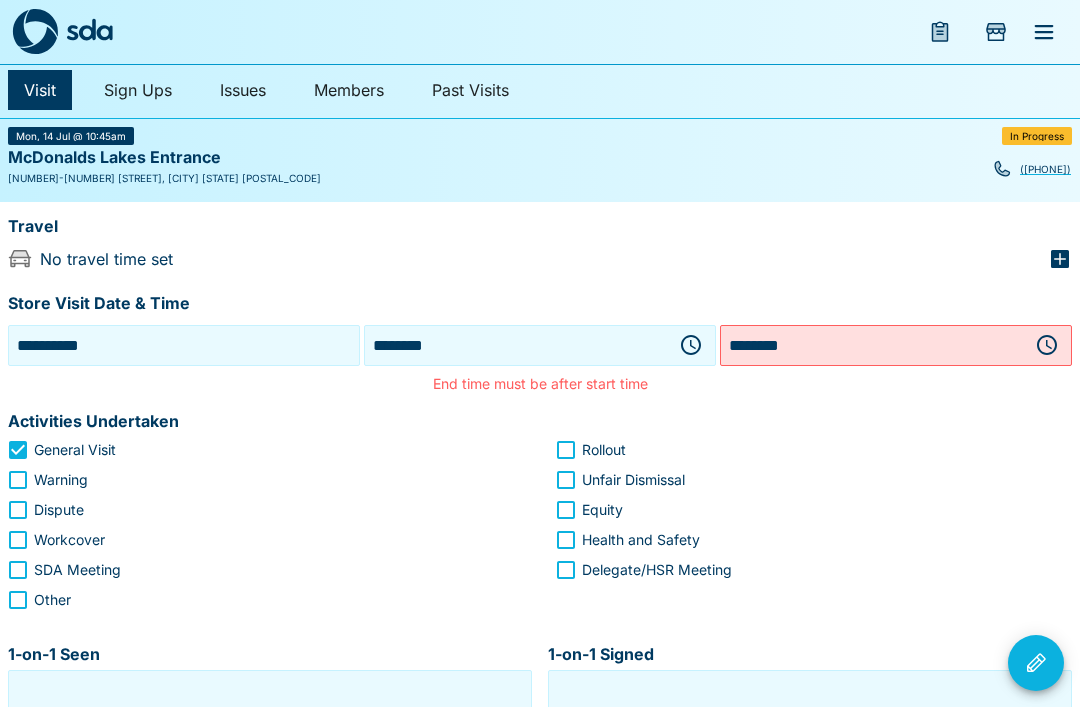 click on "********" at bounding box center [872, 345] 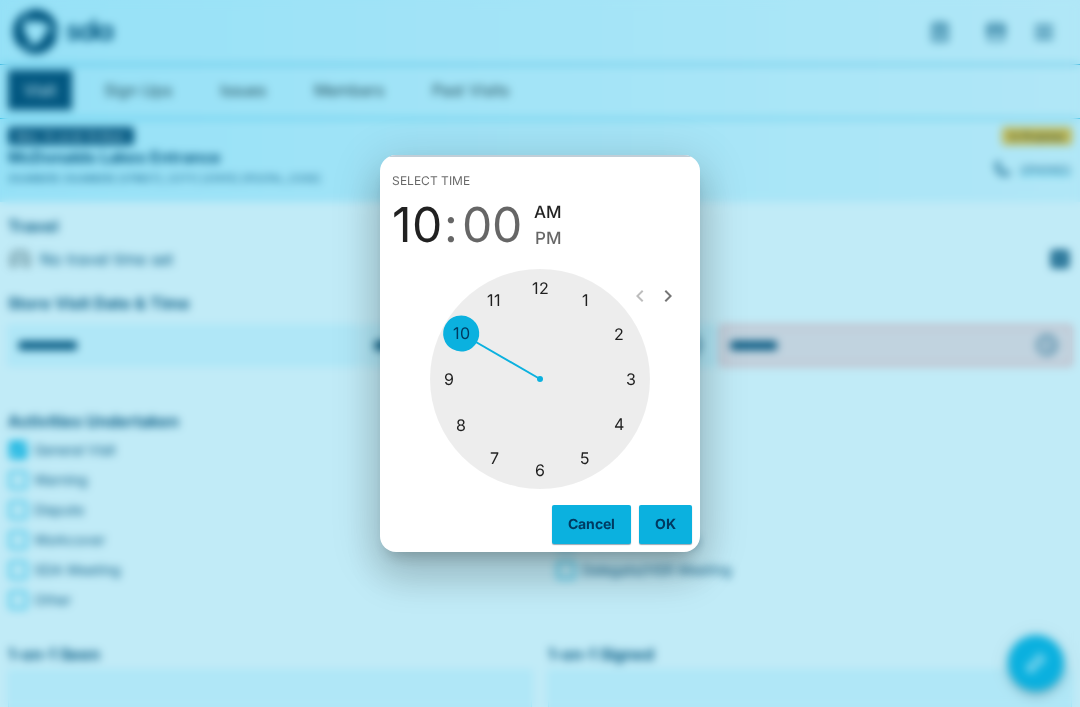 click at bounding box center [540, 379] 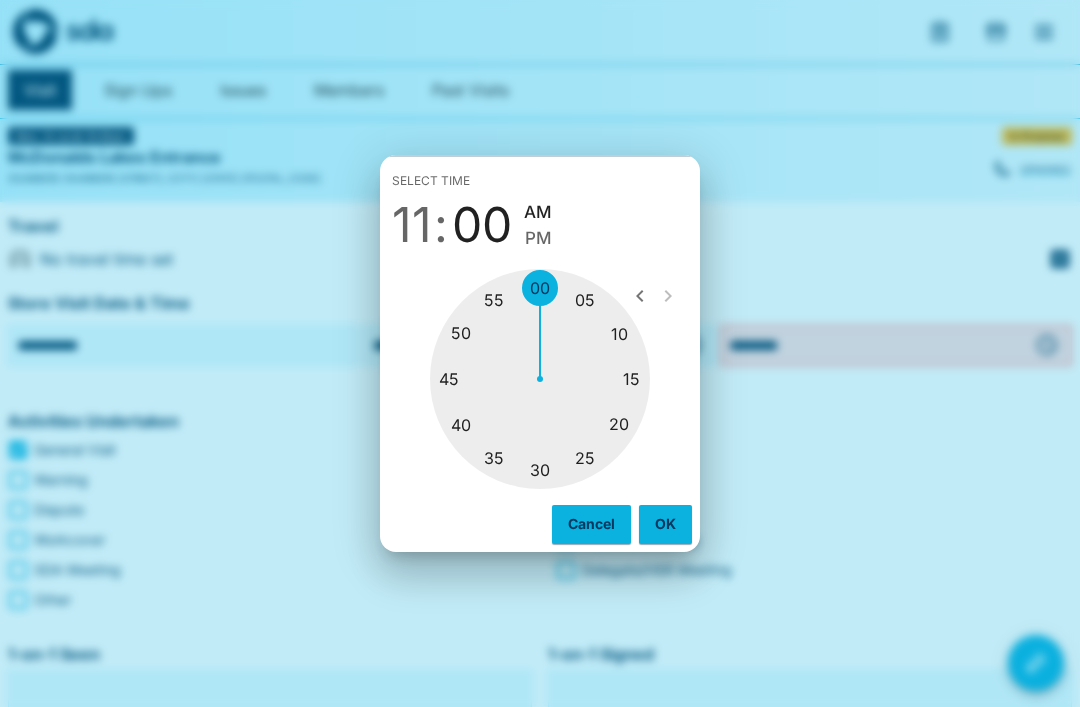 click at bounding box center [540, 379] 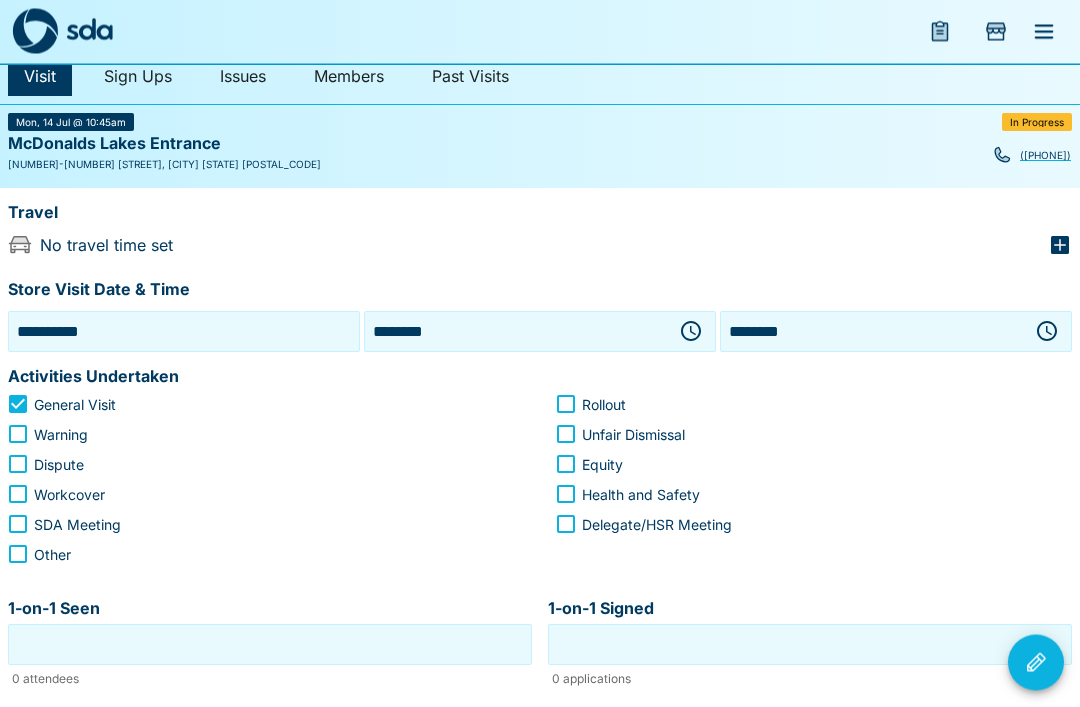 scroll, scrollTop: 65, scrollLeft: 0, axis: vertical 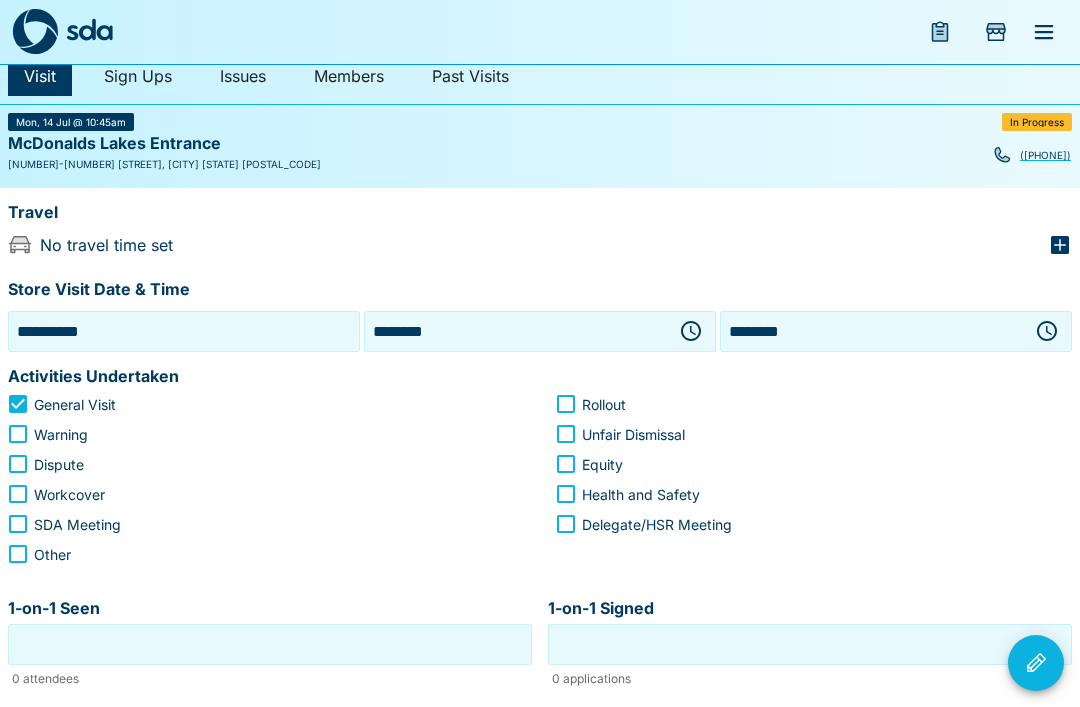 click 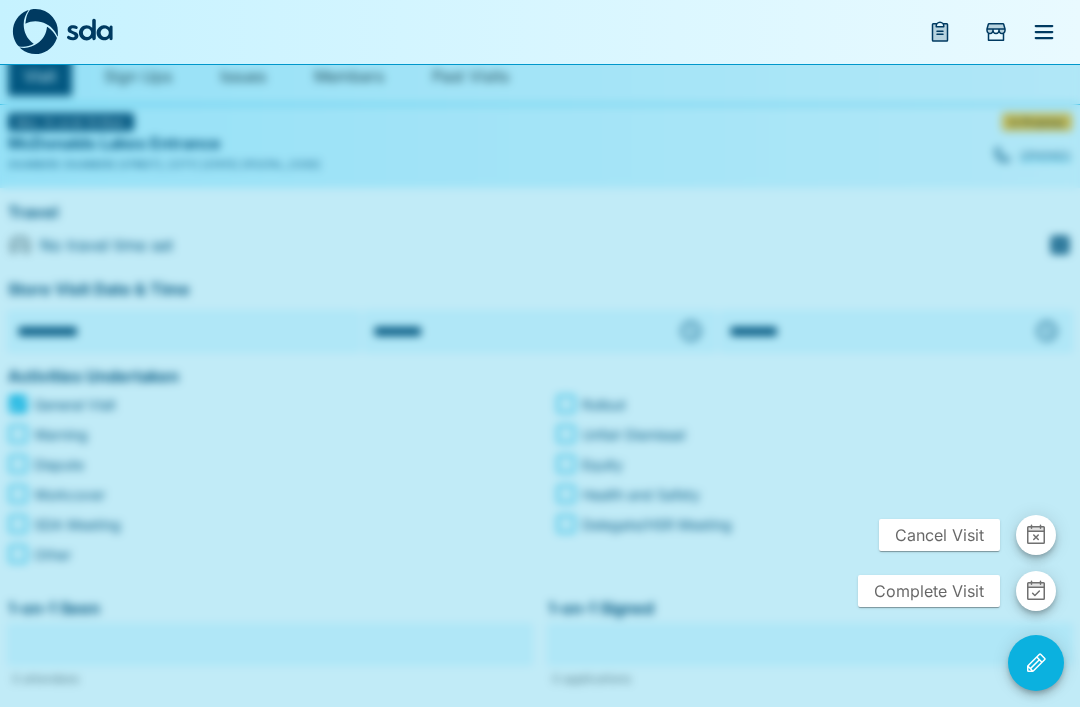 click on "Complete Visit" at bounding box center (929, 591) 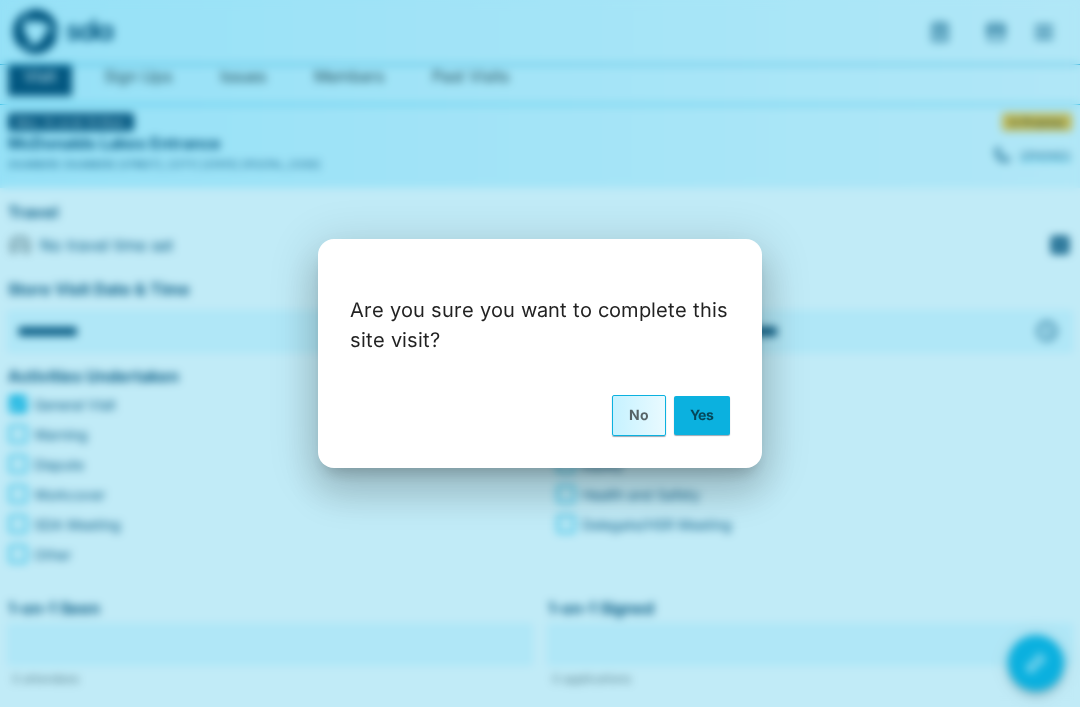 click on "Yes" at bounding box center (702, 415) 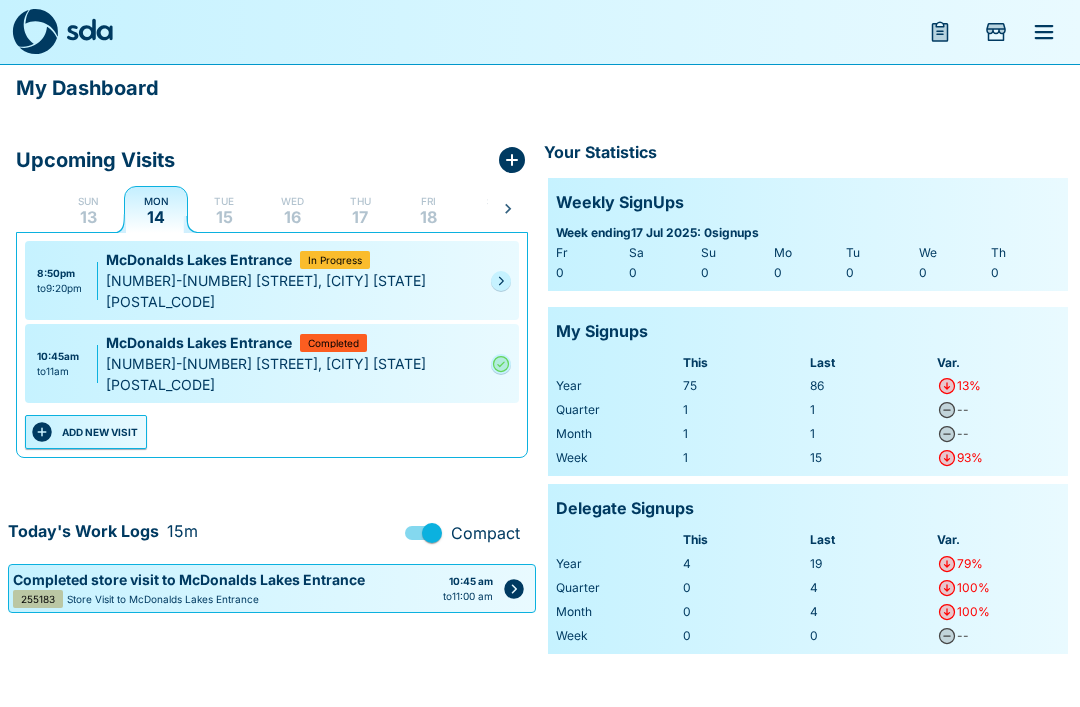 click on "ADD NEW VISIT" at bounding box center [86, 432] 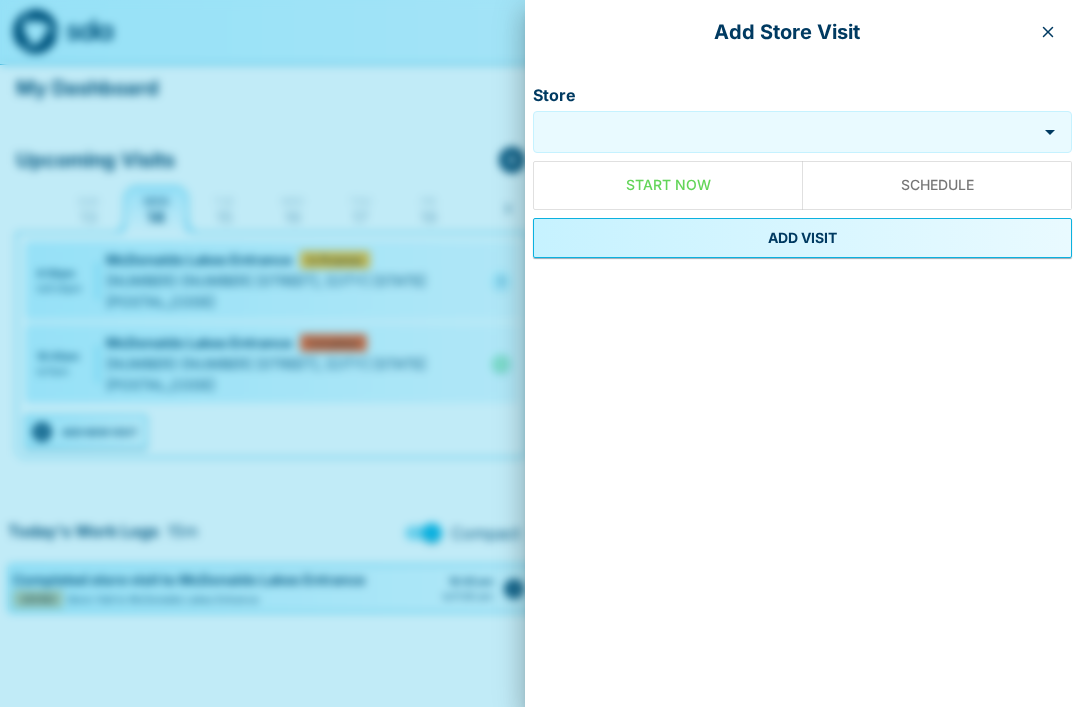 click on "Store" at bounding box center [785, 132] 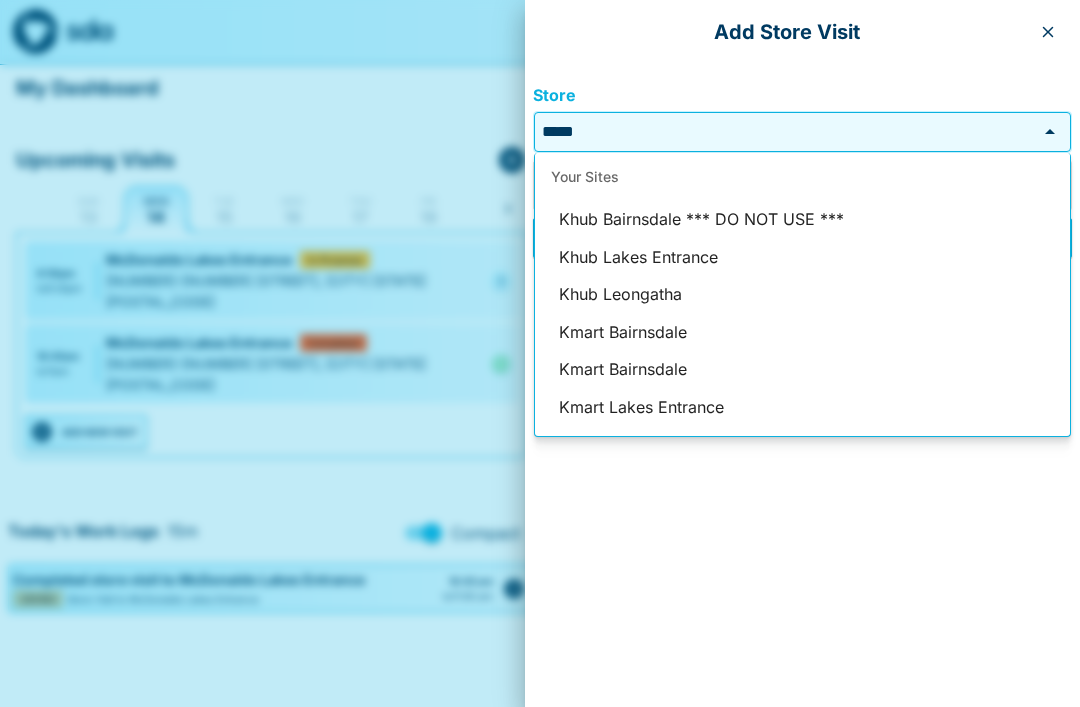 scroll, scrollTop: 26, scrollLeft: 0, axis: vertical 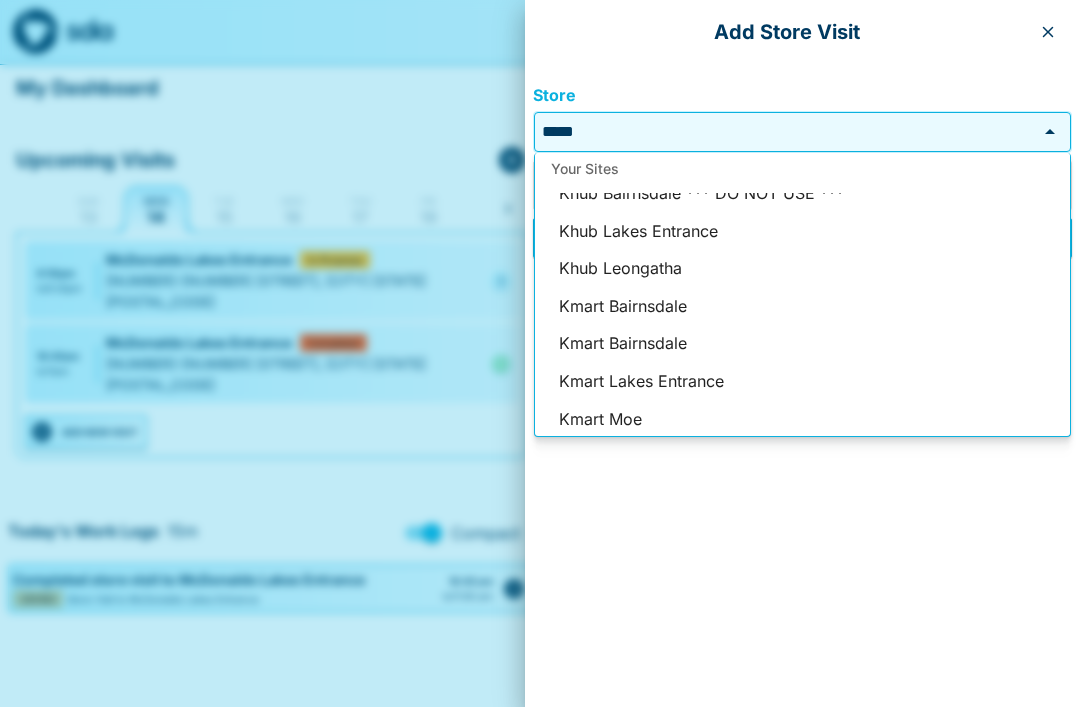 click on "Khub Lakes Entrance" at bounding box center [802, 232] 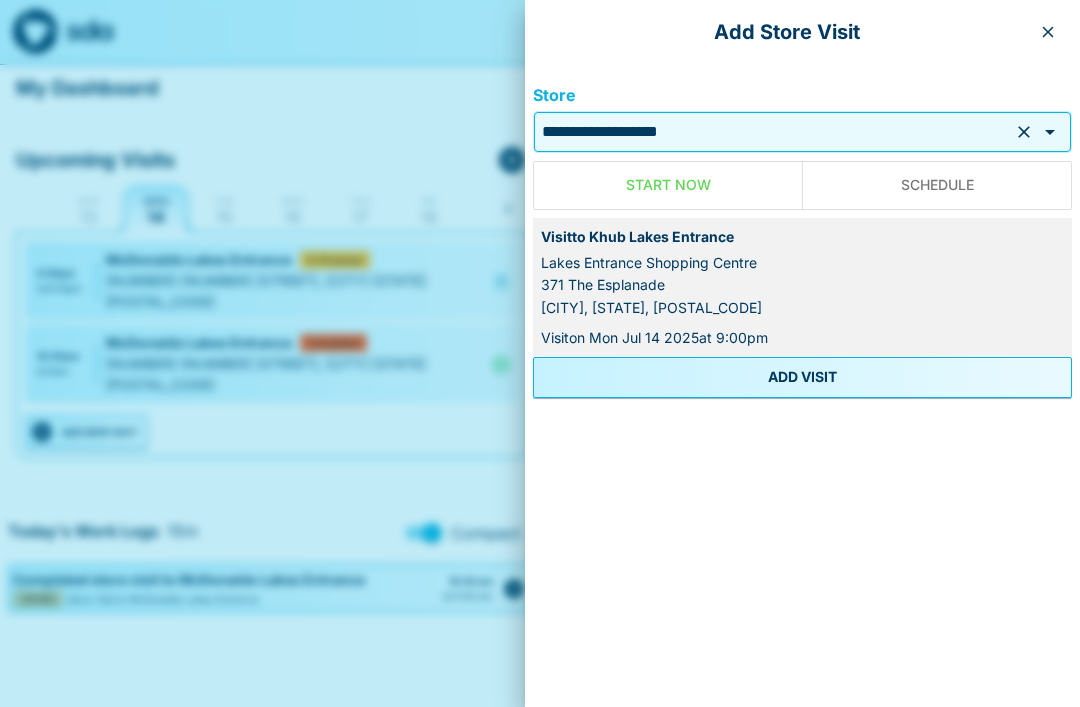 click on "ADD VISIT" at bounding box center (802, 377) 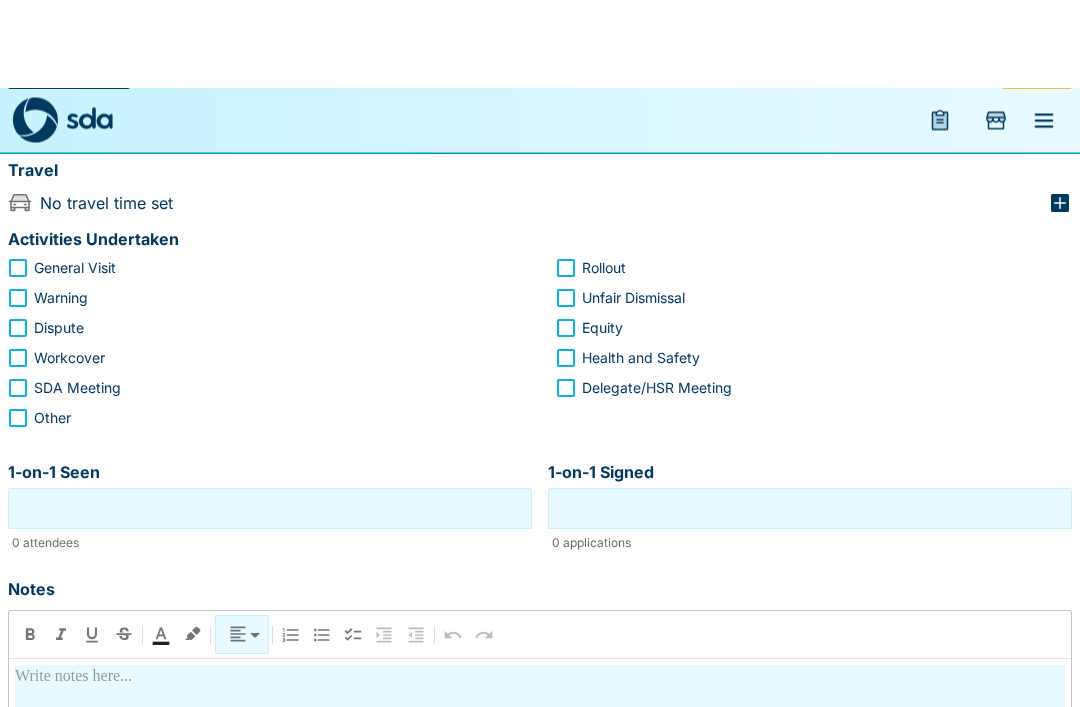 scroll, scrollTop: 0, scrollLeft: 0, axis: both 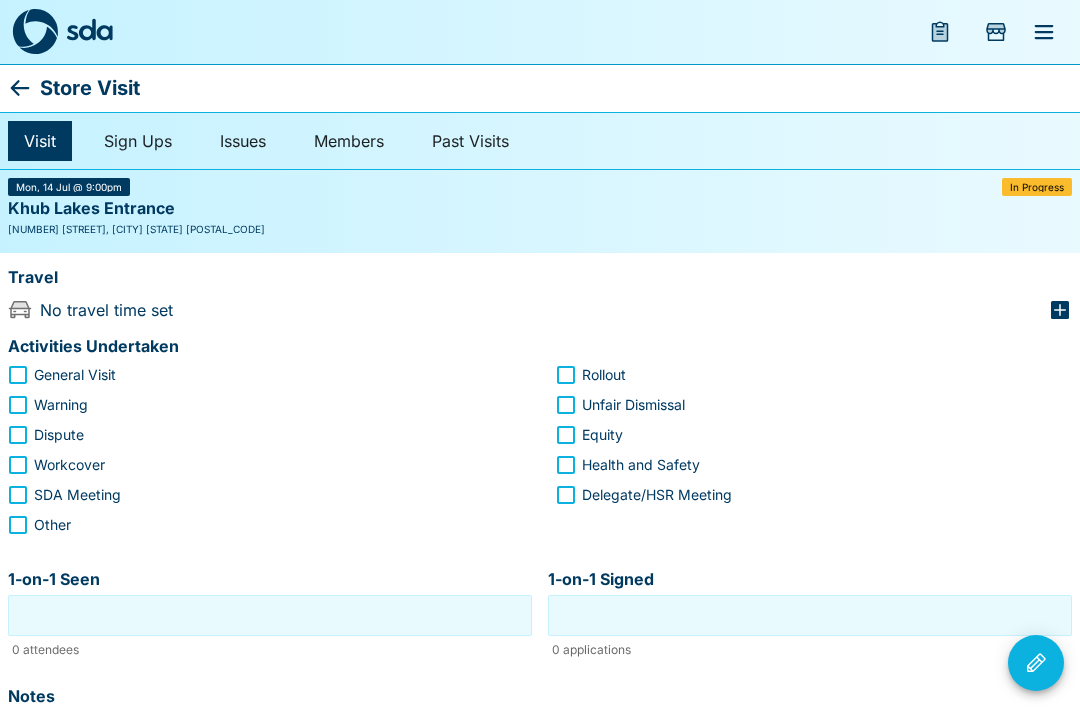 click on "Store Visit" at bounding box center (90, 88) 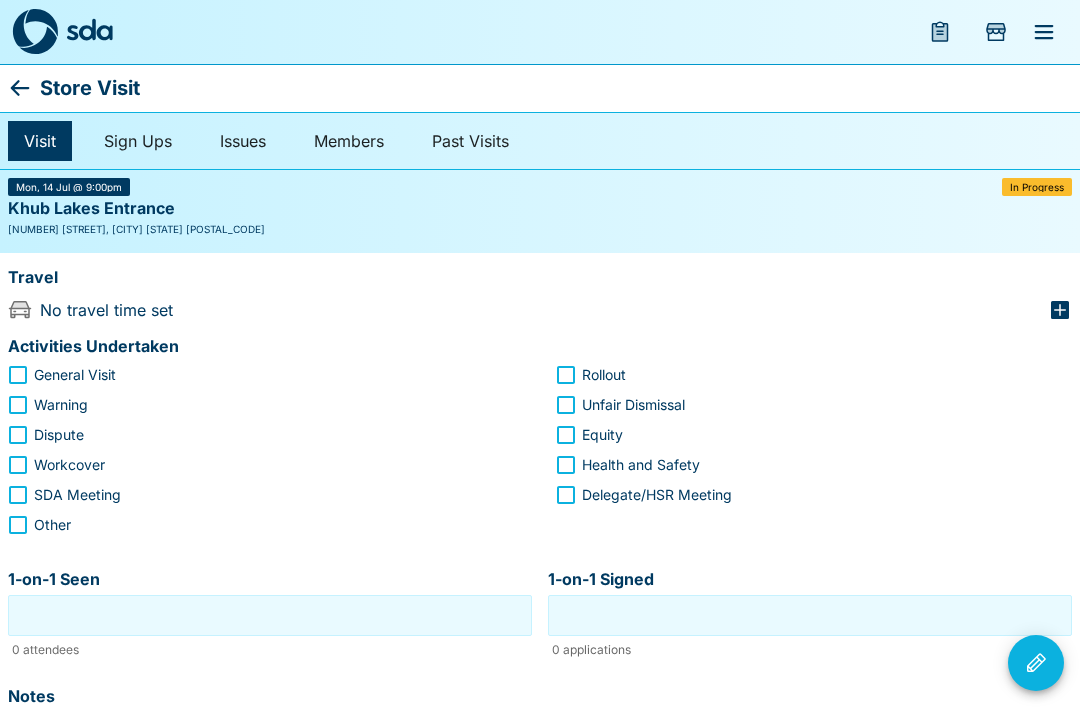 click 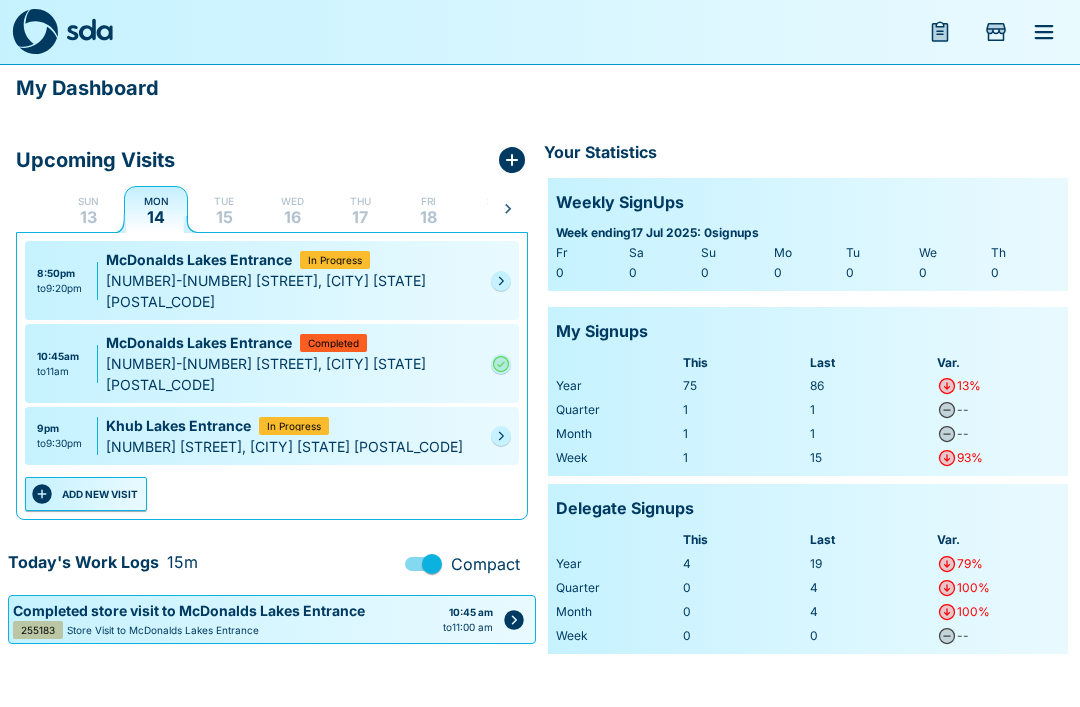 click on "In Progress" at bounding box center (294, 426) 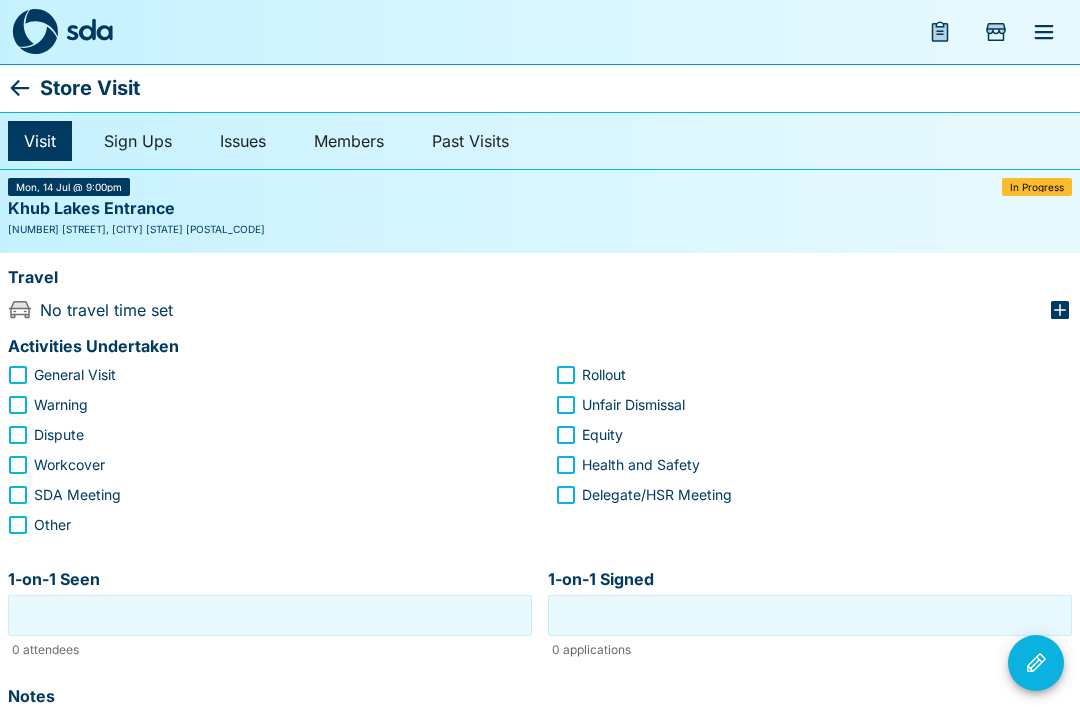 click on "Visit" at bounding box center [40, 141] 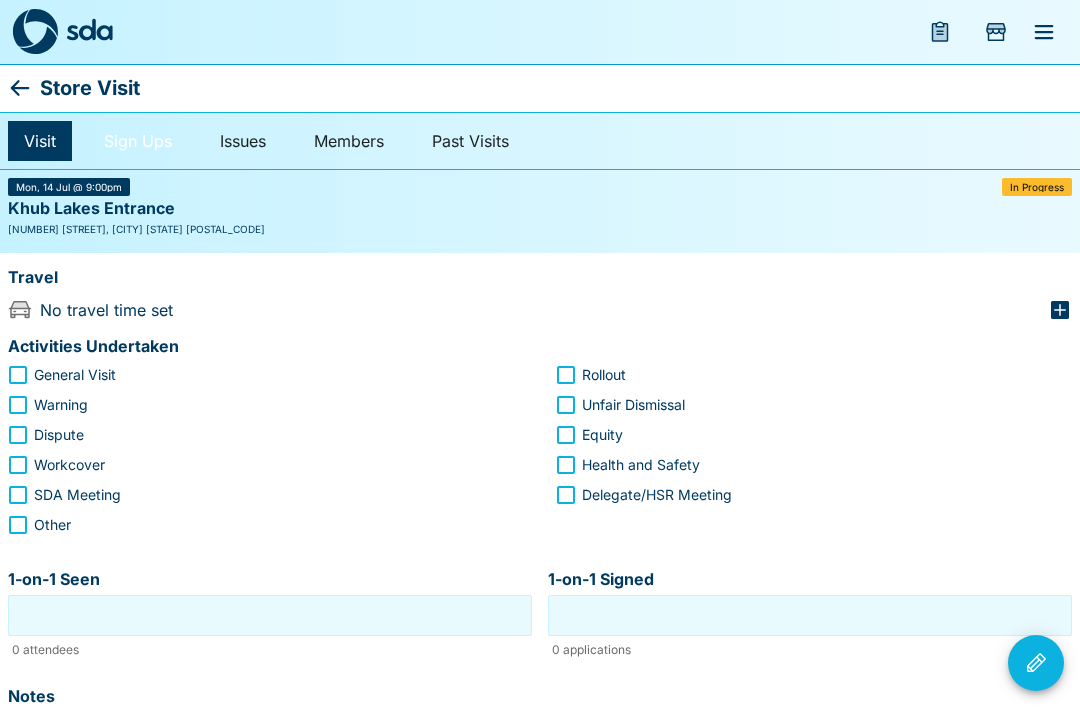 click on "Sign Ups" at bounding box center (138, 141) 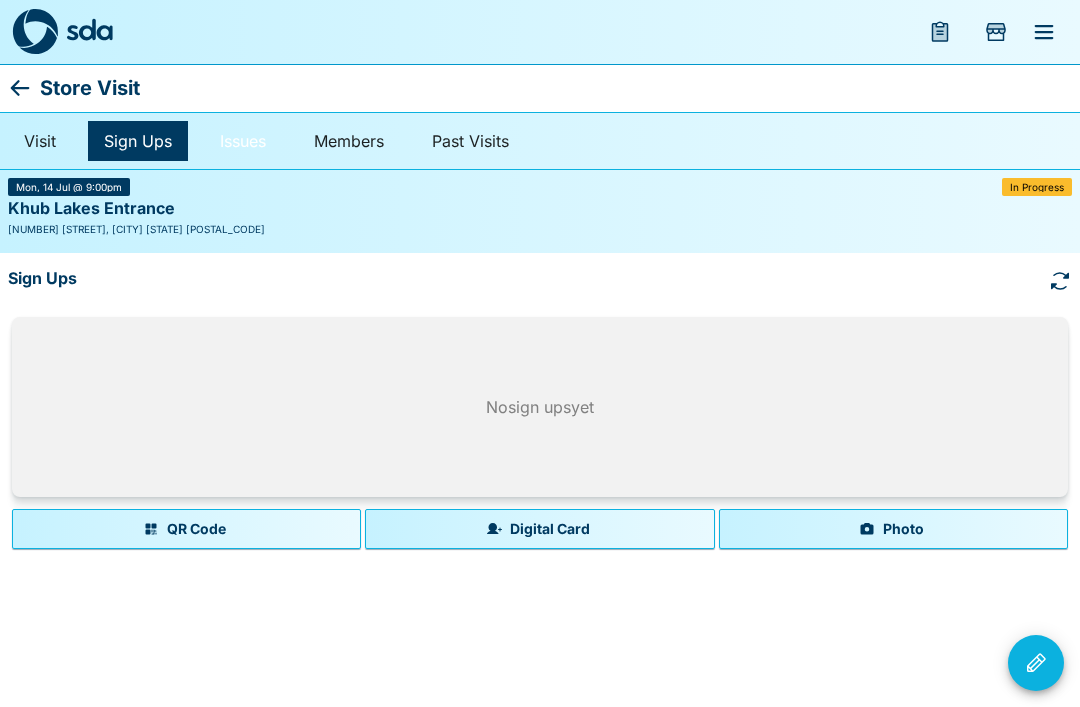click on "Issues" at bounding box center [243, 141] 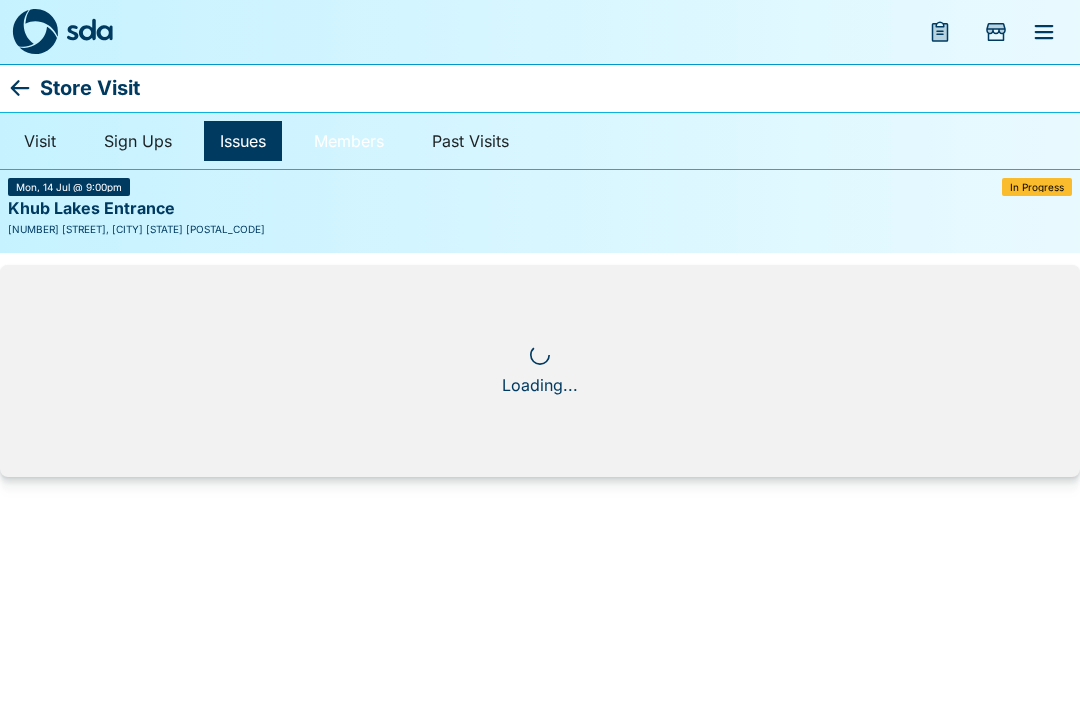 click on "Members" at bounding box center (349, 141) 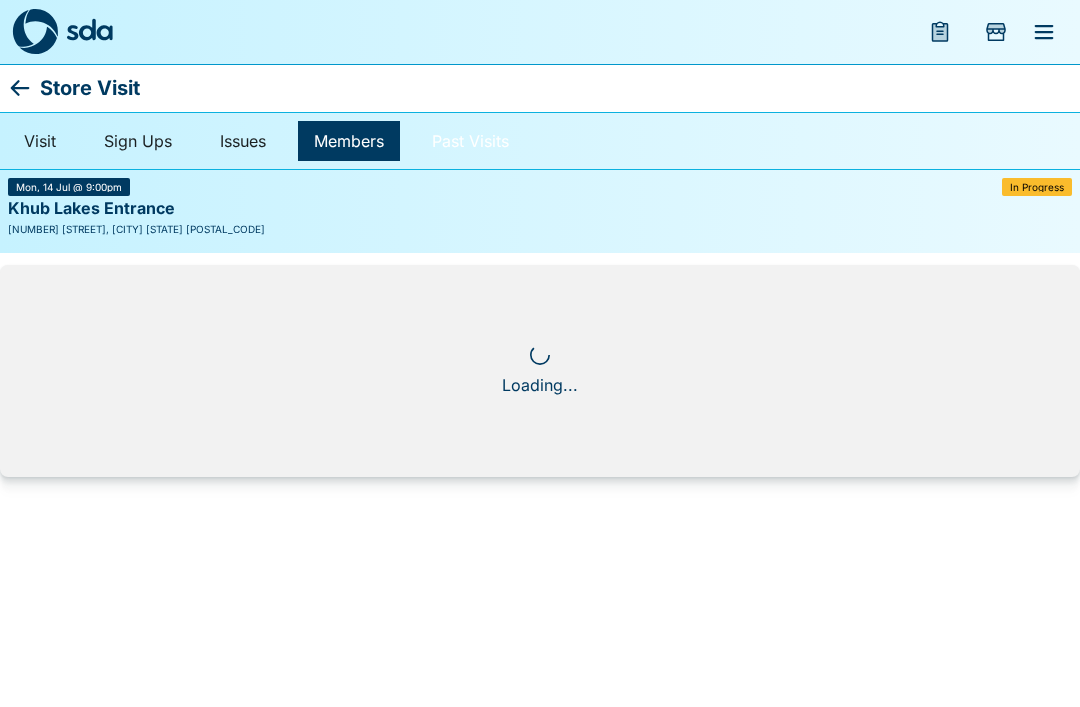 click on "Past Visits" at bounding box center (470, 141) 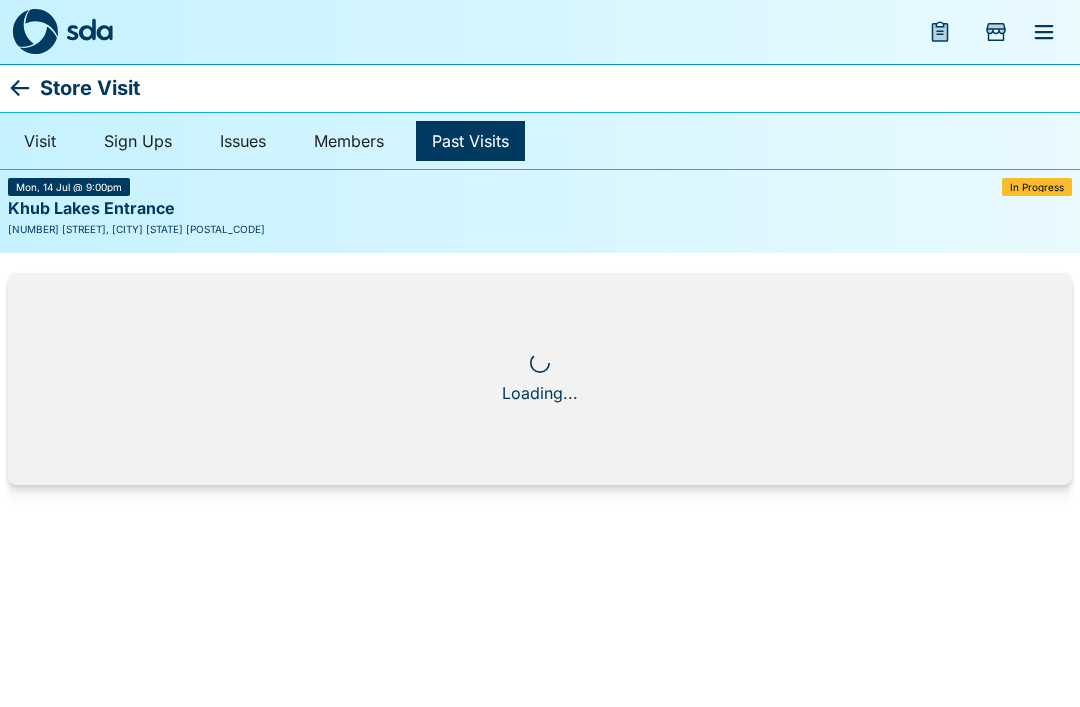 click on "In Progress" at bounding box center [1037, 187] 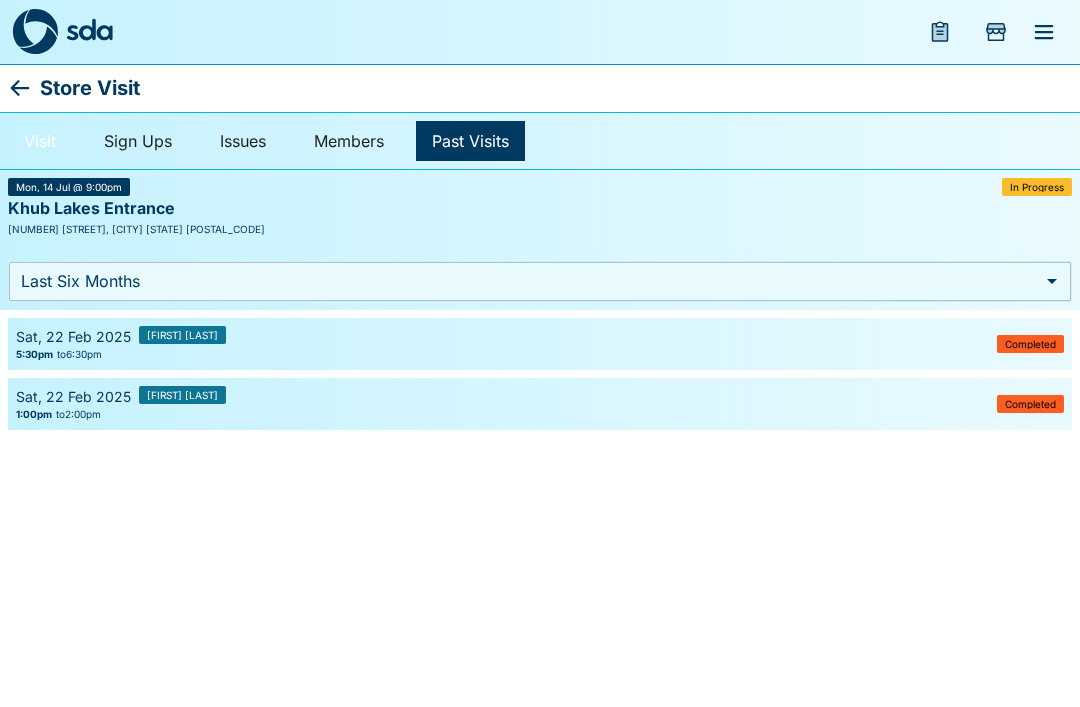 click on "Visit" at bounding box center (40, 141) 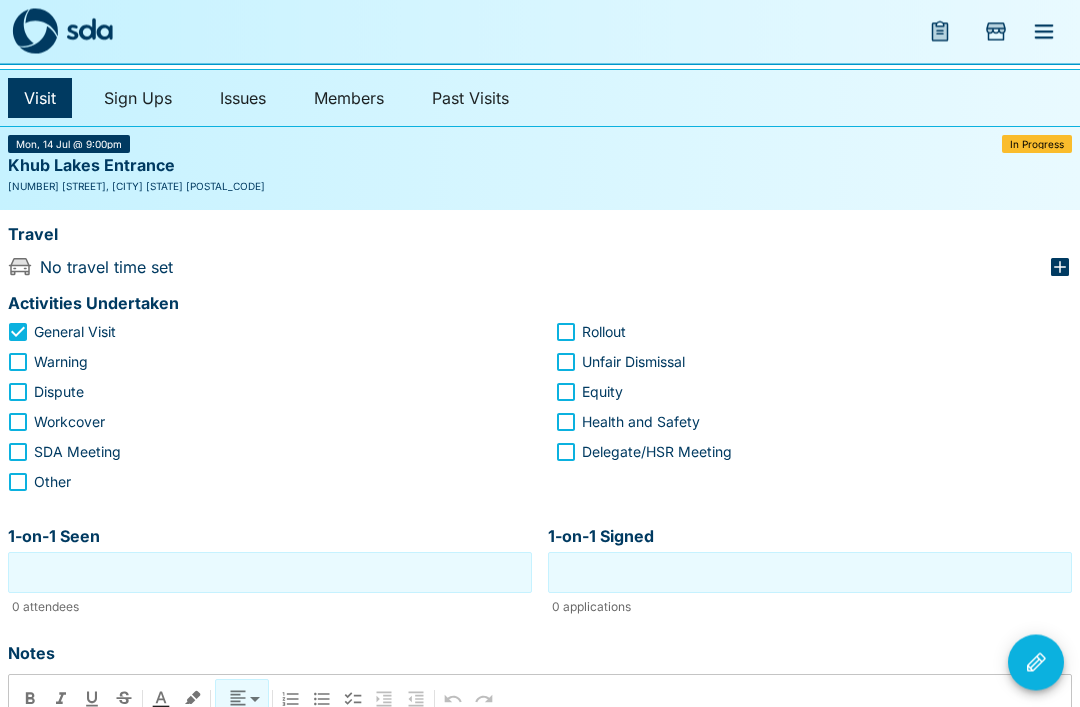 scroll, scrollTop: 0, scrollLeft: 0, axis: both 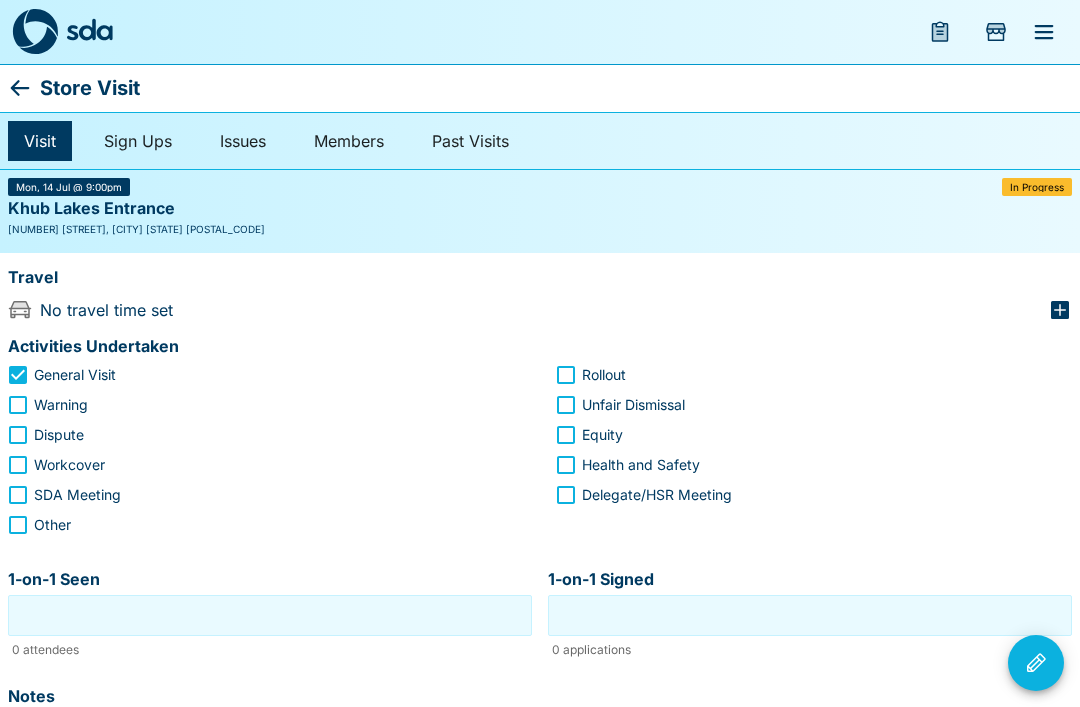 click 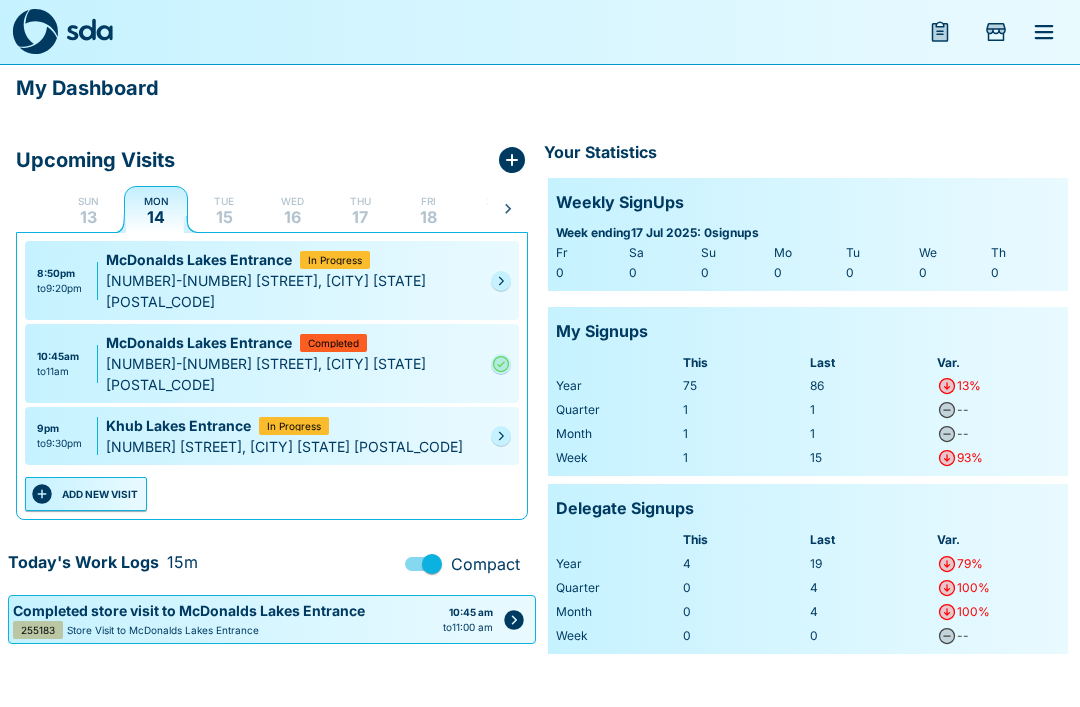 click on "ADD NEW VISIT" at bounding box center (86, 494) 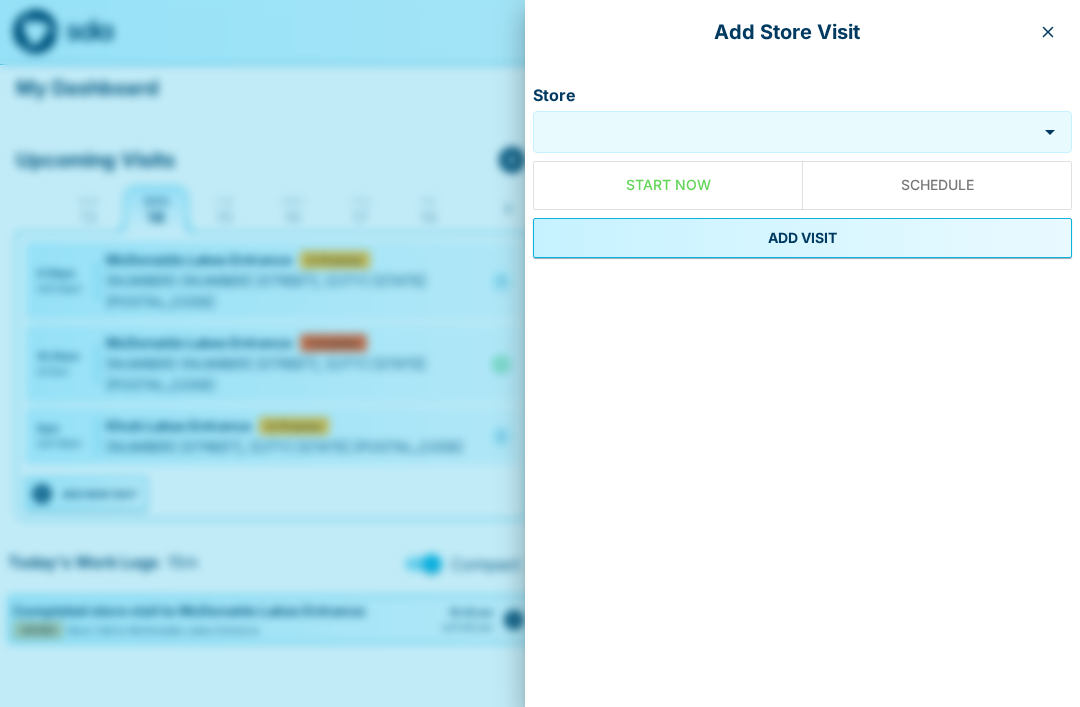 click on "Store" at bounding box center (785, 132) 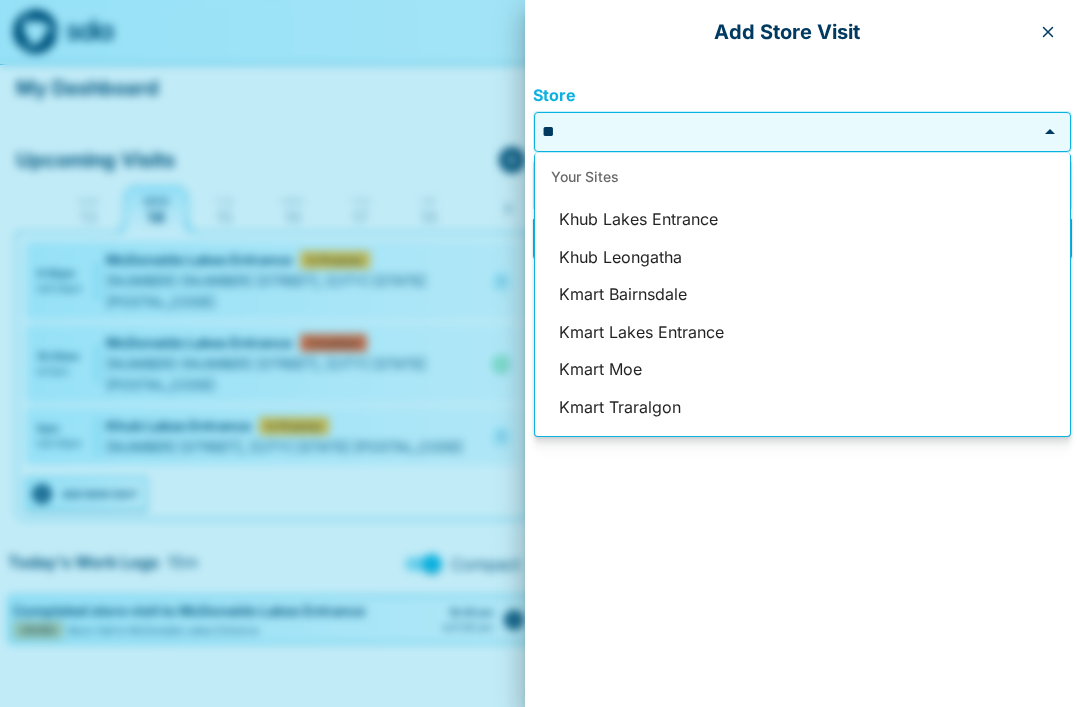 click on "Khub Lakes Entrance" at bounding box center [802, 220] 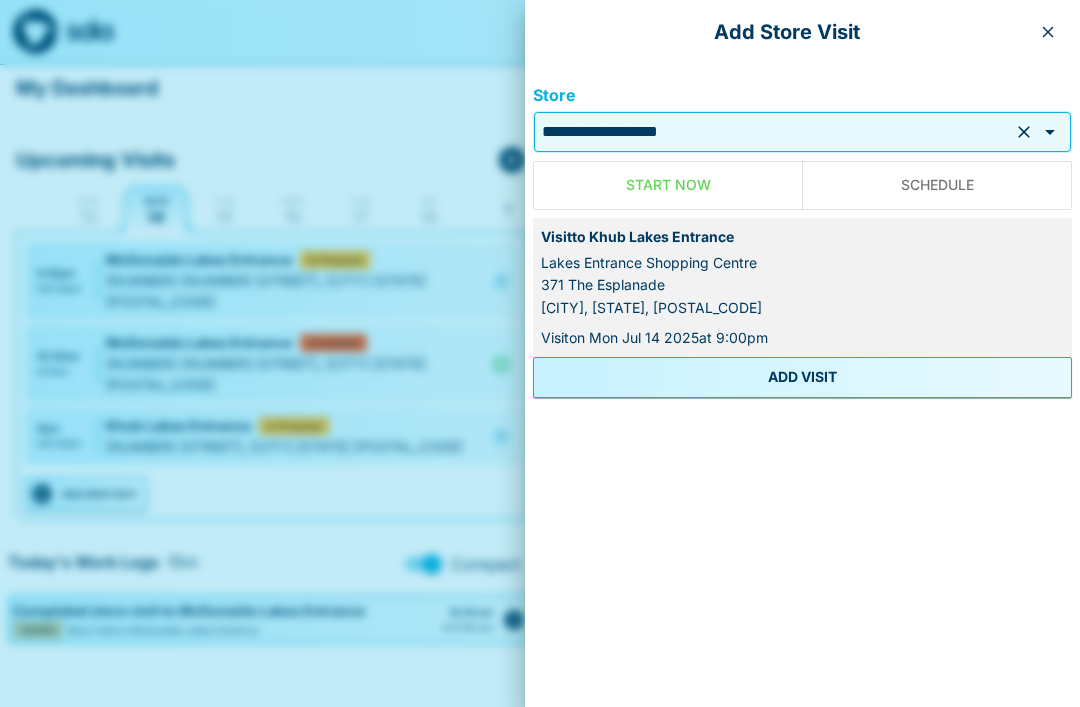 click on "ADD VISIT" at bounding box center [802, 377] 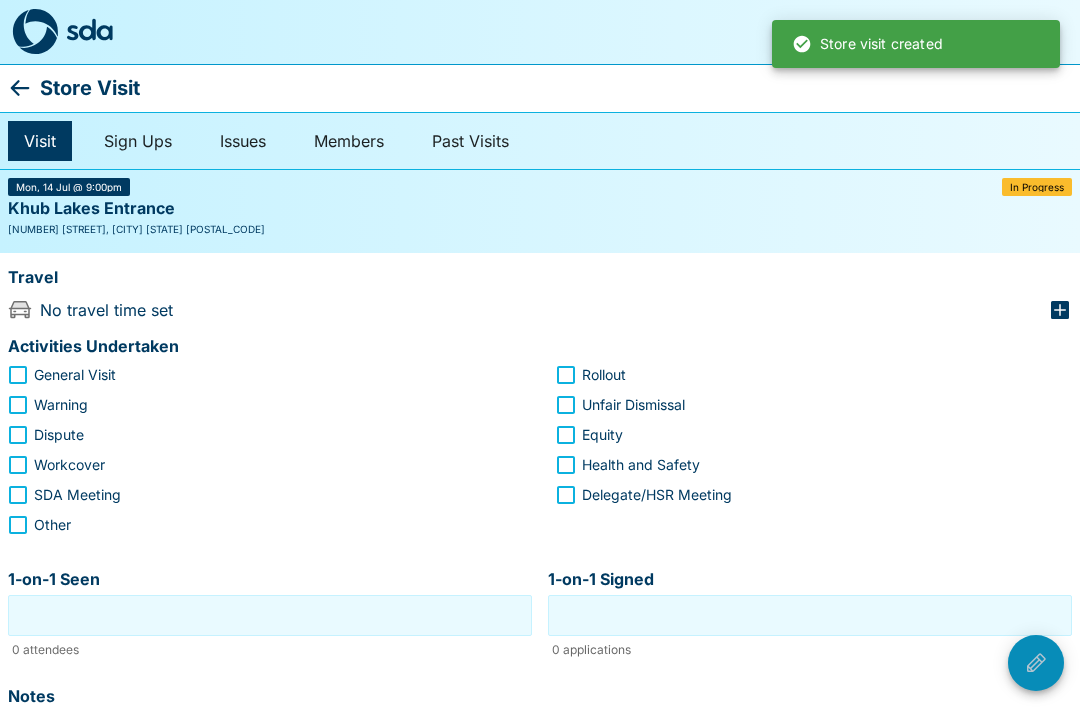 click 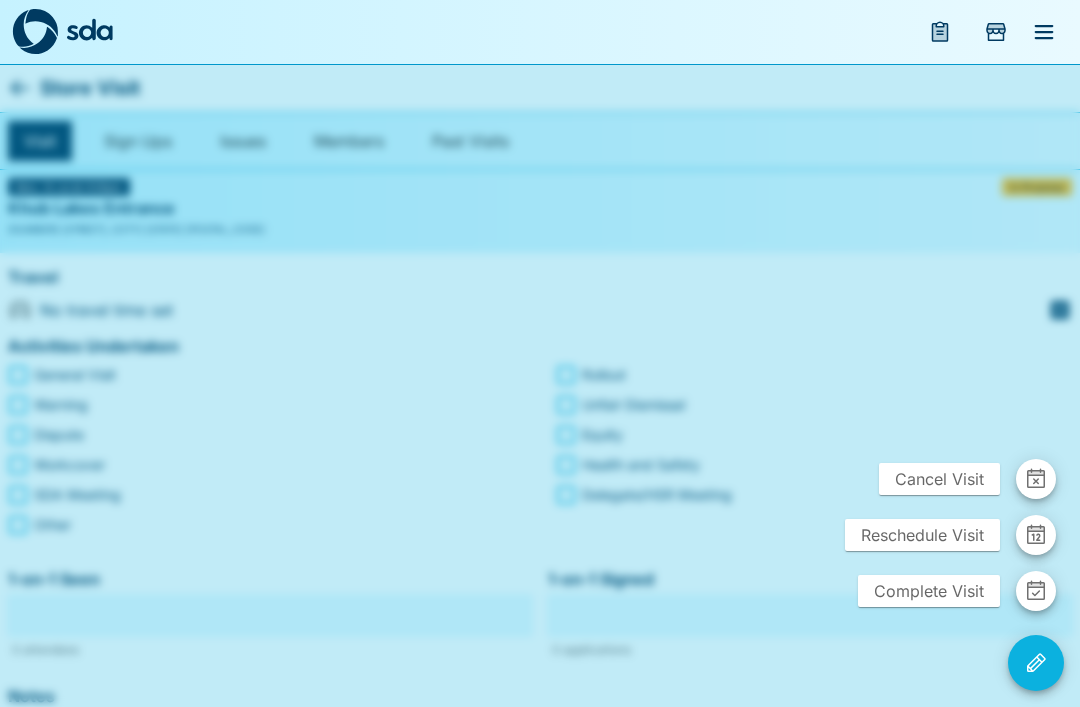 click 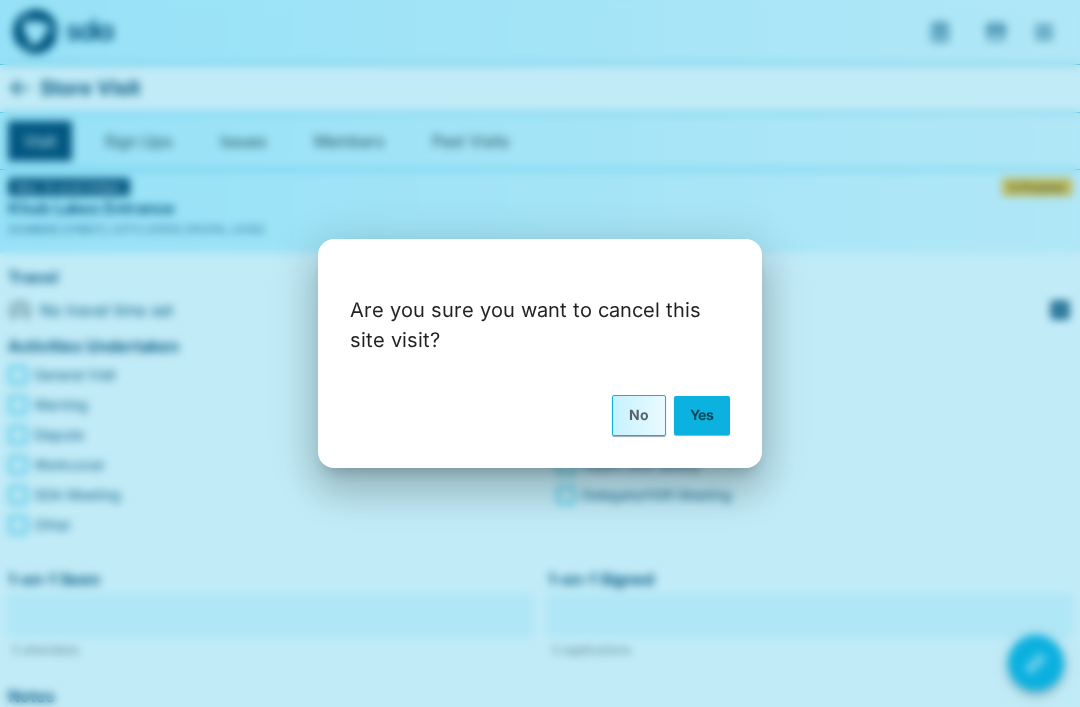 click on "Yes" at bounding box center [702, 415] 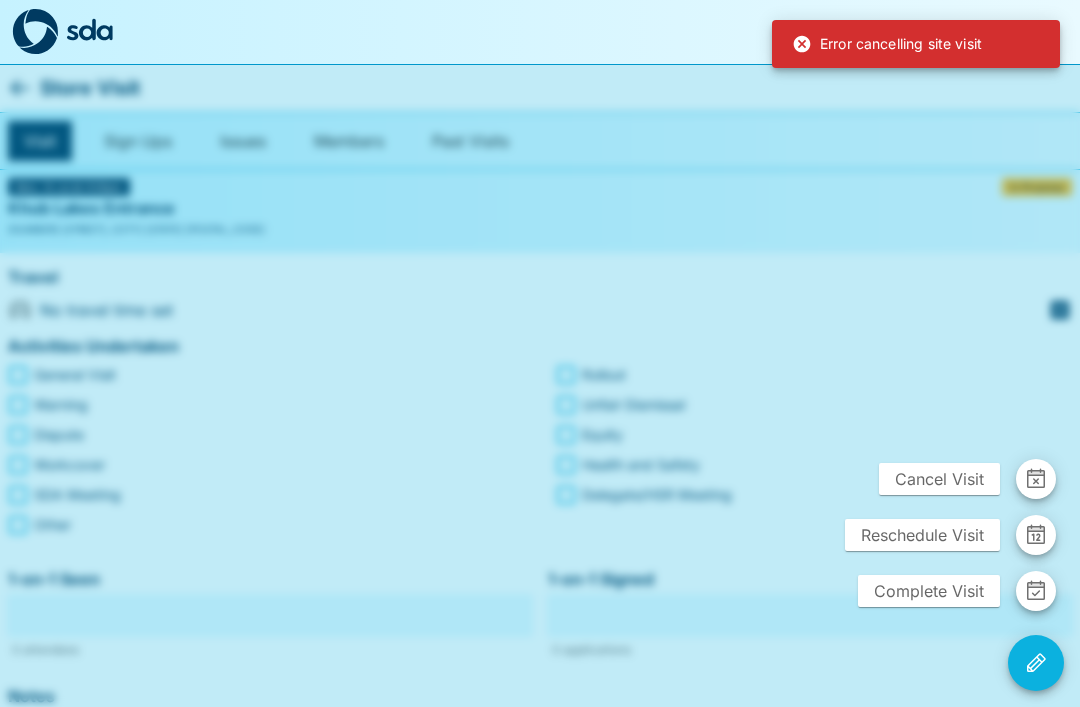 click 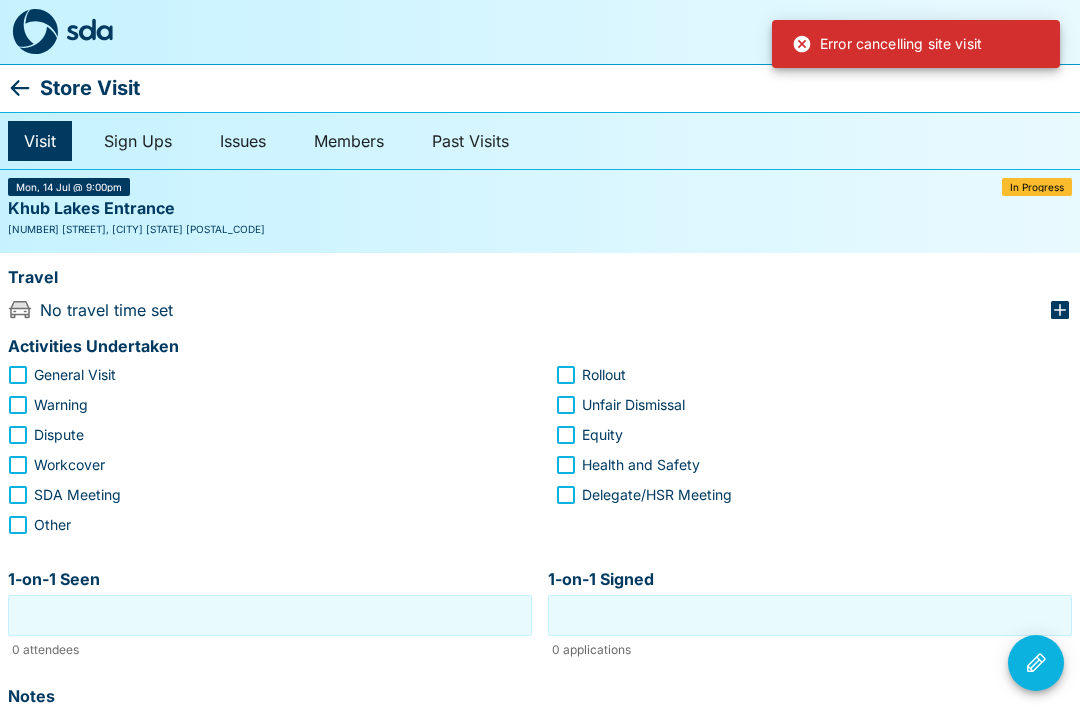 click on "Error cancelling site visit" at bounding box center (916, 44) 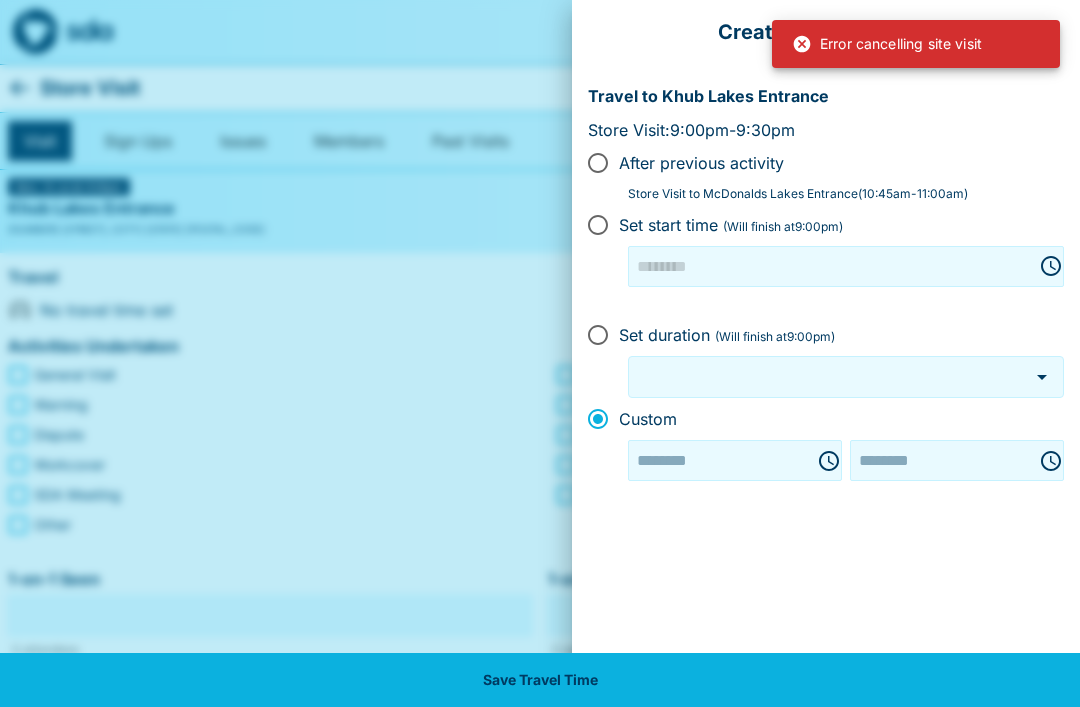 type on "********" 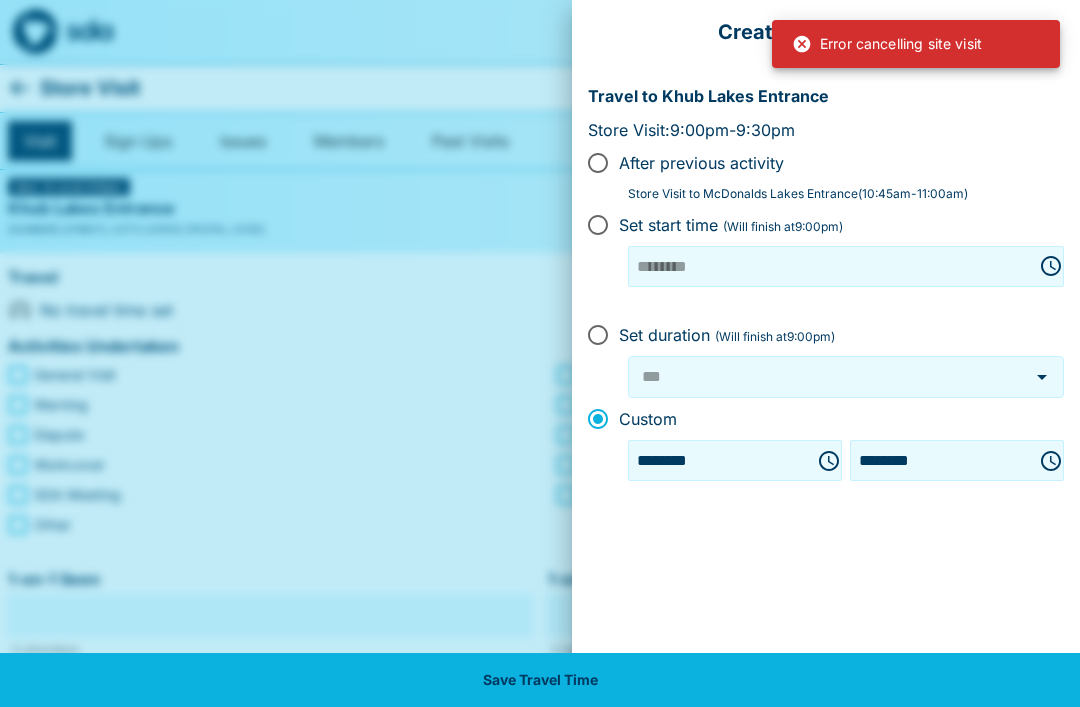 click on "Travel to Khub Lakes Entrance Store Visit:  9:00pm - 9:30pm After previous activity Store Visit to McDonalds Lakes Entrance  ( 10:45am - 11:00am ) Set start time   (Will finish at  9:00pm ) ******** ​ ​ Set duration   (Will finish at  9:00pm ) *** ​ Custom ******** ​ ******** ​ Save Travel Time" at bounding box center [826, 288] 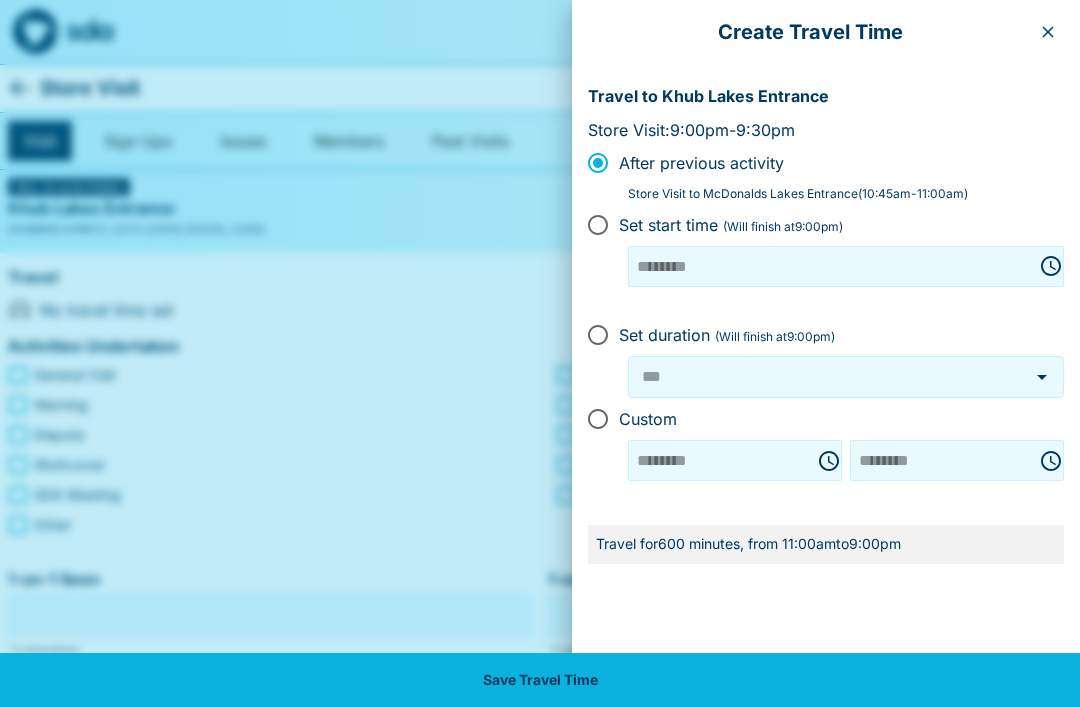 click at bounding box center [1048, 32] 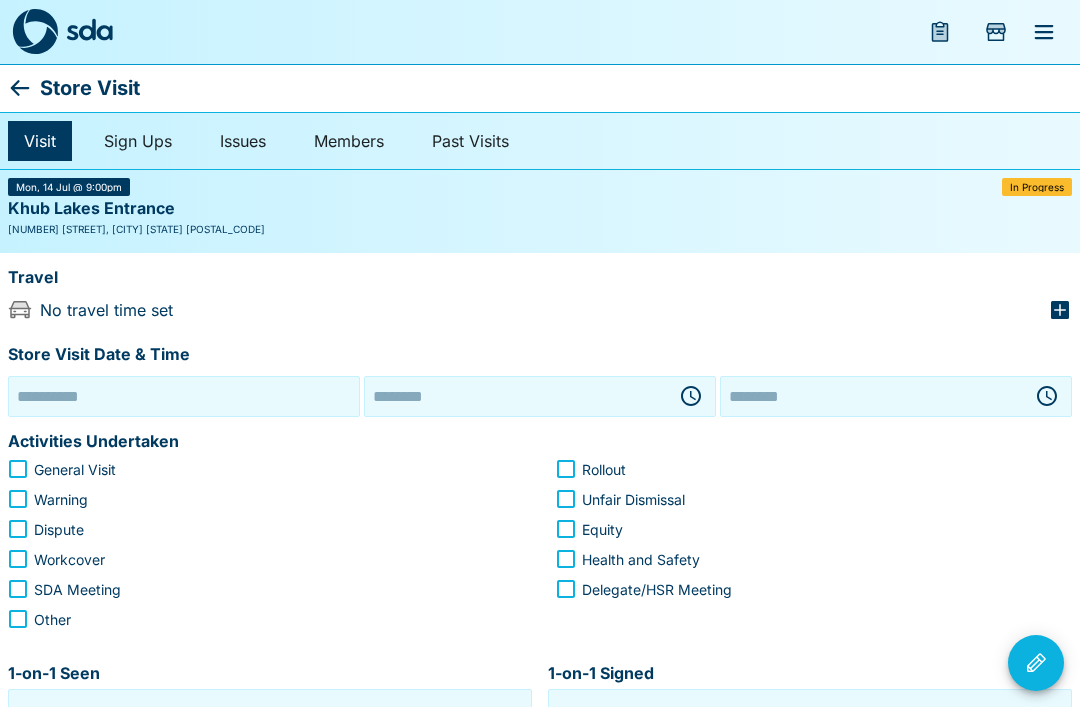 type on "**********" 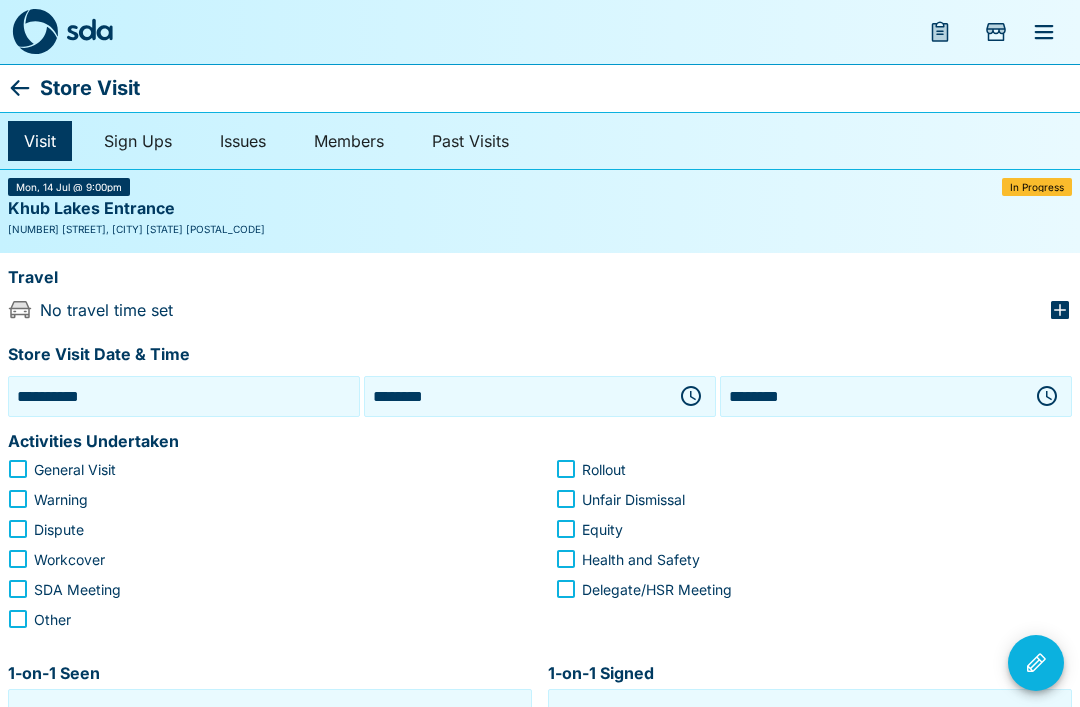 click 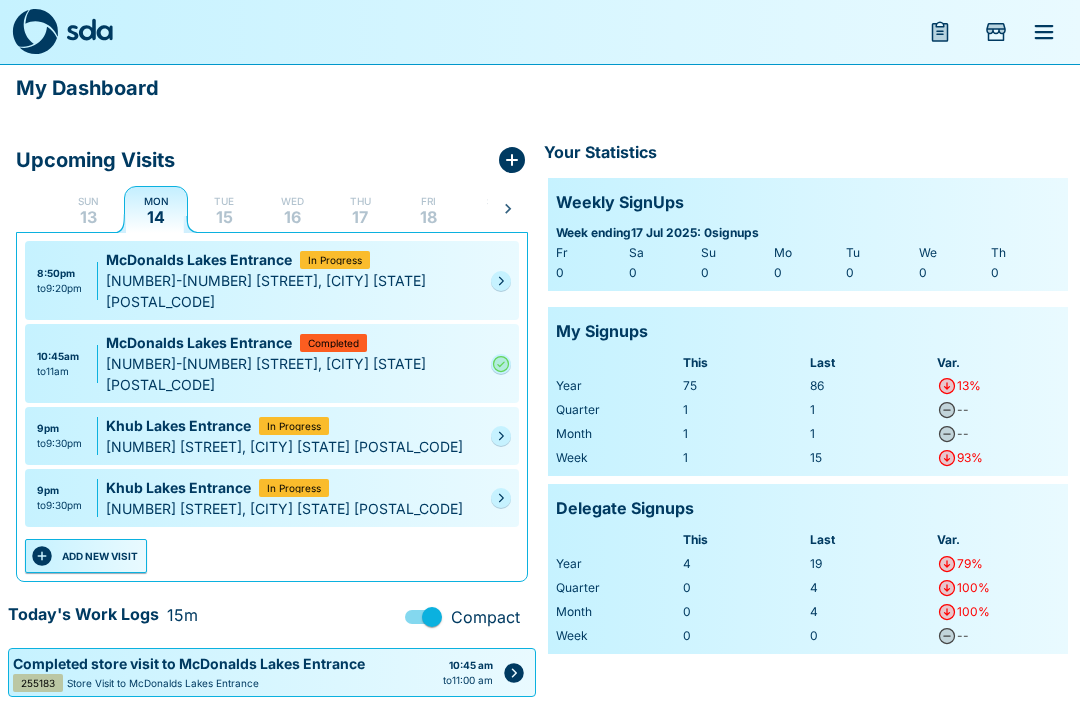 click 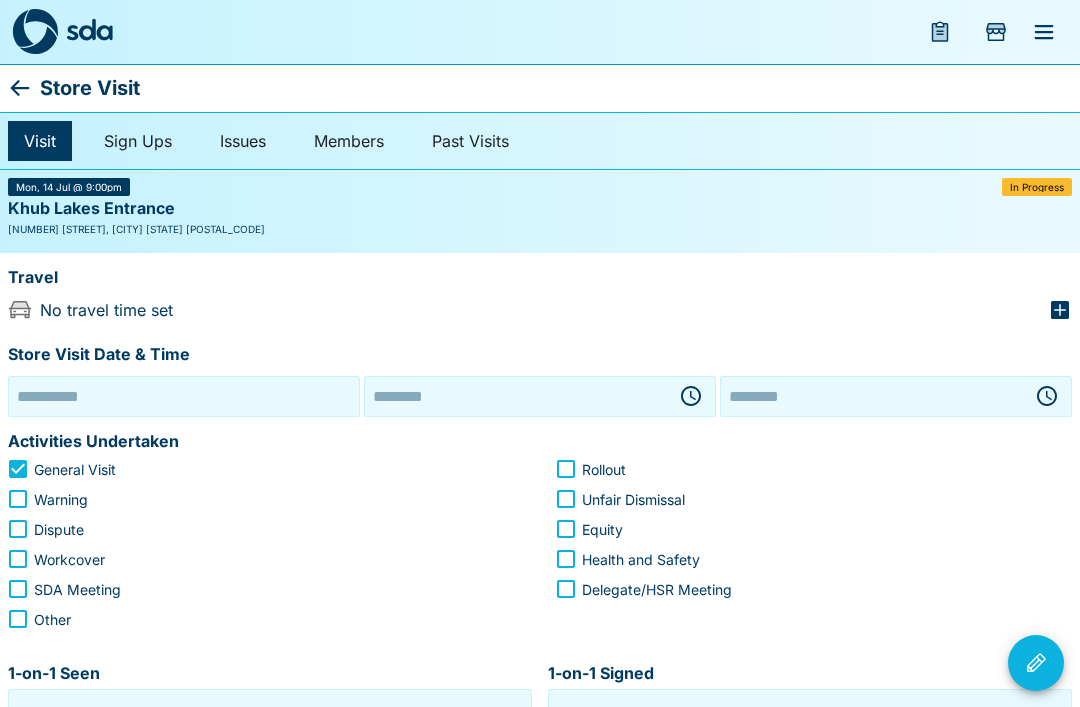 type on "**********" 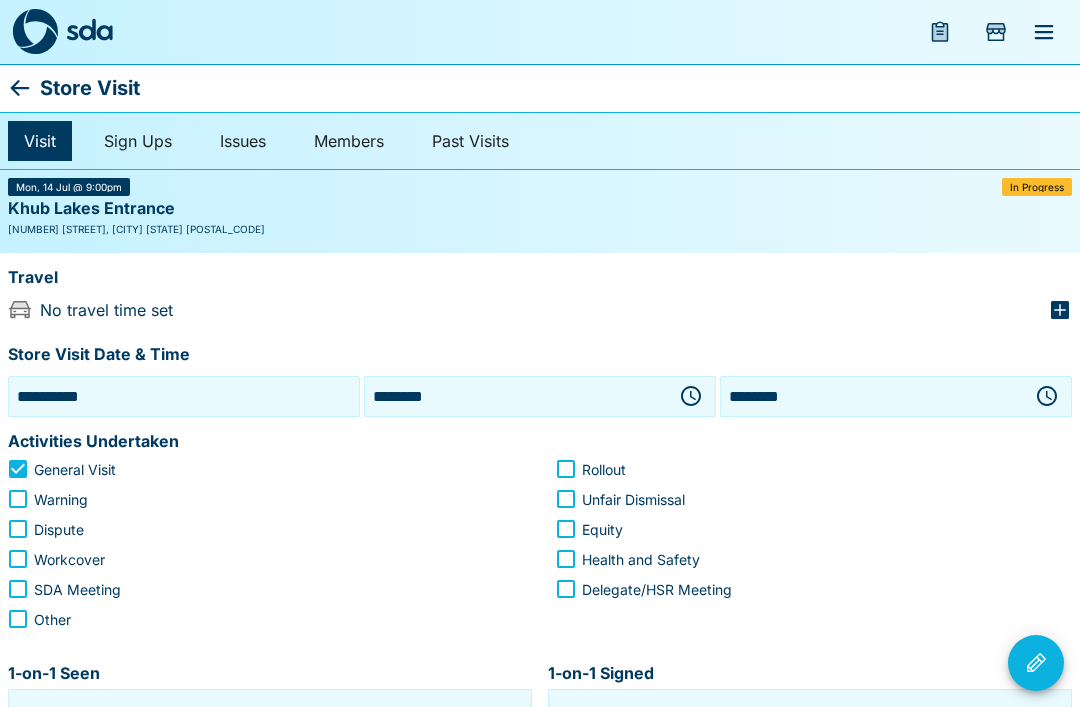 click on "********" at bounding box center (516, 396) 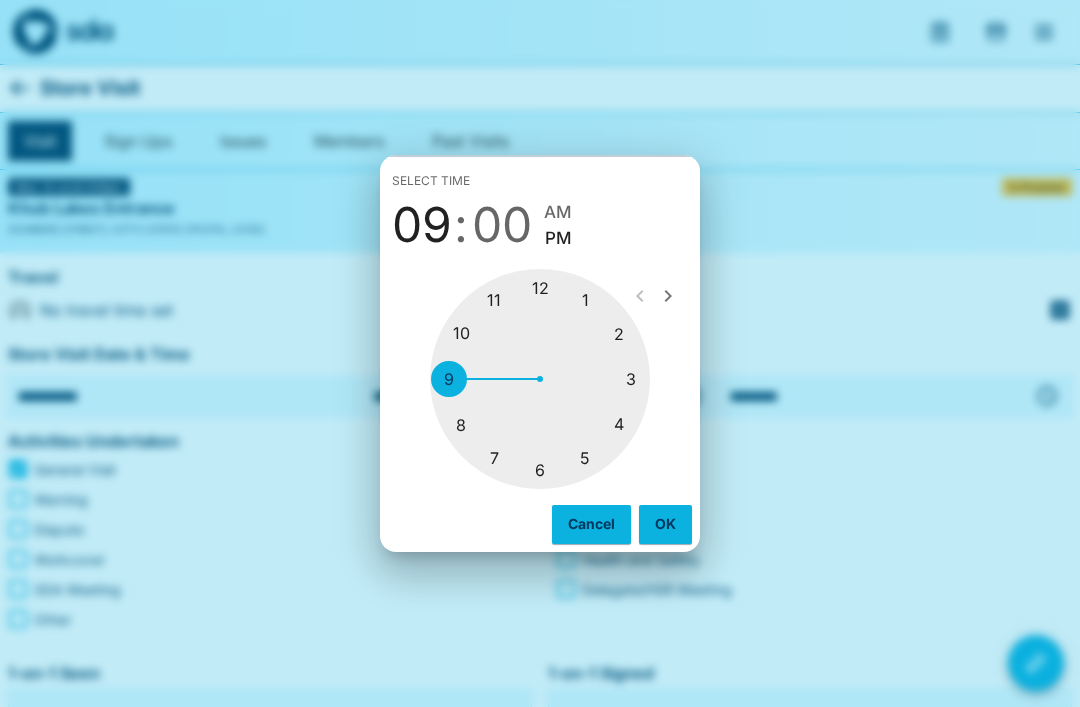 click at bounding box center [540, 379] 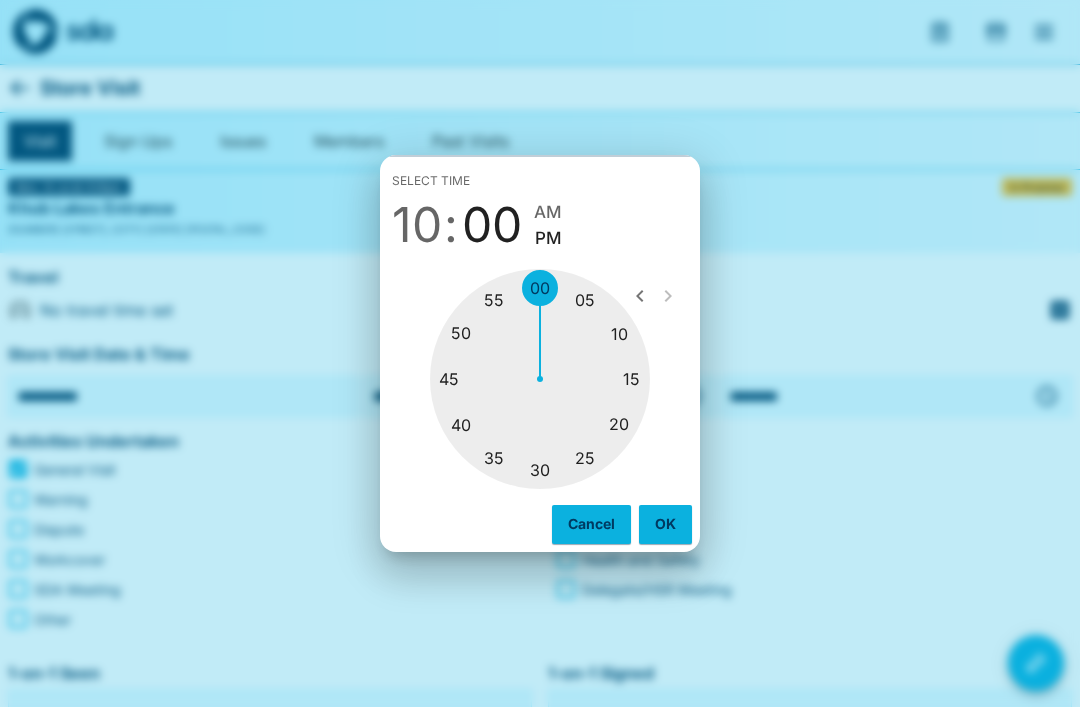 click at bounding box center (540, 379) 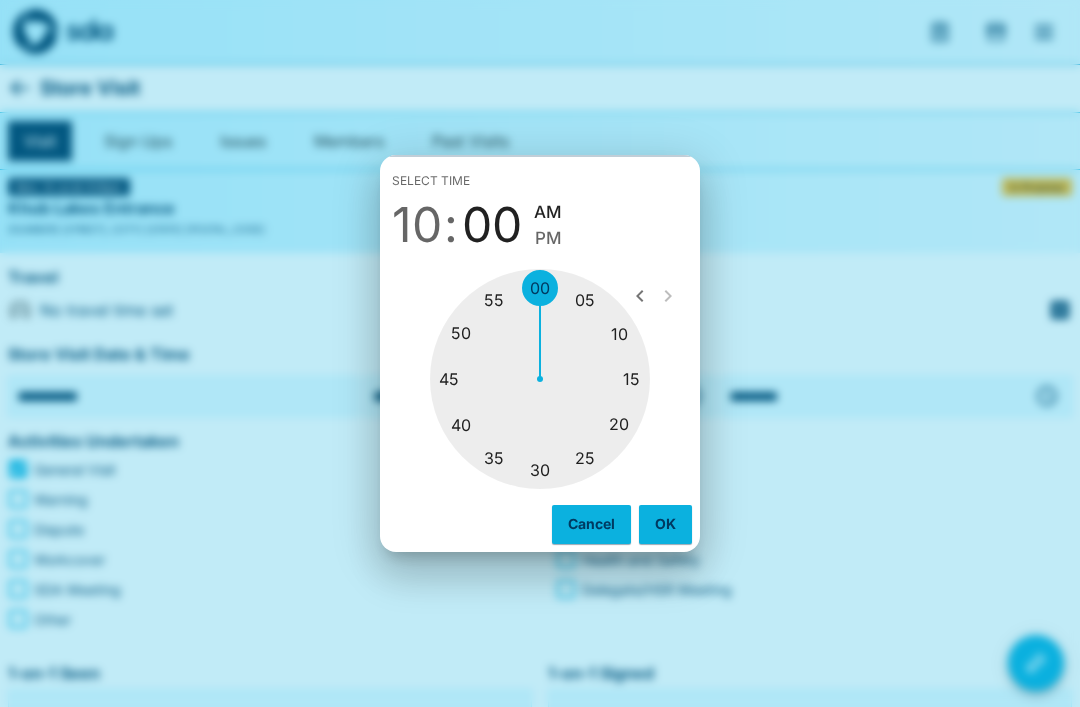 type on "********" 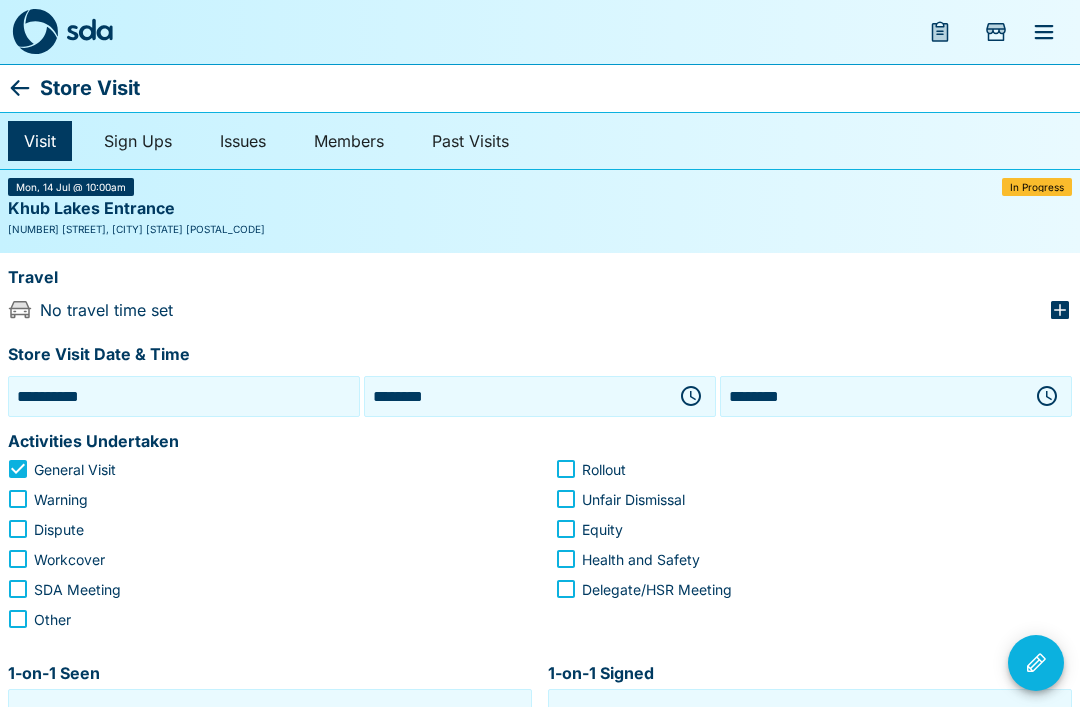 click on "********" at bounding box center [872, 396] 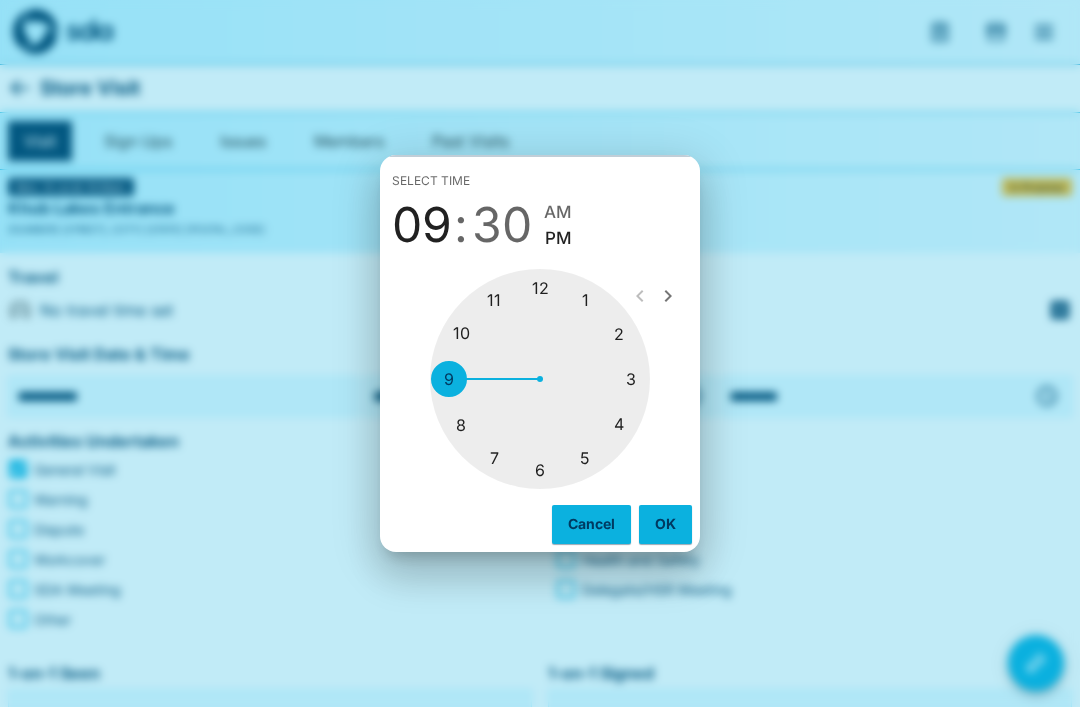 click at bounding box center (540, 379) 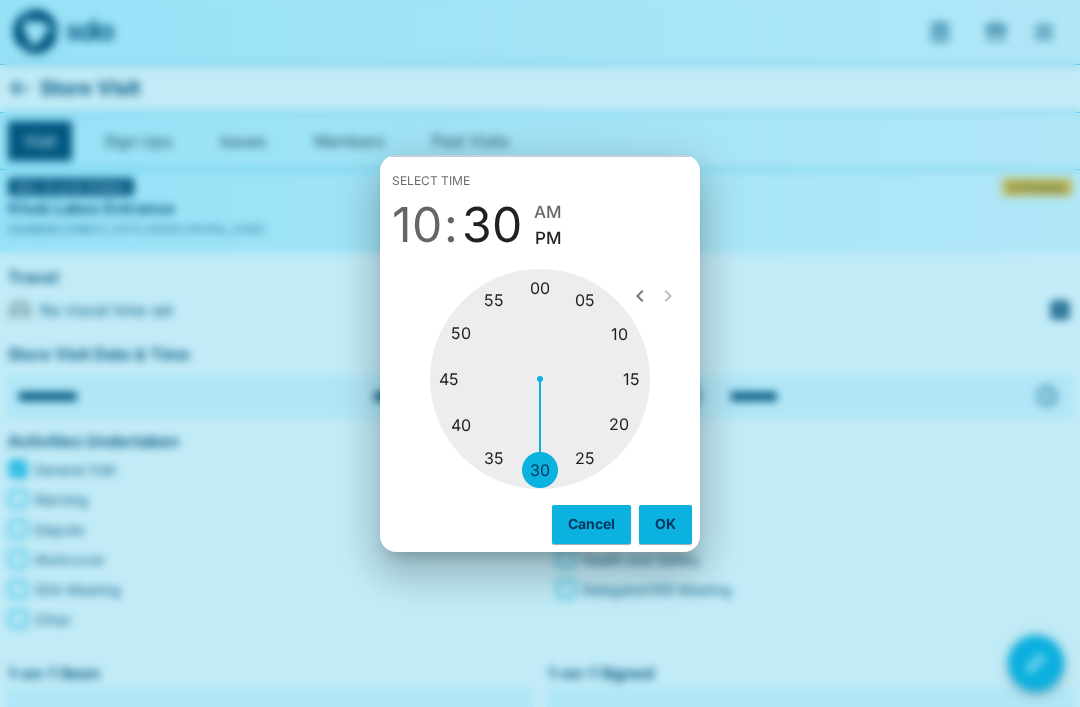 click on "AM" at bounding box center [548, 212] 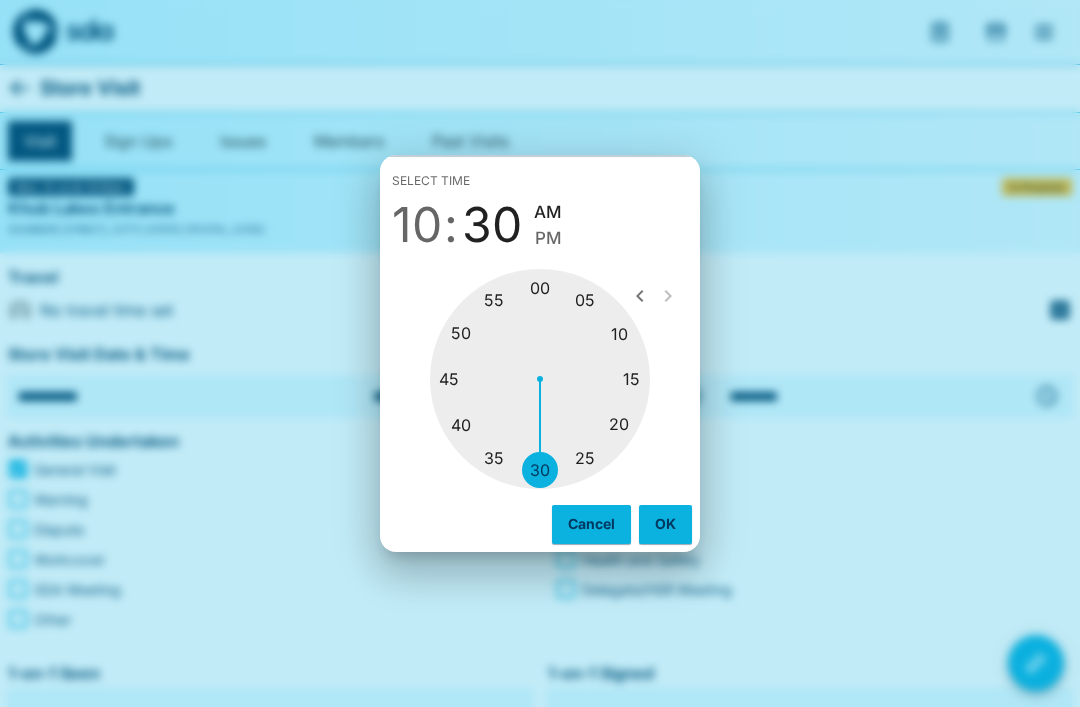 click at bounding box center (540, 379) 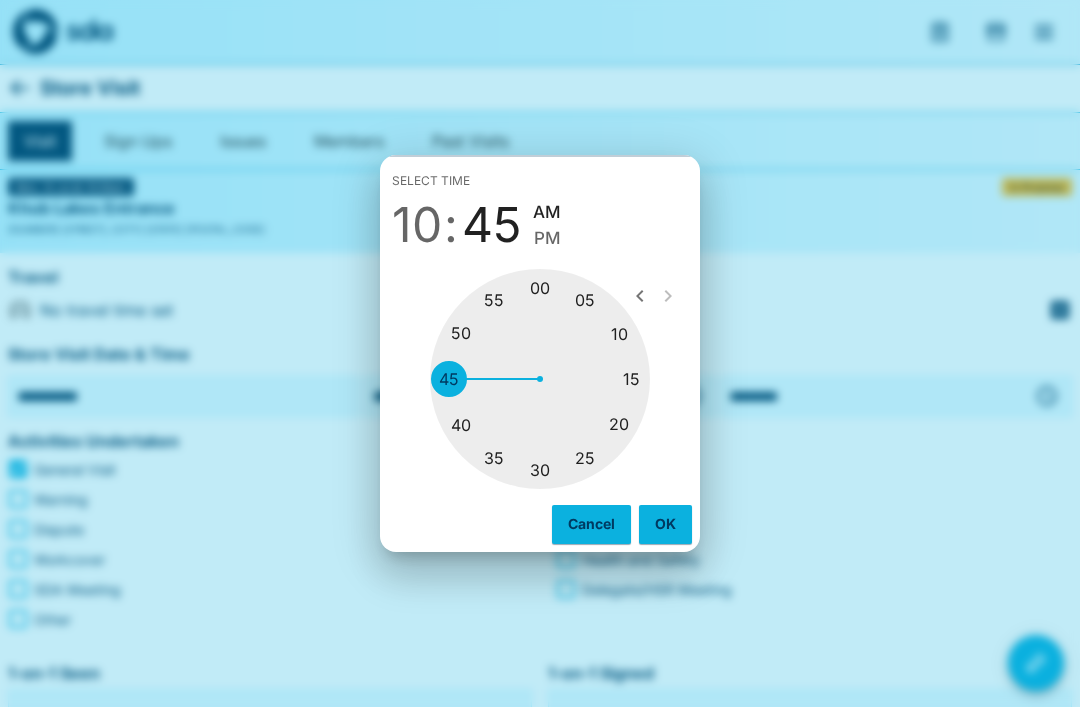 click on "AM" at bounding box center (547, 212) 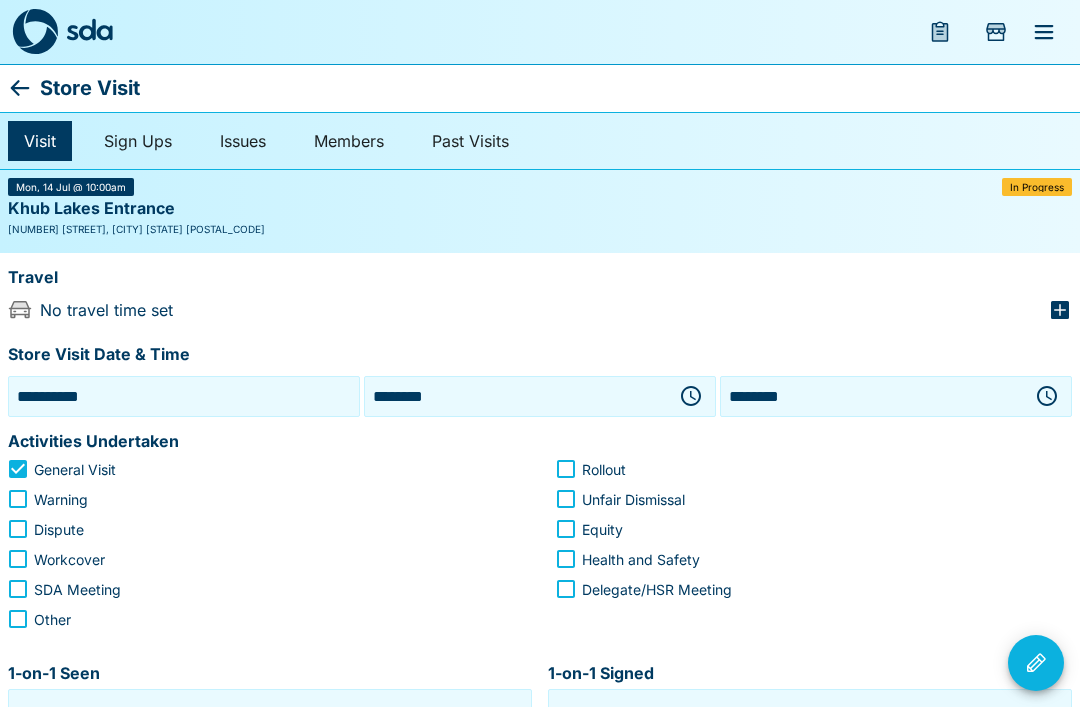 click on "********" at bounding box center [872, 396] 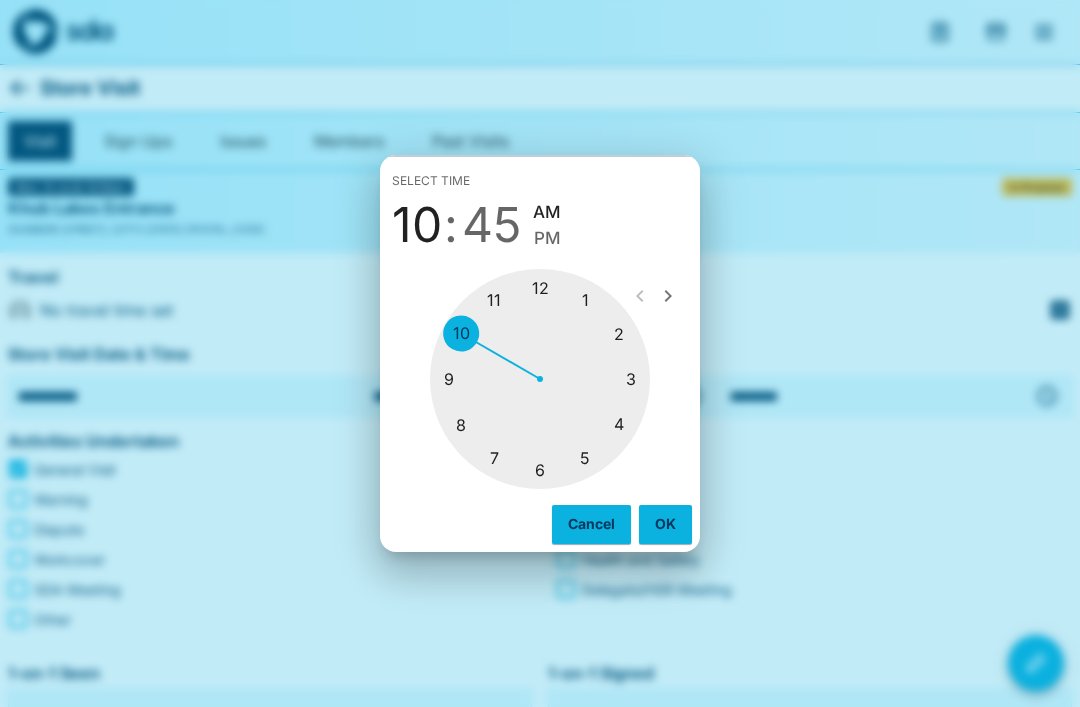click at bounding box center (540, 379) 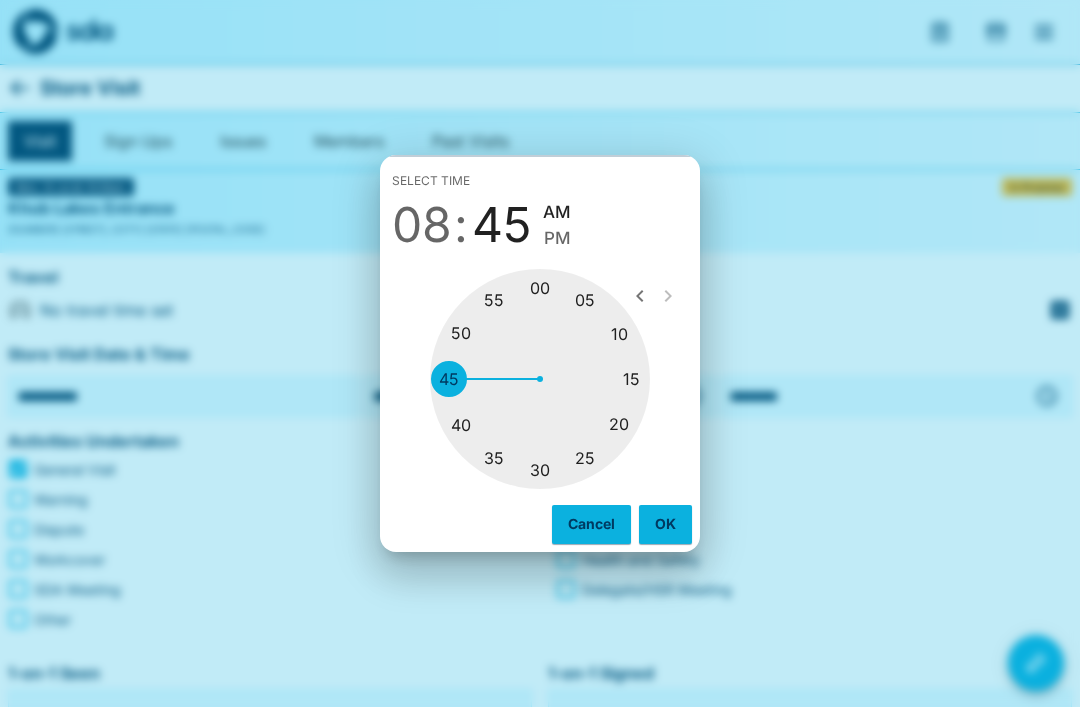 click 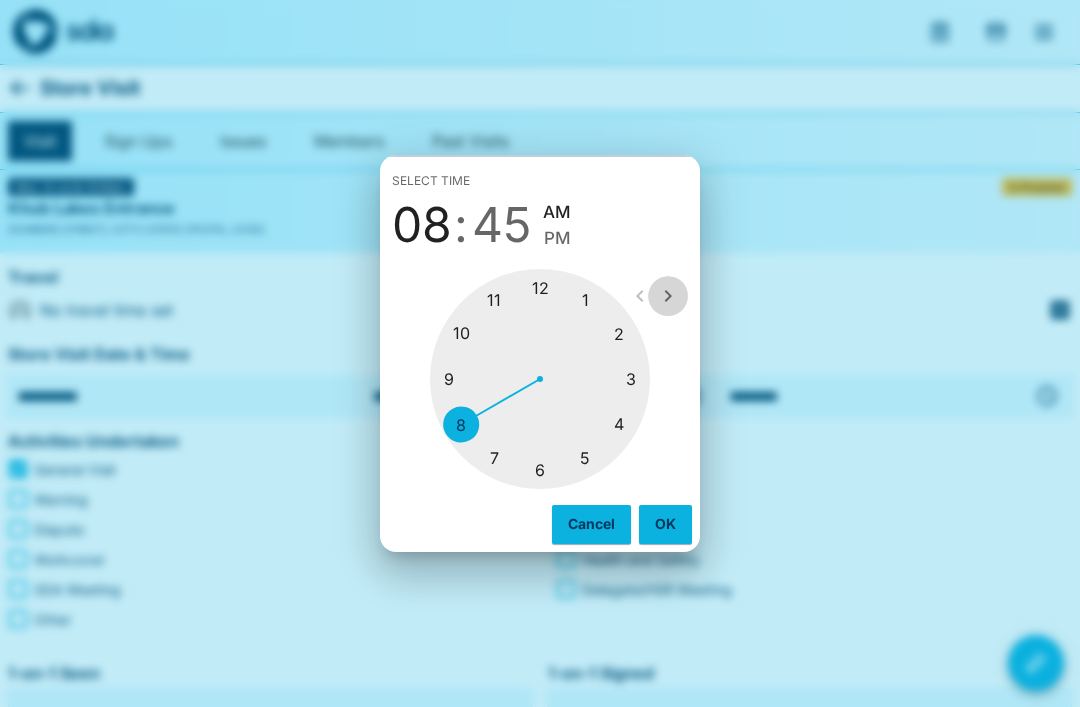 click at bounding box center (668, 296) 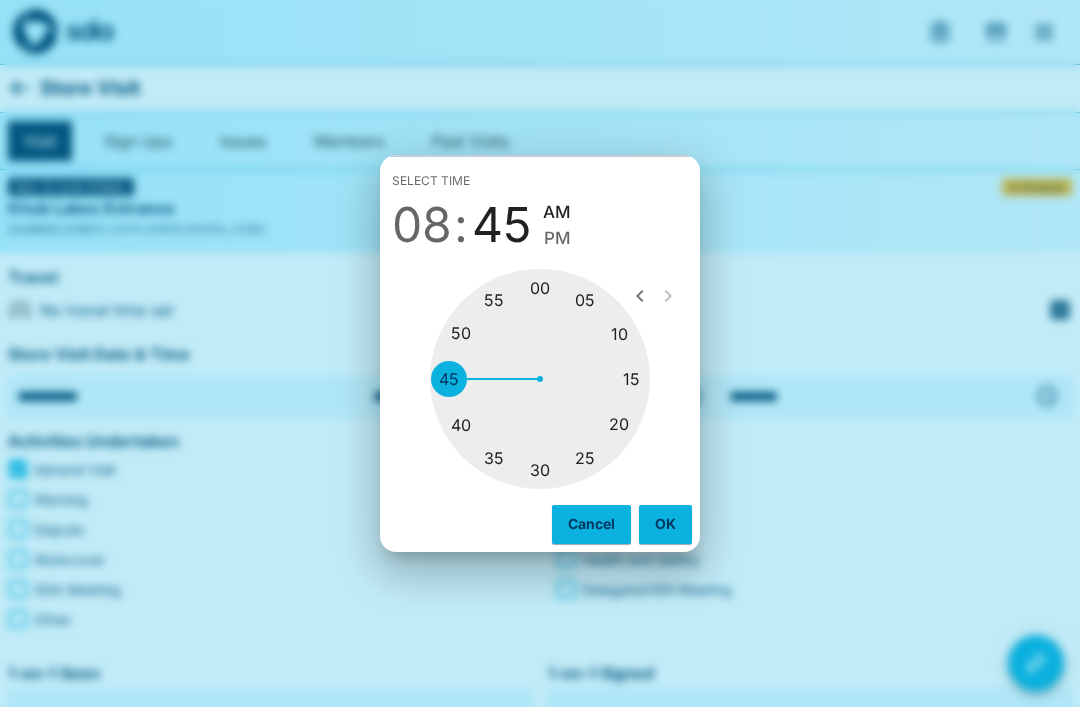 click on "Cancel" at bounding box center (591, 524) 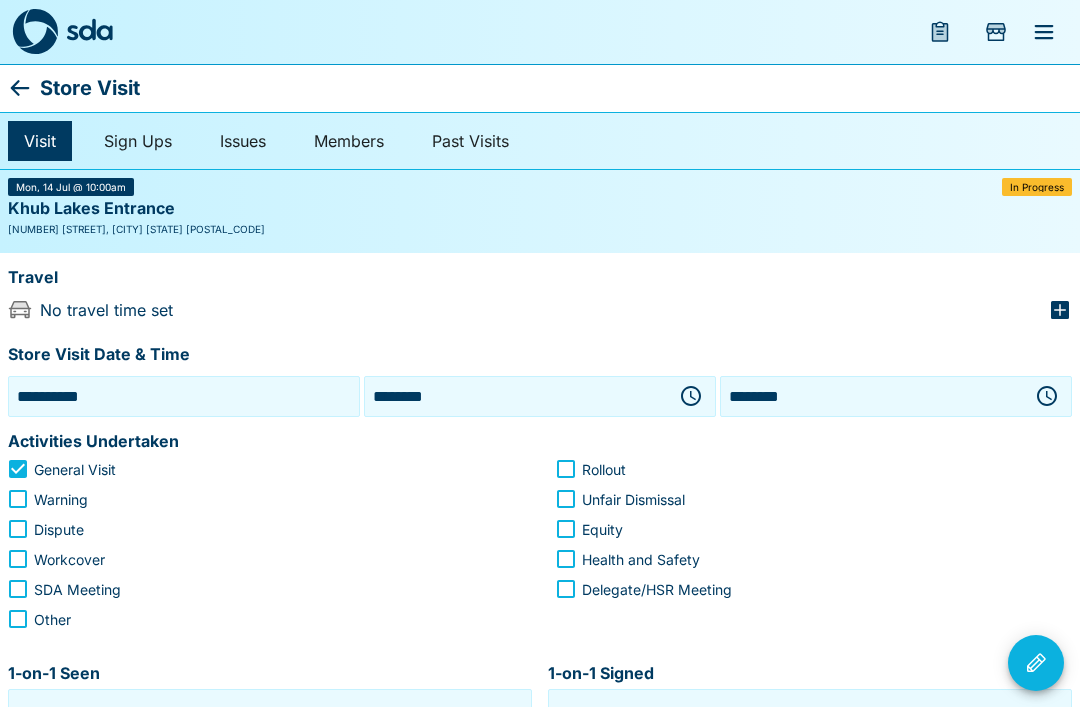 click on "********" at bounding box center (516, 396) 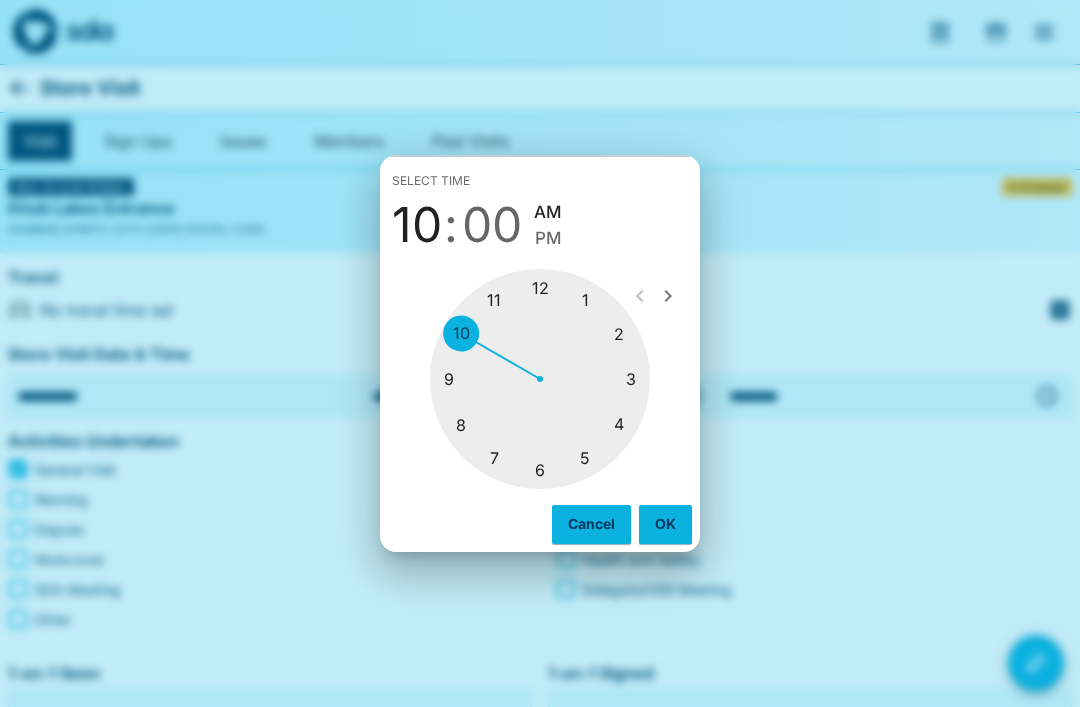 click on "OK" at bounding box center (665, 524) 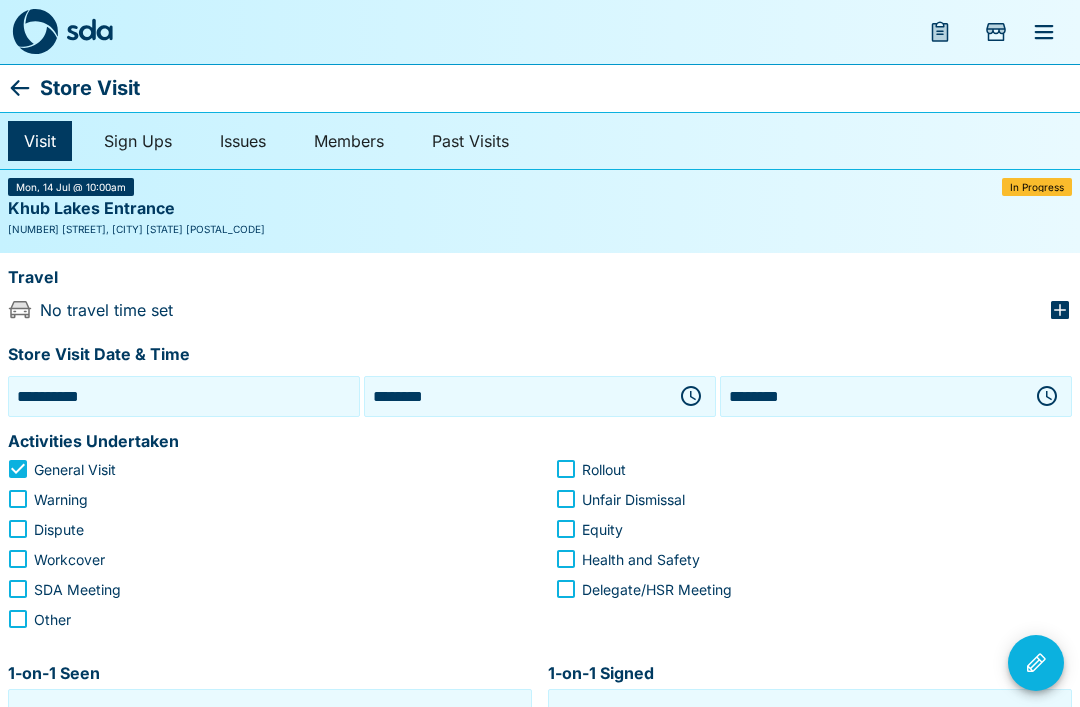 click on "********" at bounding box center (872, 396) 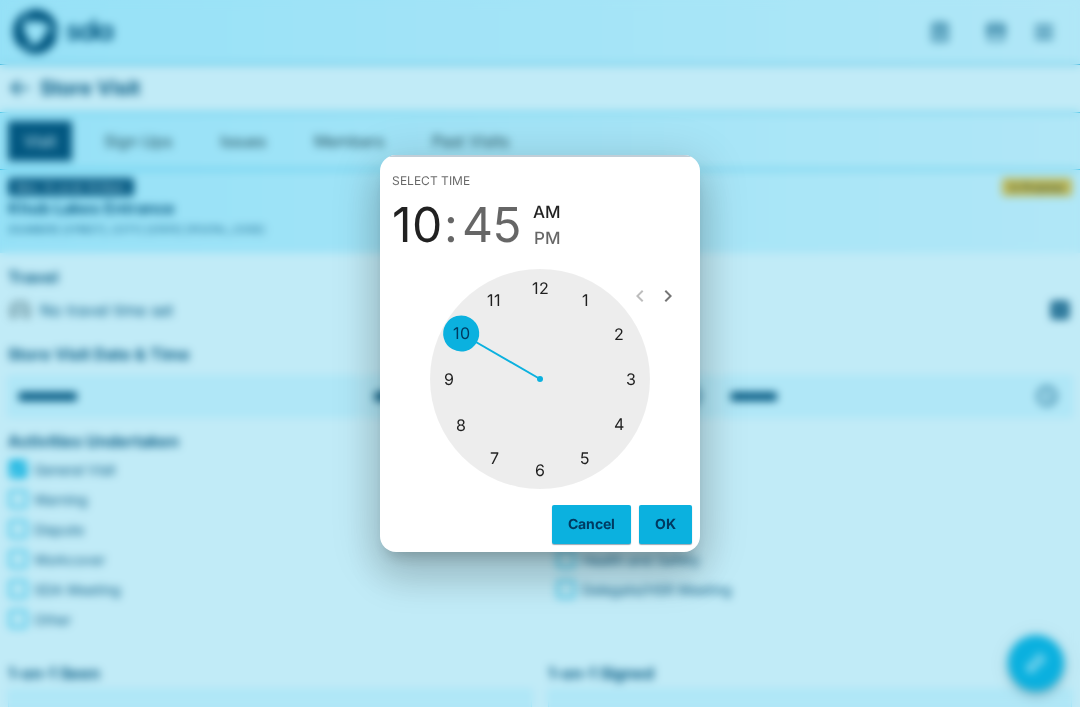 click at bounding box center (540, 379) 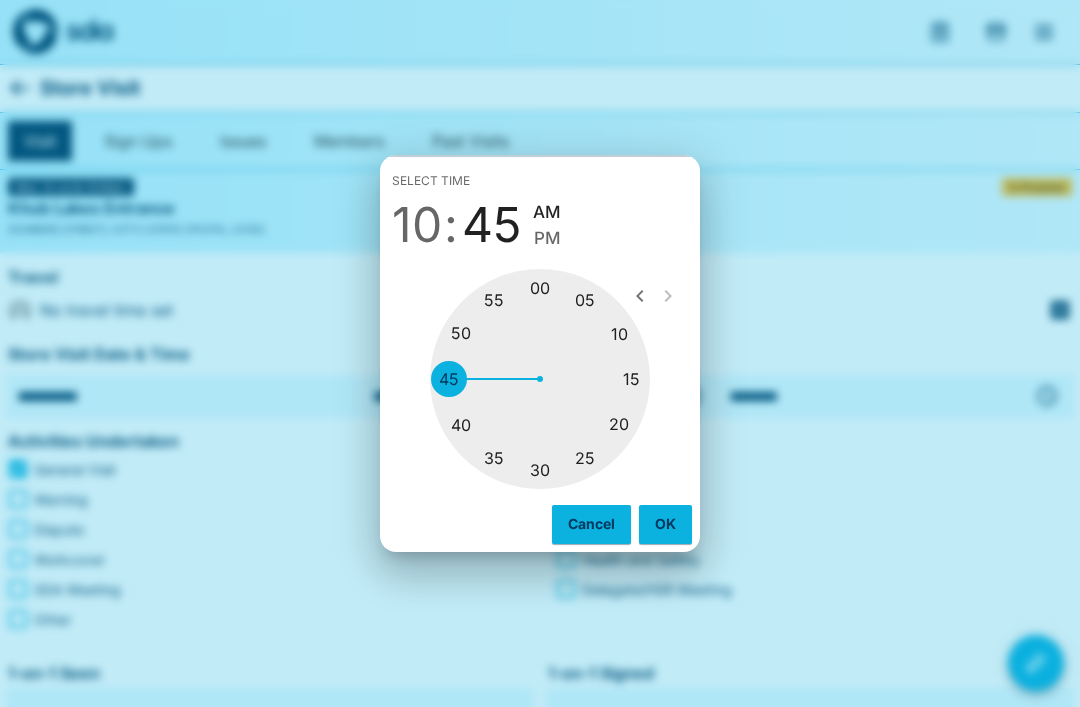 click at bounding box center (540, 379) 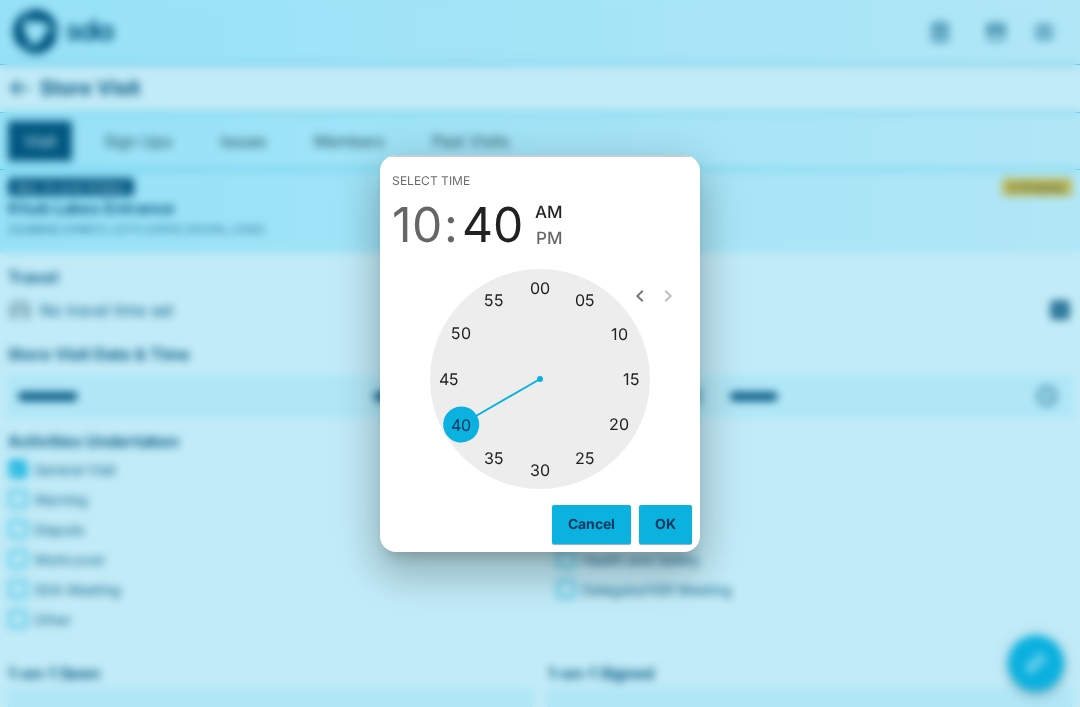 click on "AM" at bounding box center [549, 212] 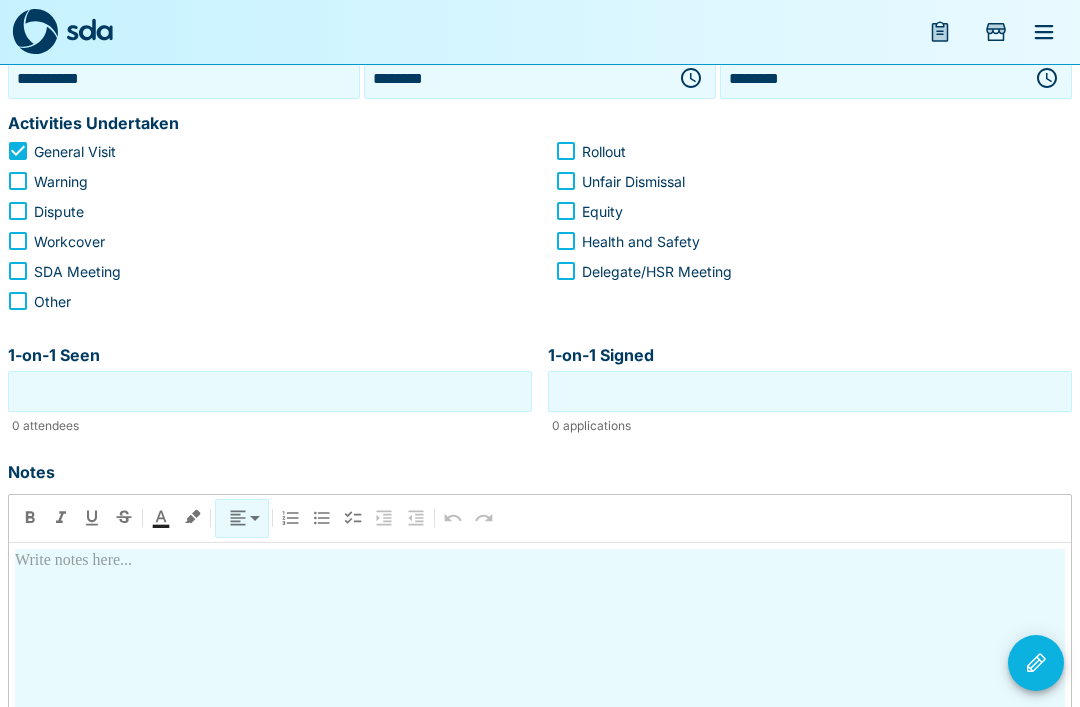 click at bounding box center [540, 726] 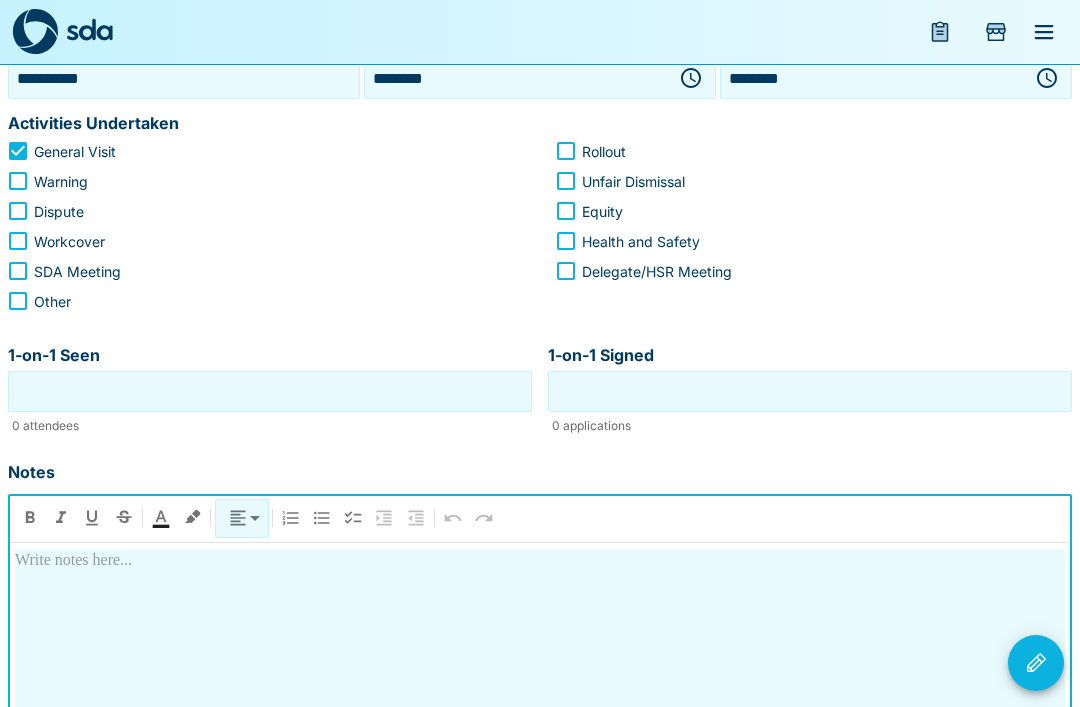 scroll, scrollTop: 336, scrollLeft: 0, axis: vertical 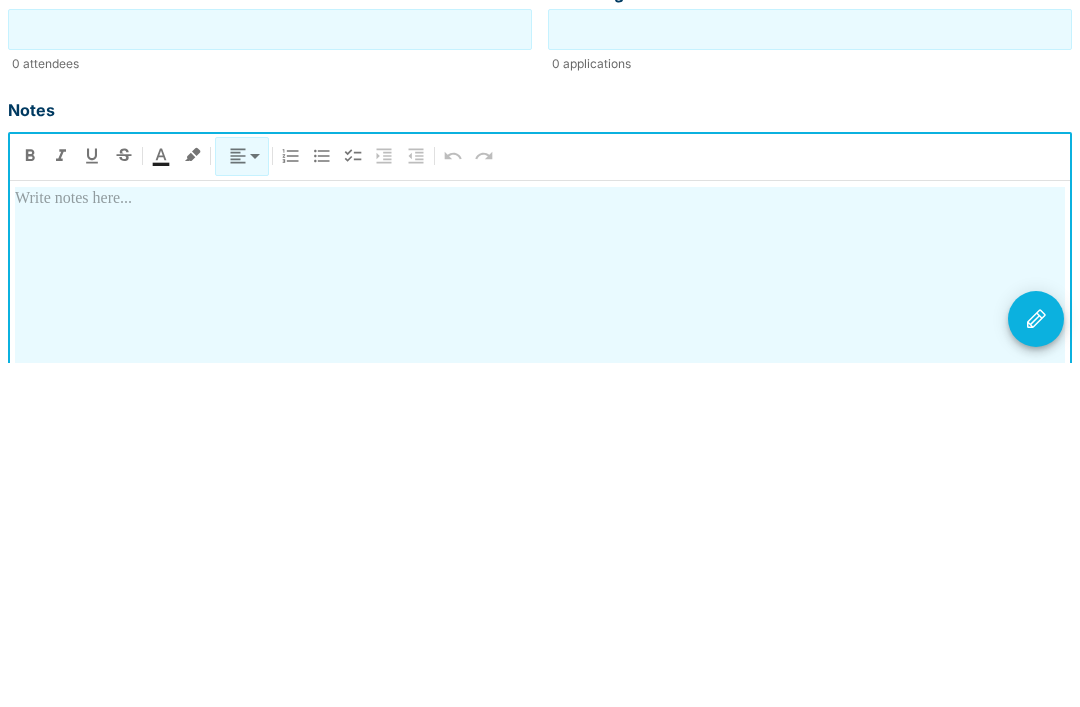 type 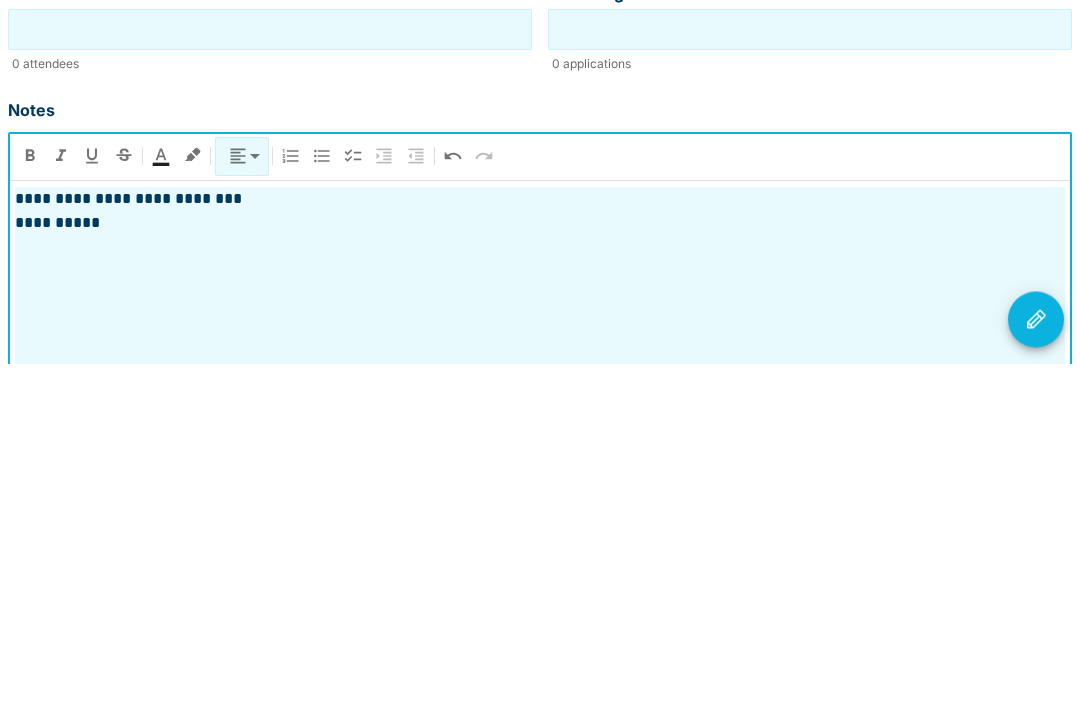 click 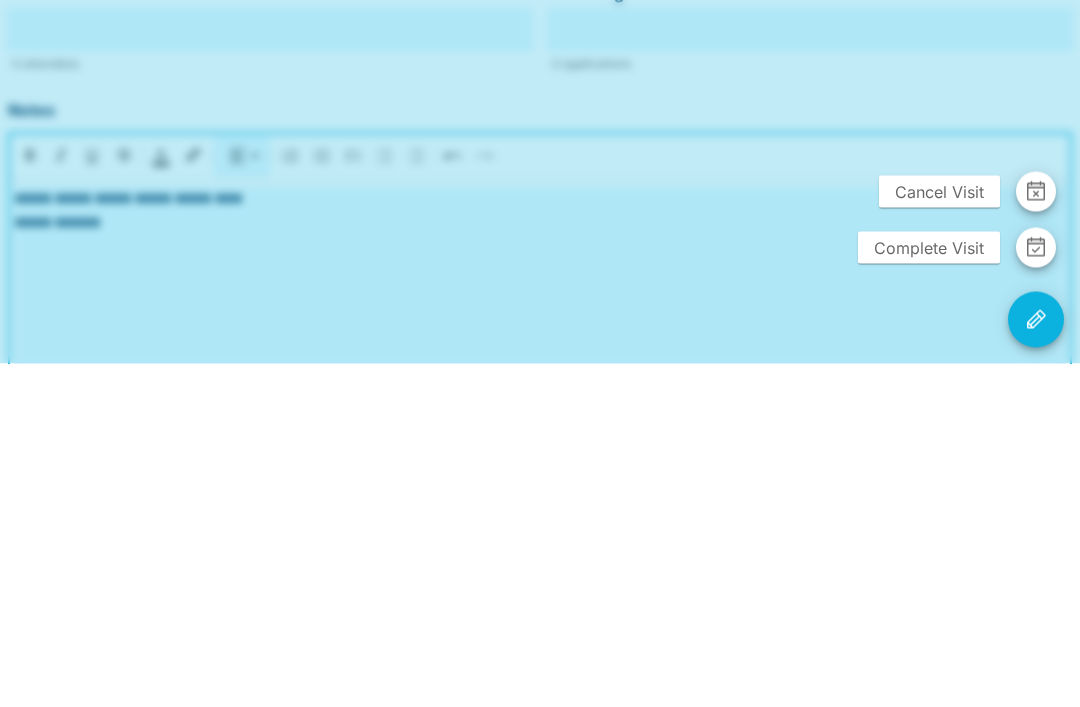 scroll, scrollTop: 500, scrollLeft: 0, axis: vertical 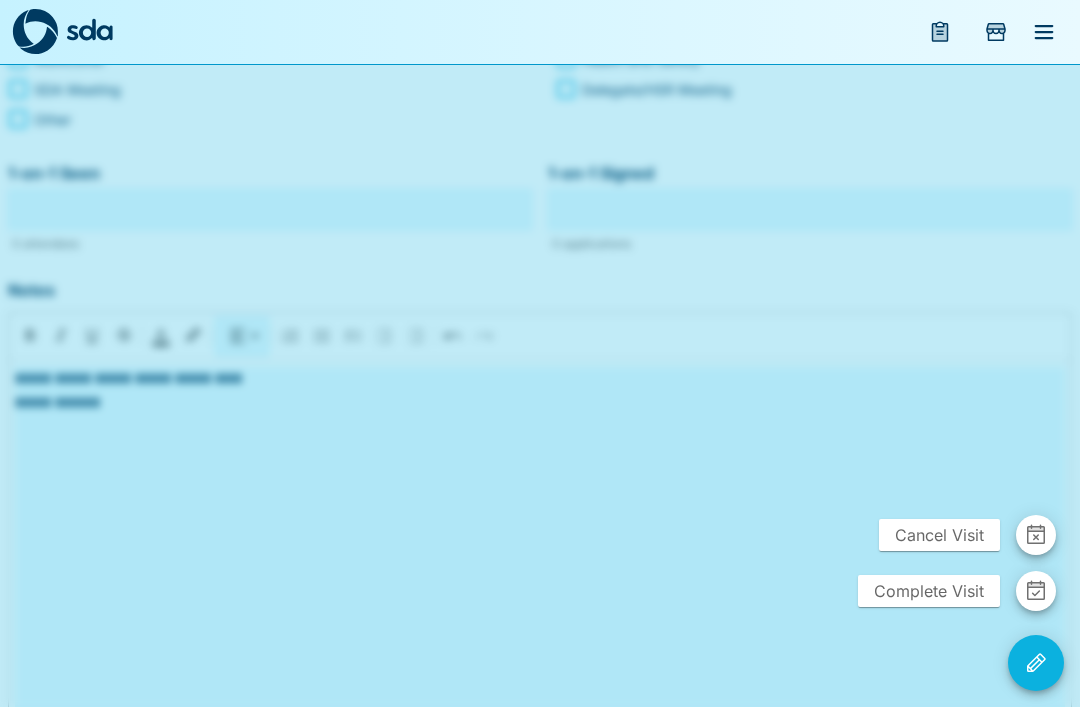 click 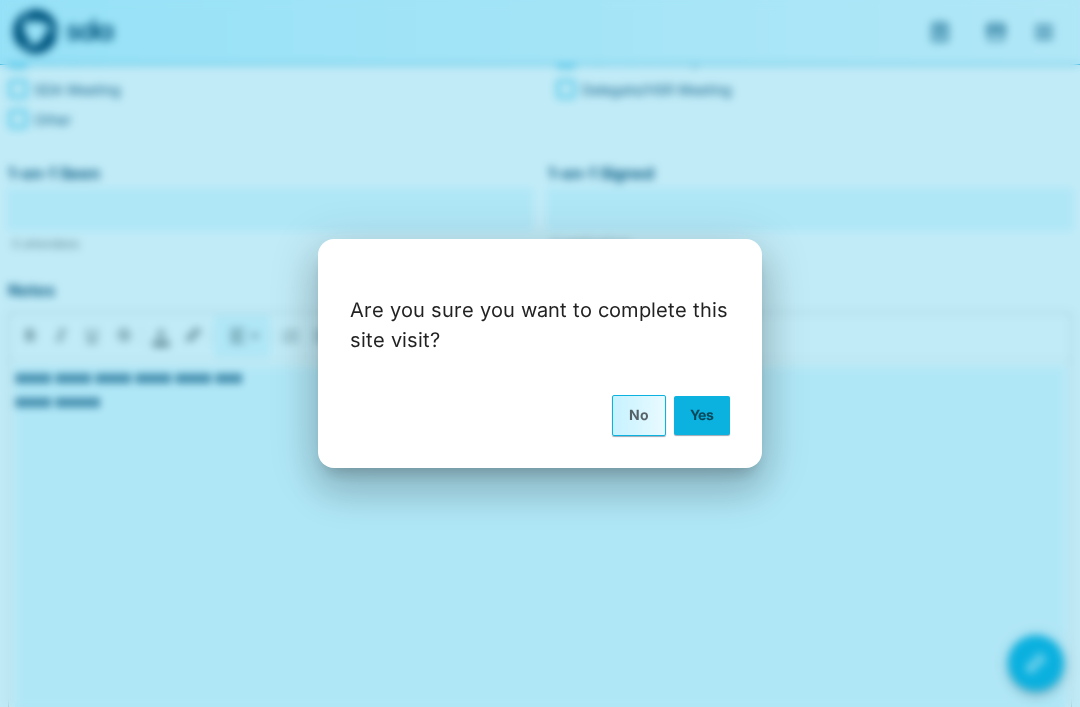 click on "Yes" at bounding box center [702, 415] 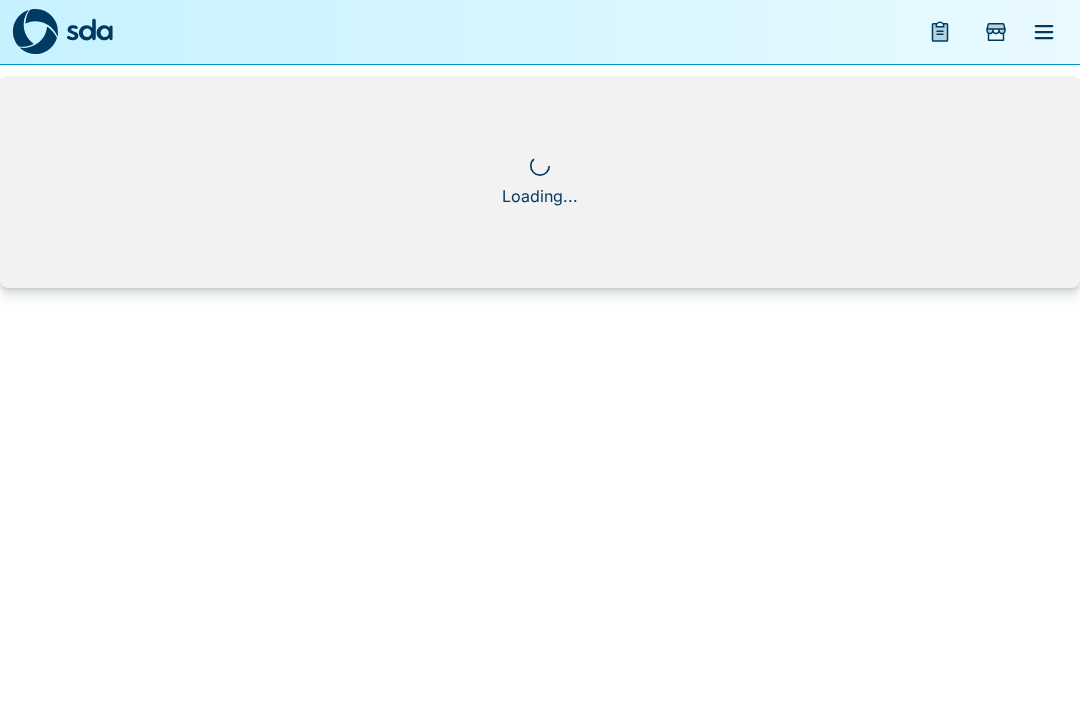 scroll, scrollTop: 0, scrollLeft: 0, axis: both 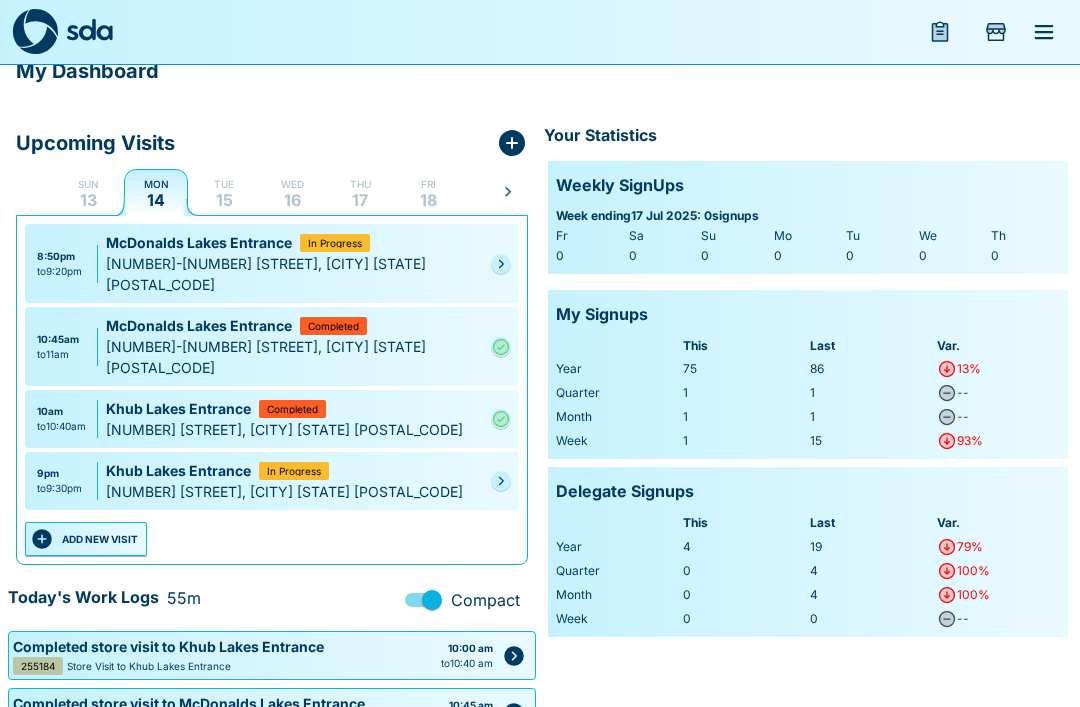 click 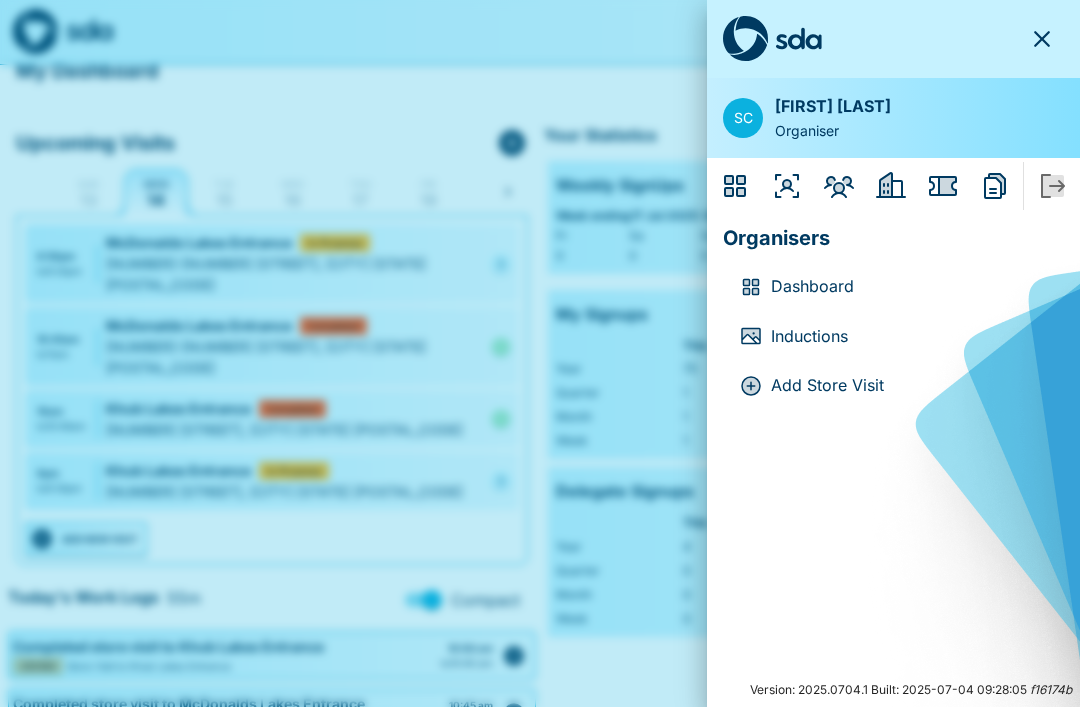 click at bounding box center (1048, 39) 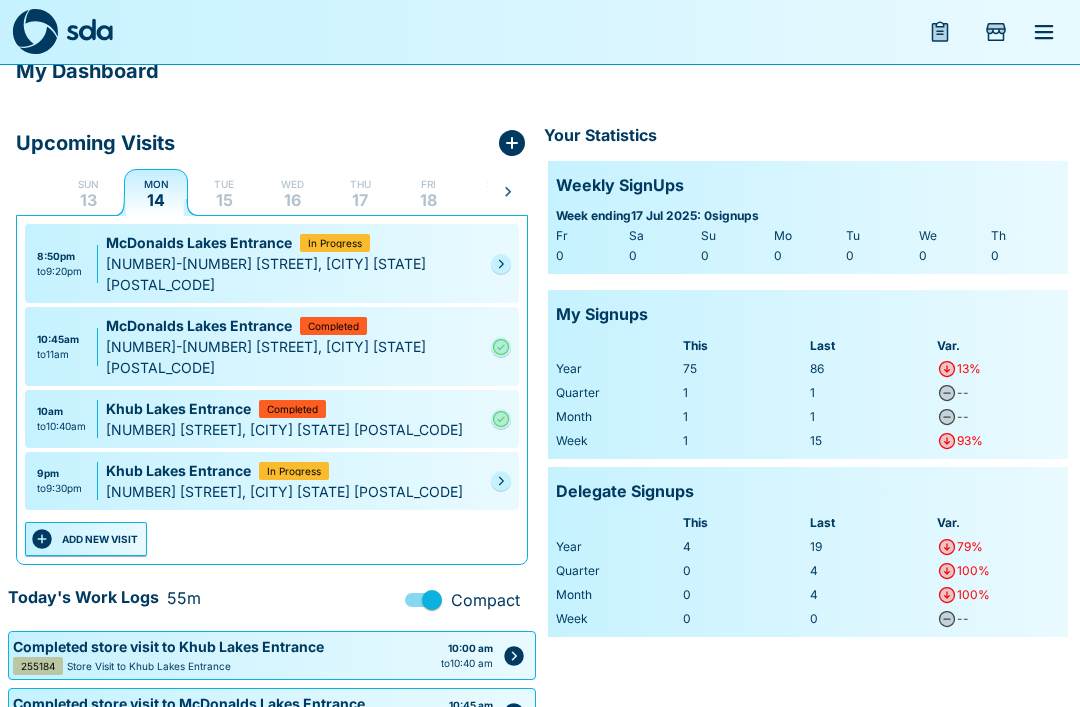 click 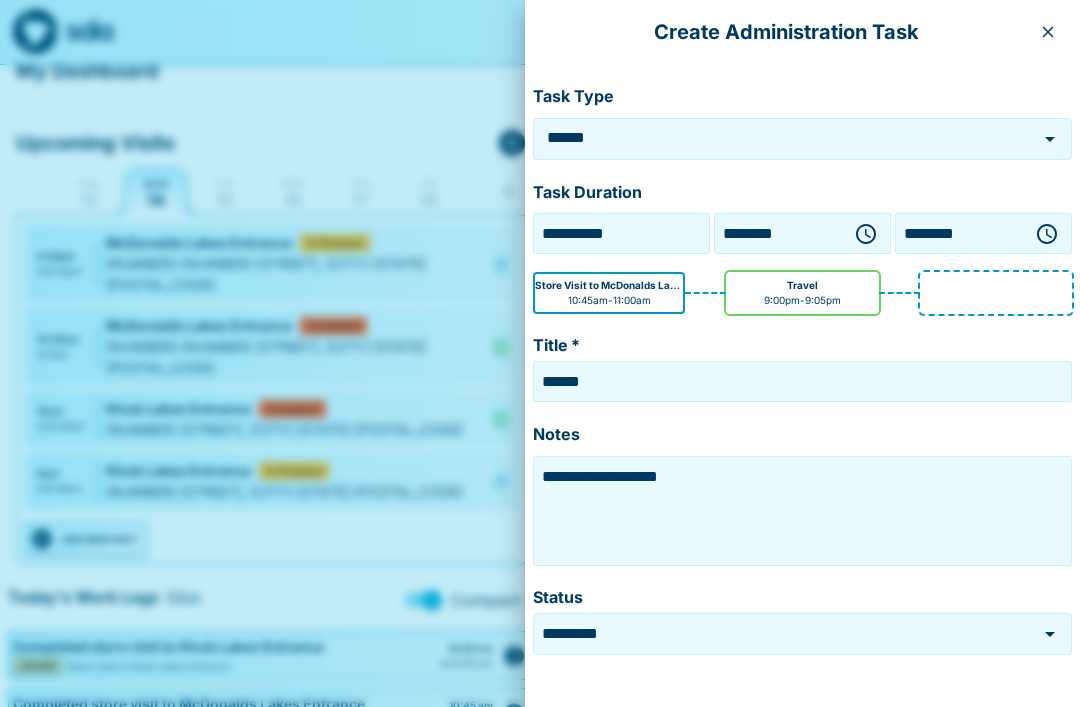 click 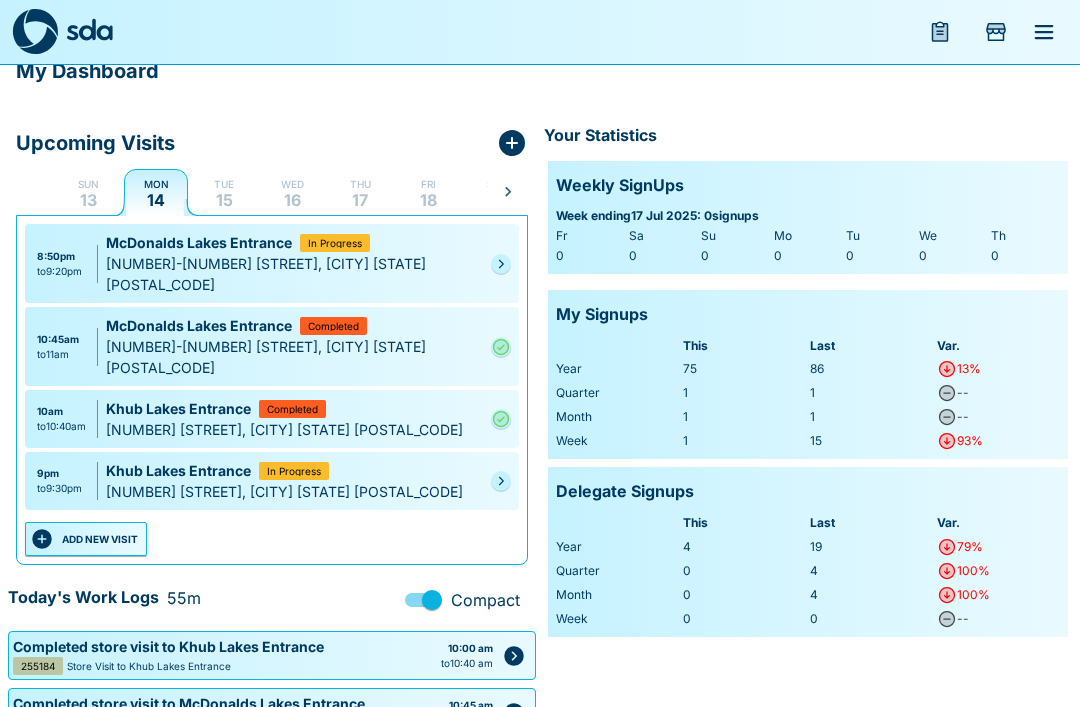 click 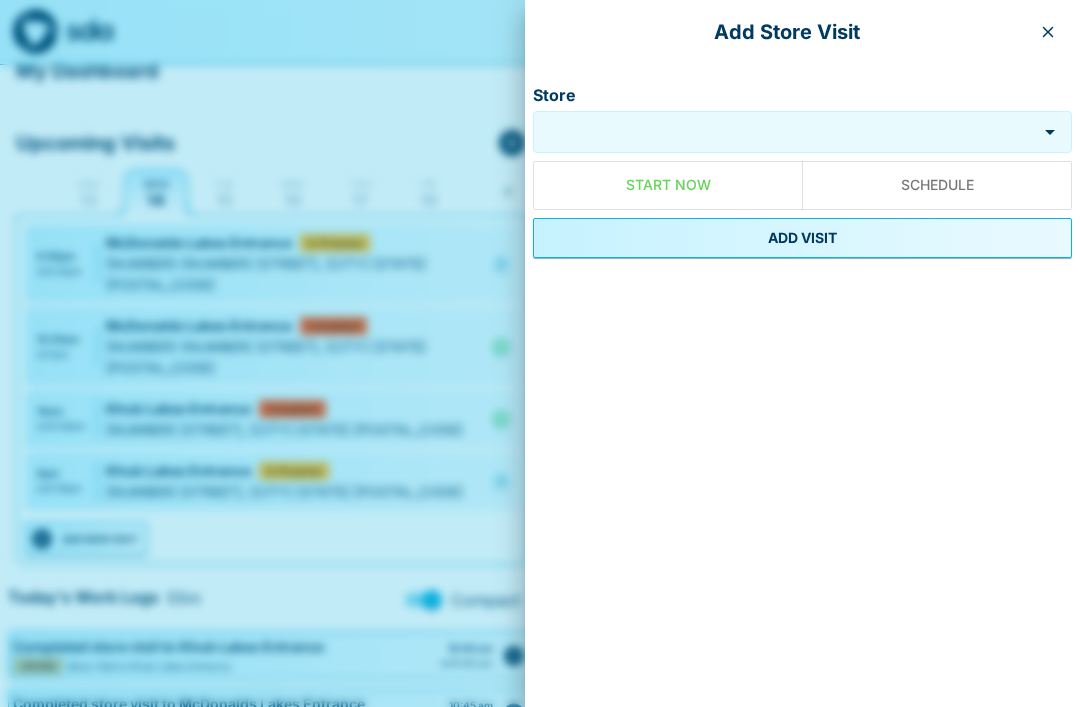 click on "Store" at bounding box center (785, 132) 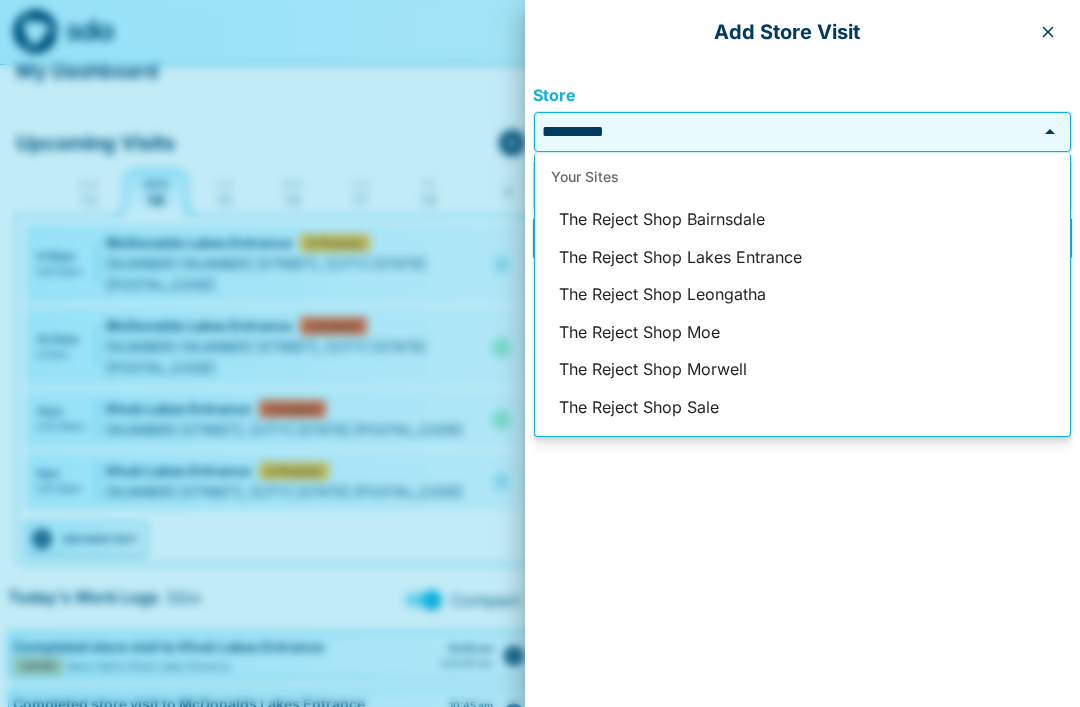 click on "The Reject Shop Lakes Entrance" at bounding box center [802, 258] 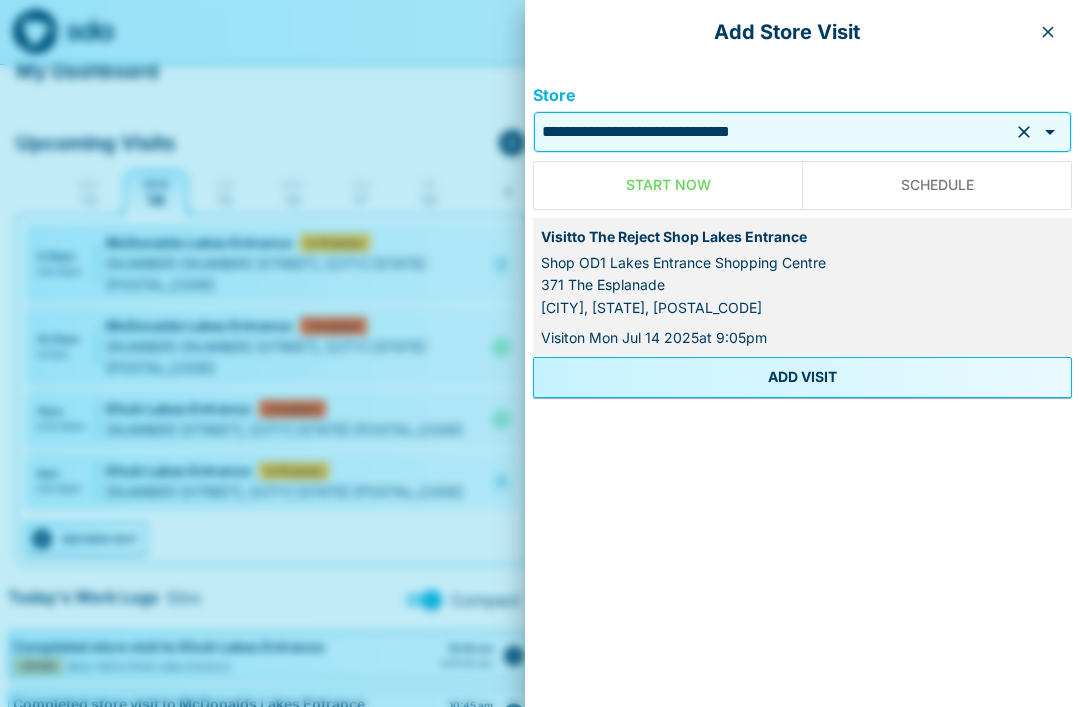 click on "ADD VISIT" at bounding box center [802, 377] 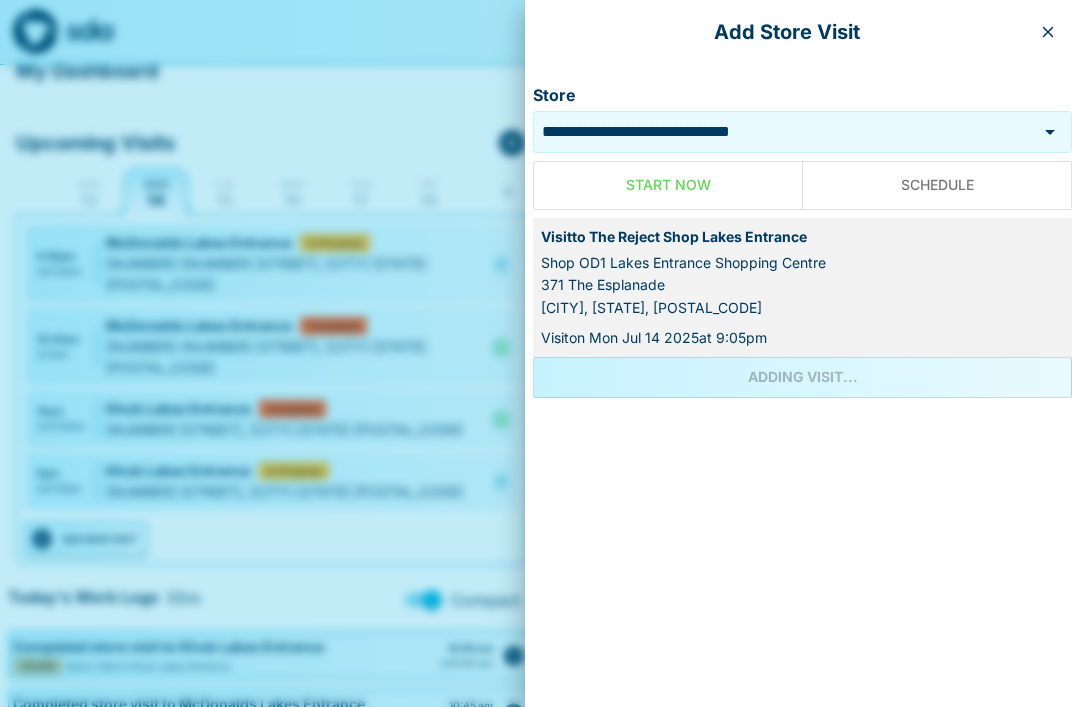 scroll, scrollTop: 0, scrollLeft: 0, axis: both 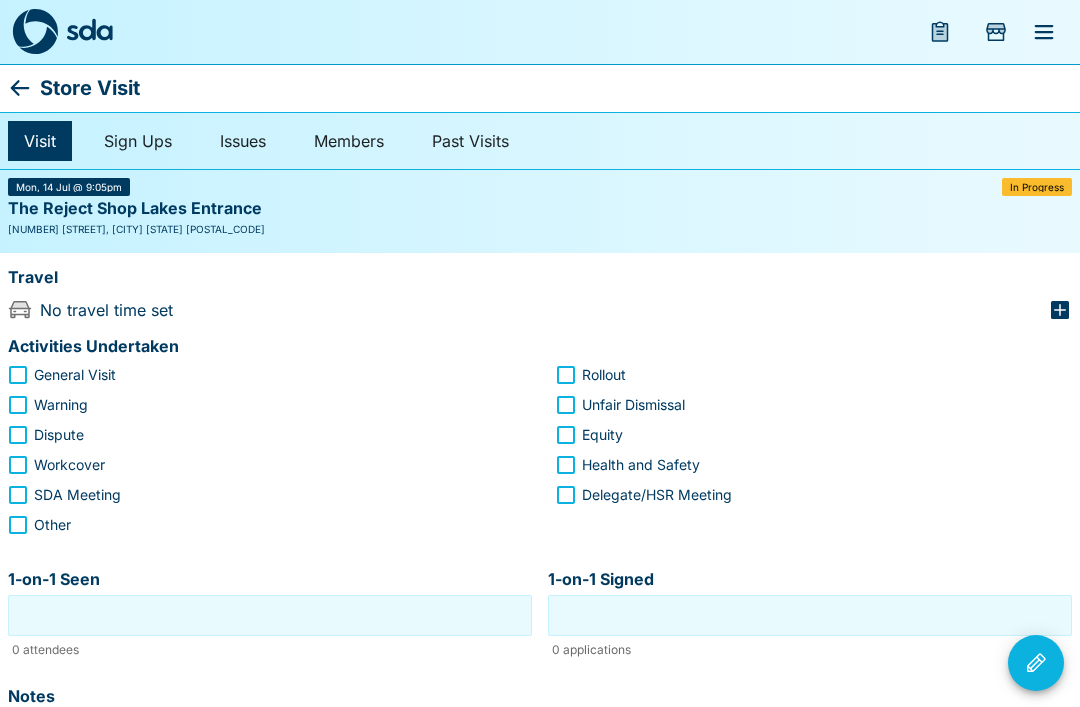 click 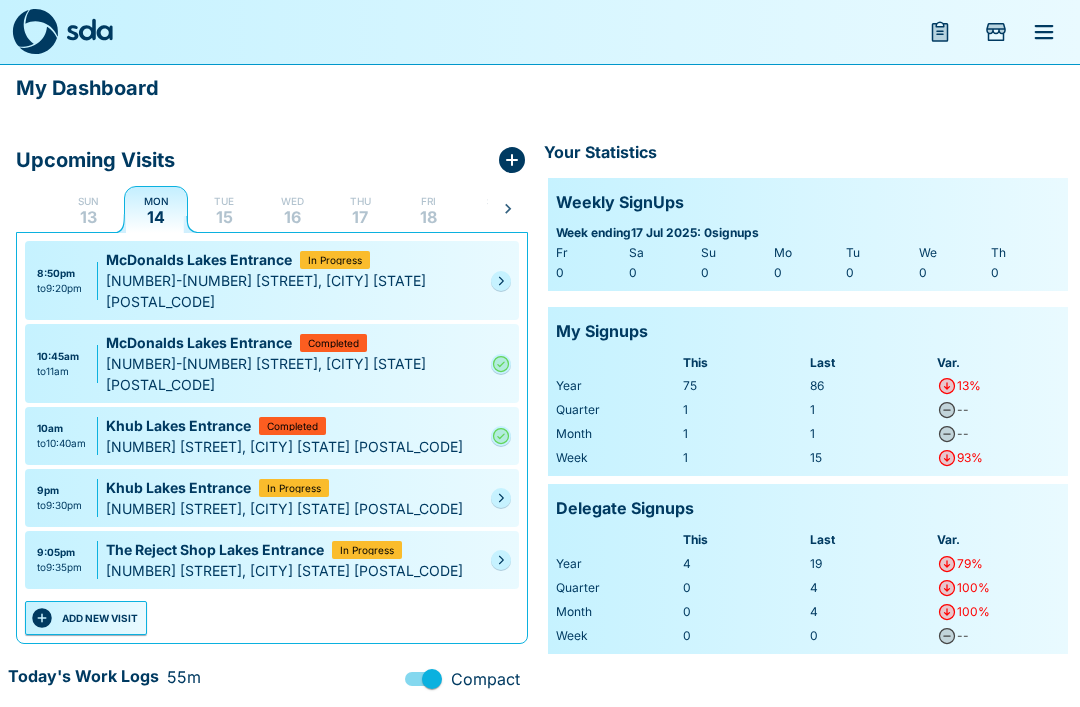 click on "[NUMBER] [STREET], [CITY] [STATE] [POSTAL_CODE]" at bounding box center (294, 570) 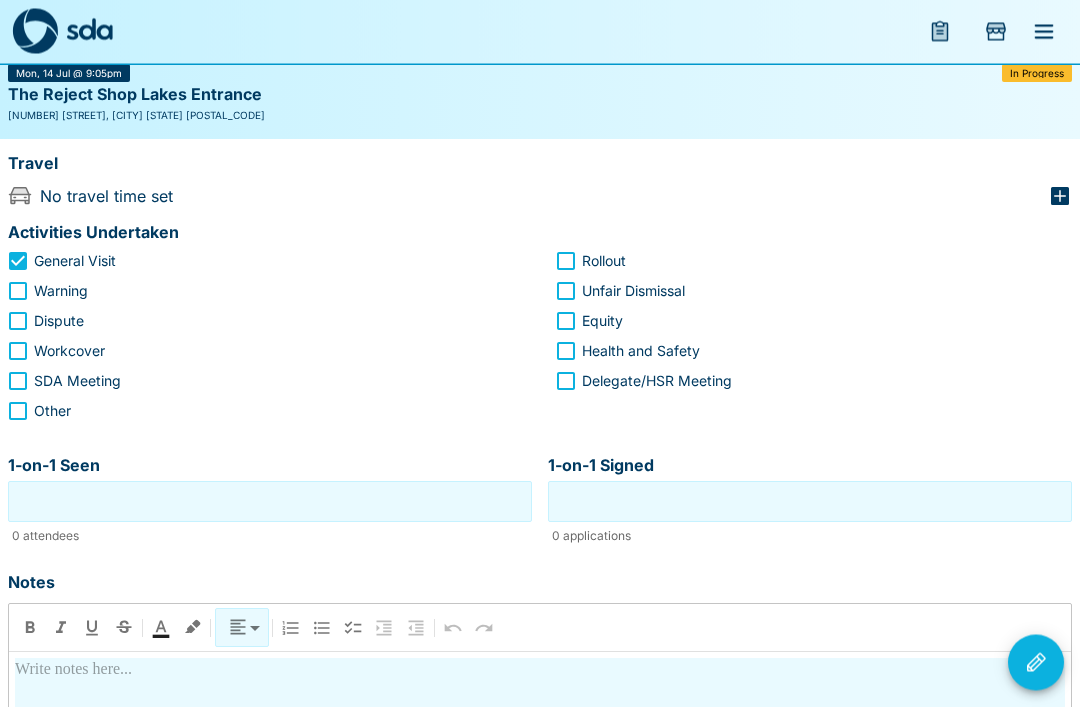 scroll, scrollTop: 112, scrollLeft: 0, axis: vertical 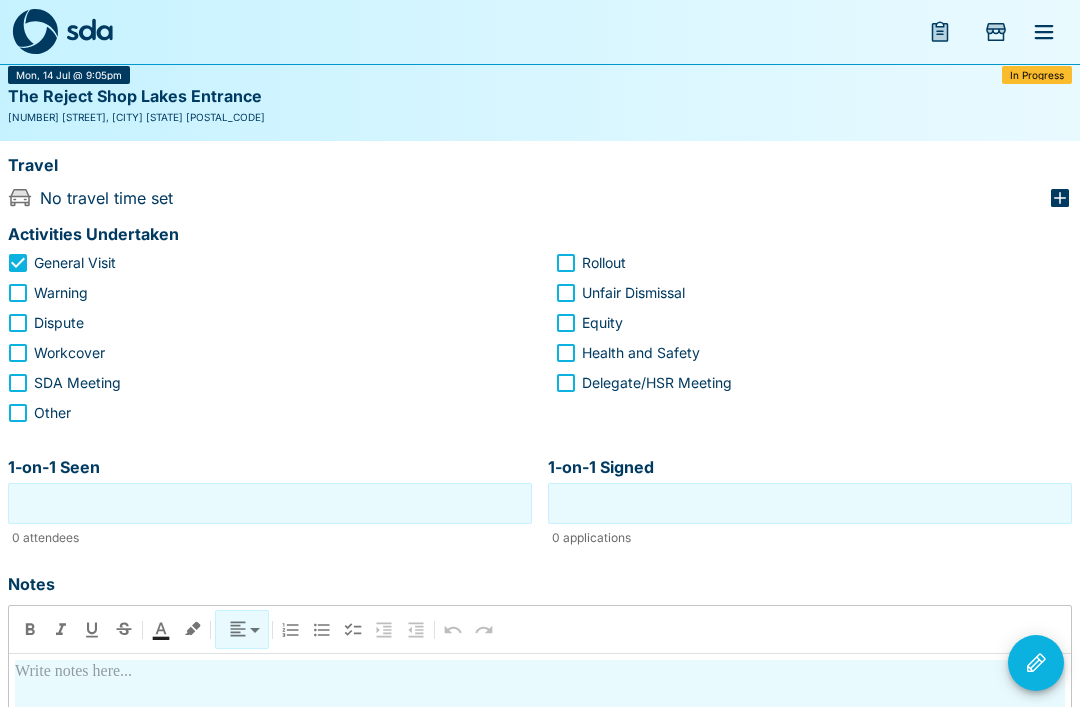 click on "1-on-1 Seen" at bounding box center [270, 503] 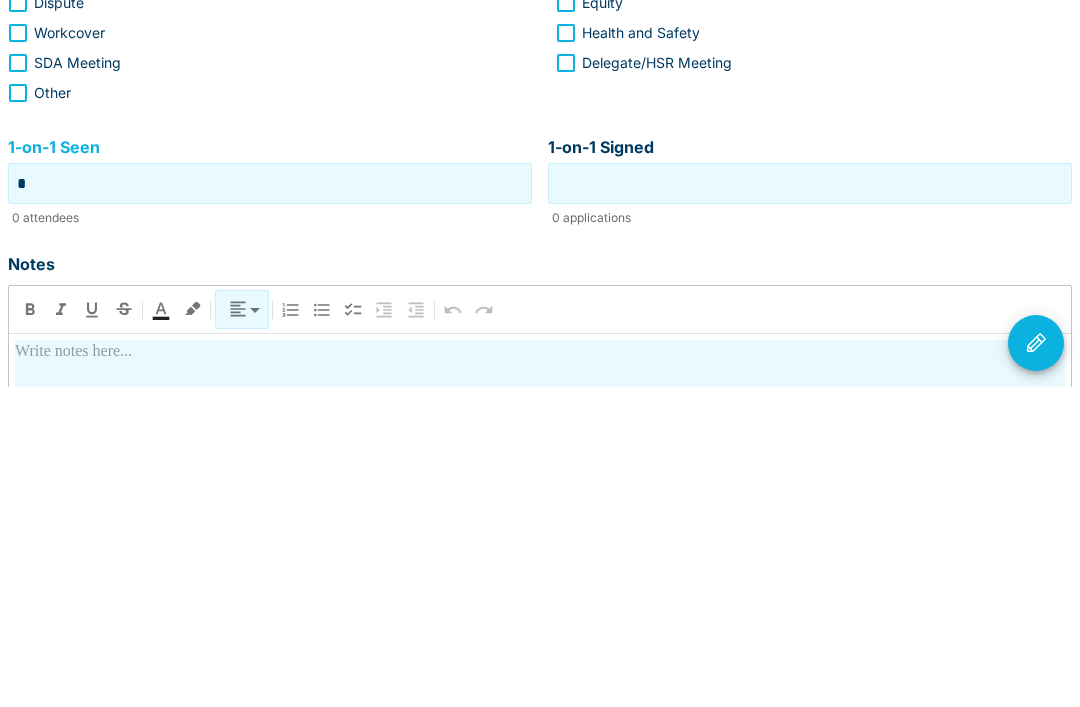 type on "*" 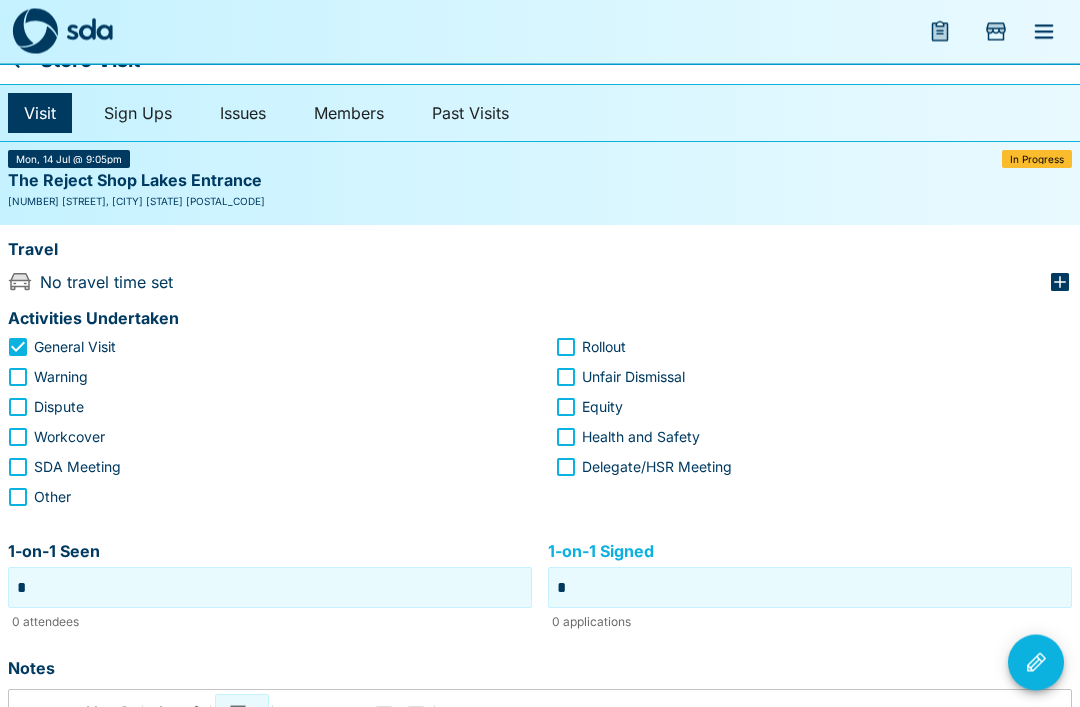 scroll, scrollTop: 0, scrollLeft: 0, axis: both 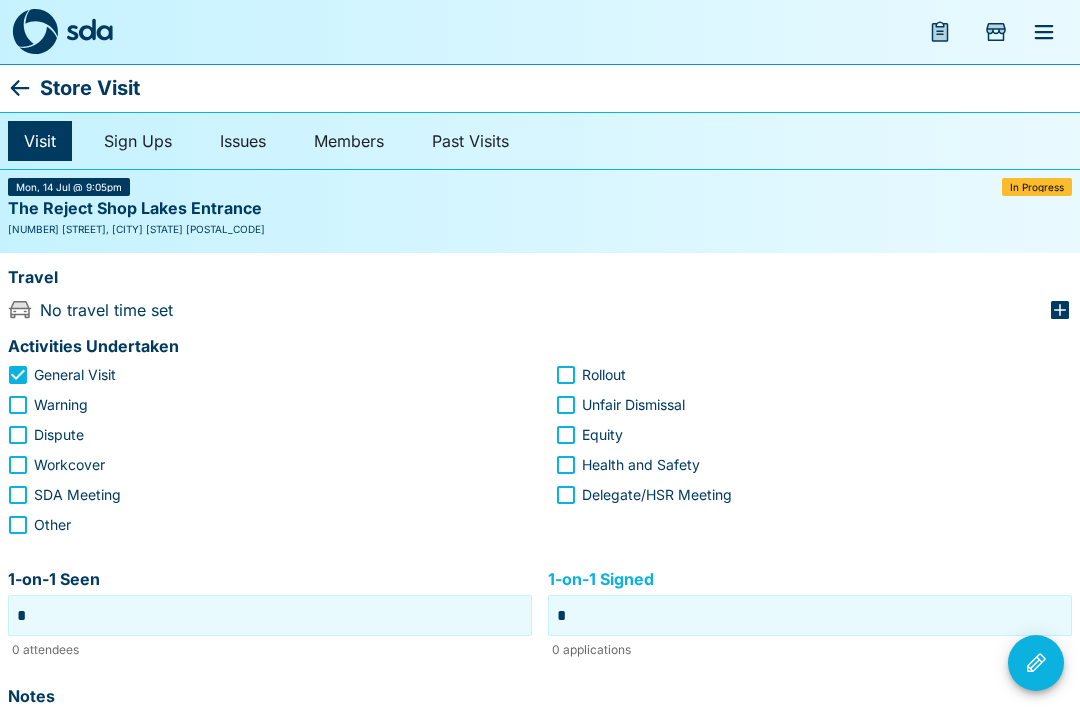 type on "*" 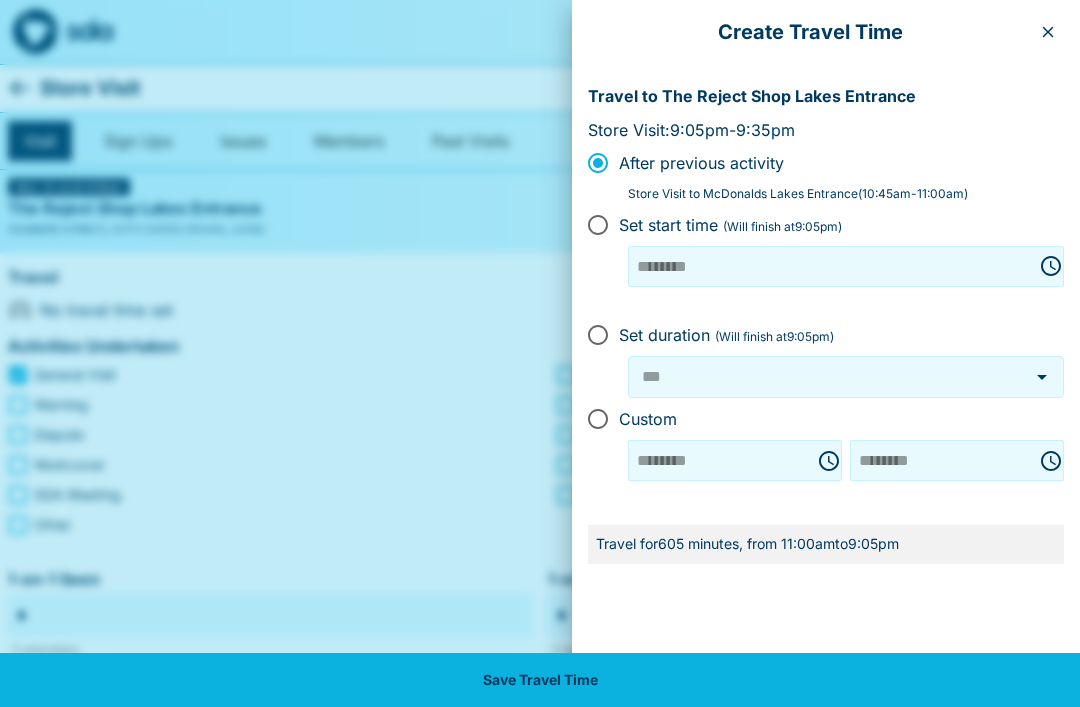 click on "Create Travel Time" at bounding box center [826, 32] 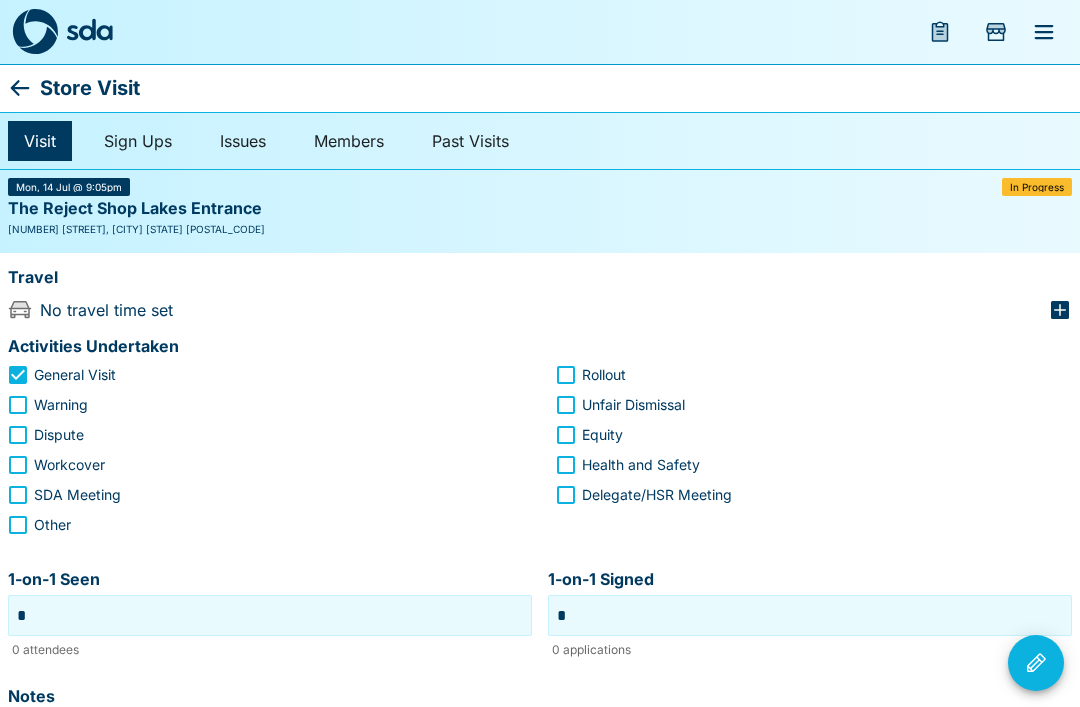 click 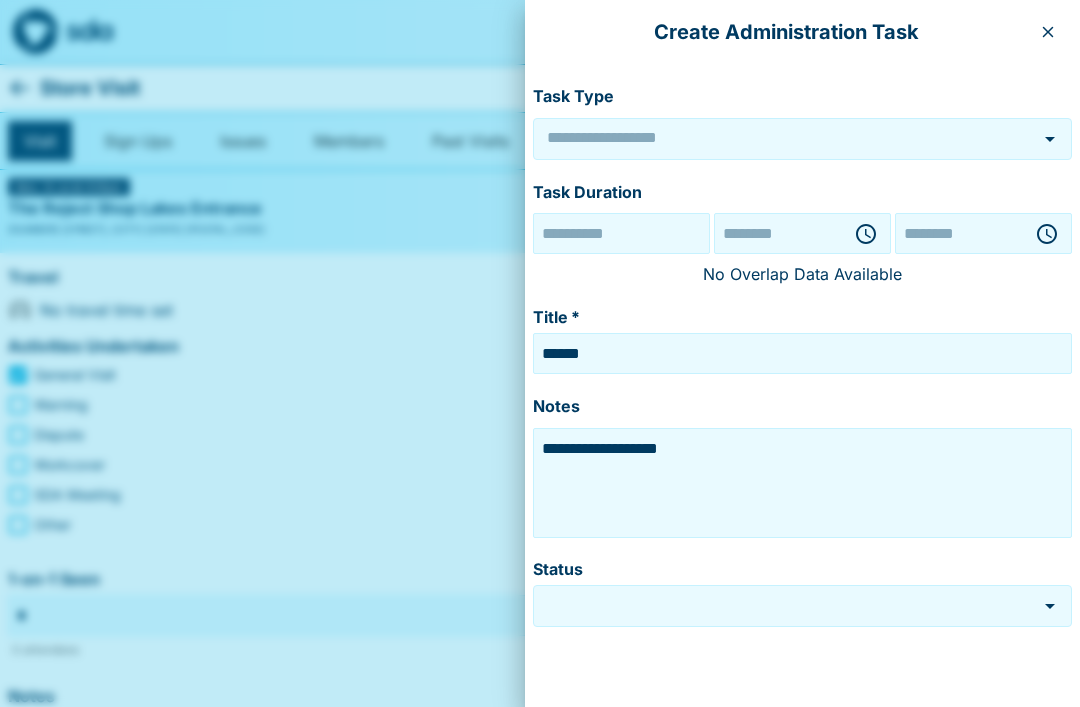 type on "******" 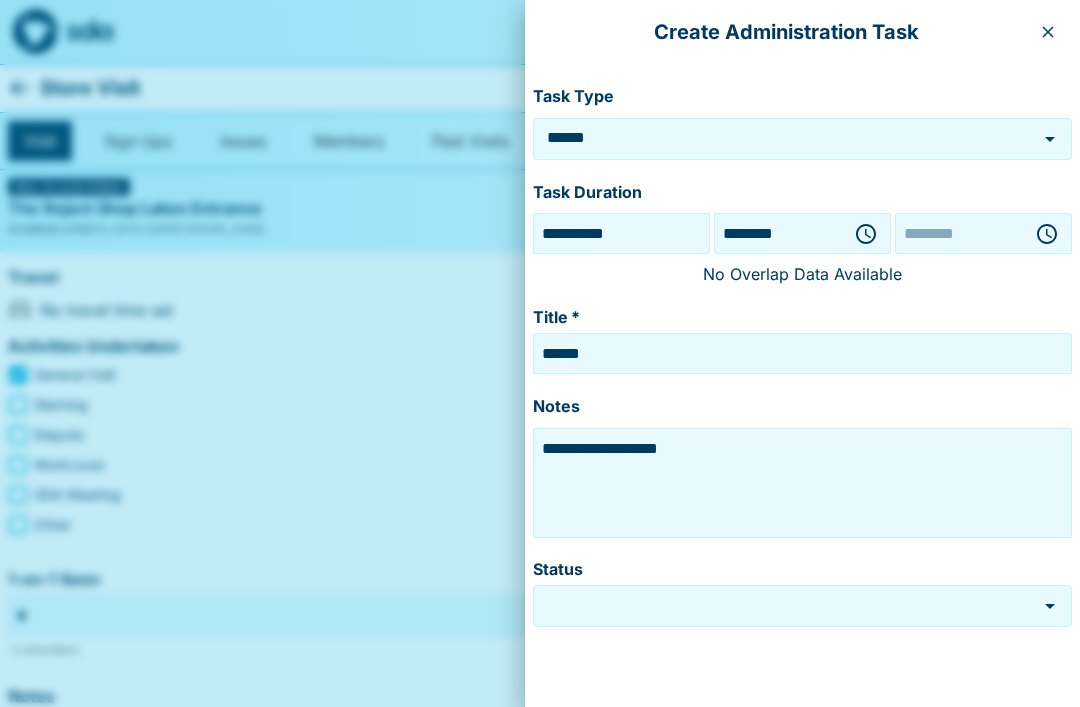 type on "********" 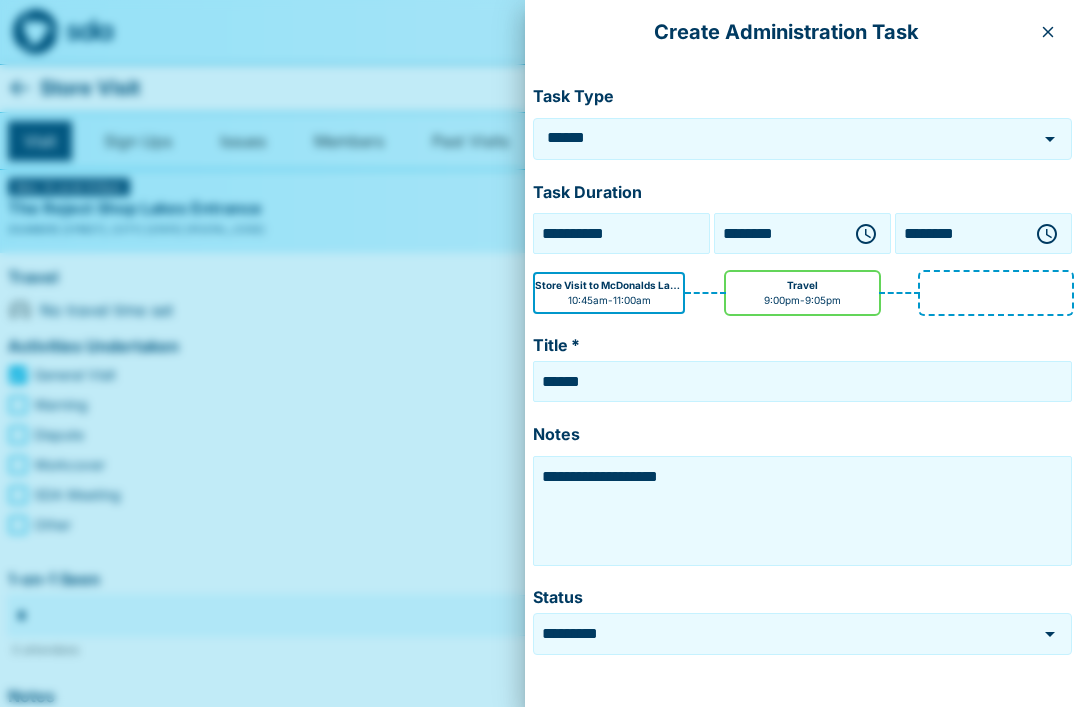click 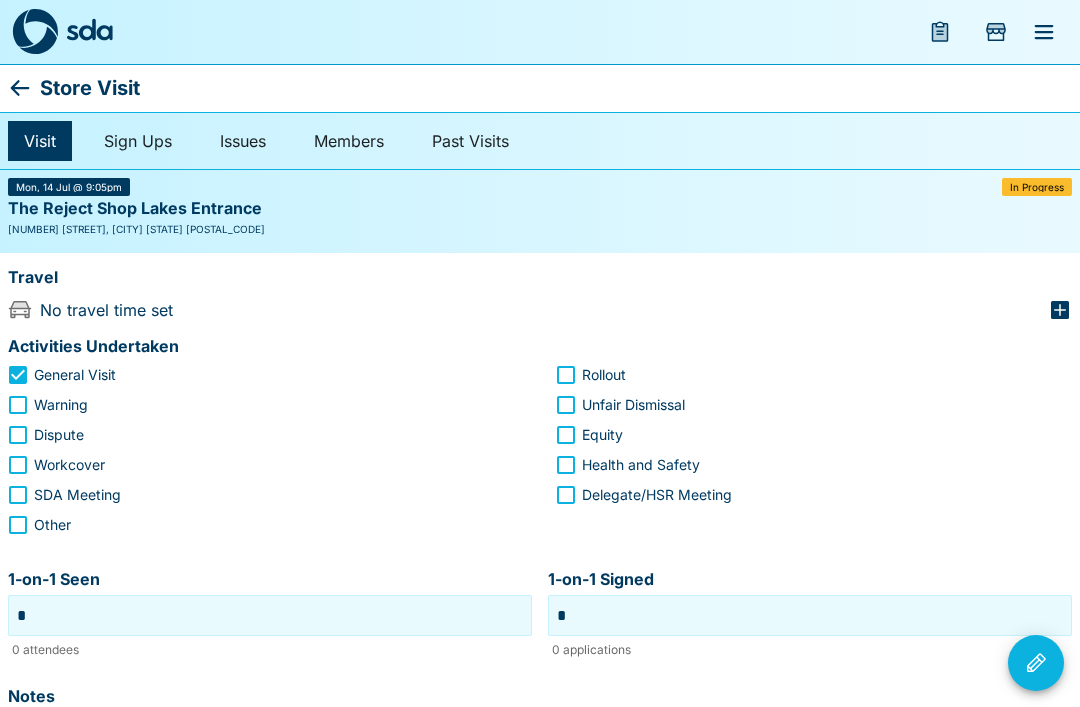 click 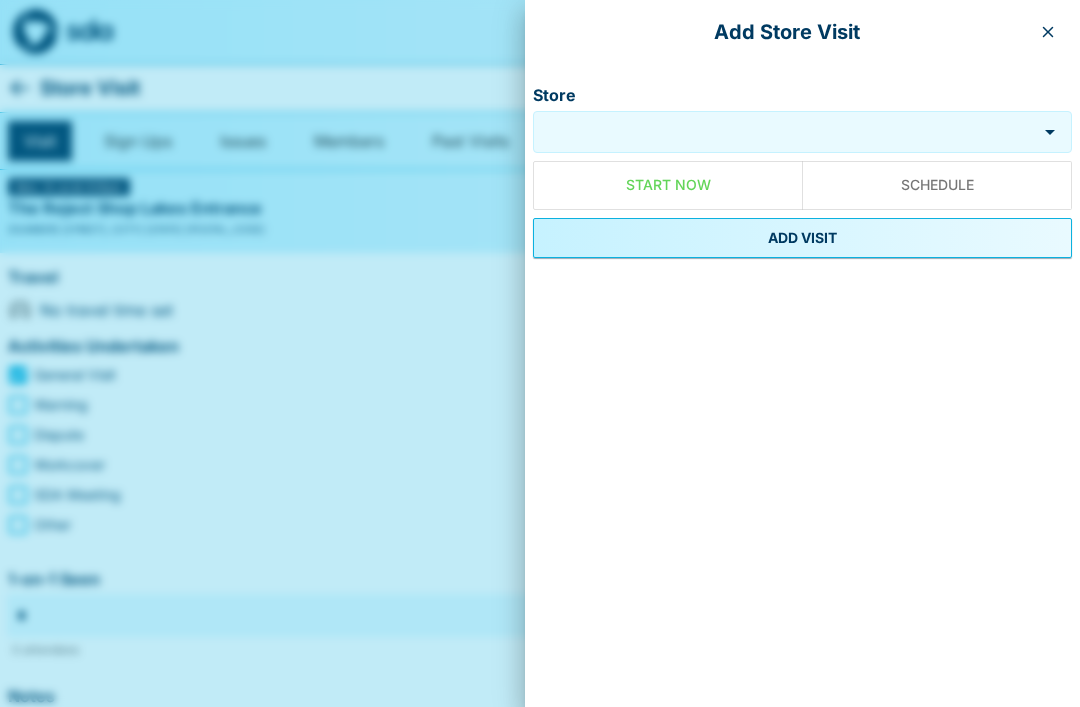 click on "Store" at bounding box center [785, 132] 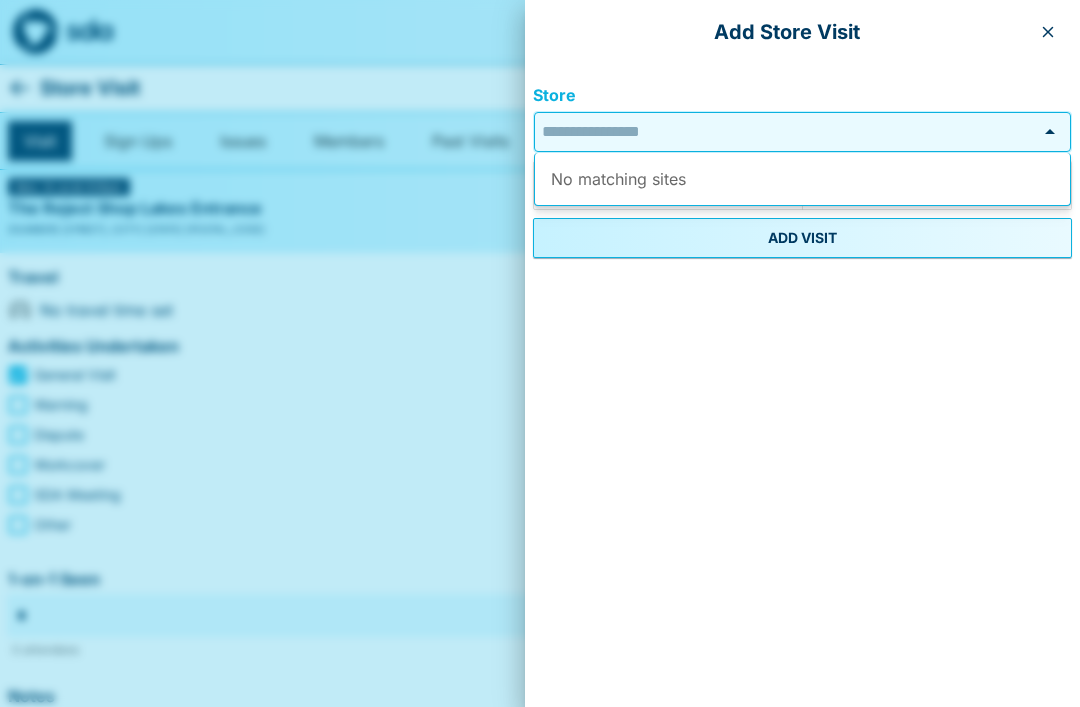 click 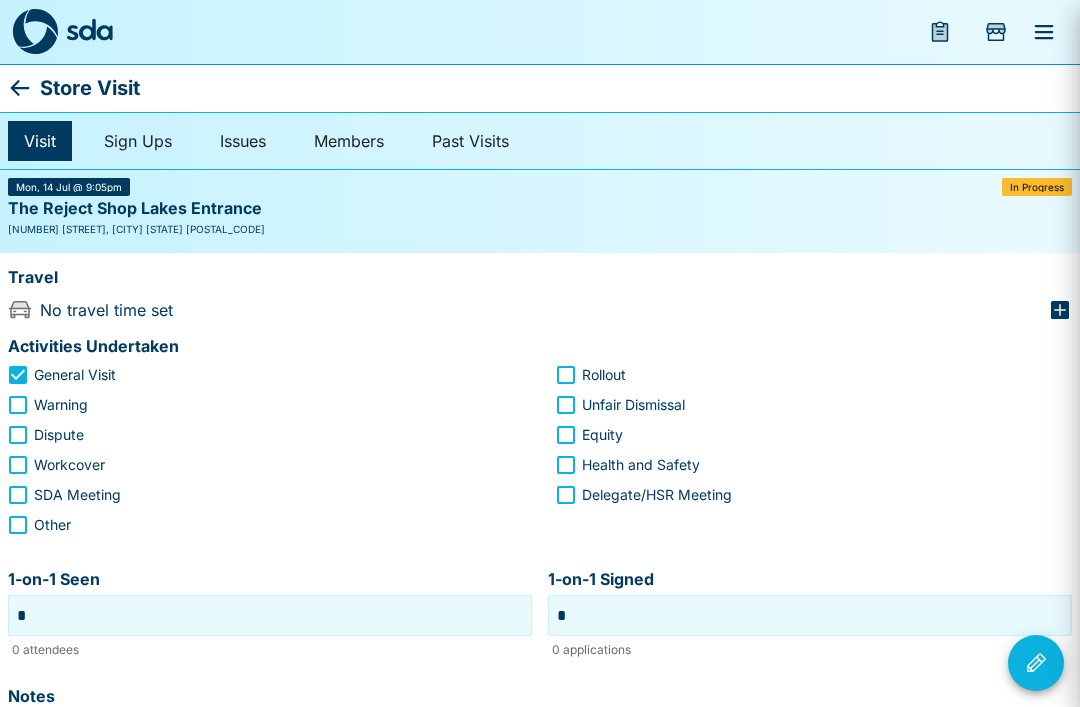click 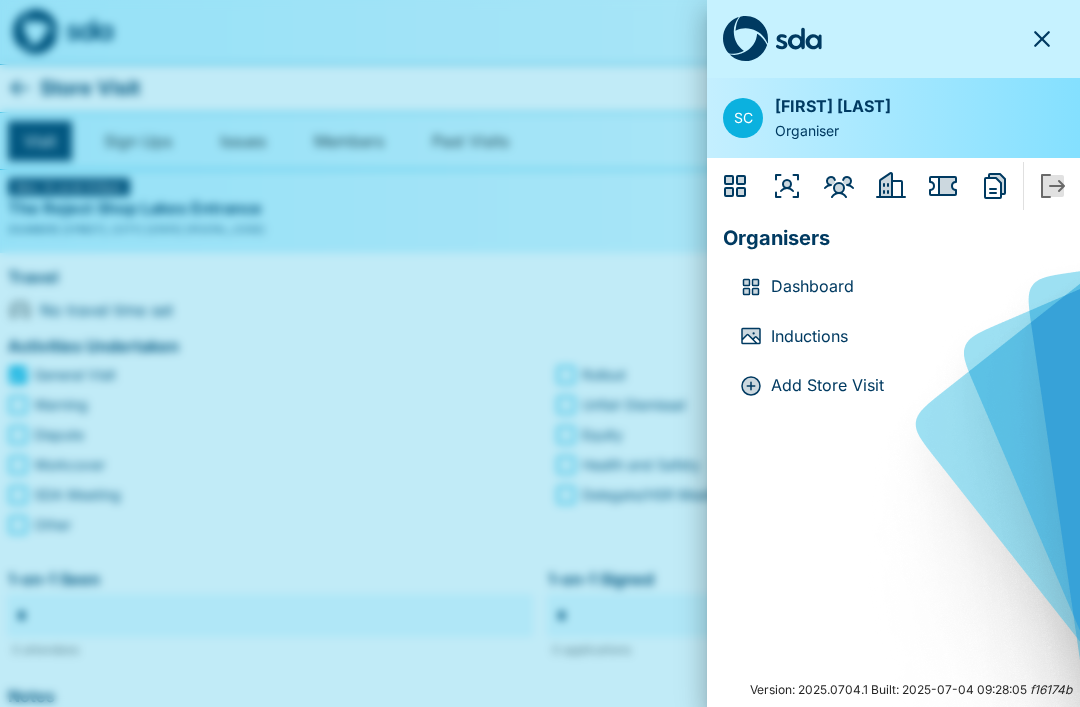 click at bounding box center [540, 353] 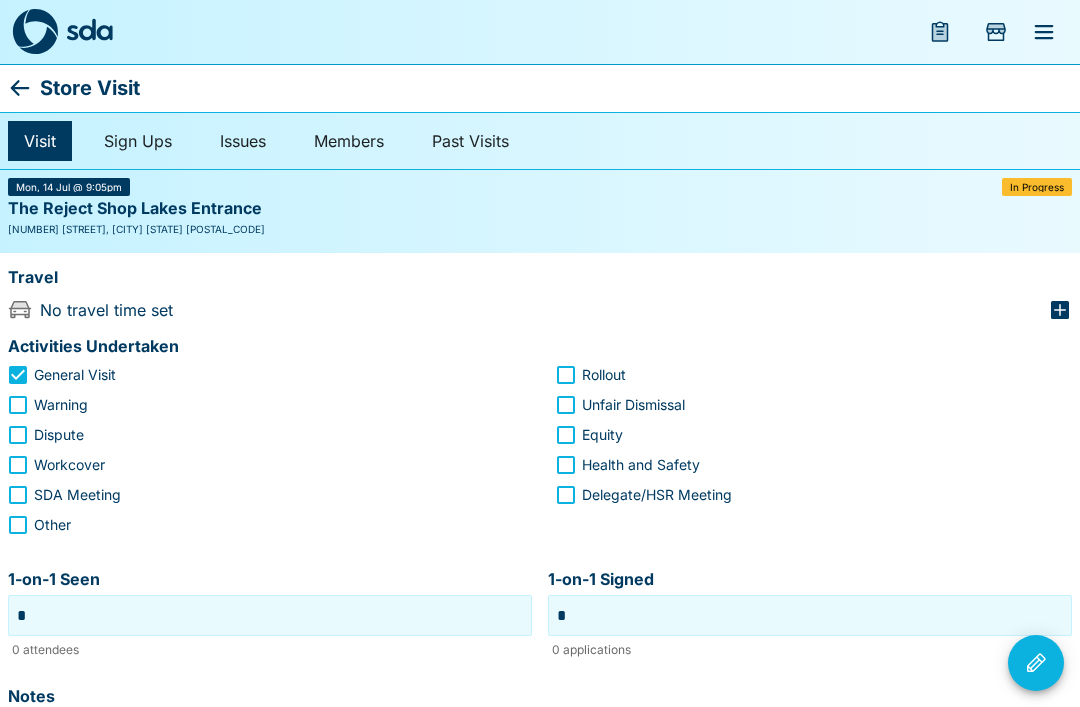 click 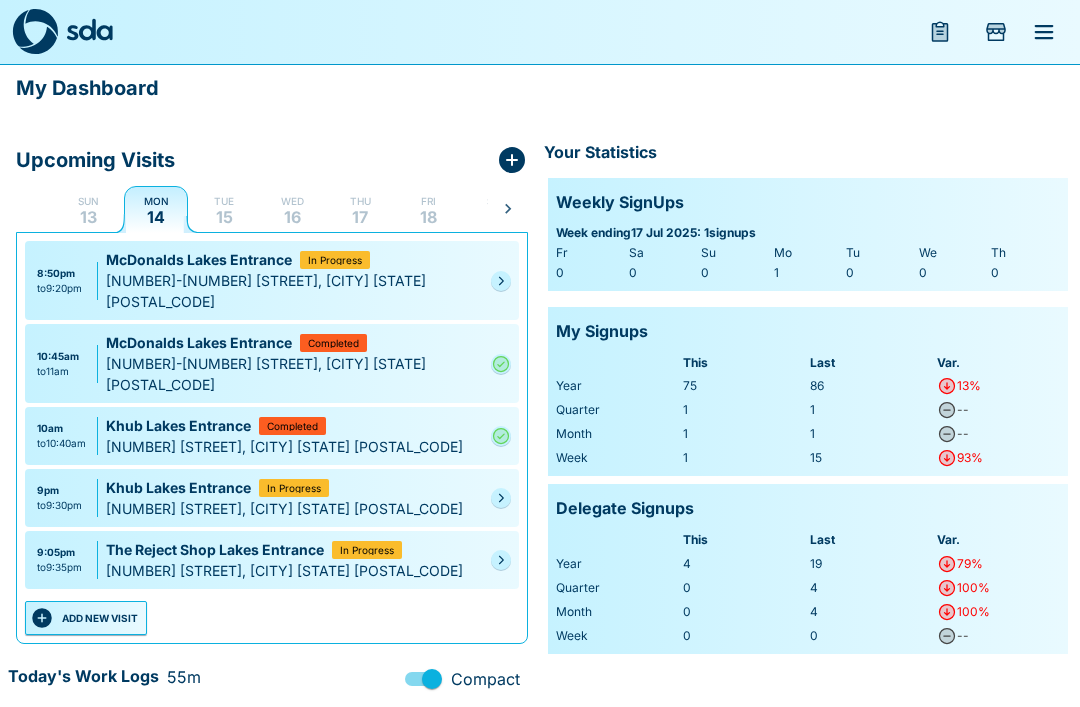 click on "9:05pm to  9:35pm The Reject Shop Lakes Entrance  In Progress [NUMBER] [STREET], [CITY] [STATE] [POSTAL_CODE]" at bounding box center (272, 560) 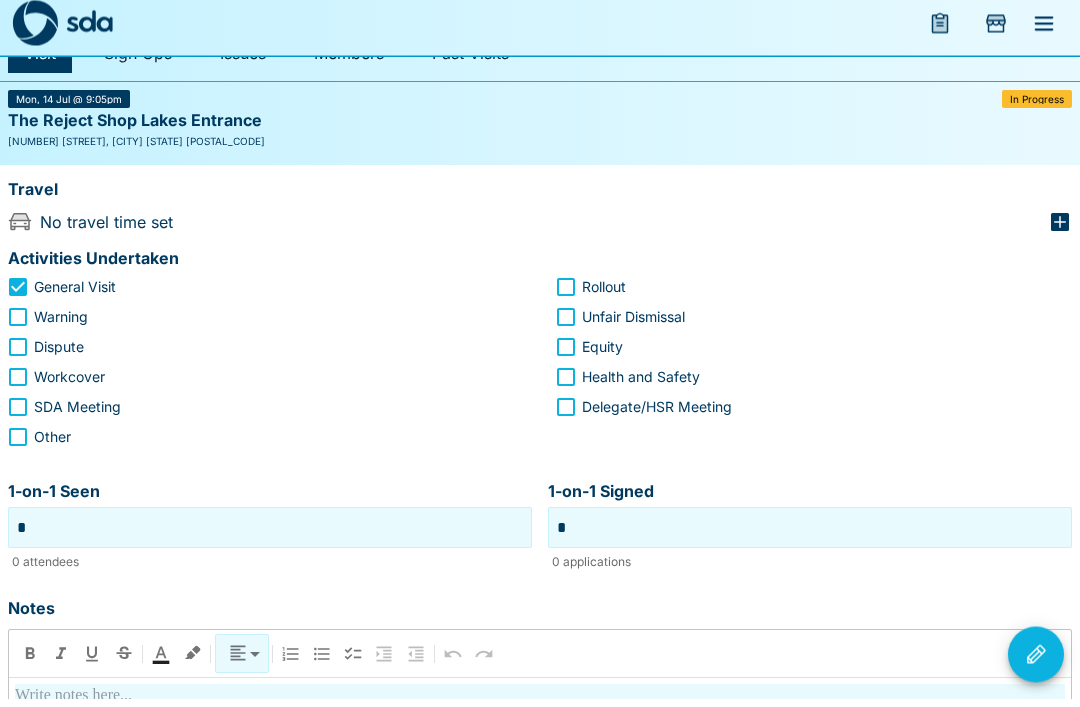 scroll, scrollTop: 0, scrollLeft: 0, axis: both 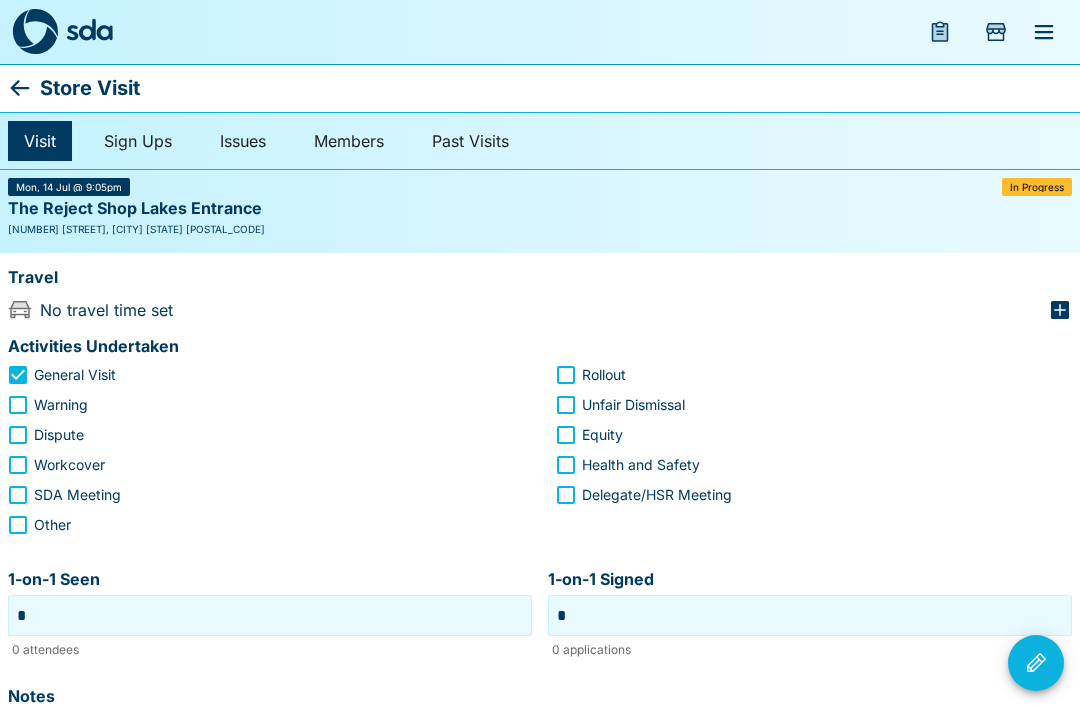 click on "The Reject Shop Lakes Entrance" at bounding box center [135, 209] 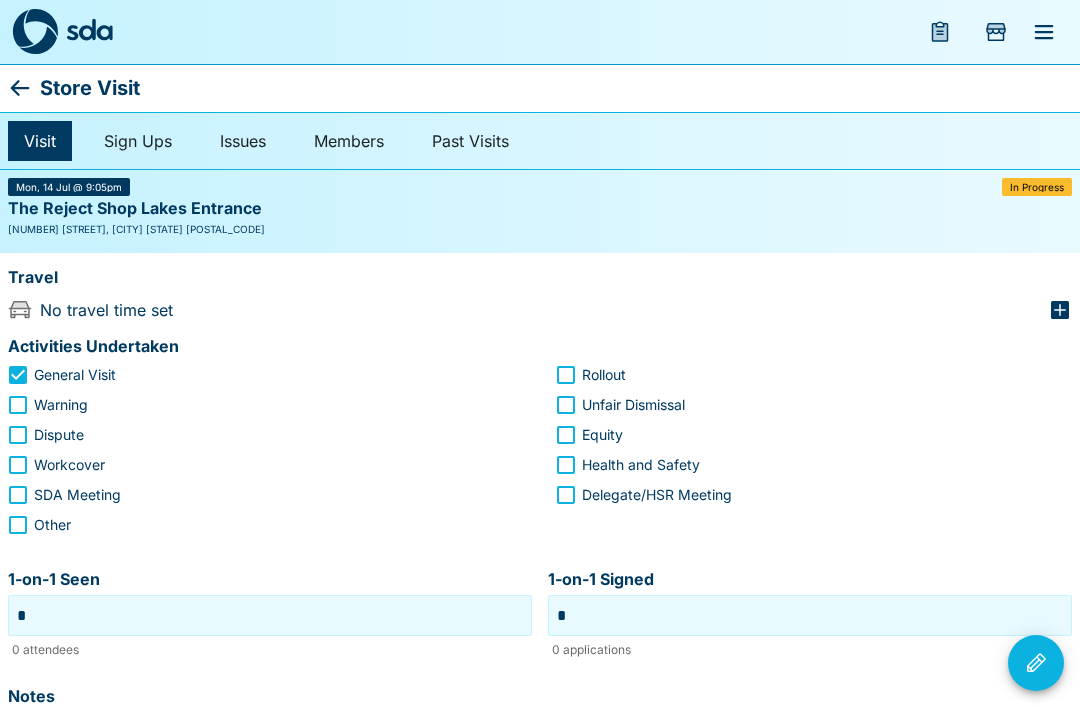 click on "Visit Sign Ups Issues Members Past Visits" at bounding box center (540, 141) 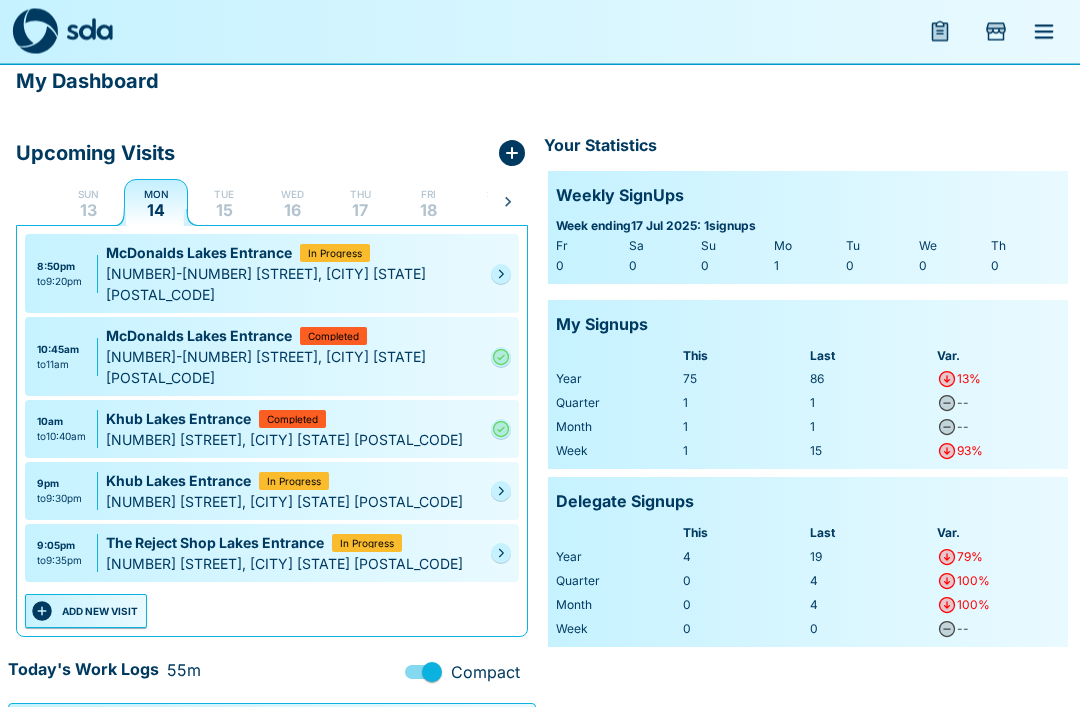 scroll, scrollTop: 9, scrollLeft: 0, axis: vertical 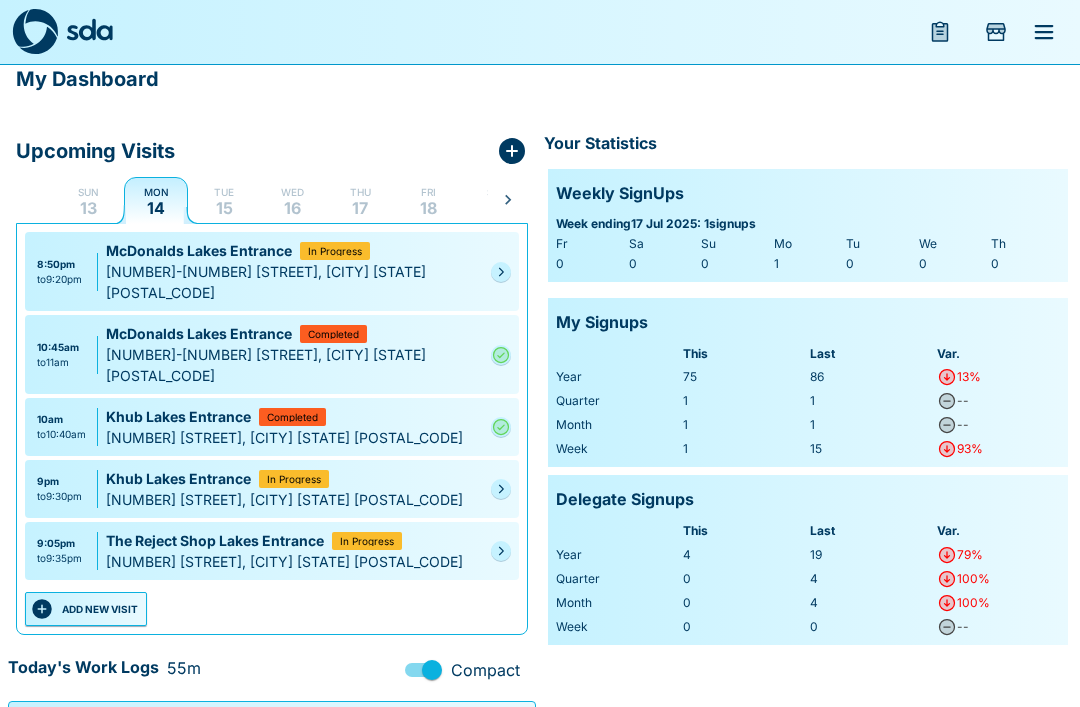 click at bounding box center [501, 489] 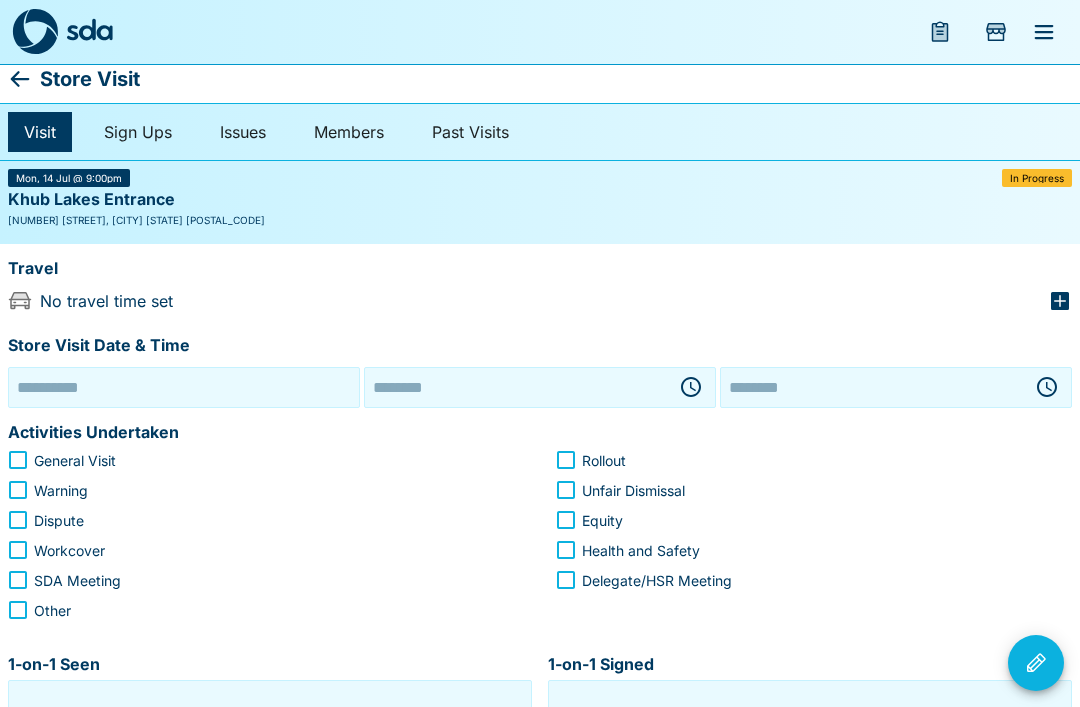 type on "**********" 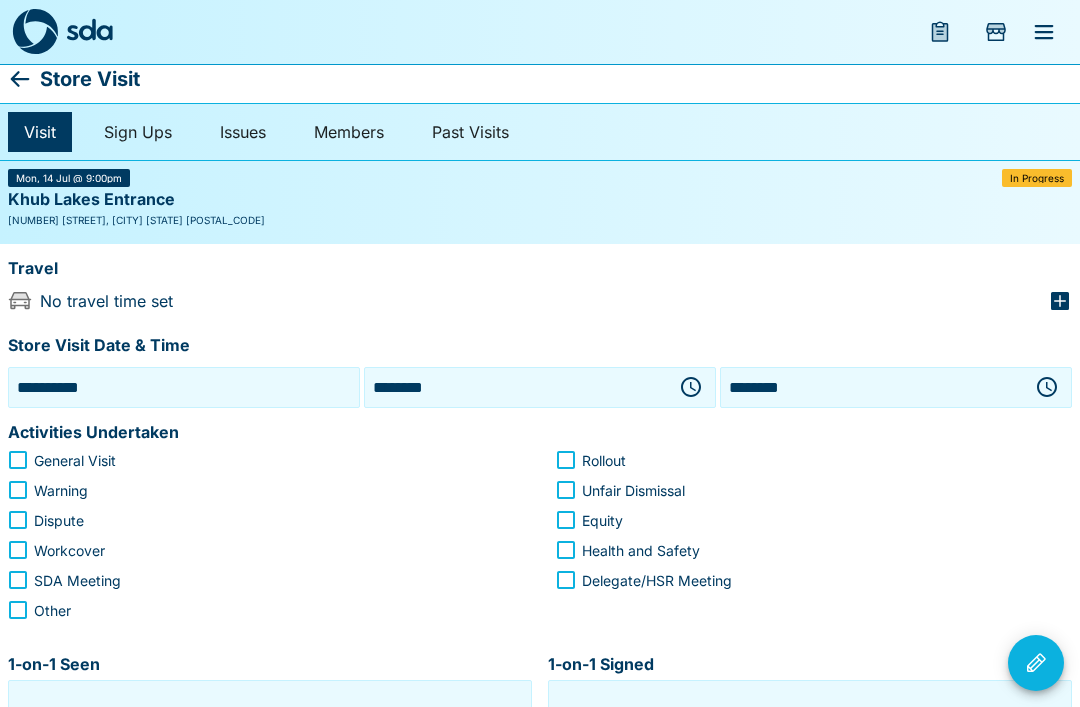 click 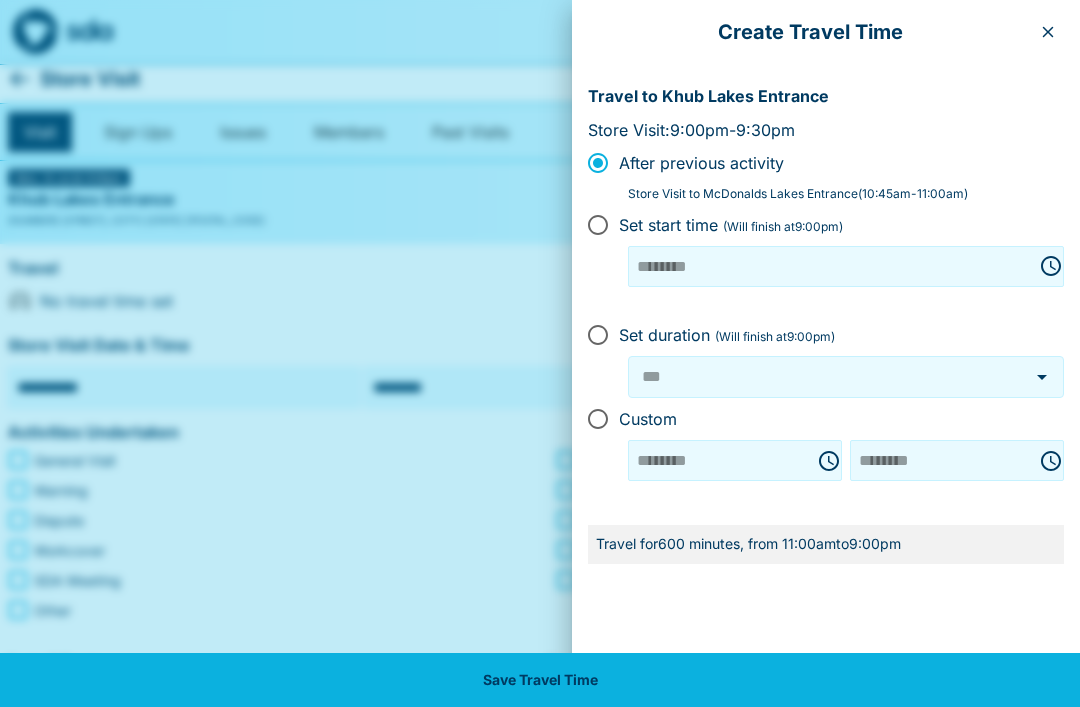 click at bounding box center [540, 353] 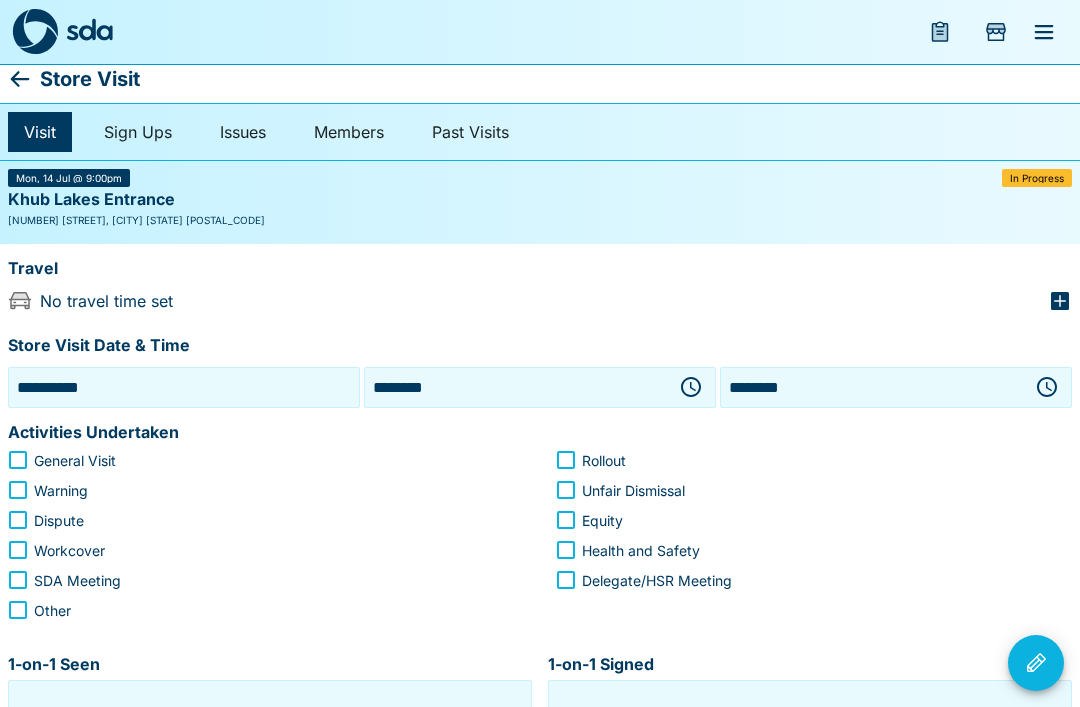 click 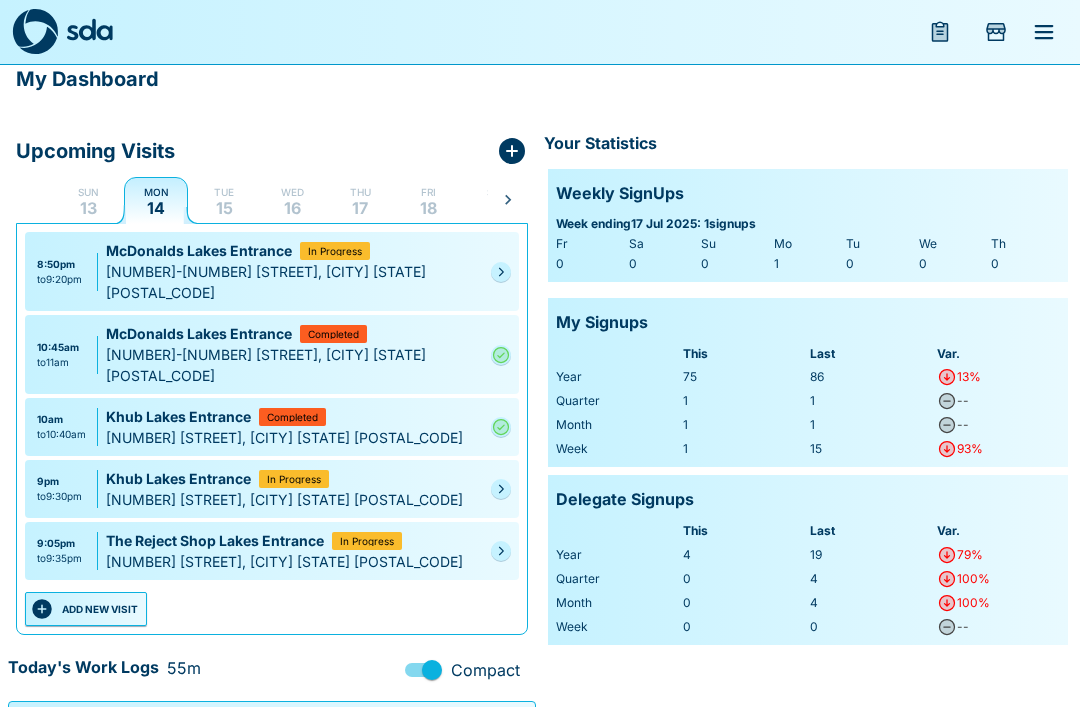 click 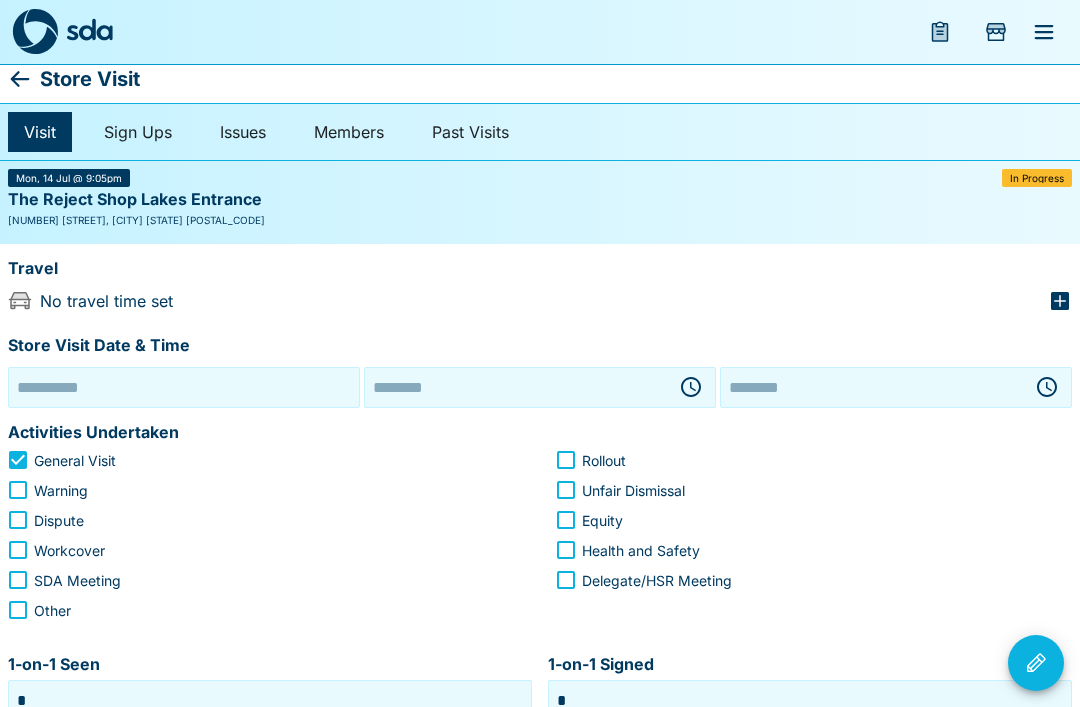 type on "**********" 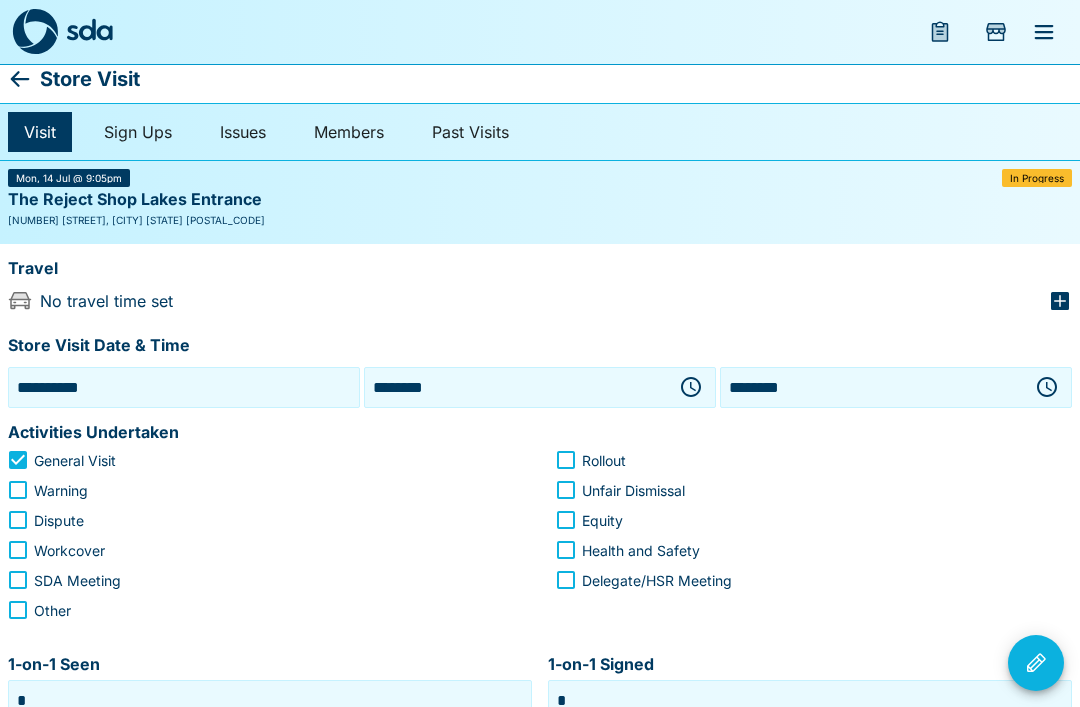 click on "********" at bounding box center [516, 387] 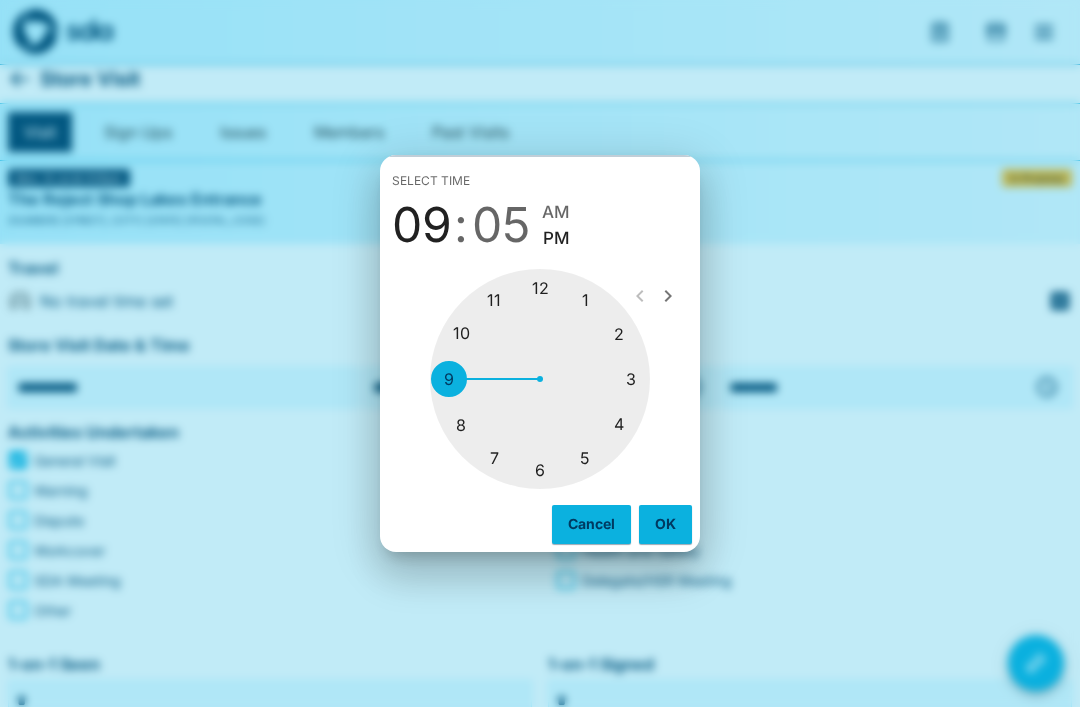 click at bounding box center (540, 379) 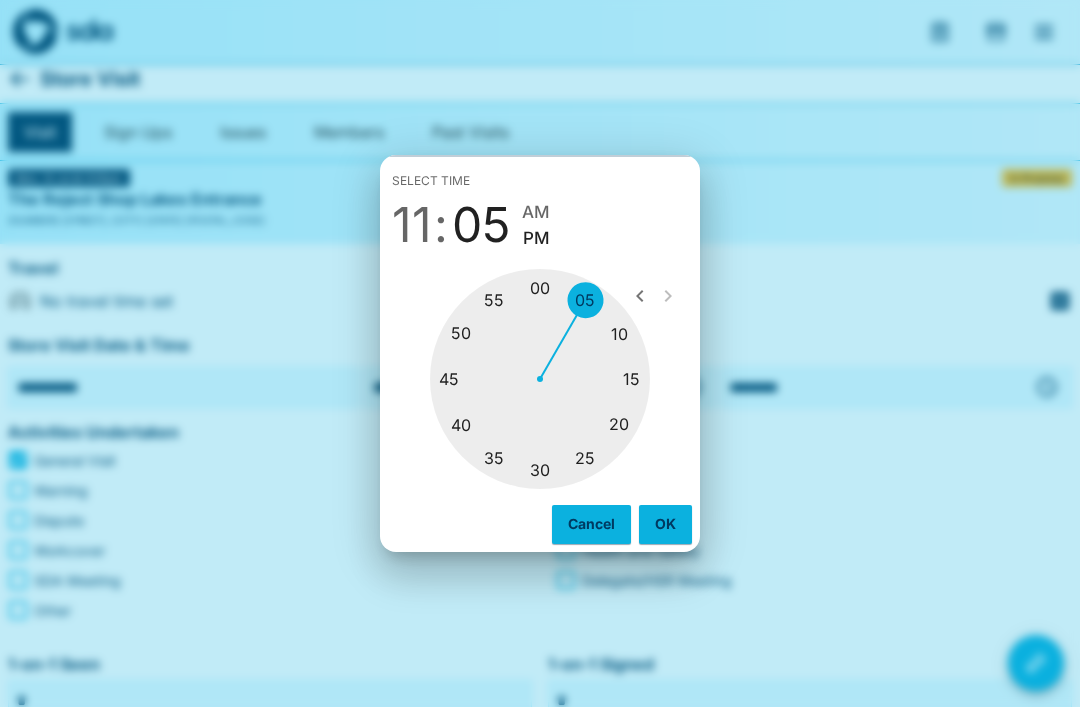 click at bounding box center (540, 379) 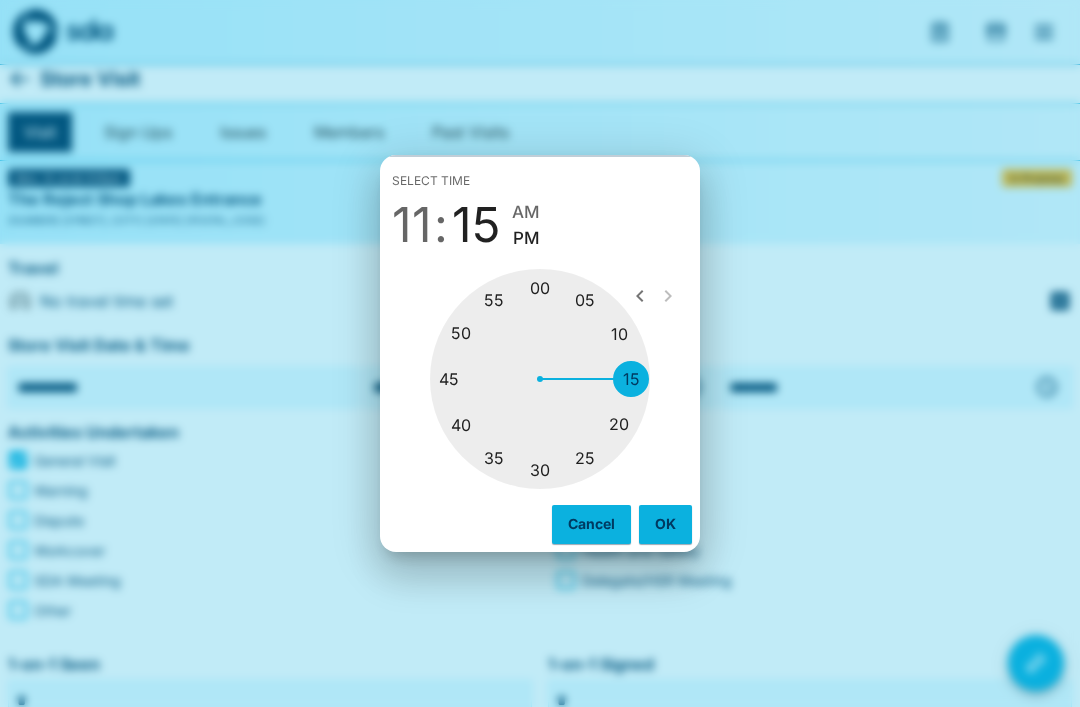 click on "AM" at bounding box center [526, 212] 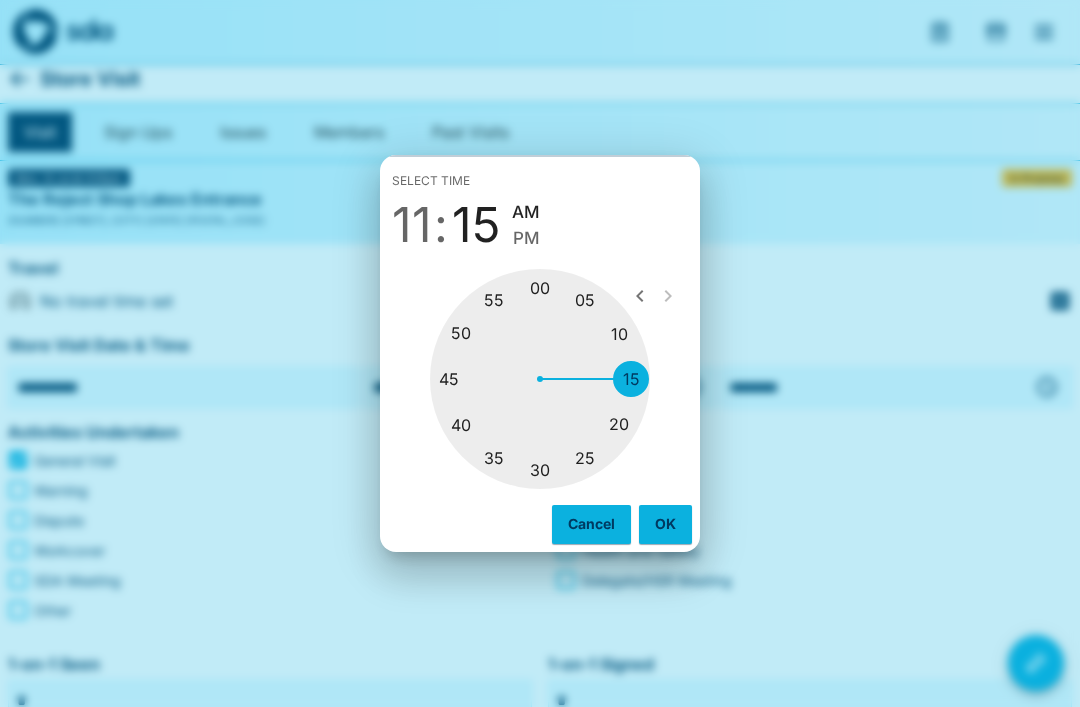 click on "OK" at bounding box center [665, 524] 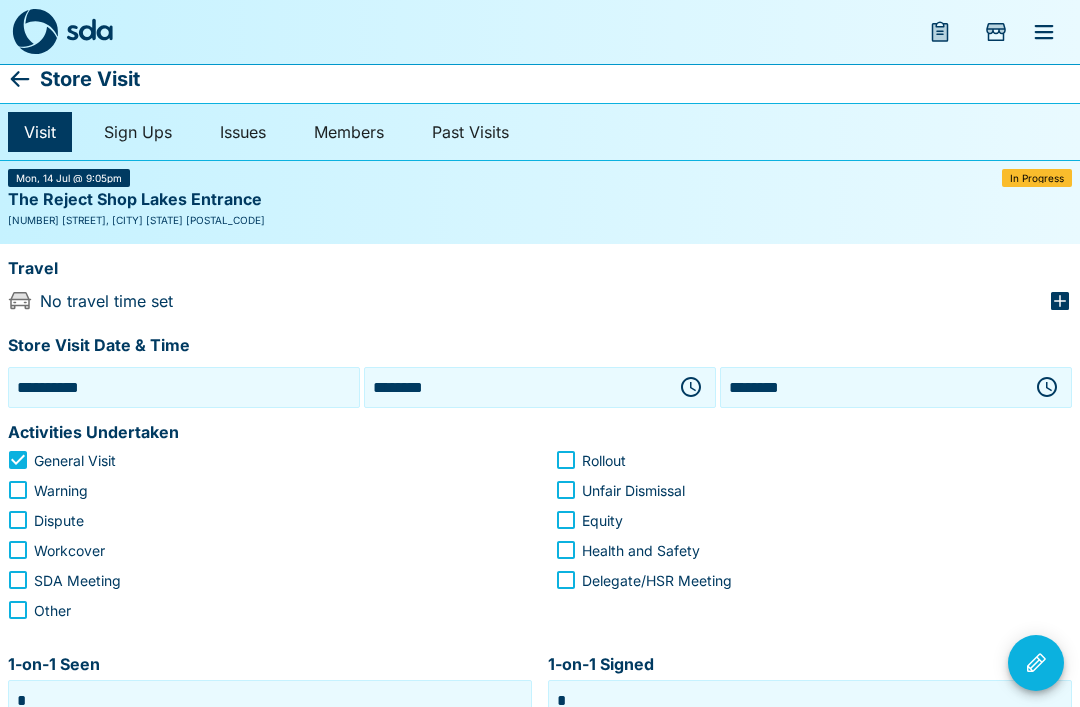 click on "********" at bounding box center (872, 387) 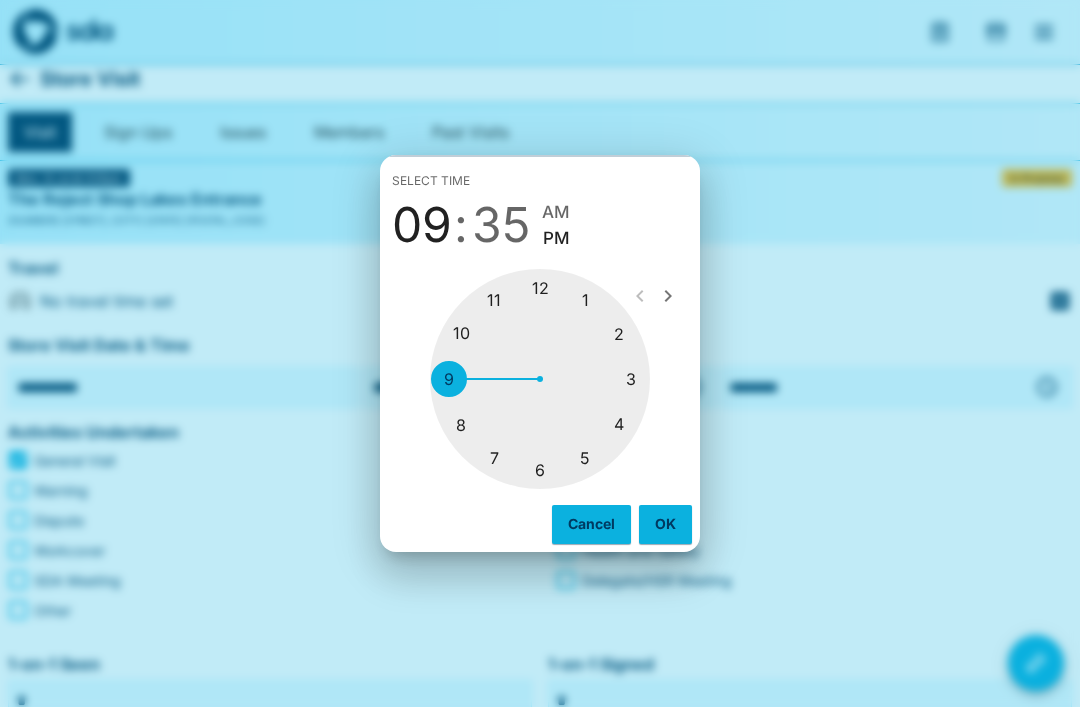 click at bounding box center (540, 379) 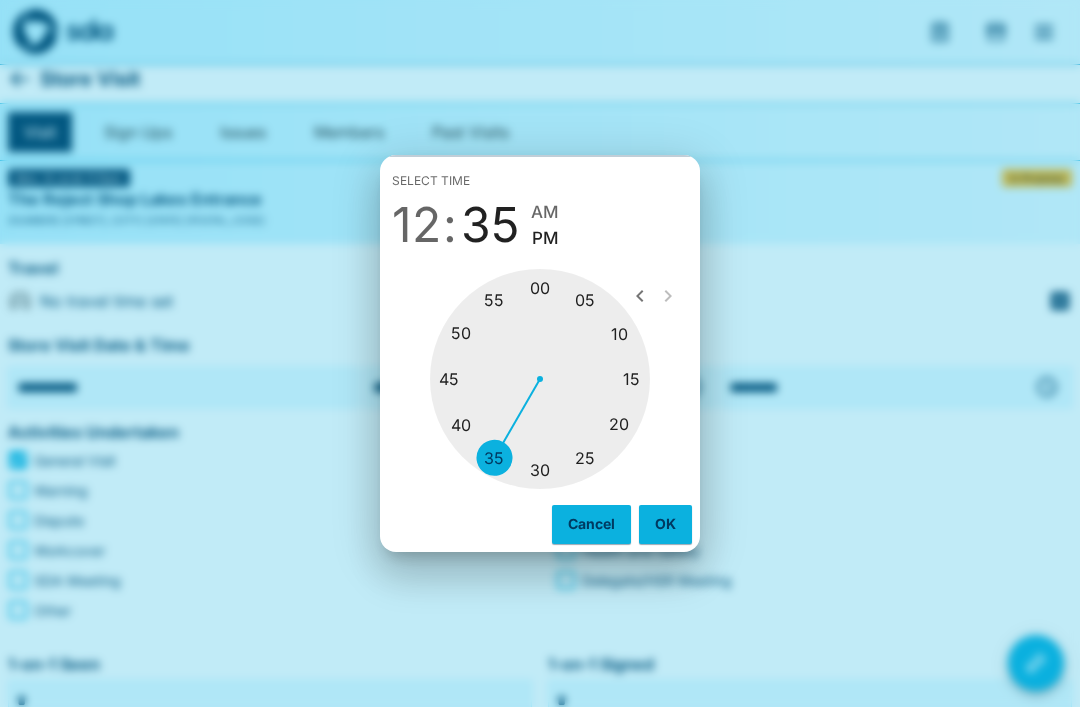 click on "OK" at bounding box center [665, 524] 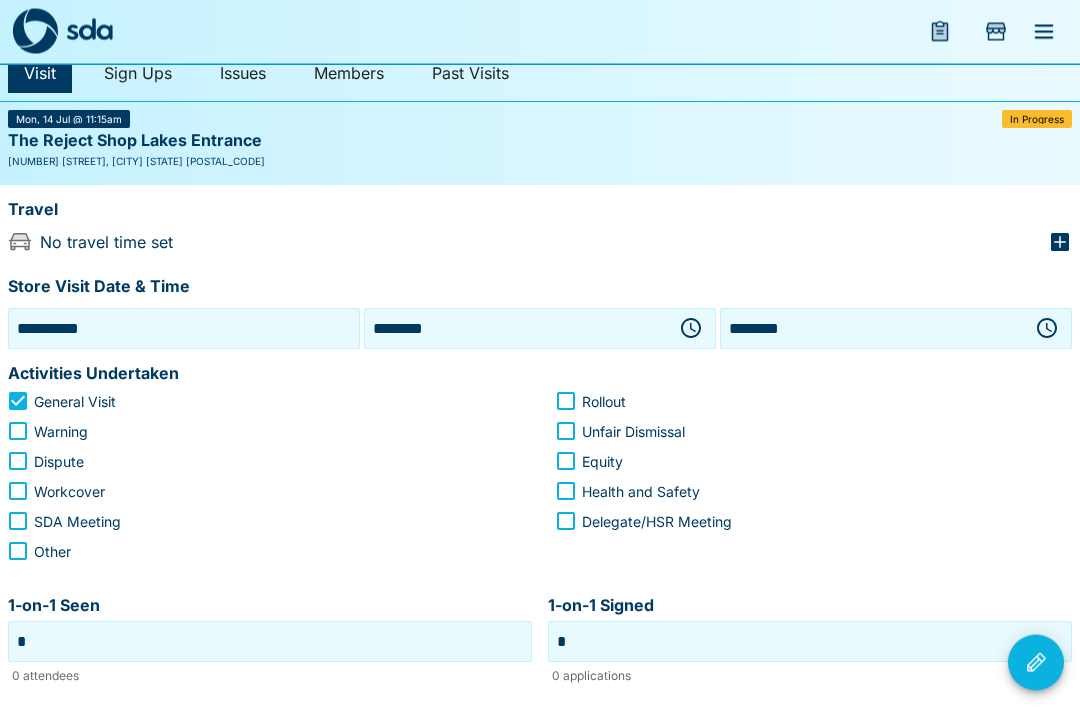 scroll, scrollTop: 70, scrollLeft: 0, axis: vertical 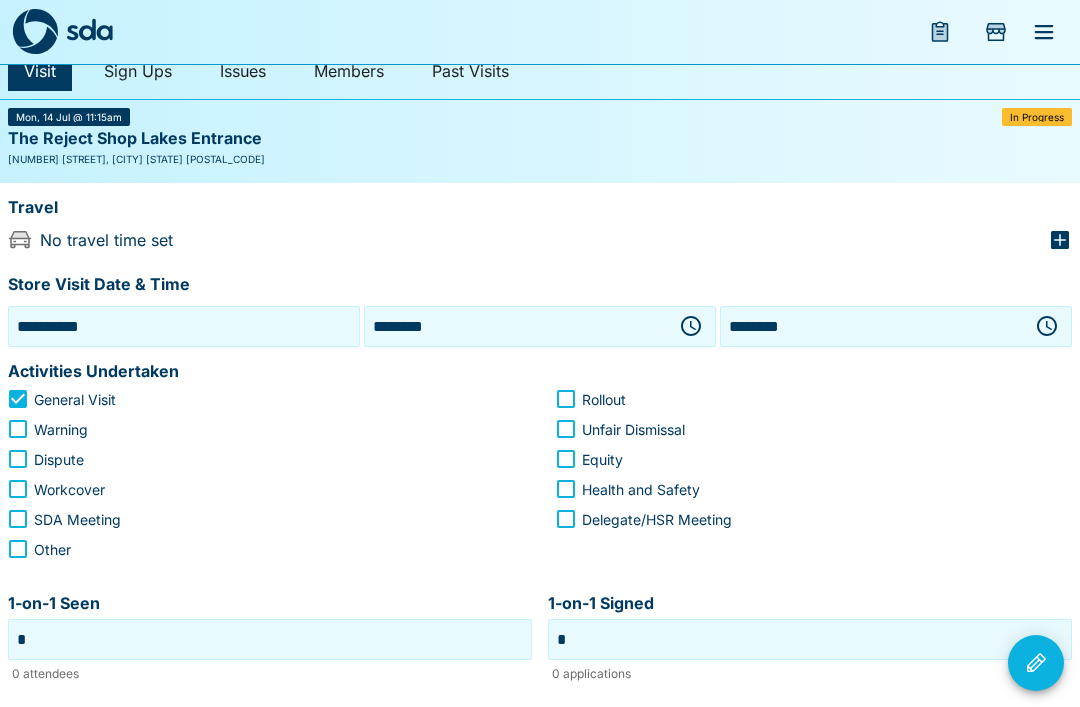 click on "Health and Safety" at bounding box center (800, 489) 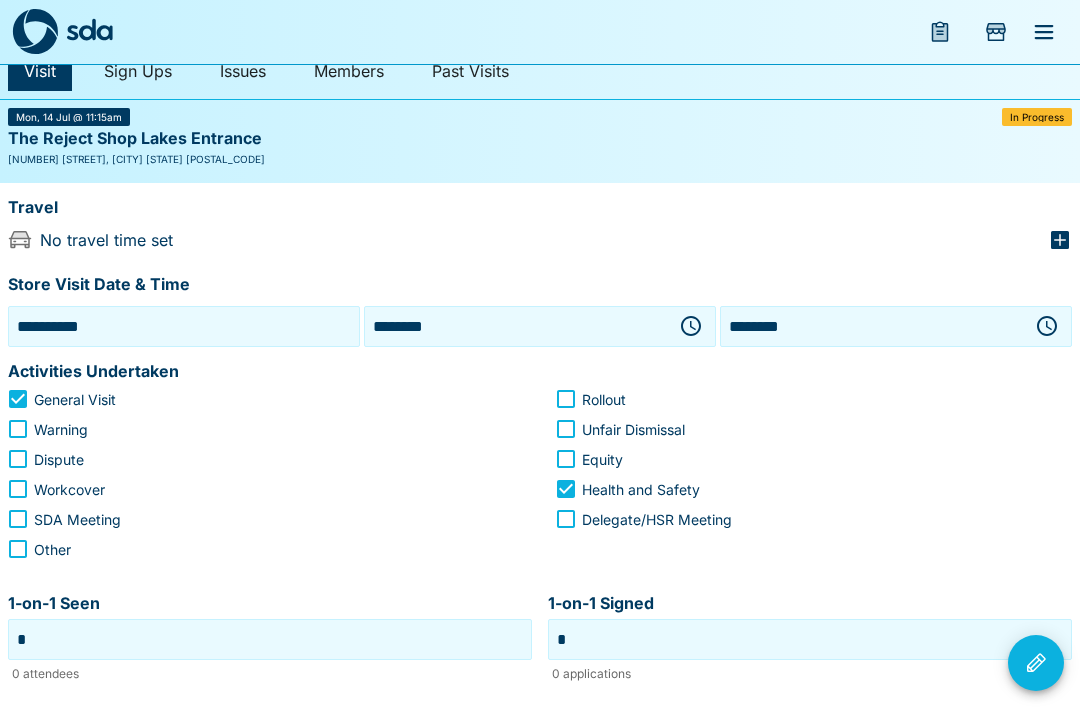 click on "********" at bounding box center [872, 326] 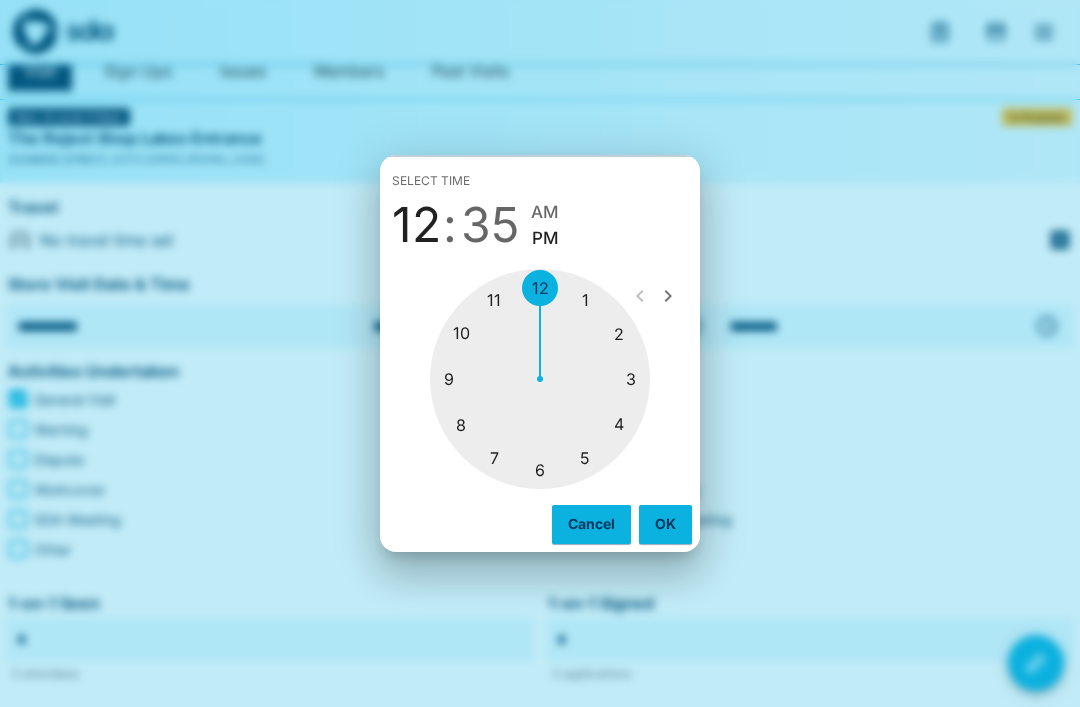 click at bounding box center (540, 379) 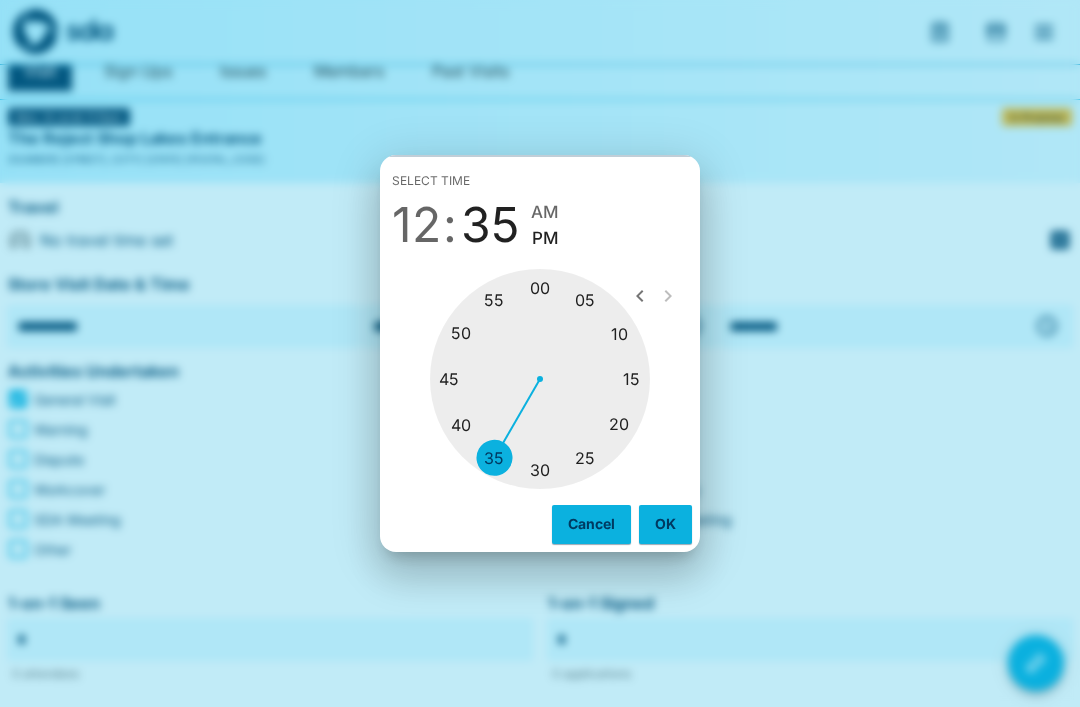 click at bounding box center [540, 379] 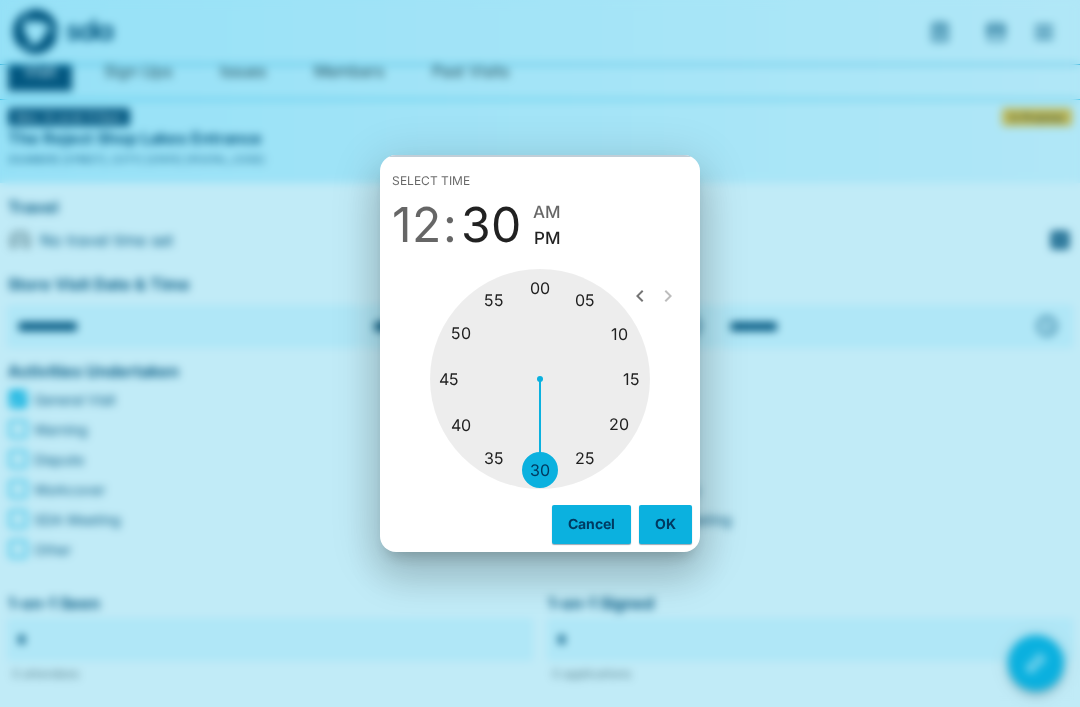 click on "OK" at bounding box center [665, 524] 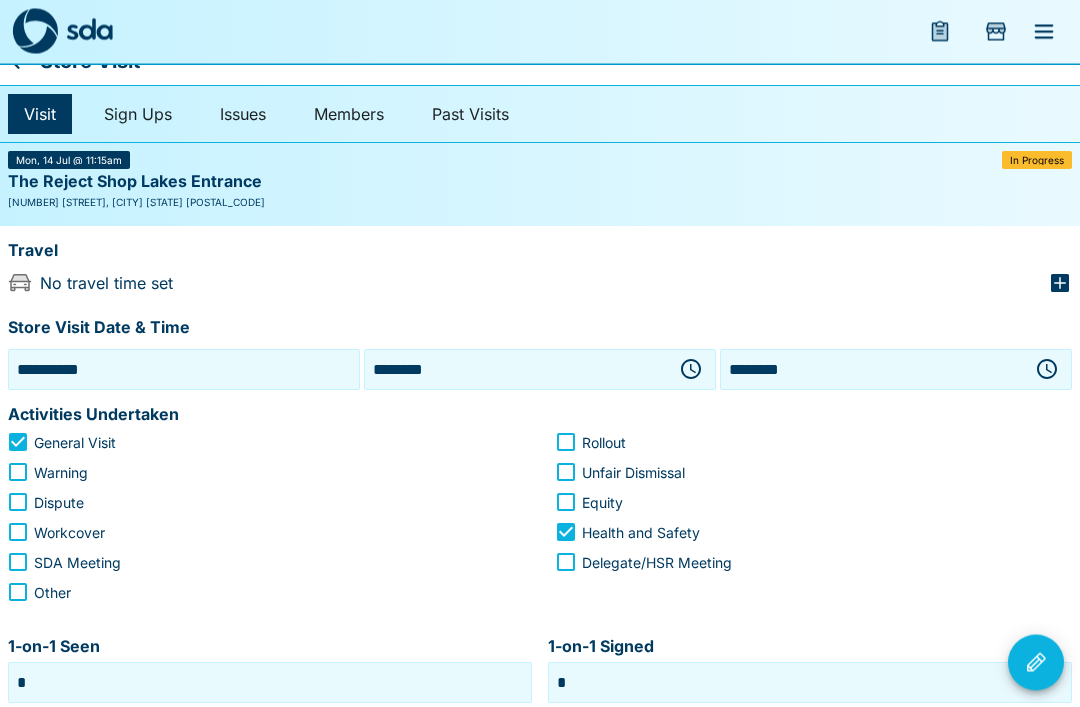 click on "********" at bounding box center [872, 370] 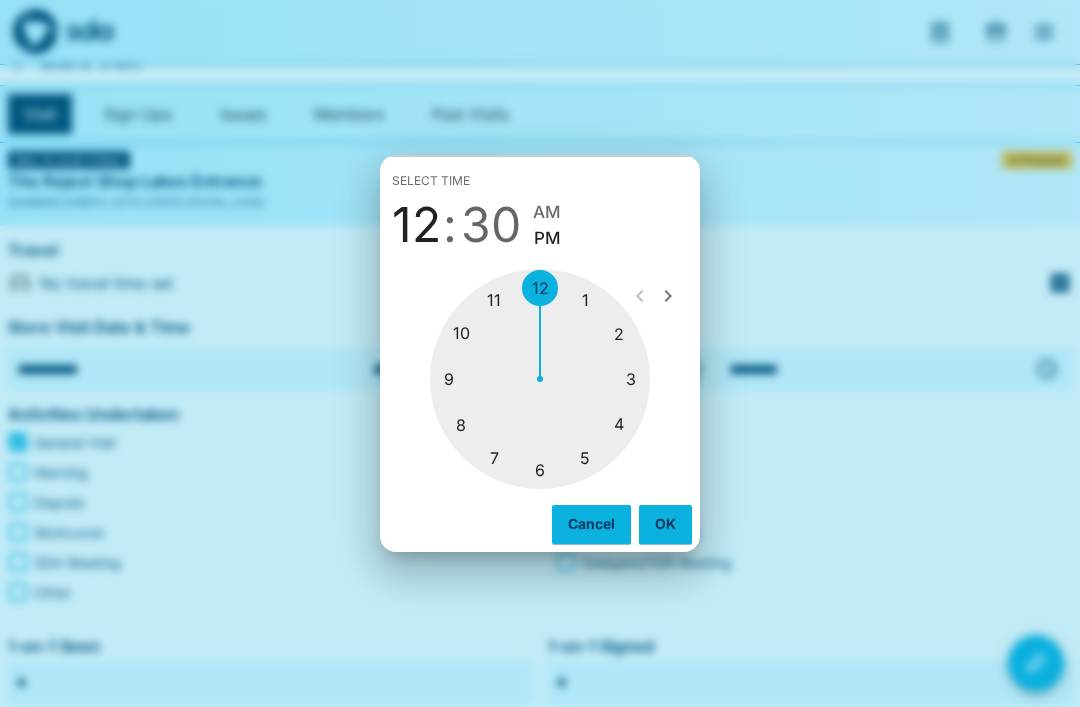 click at bounding box center (540, 379) 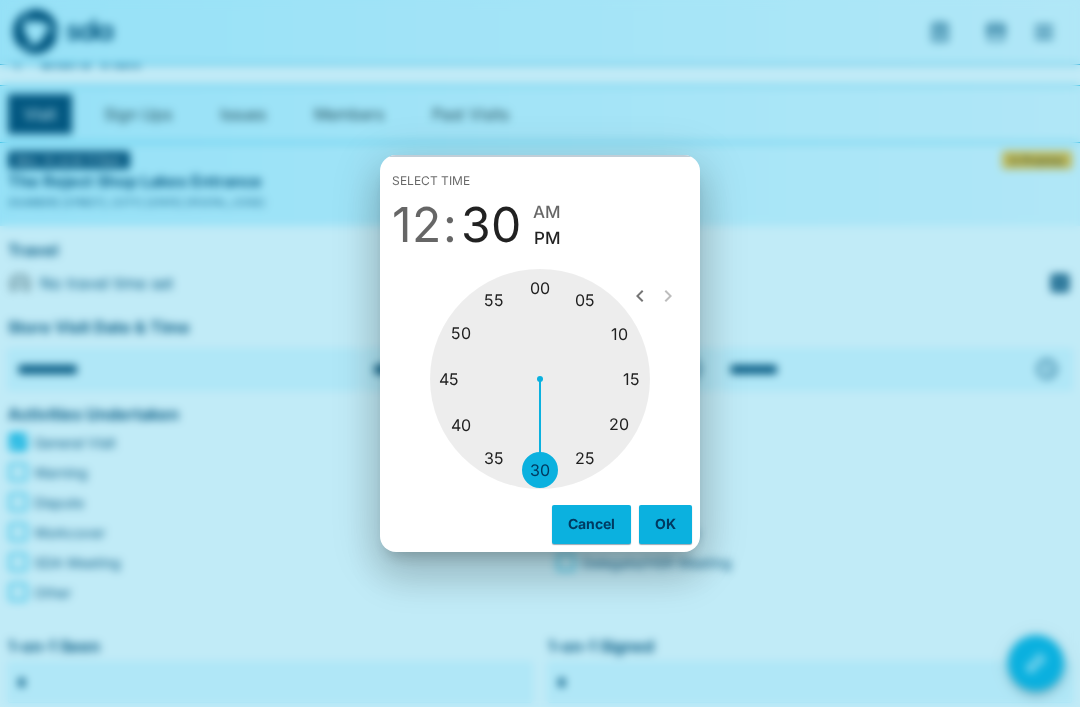 click at bounding box center [540, 379] 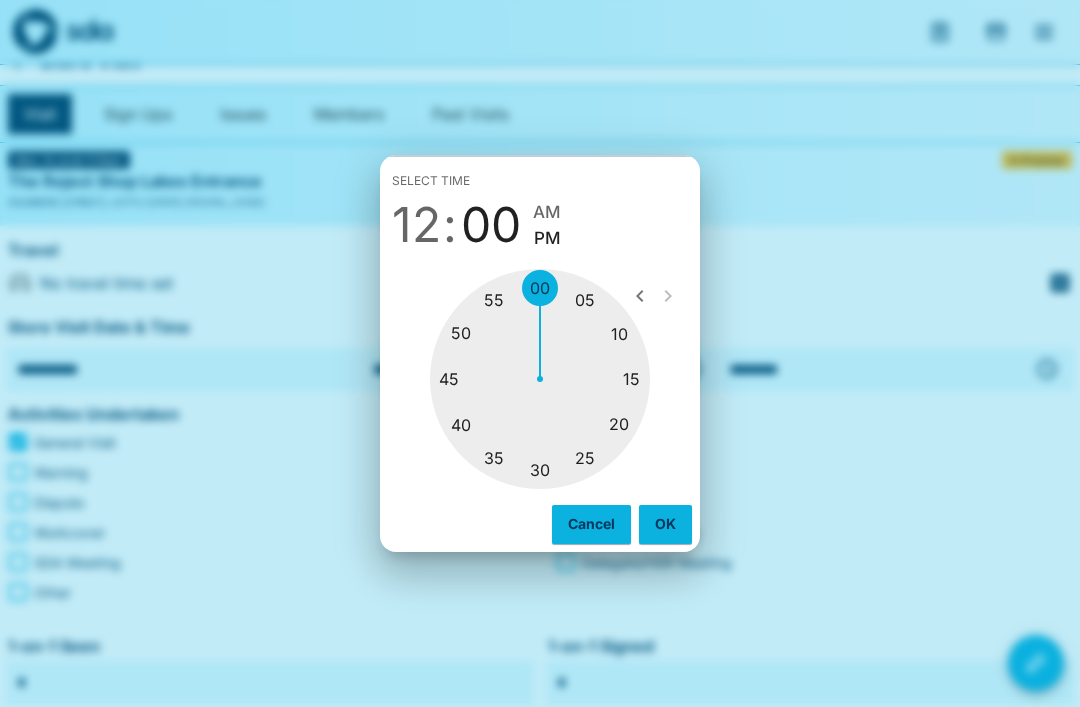 click on "OK" at bounding box center (665, 524) 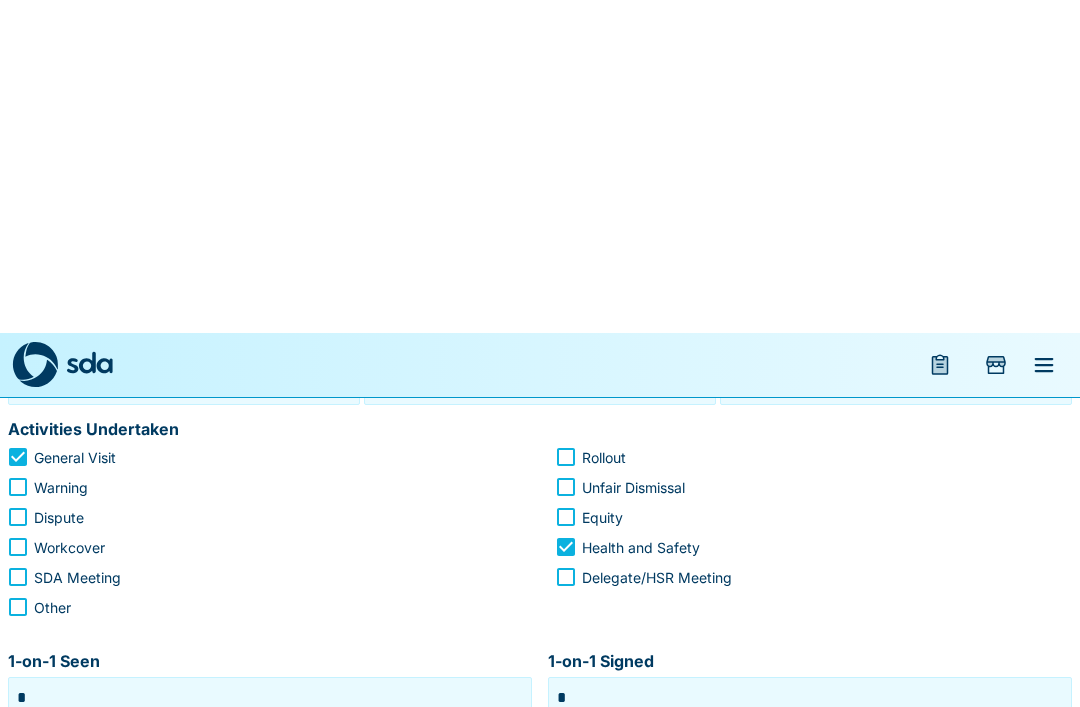 scroll, scrollTop: 0, scrollLeft: 0, axis: both 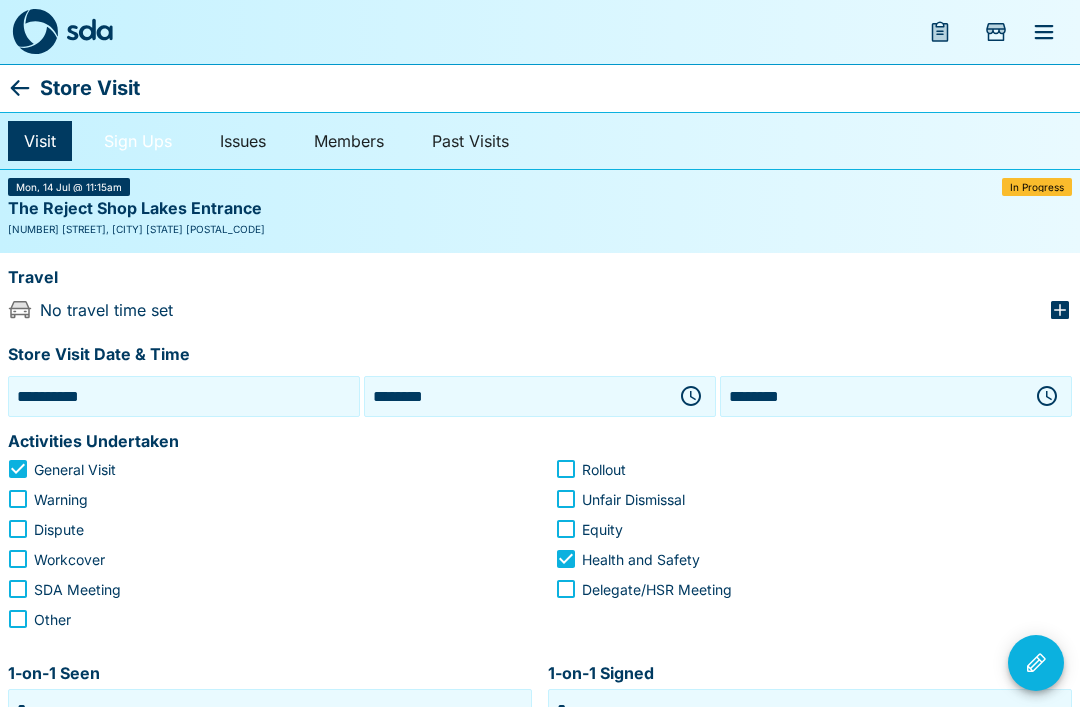 click on "Sign Ups" at bounding box center [138, 141] 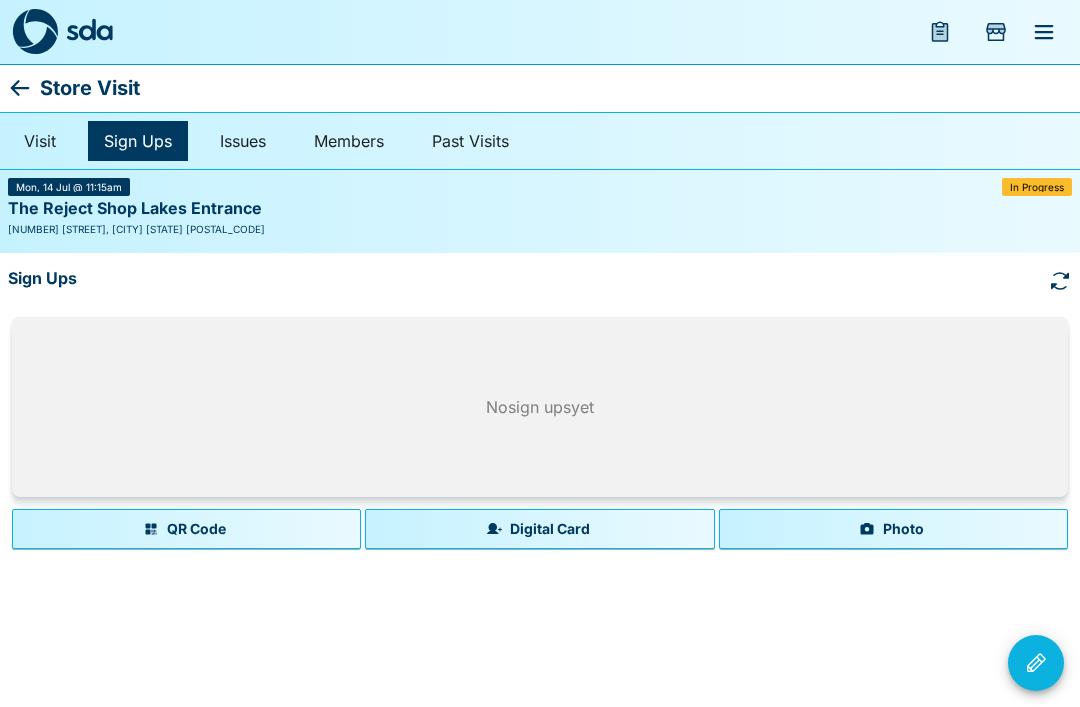 click on "Photo" at bounding box center (893, 529) 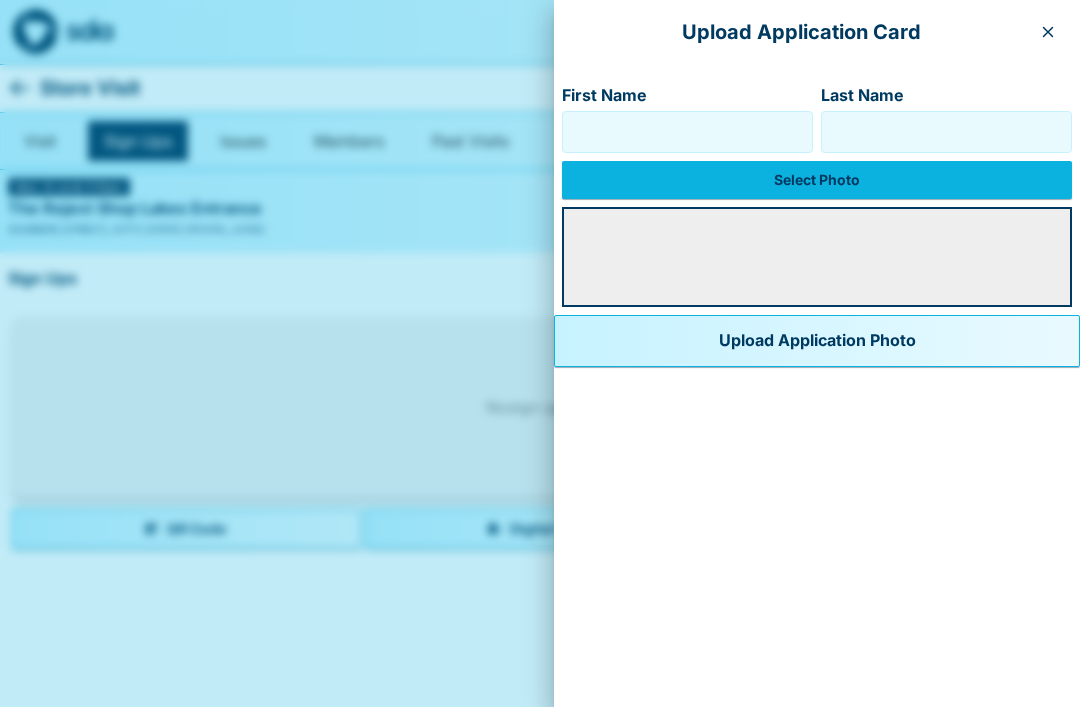 click on "First Name" at bounding box center [687, 132] 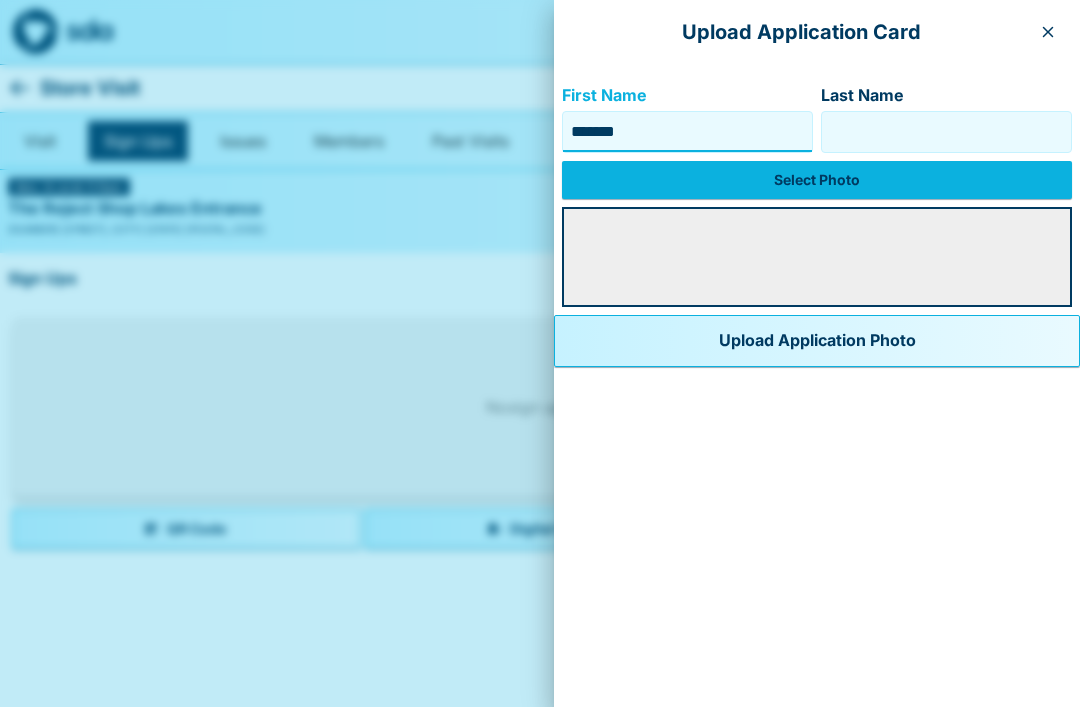 type on "*******" 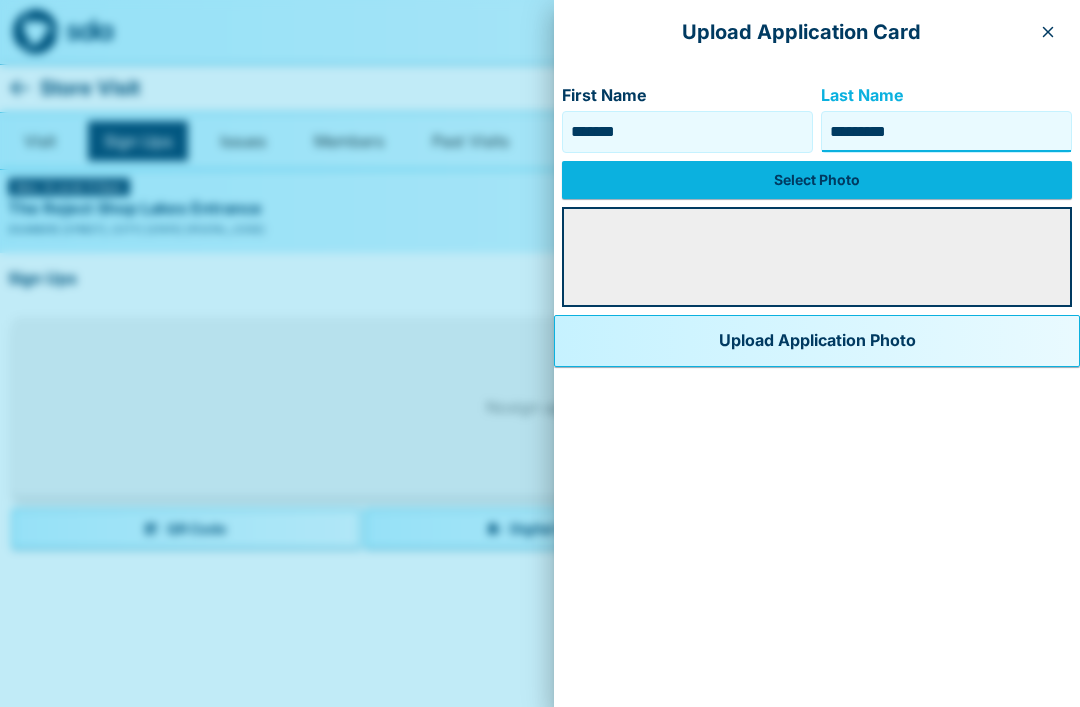 click on "*********" at bounding box center [946, 132] 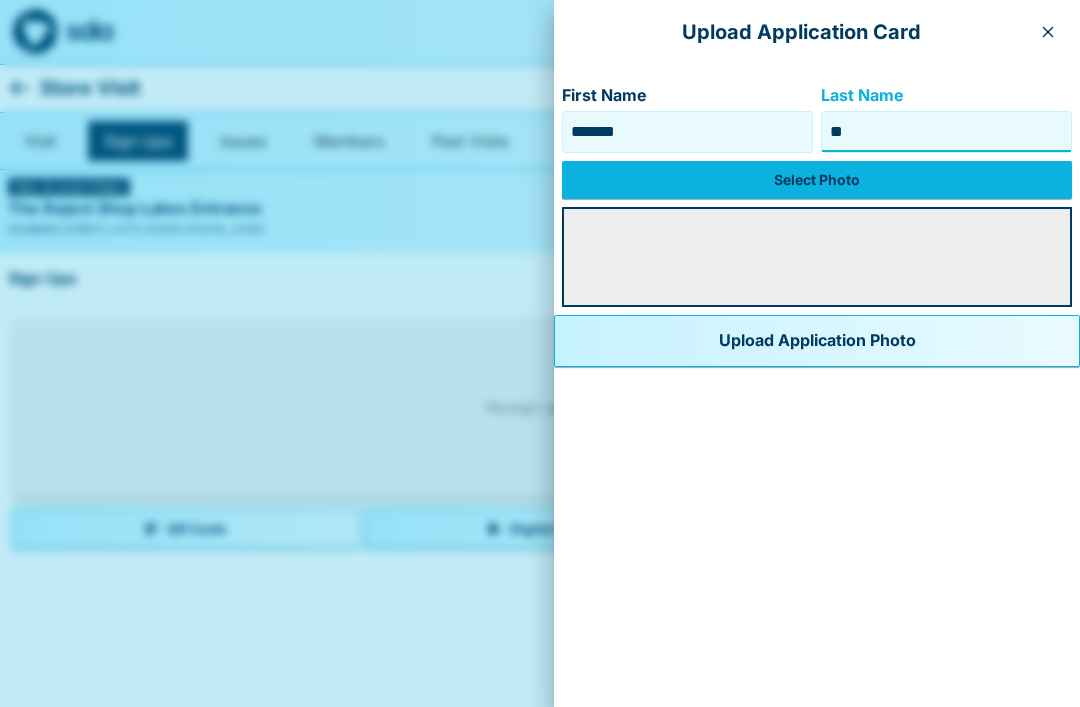 type on "*" 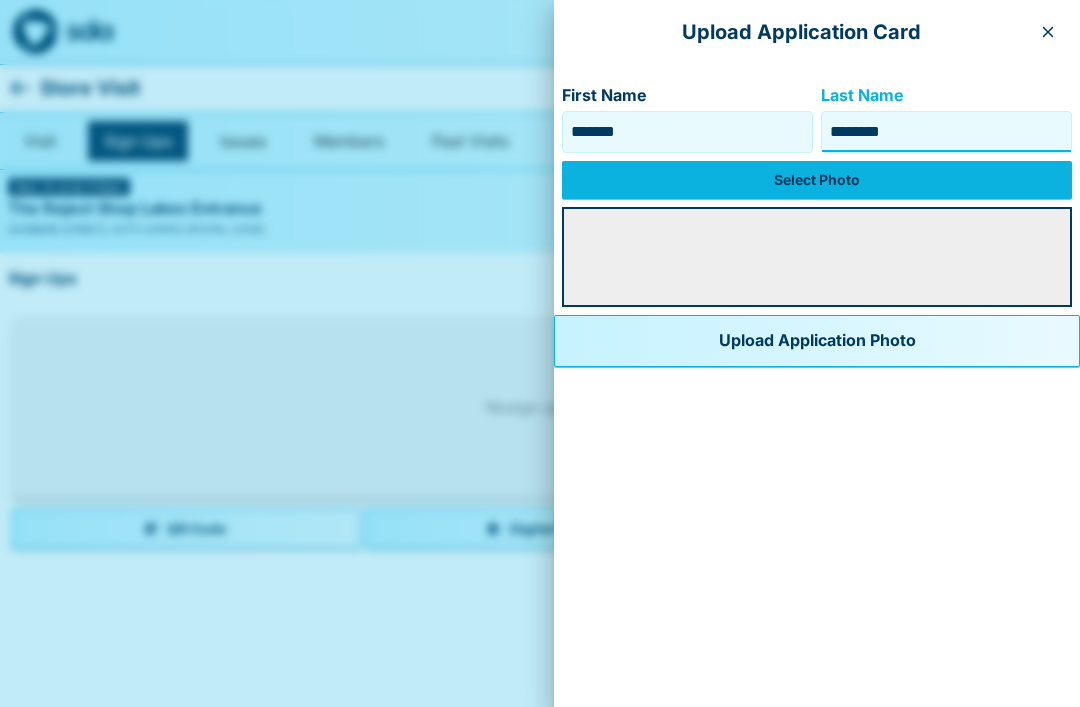 type on "********" 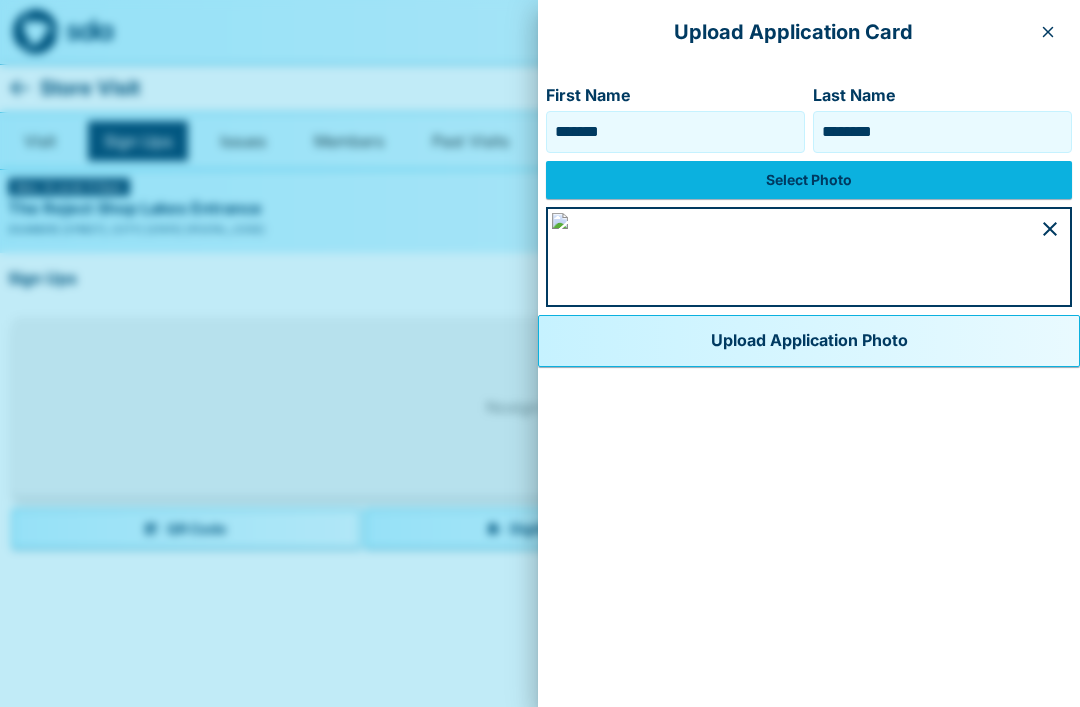 scroll, scrollTop: 974, scrollLeft: 0, axis: vertical 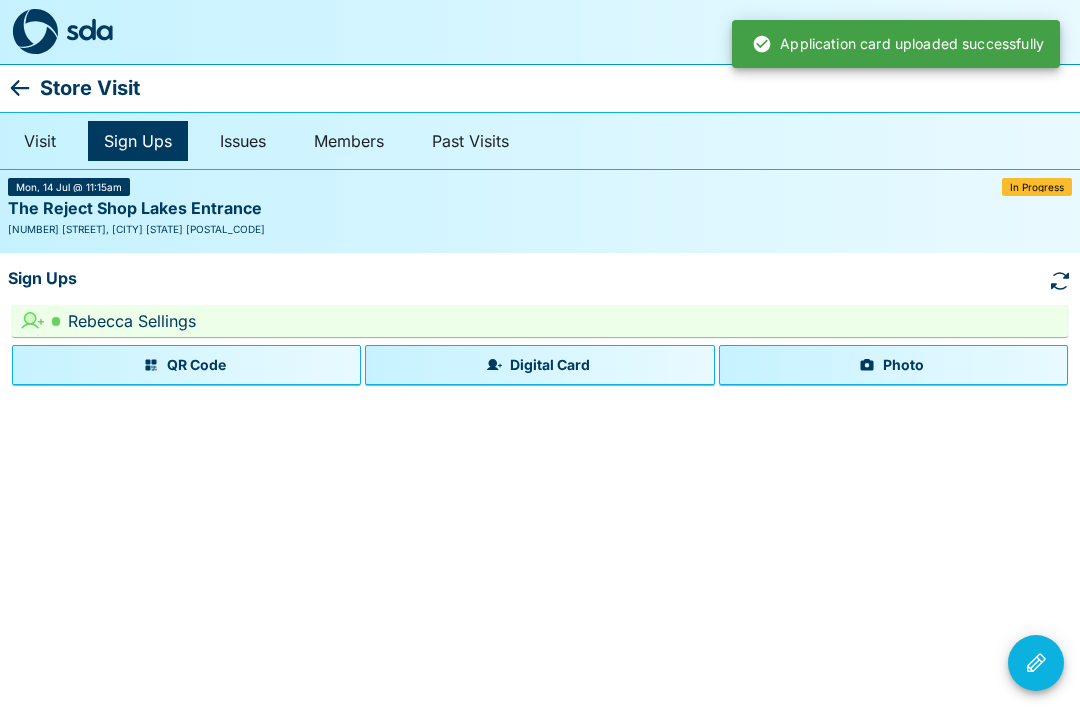 click 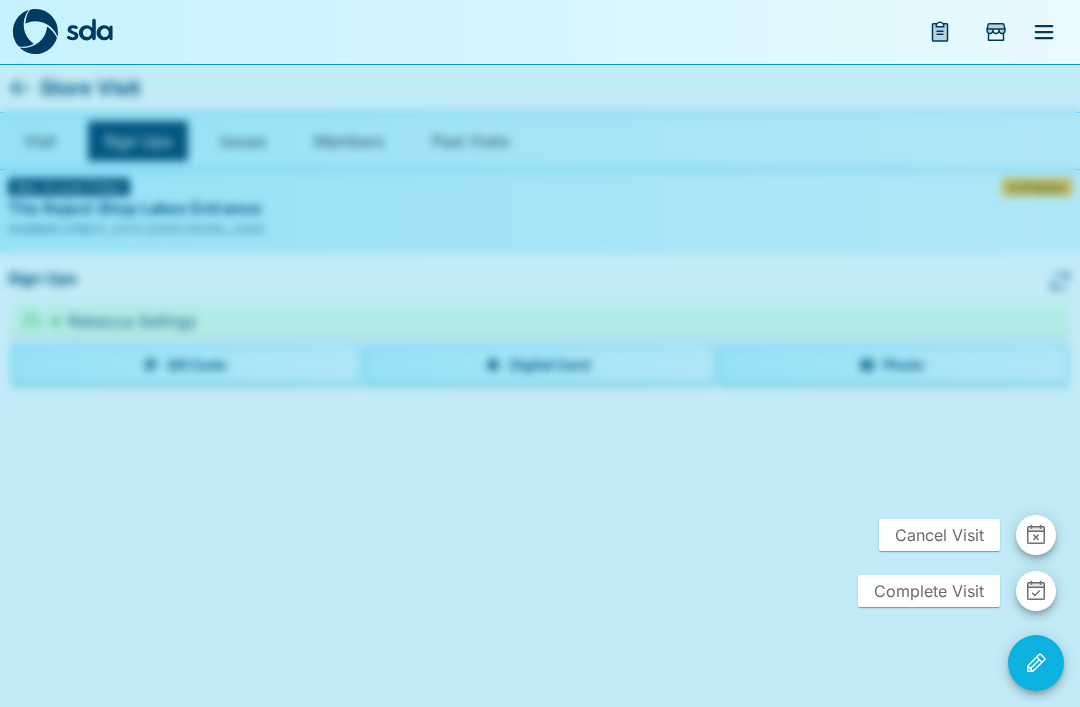 click on "Complete Visit" at bounding box center [929, 591] 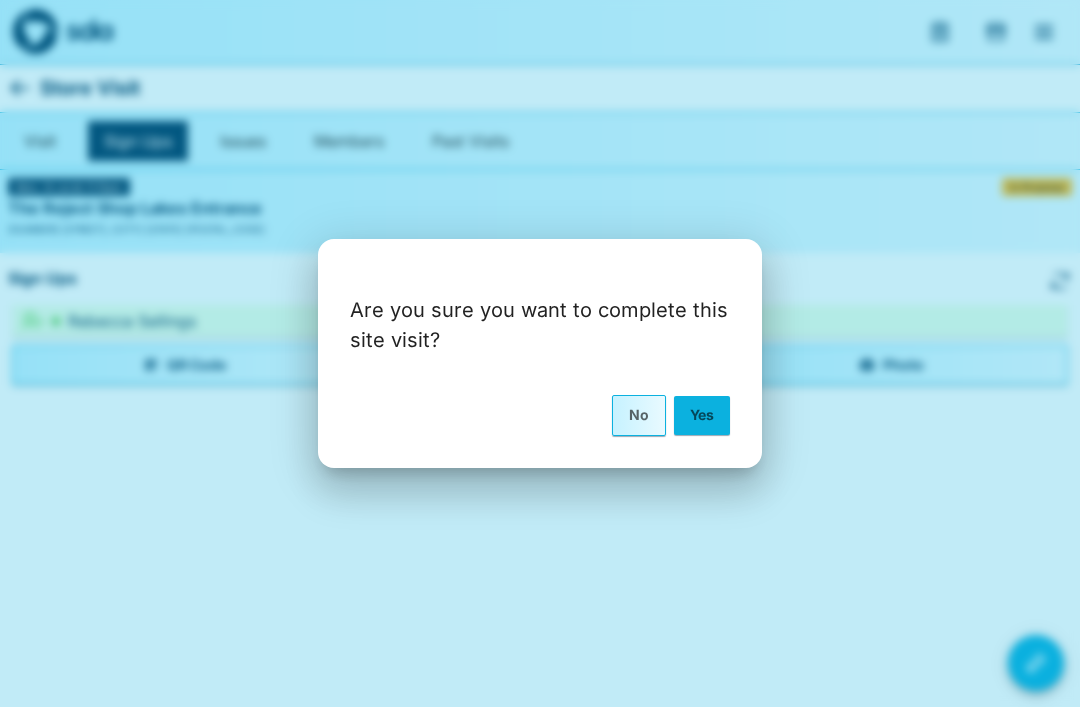click on "Yes" at bounding box center (702, 415) 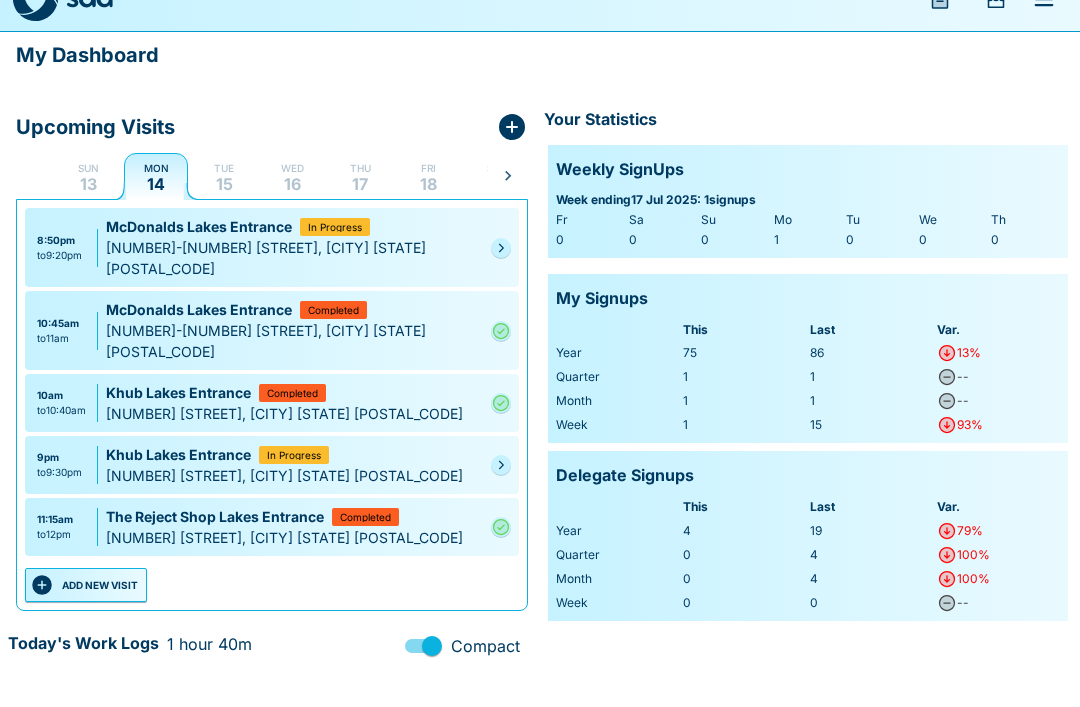 scroll, scrollTop: 72, scrollLeft: 0, axis: vertical 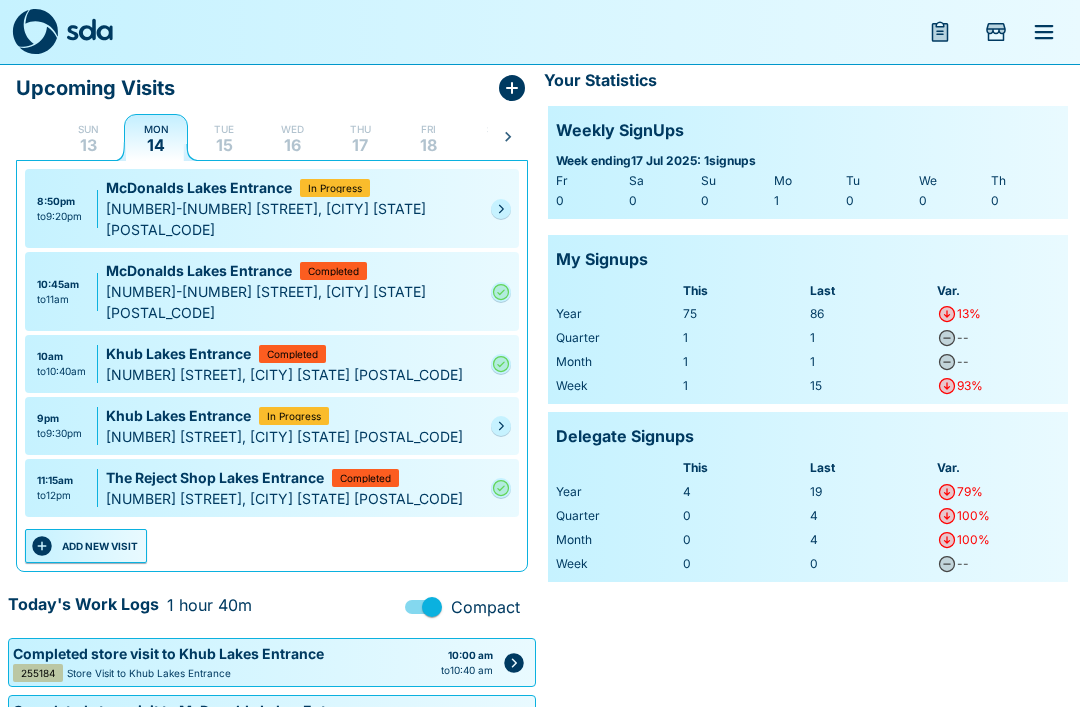 click on "ADD NEW VISIT" at bounding box center (86, 546) 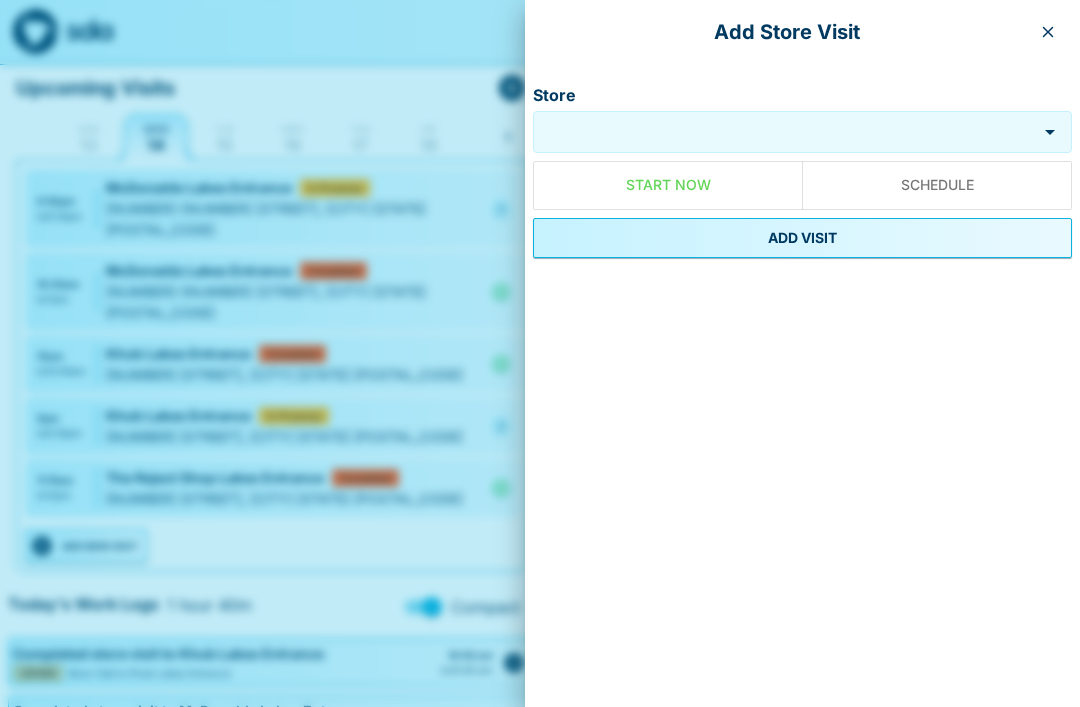 click on "Store" at bounding box center [785, 132] 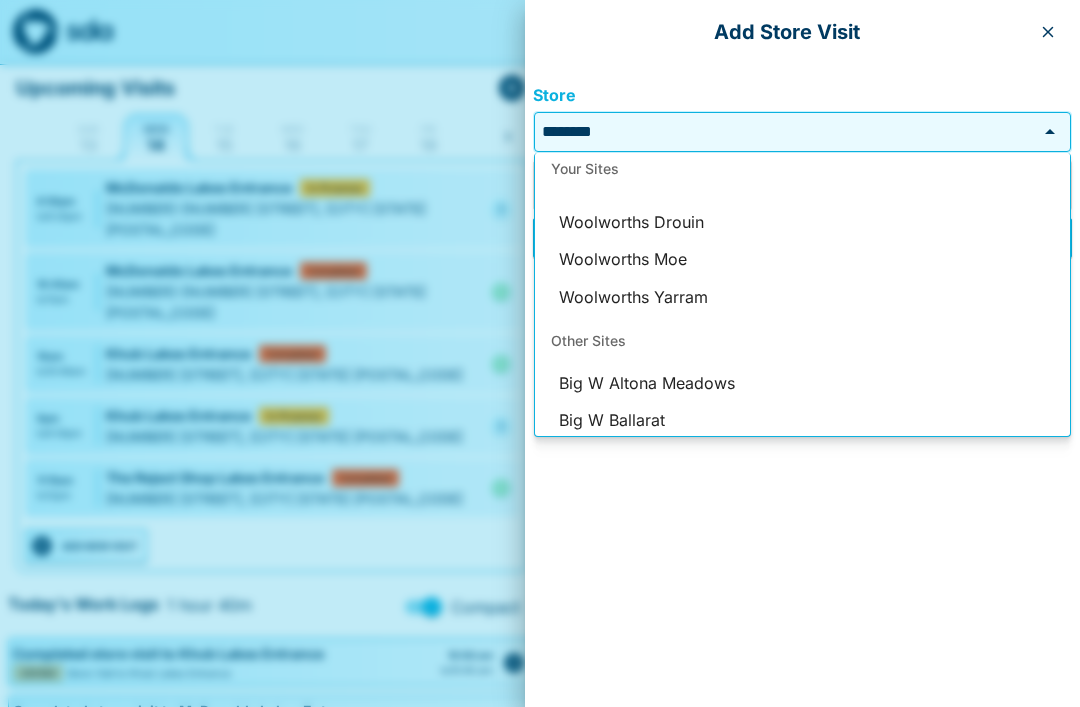 scroll, scrollTop: 0, scrollLeft: 0, axis: both 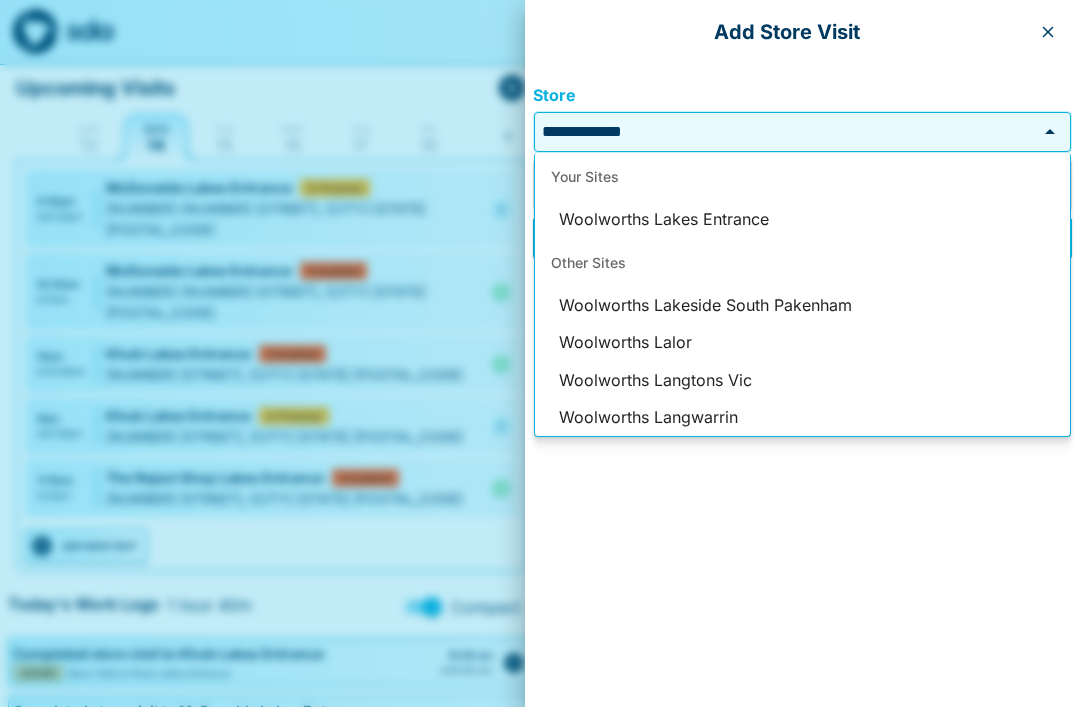click on "Woolworths Lakes Entrance" at bounding box center (802, 220) 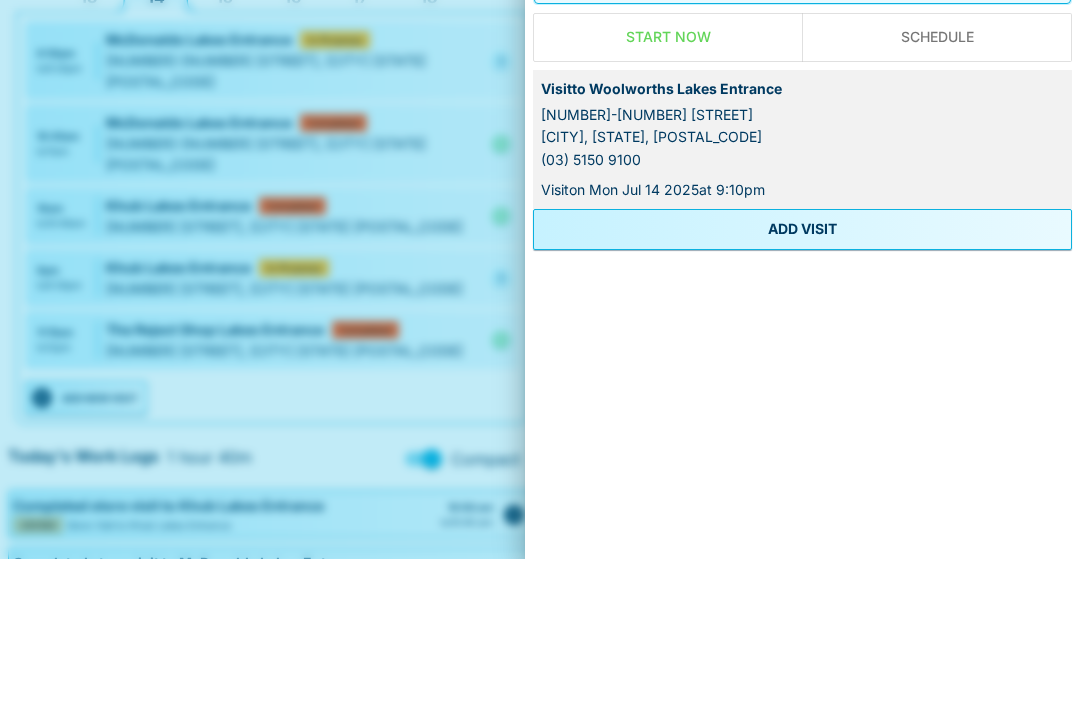 click on "ADD VISIT" at bounding box center (802, 377) 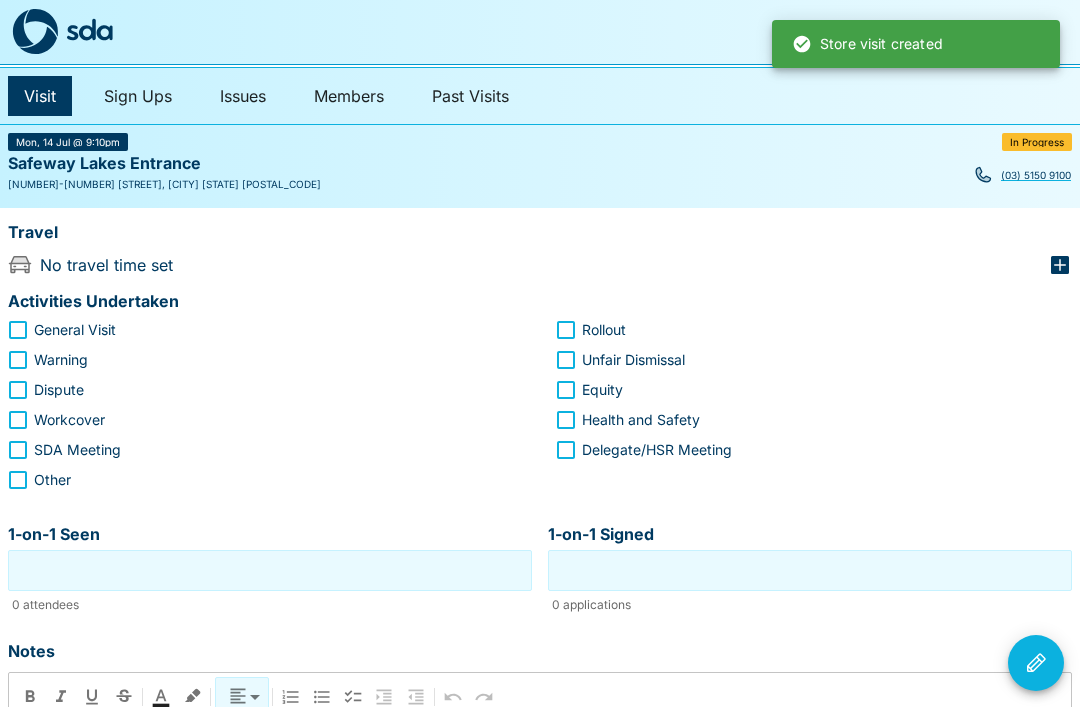scroll, scrollTop: 0, scrollLeft: 0, axis: both 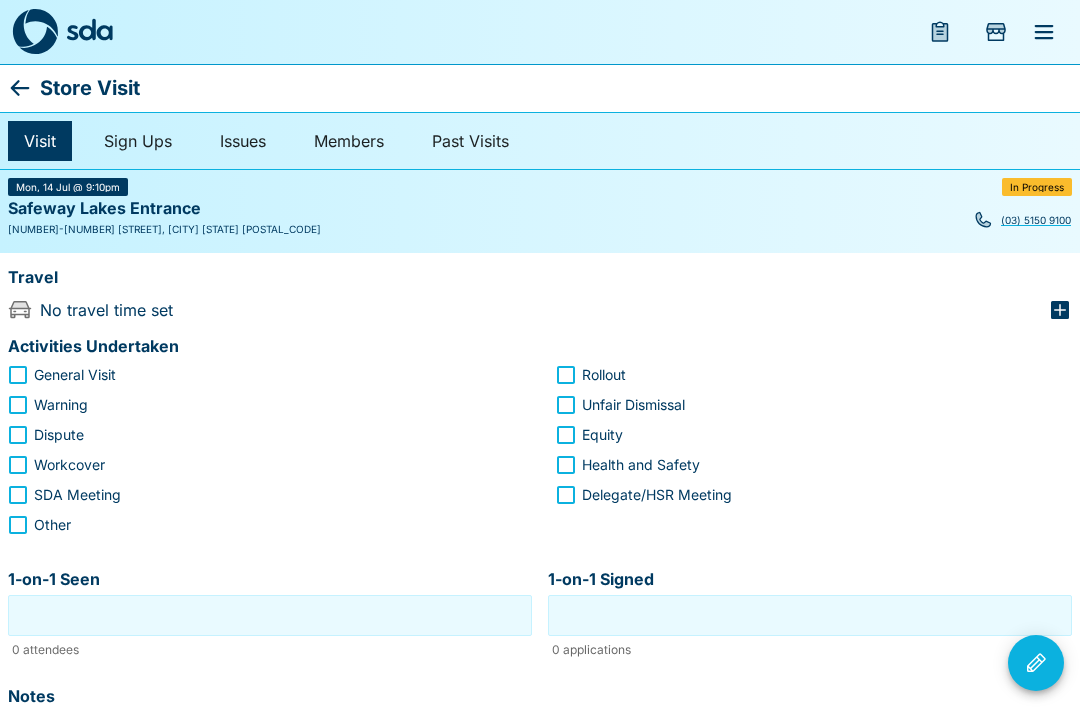 click 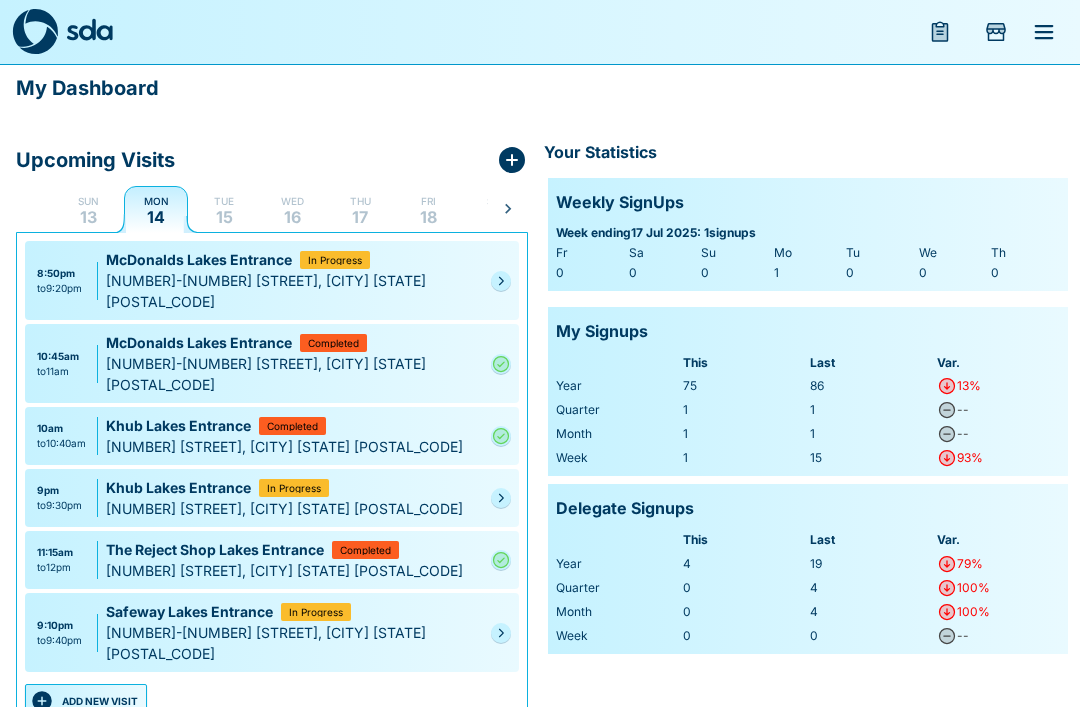 click at bounding box center (501, 633) 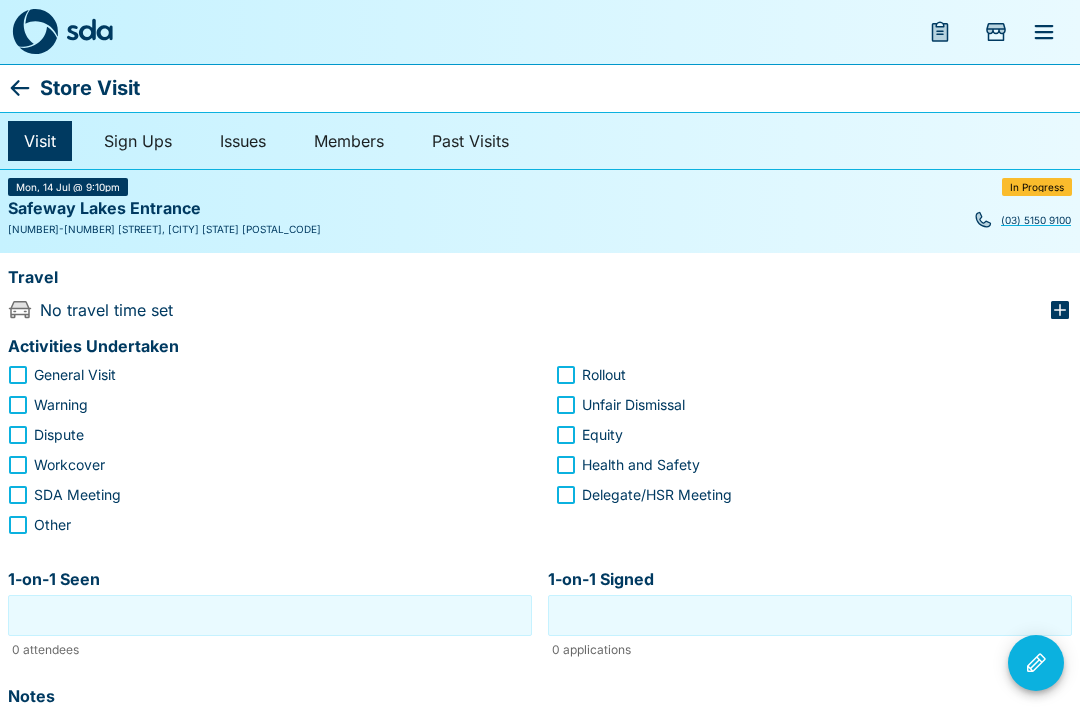click on "Warning" at bounding box center [252, 405] 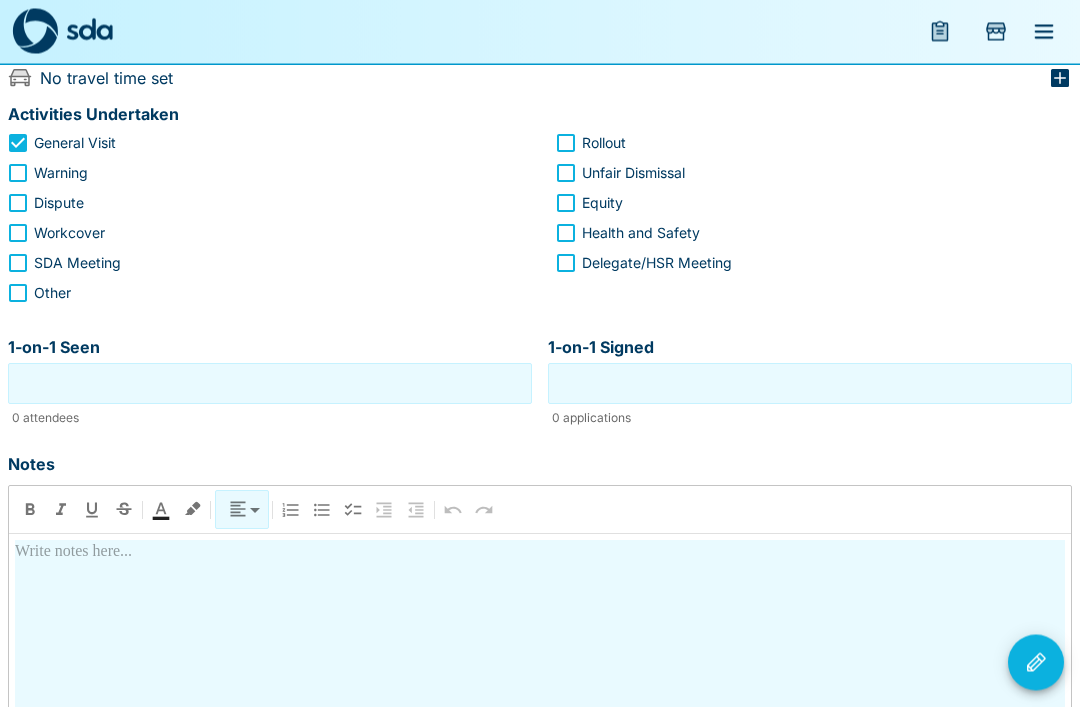 scroll, scrollTop: 287, scrollLeft: 0, axis: vertical 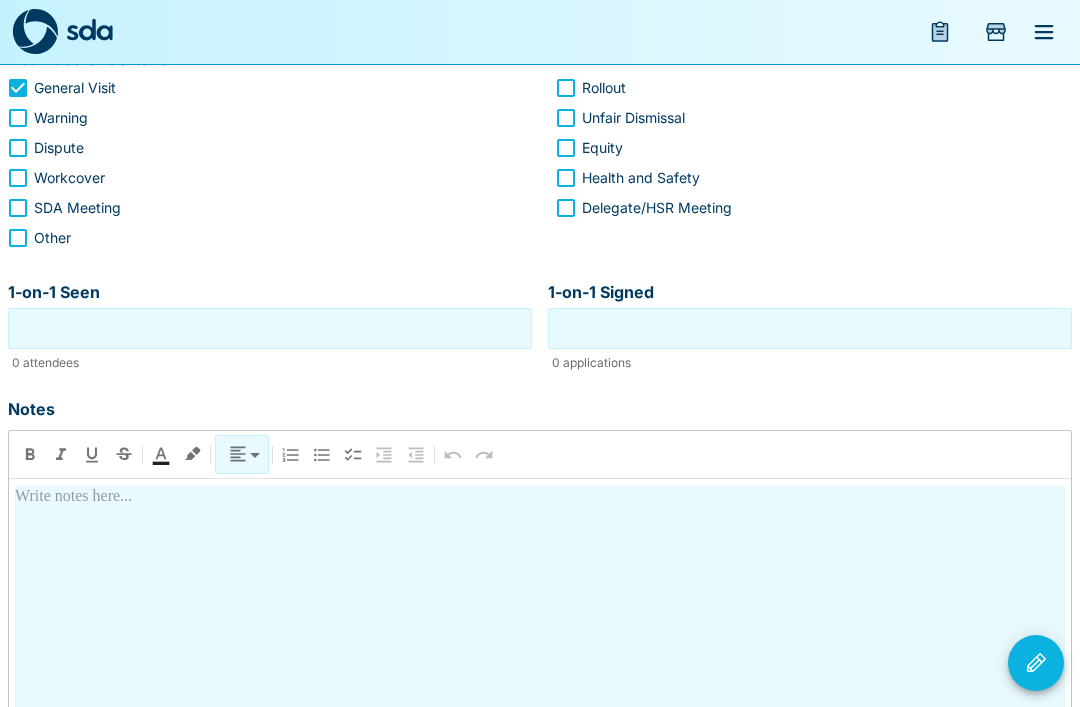 click at bounding box center (540, 662) 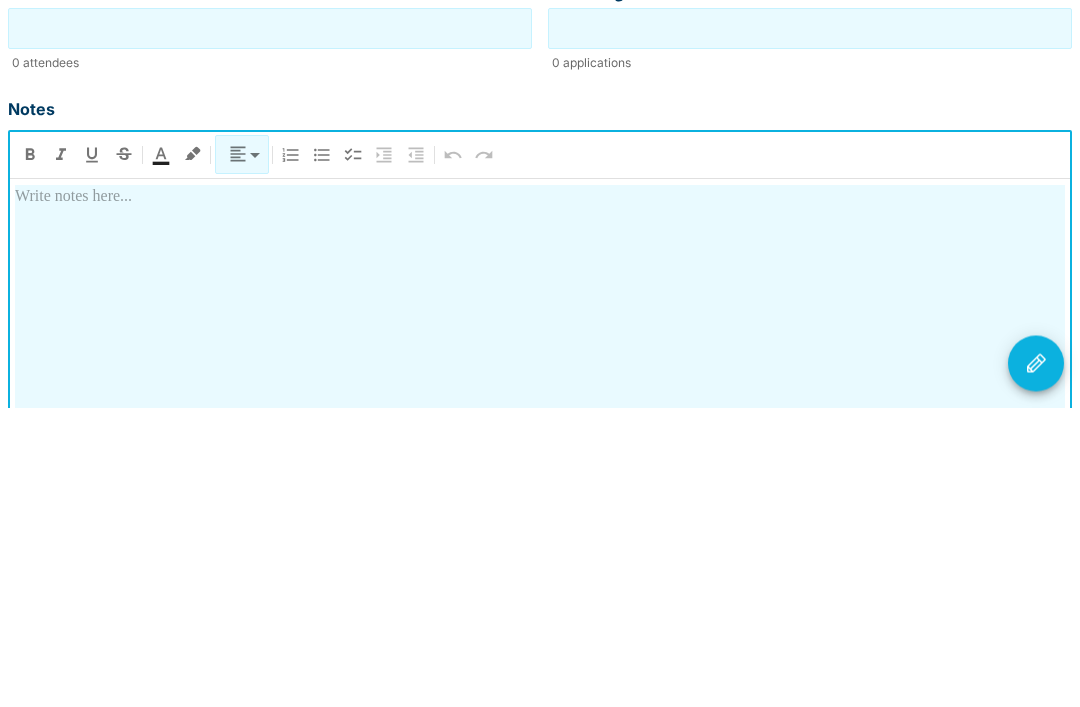 type 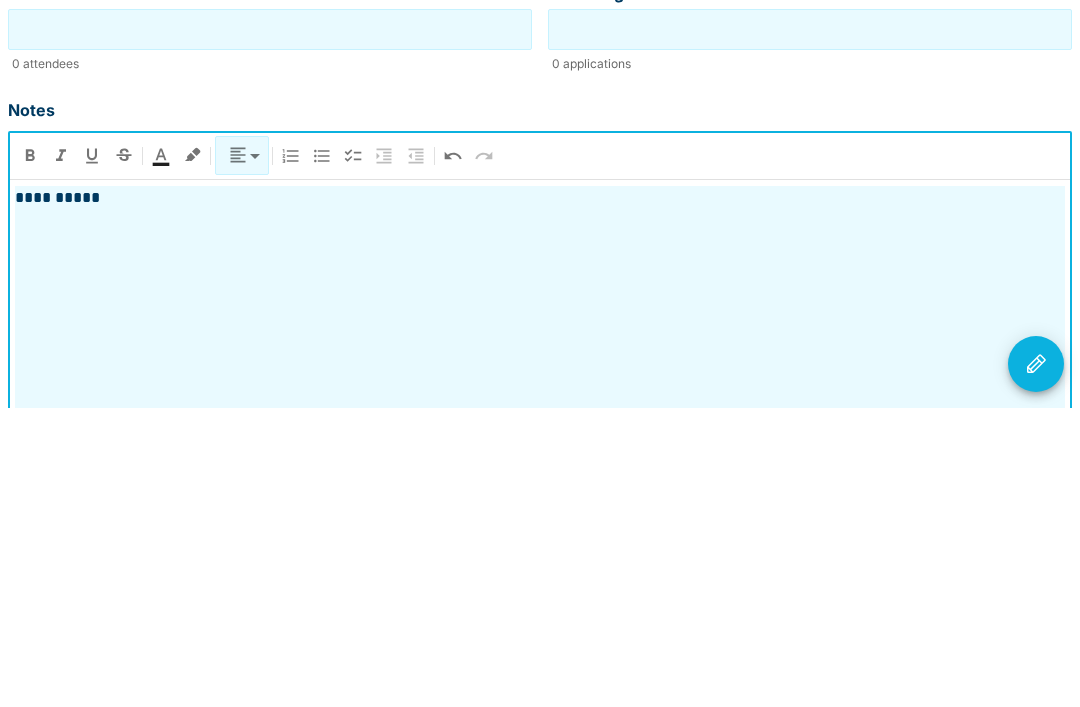 scroll, scrollTop: 0, scrollLeft: 0, axis: both 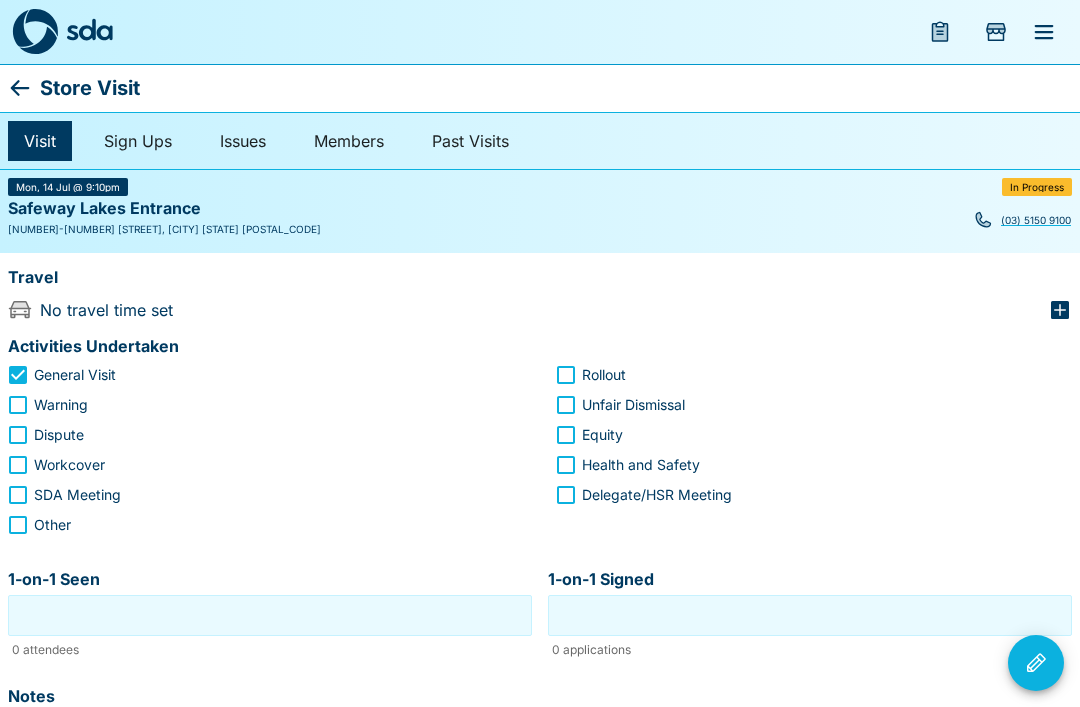 click 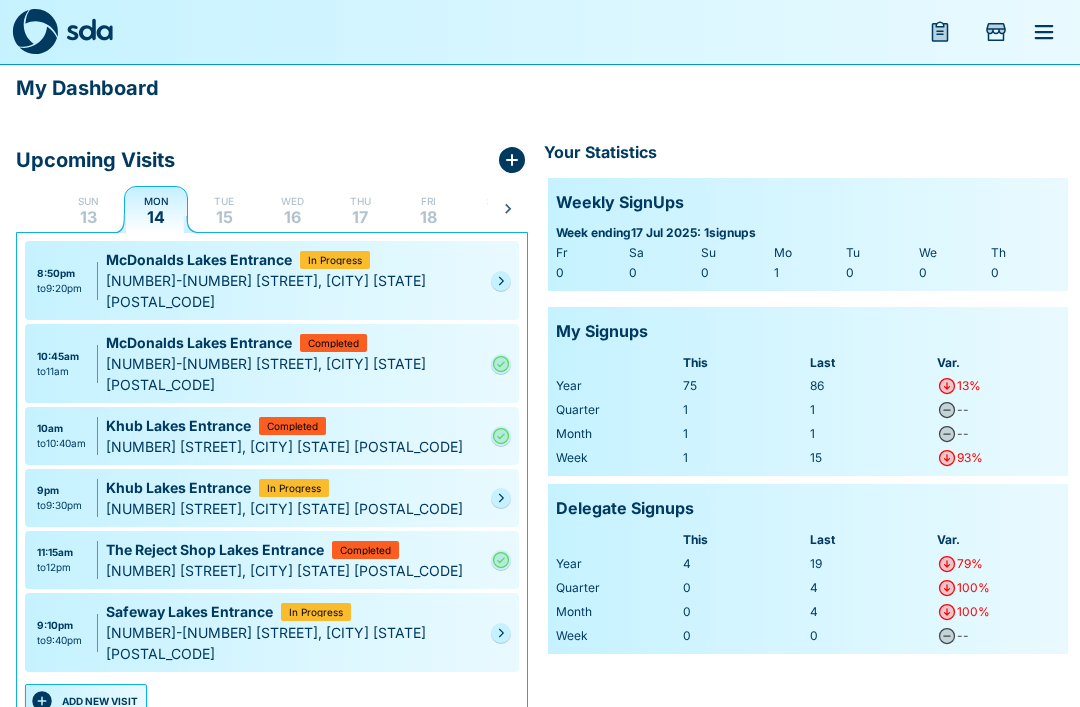 click on "9:10pm to  9:40pm Safeway Lakes Entrance In Progress [NUMBER]-[NUMBER] [STREET], [CITY] [STATE] [POSTAL_CODE]" at bounding box center [272, 632] 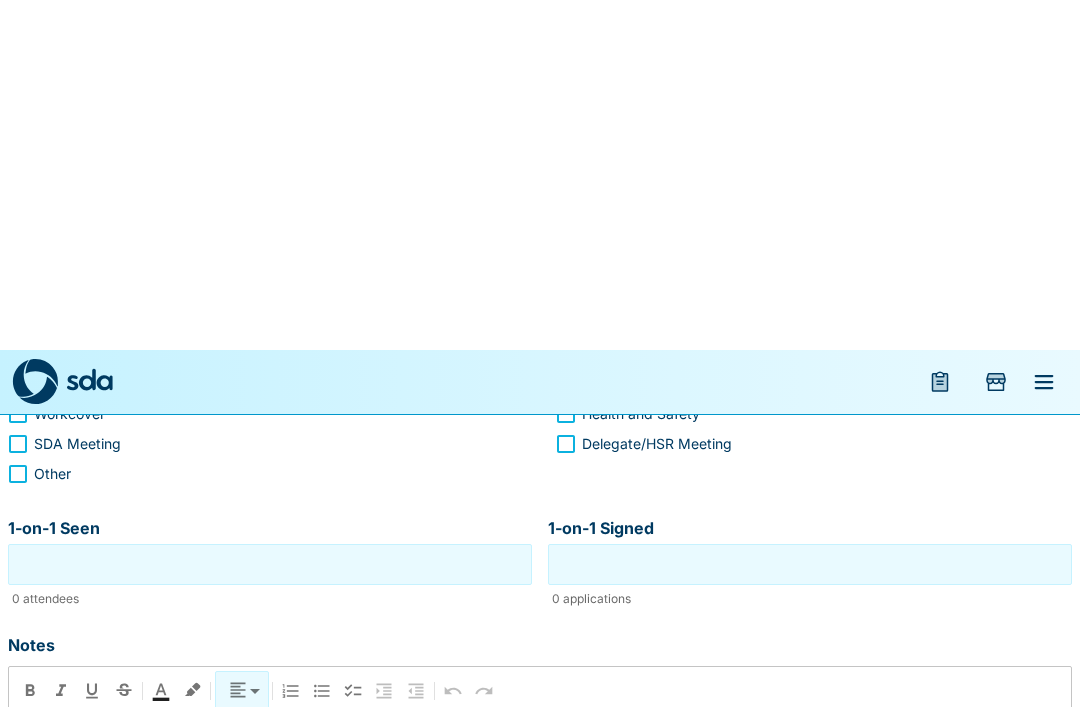 scroll, scrollTop: 0, scrollLeft: 0, axis: both 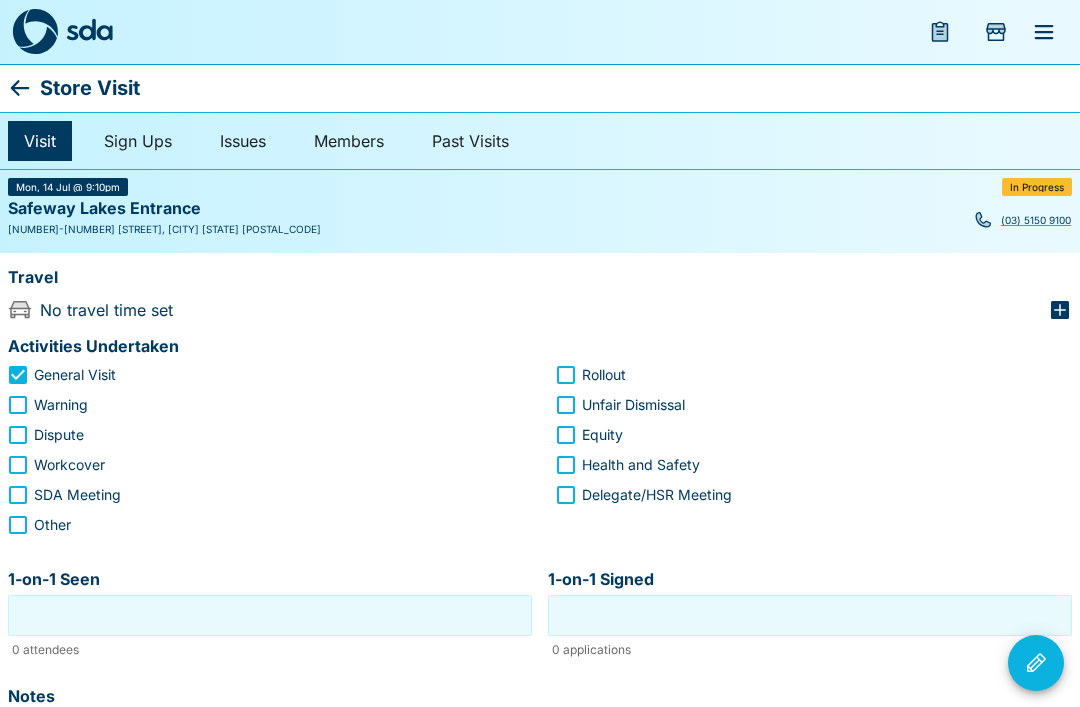 click at bounding box center (1044, 32) 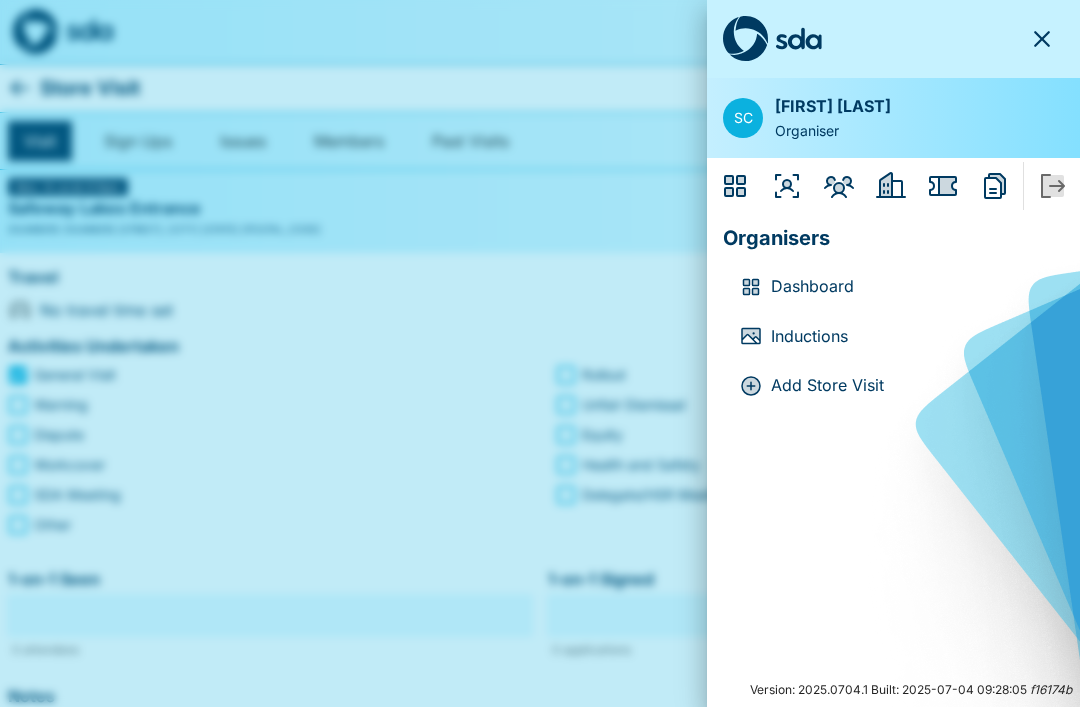 click at bounding box center [540, 353] 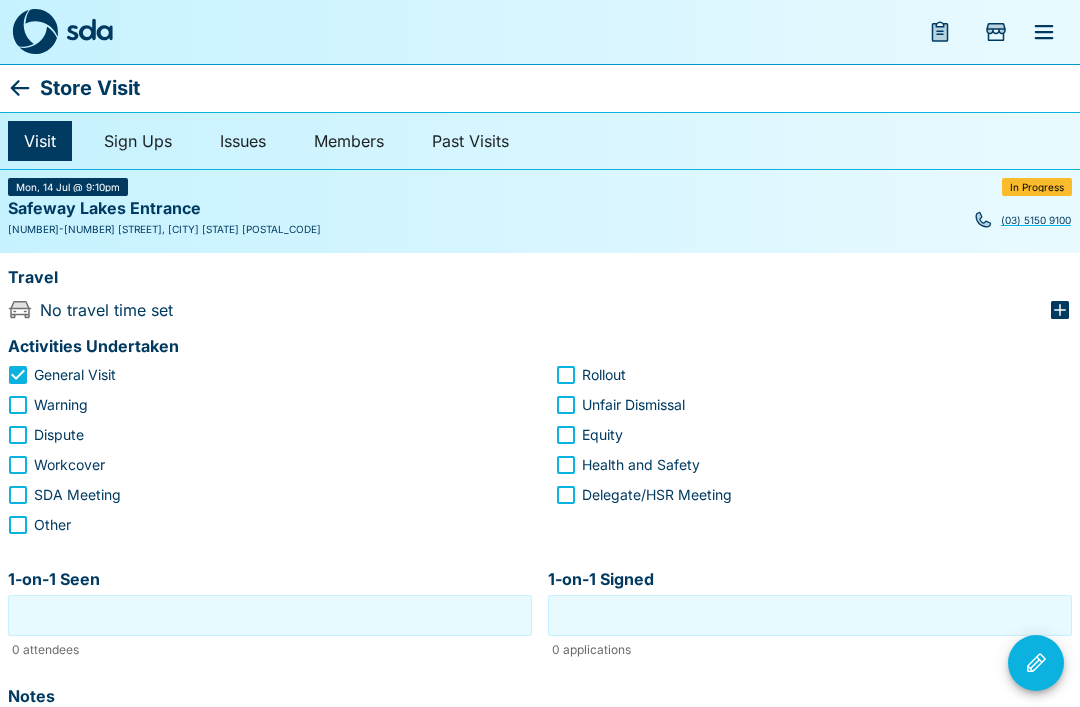 click on "Workcover" at bounding box center (252, 465) 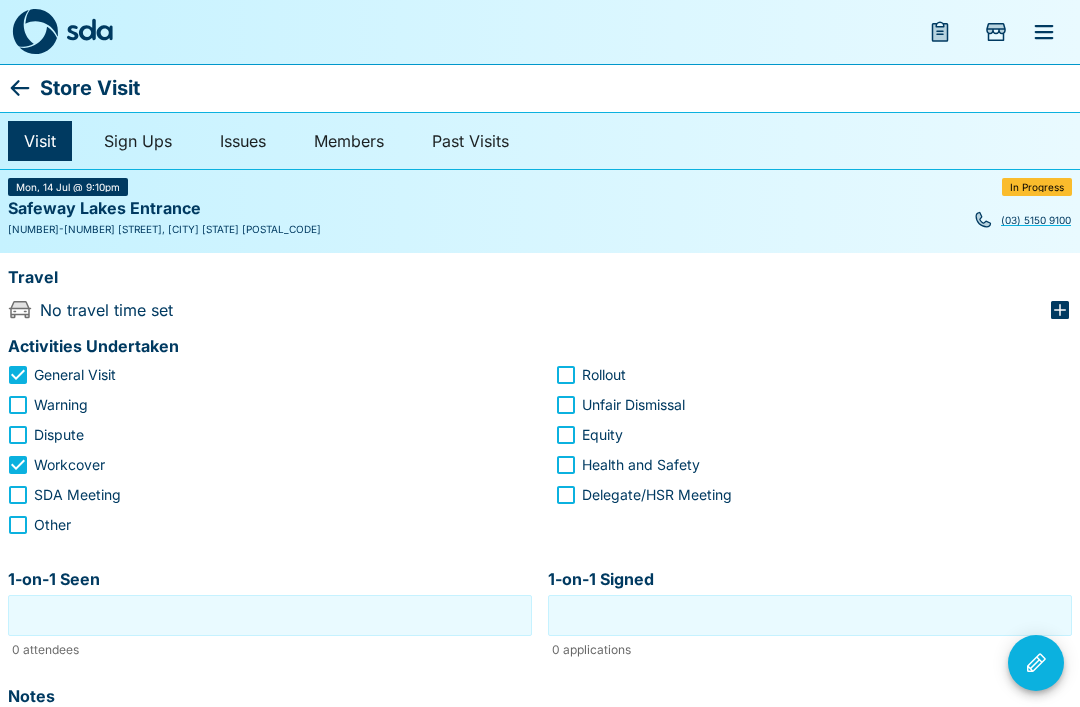 click on "No travel time set" at bounding box center (106, 310) 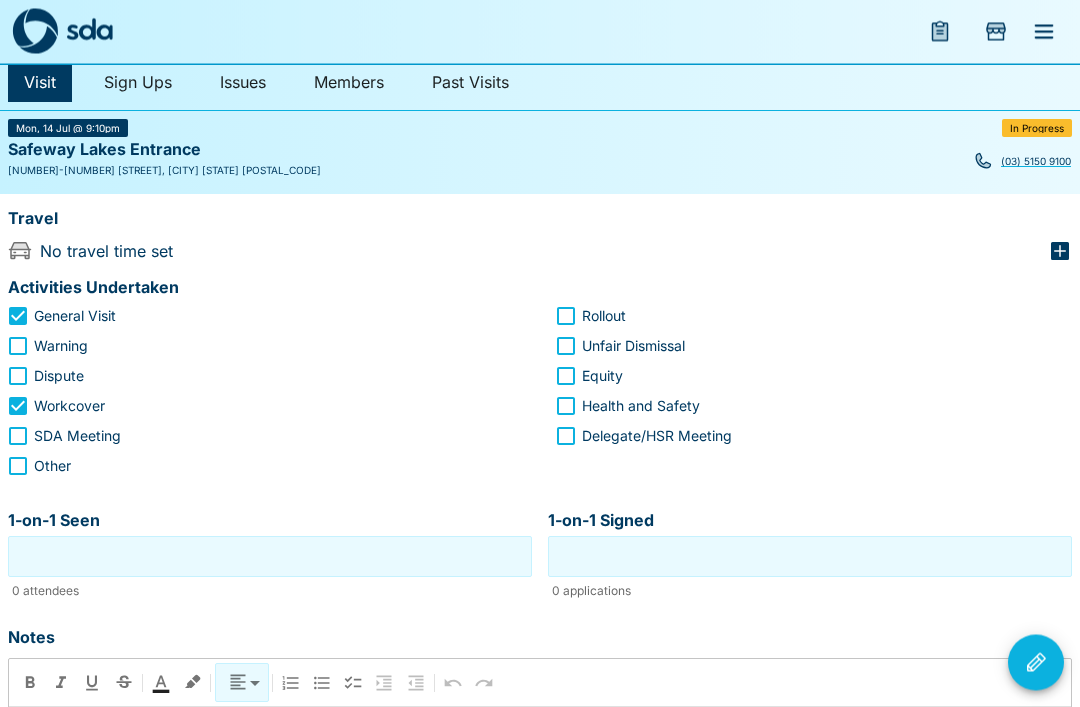 scroll, scrollTop: 59, scrollLeft: 0, axis: vertical 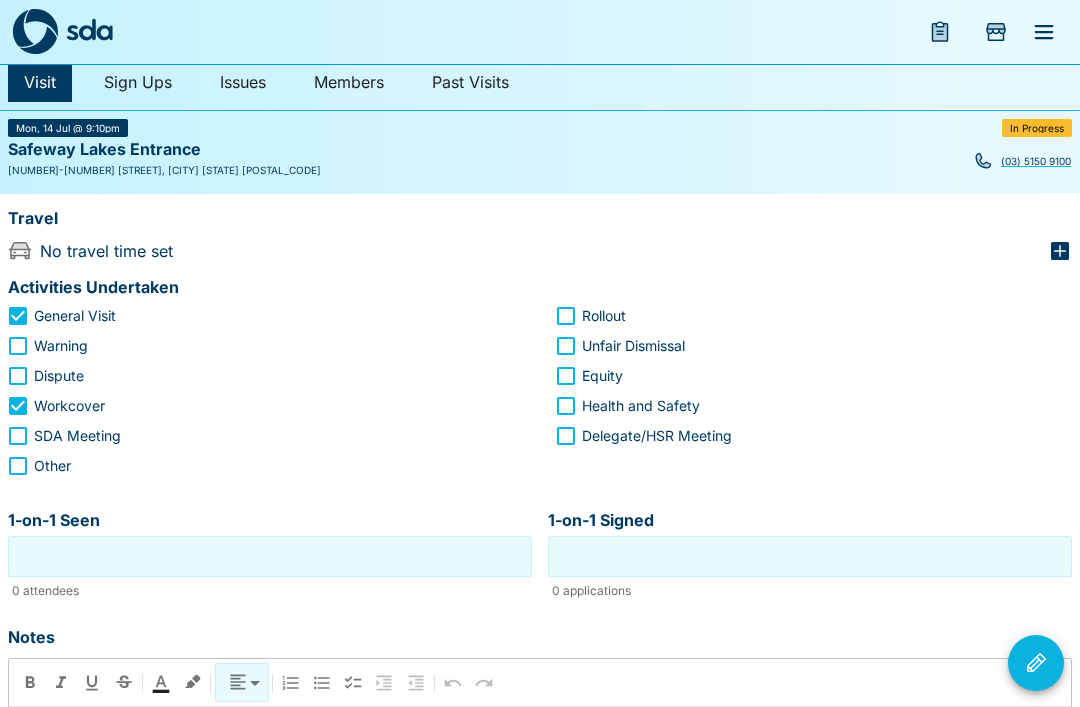 click 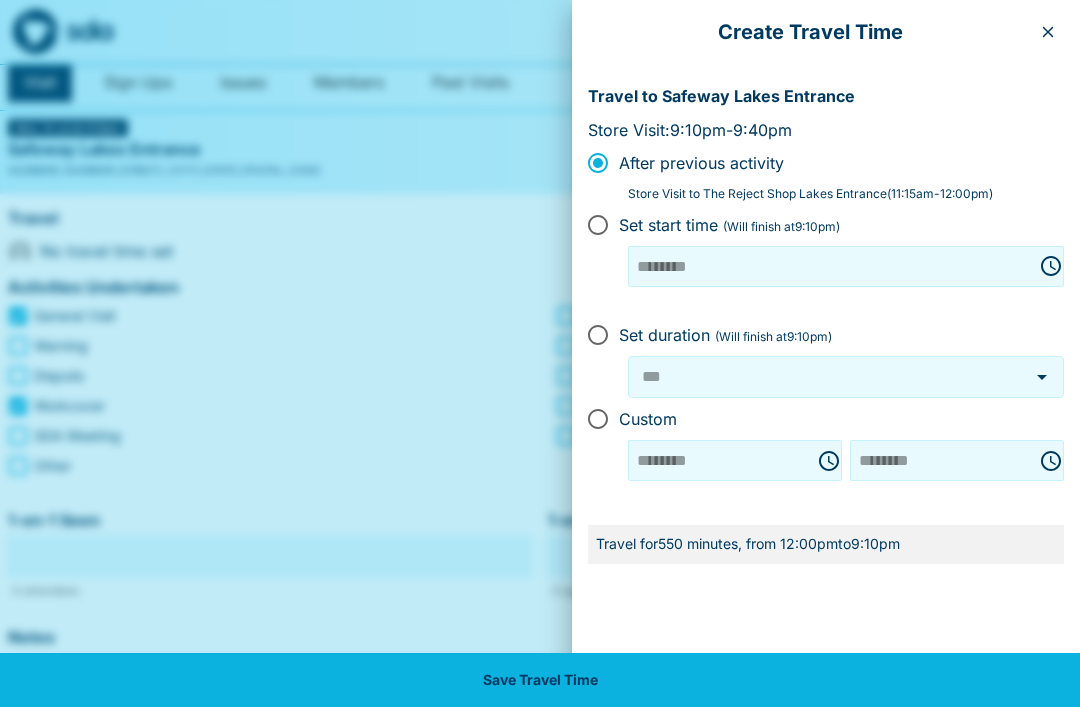 click at bounding box center (540, 353) 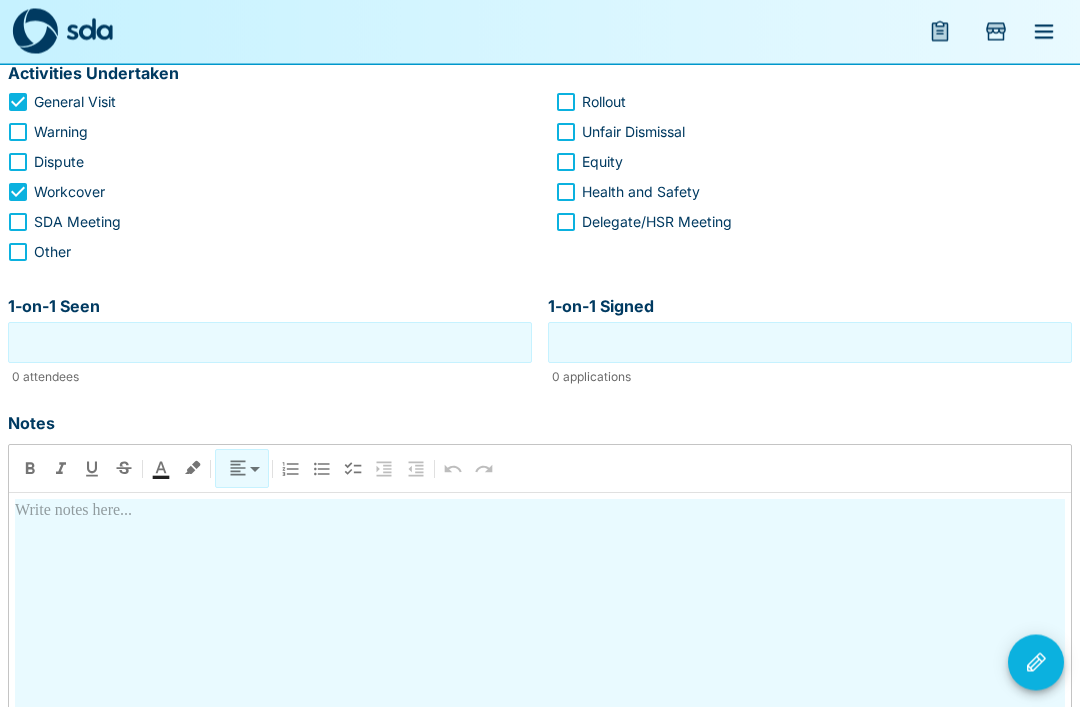 click on "Store Visit Visit Sign Ups Issues Members Past Visits Mon, 14 Jul @ 9:10pm In Progress Safeway Lakes Entrance ([PHONE]) [NUMBER]-[NUMBER] [STREET], [CITY] [STATE] [POSTAL_CODE] Travel No travel time set Activities Undertaken General Visit Rollout Warning Unfair Dismissal Dispute Equity Workcover Health and Safety SDA Meeting Delegate/HSR Meeting Other 1-on-1 Seen 1-on-1 Seen 0 attendees 1-on-1 Signed 1-on-1 Signed 0 applications Notes **** ​ Complete Visit Reschedule Visit Cancel Visit" at bounding box center (540, 302) 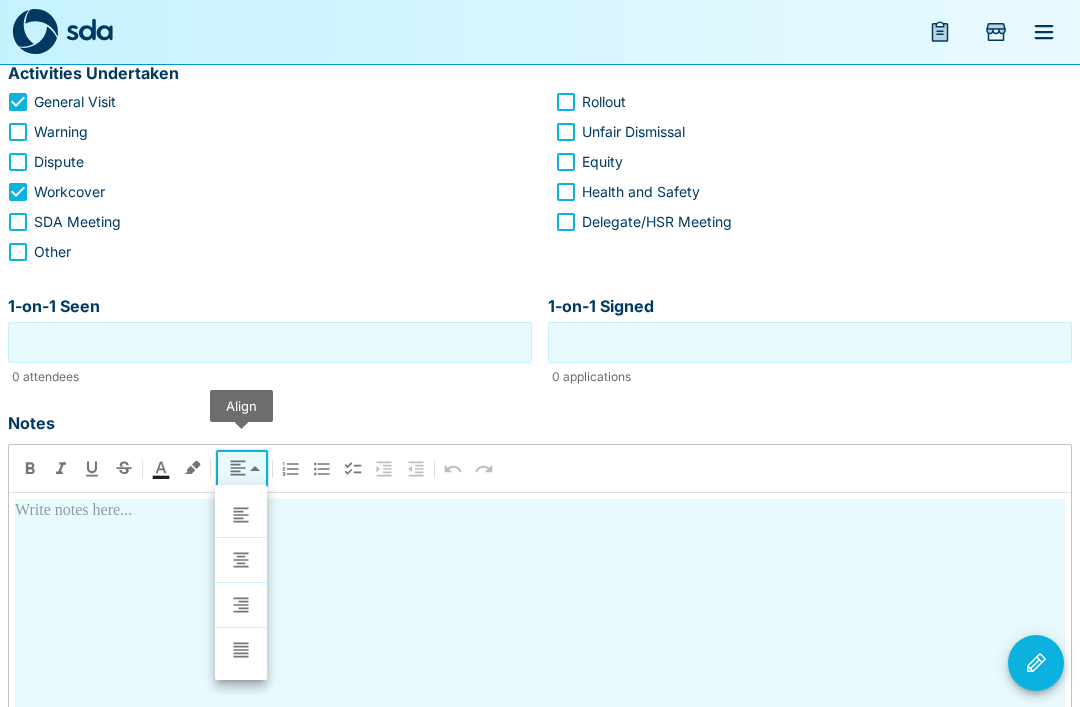 click at bounding box center [540, 353] 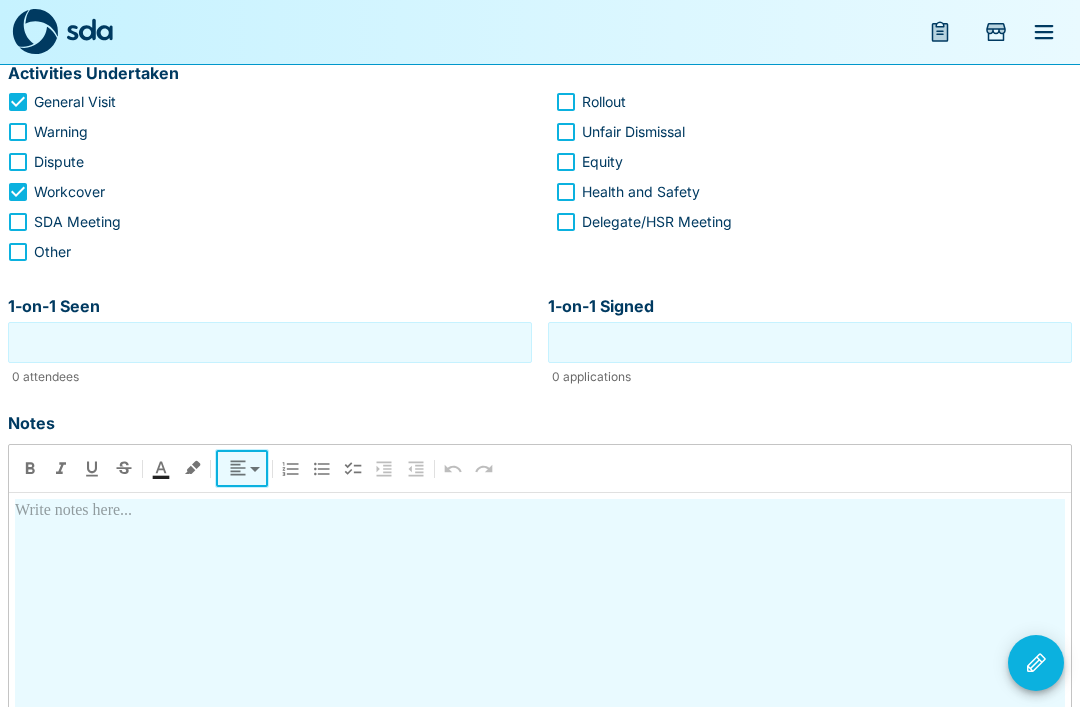 click on "**** ​" at bounding box center [540, 468] 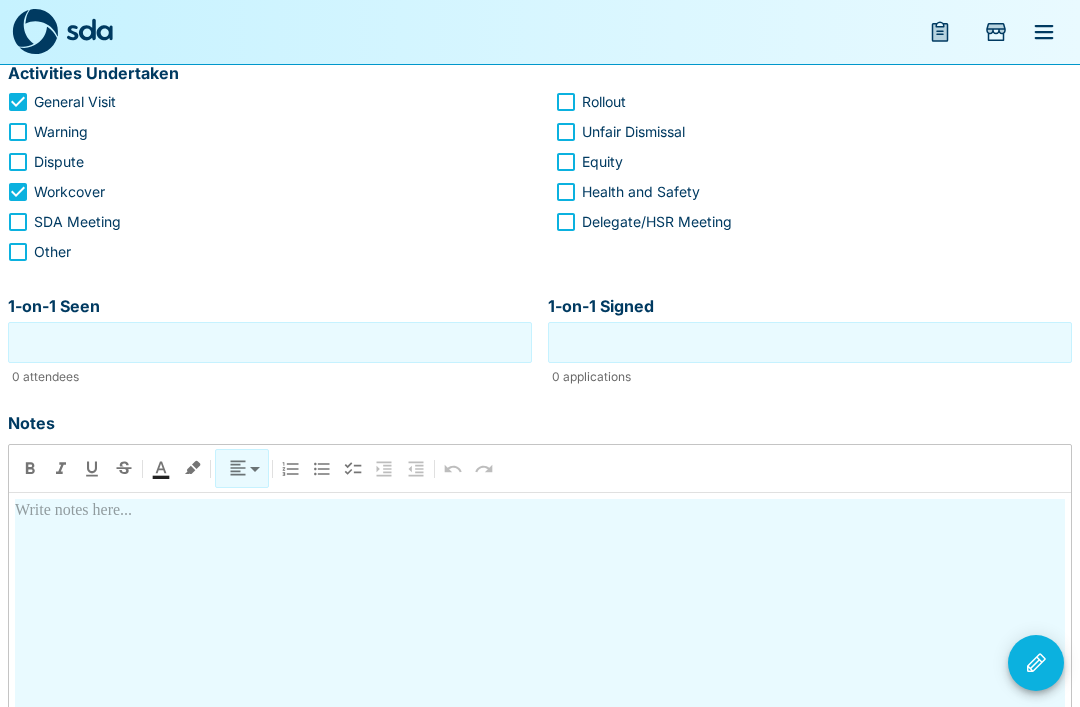 click at bounding box center [540, 676] 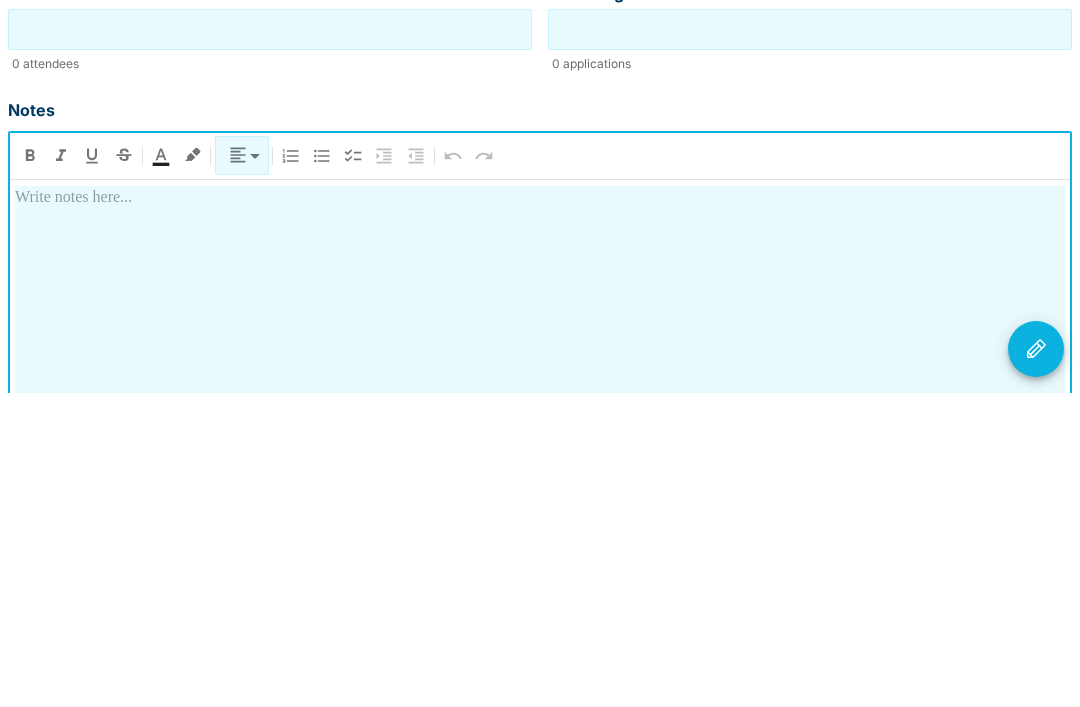 scroll, scrollTop: 0, scrollLeft: 0, axis: both 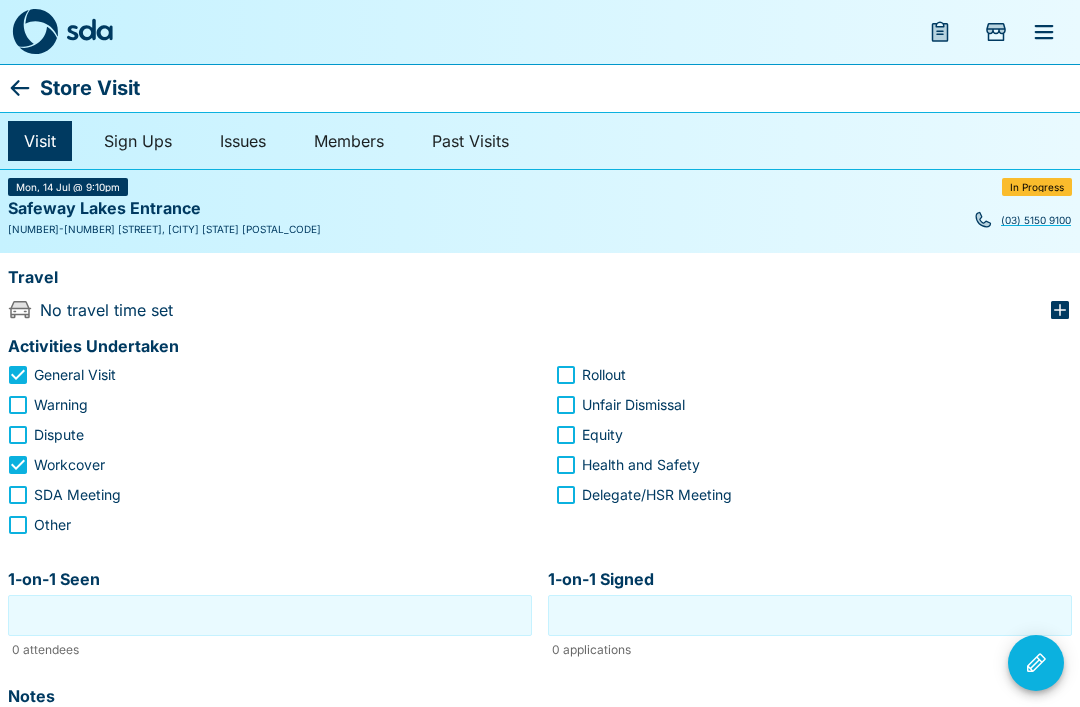 click 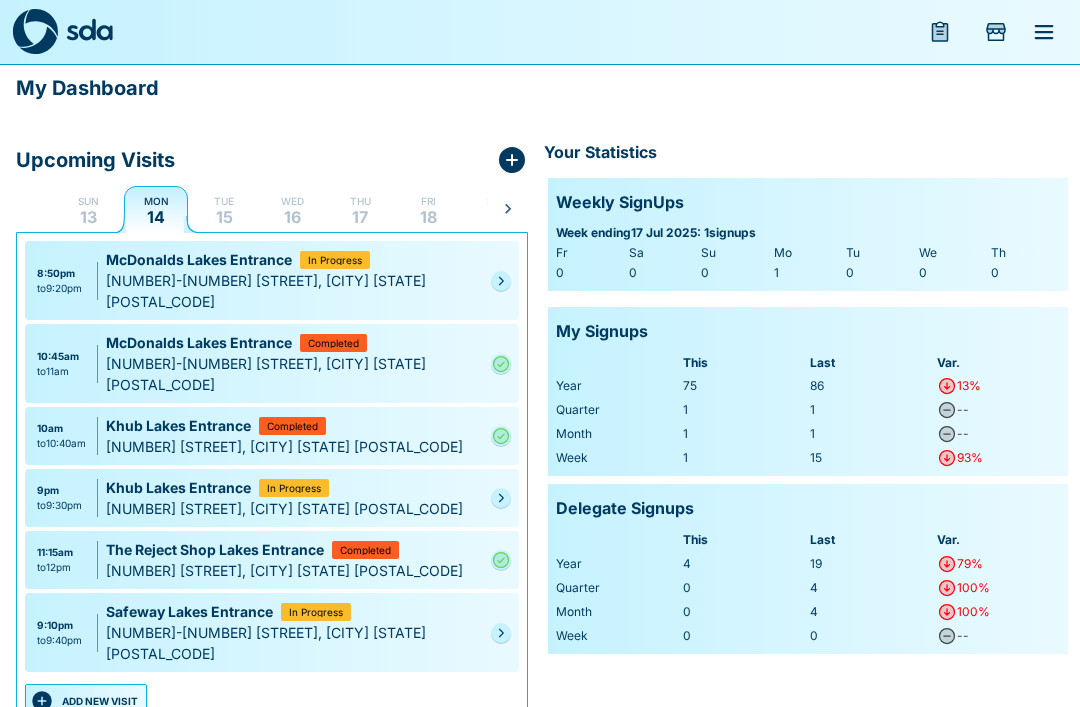 click on "Safeway Lakes Entrance" at bounding box center (193, 611) 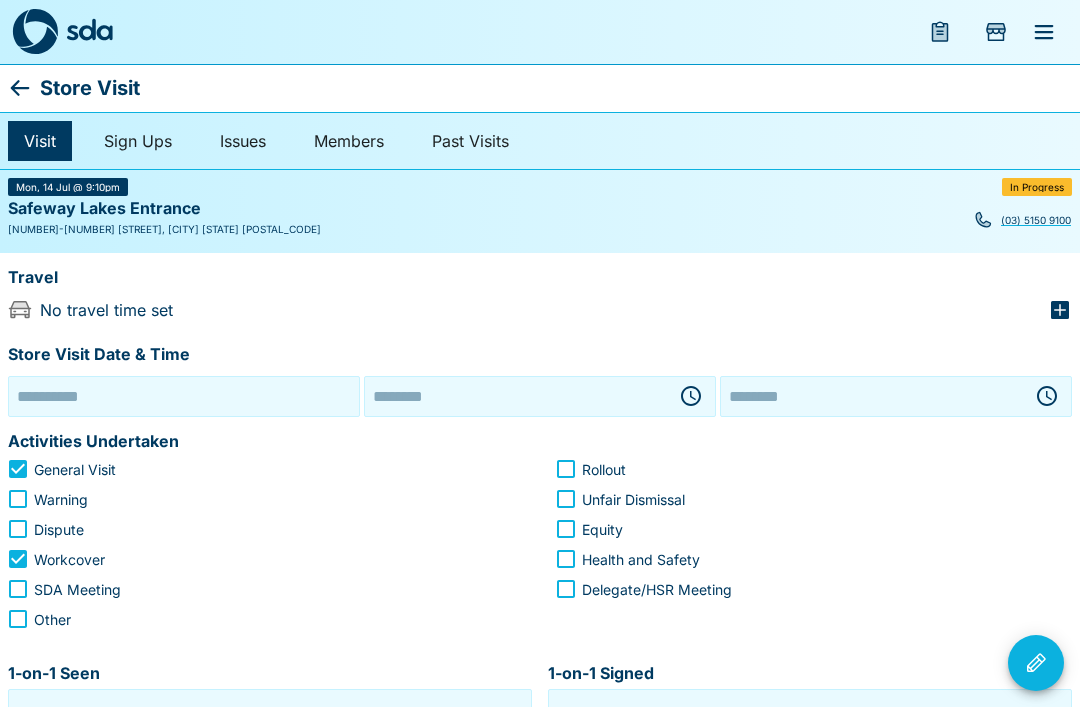 type on "**********" 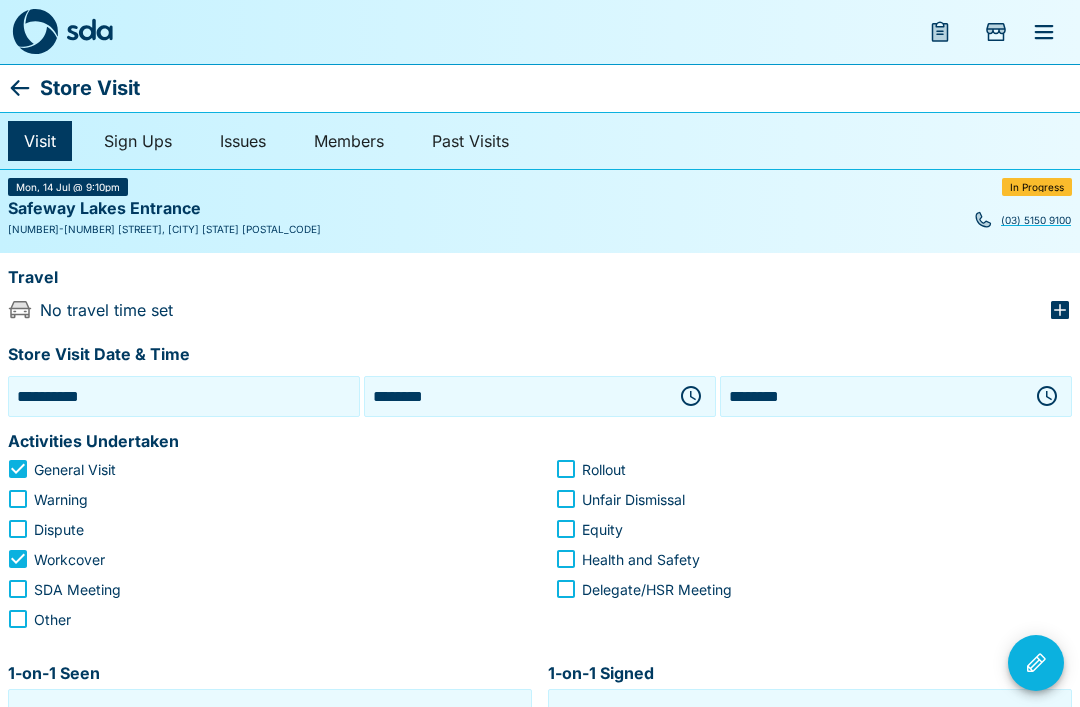 click on "********" at bounding box center [516, 396] 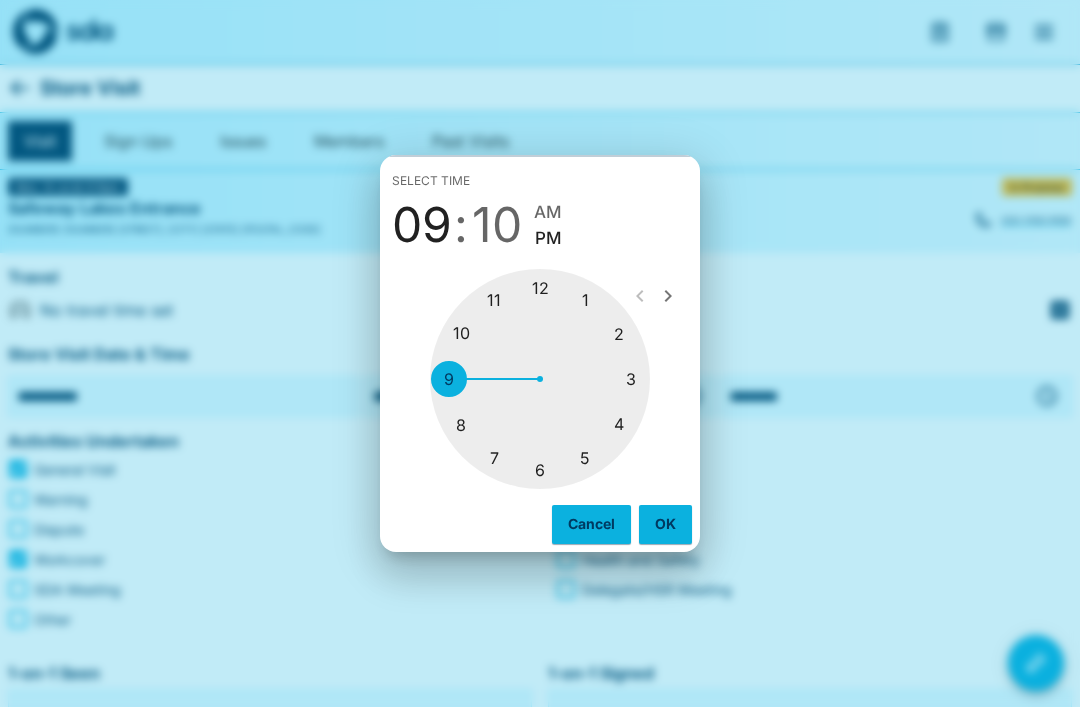 click at bounding box center [540, 379] 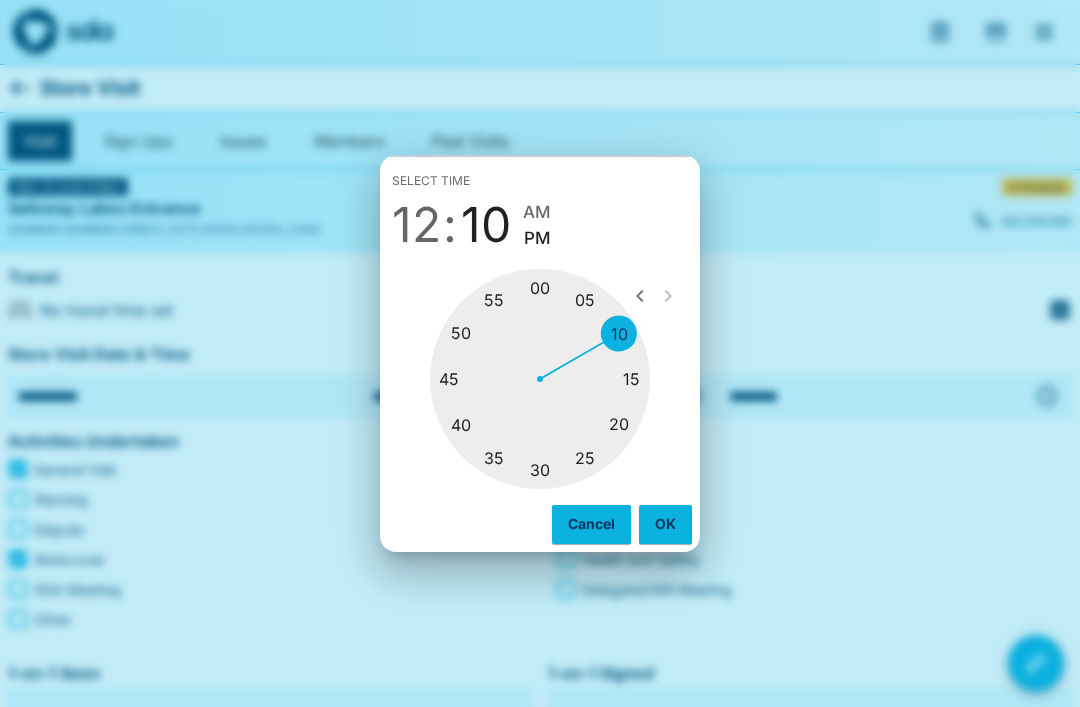 click at bounding box center [540, 379] 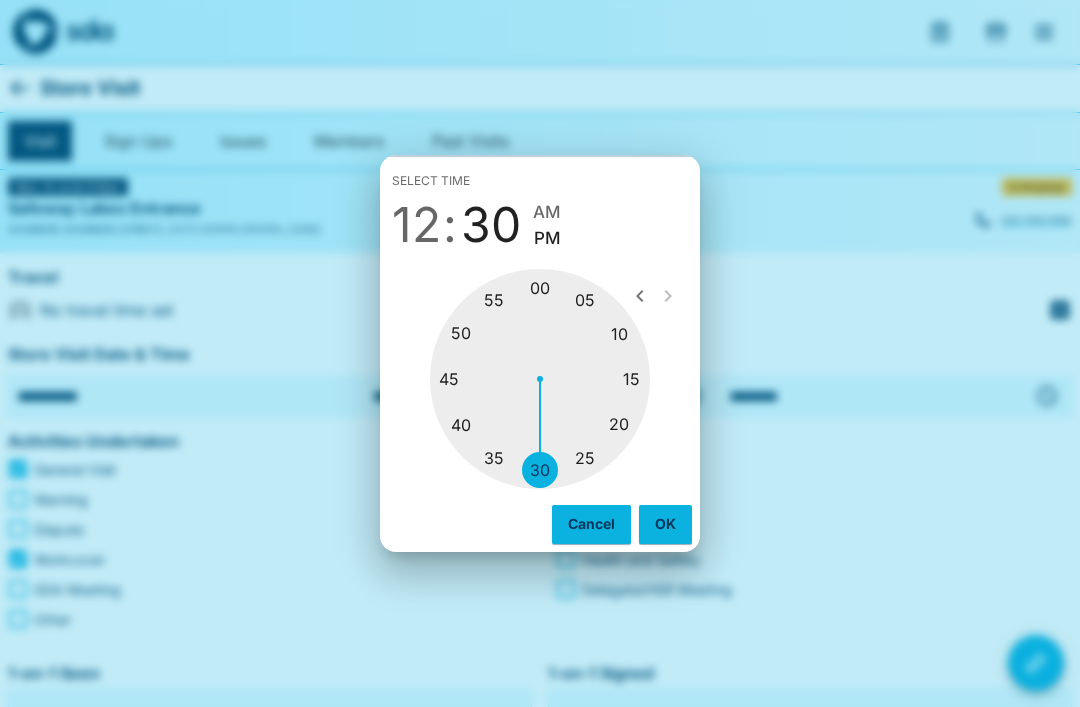 click on "PM" at bounding box center (547, 238) 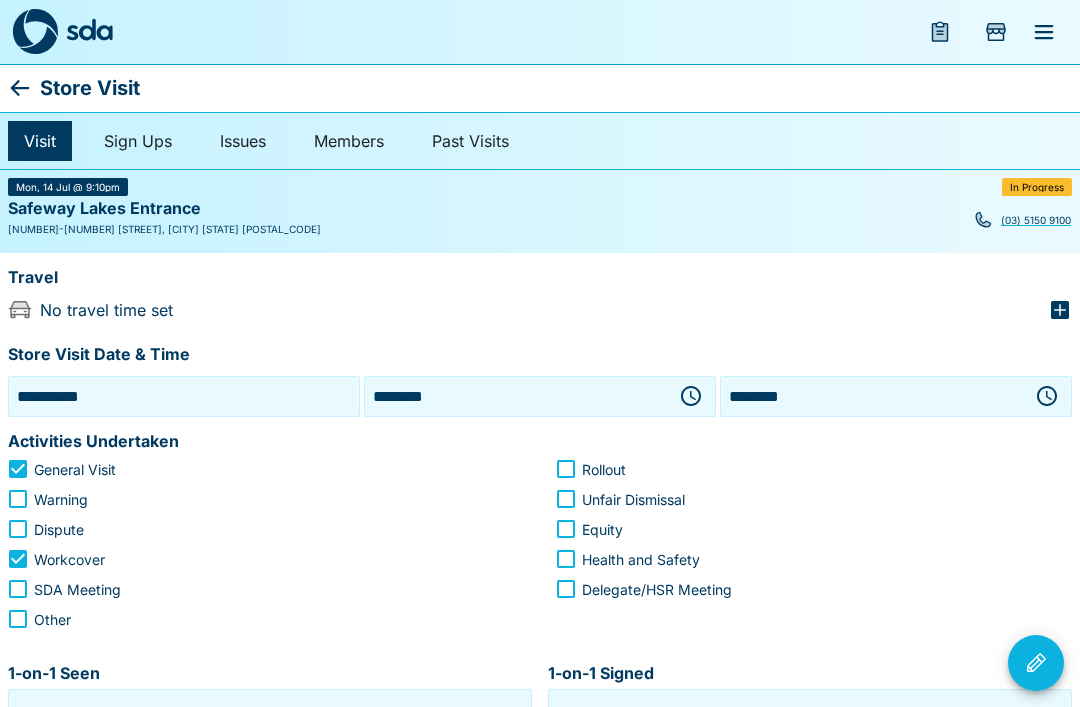 click on "********" at bounding box center [872, 396] 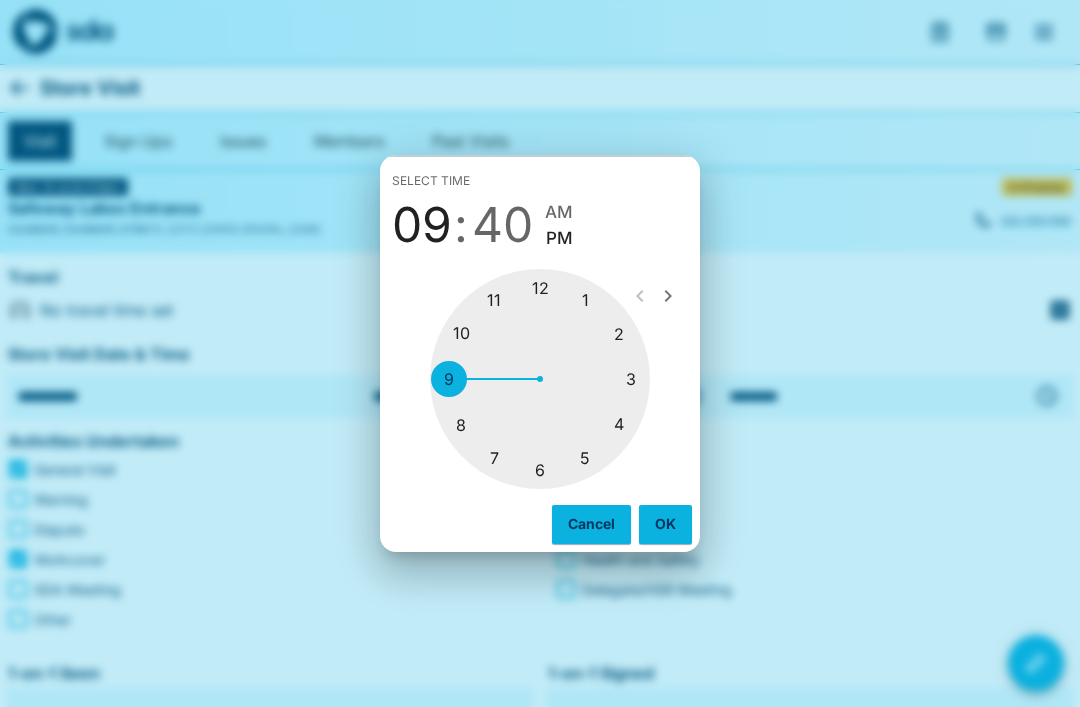 click at bounding box center [540, 379] 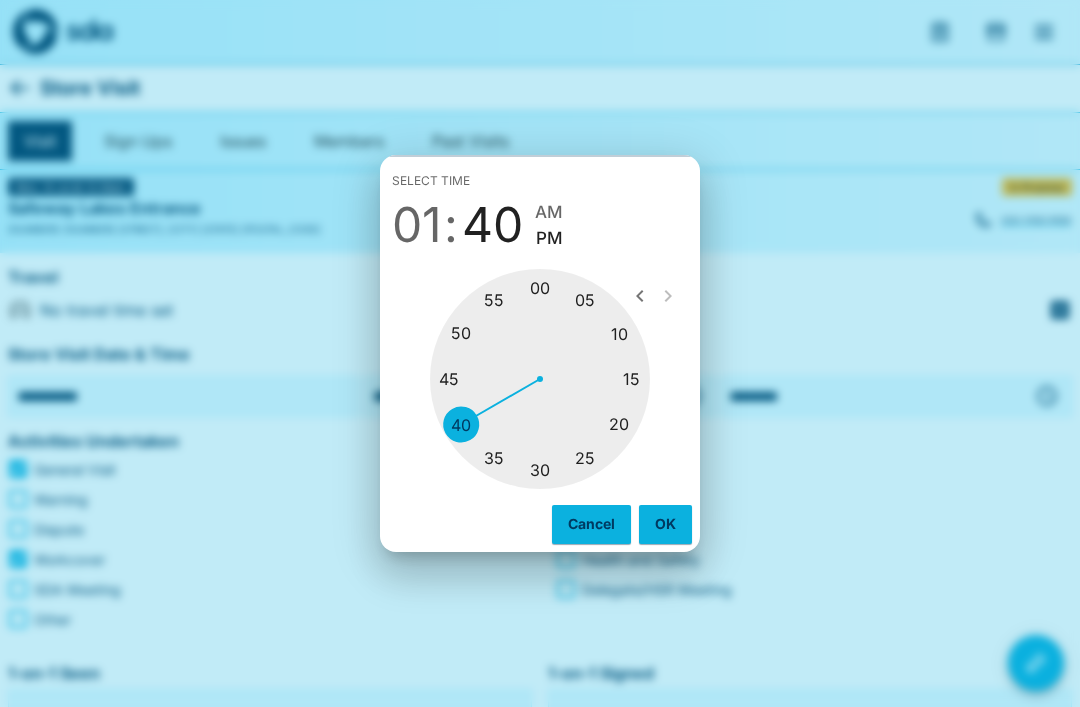 click at bounding box center (540, 379) 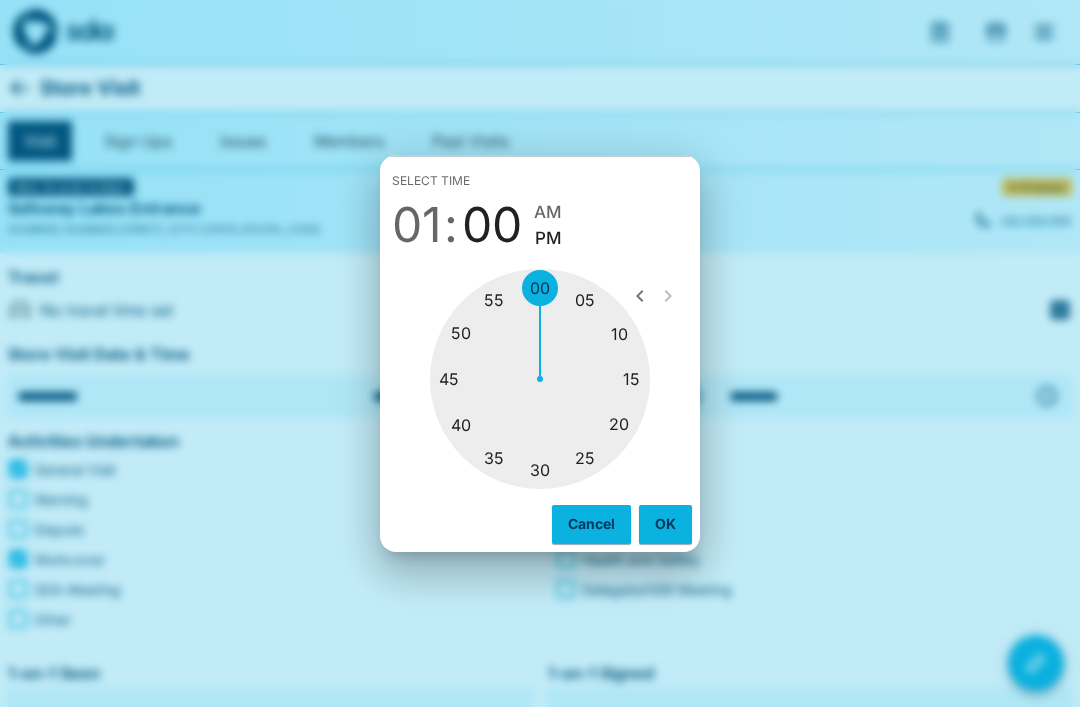 click on "PM" at bounding box center [548, 238] 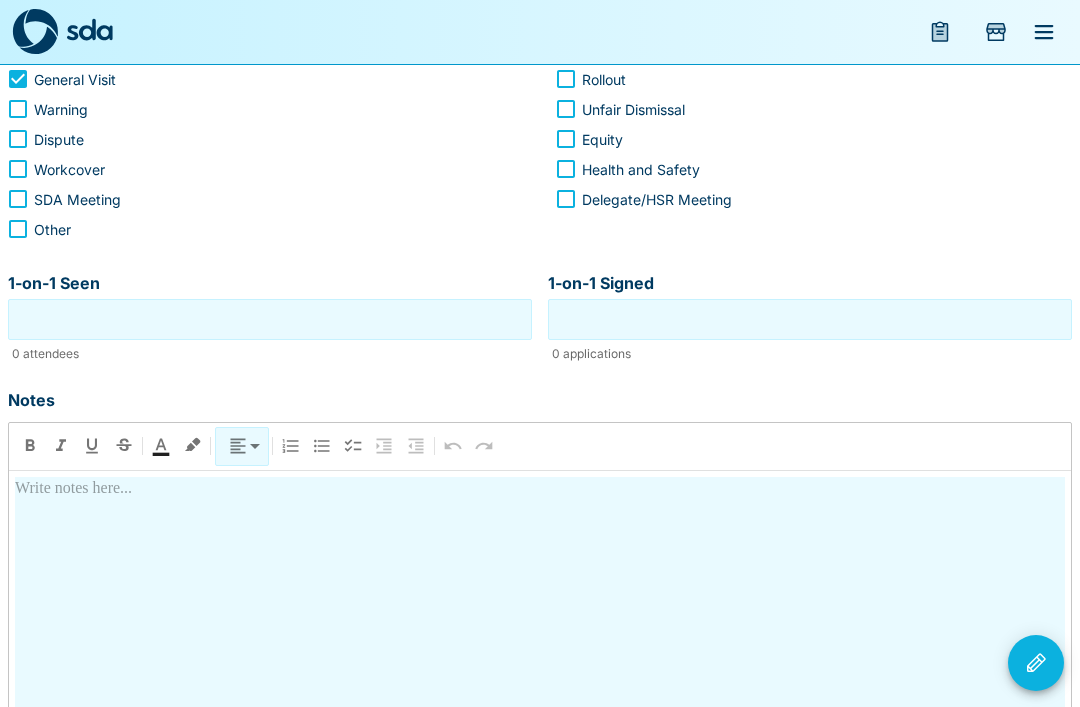 scroll, scrollTop: 409, scrollLeft: 0, axis: vertical 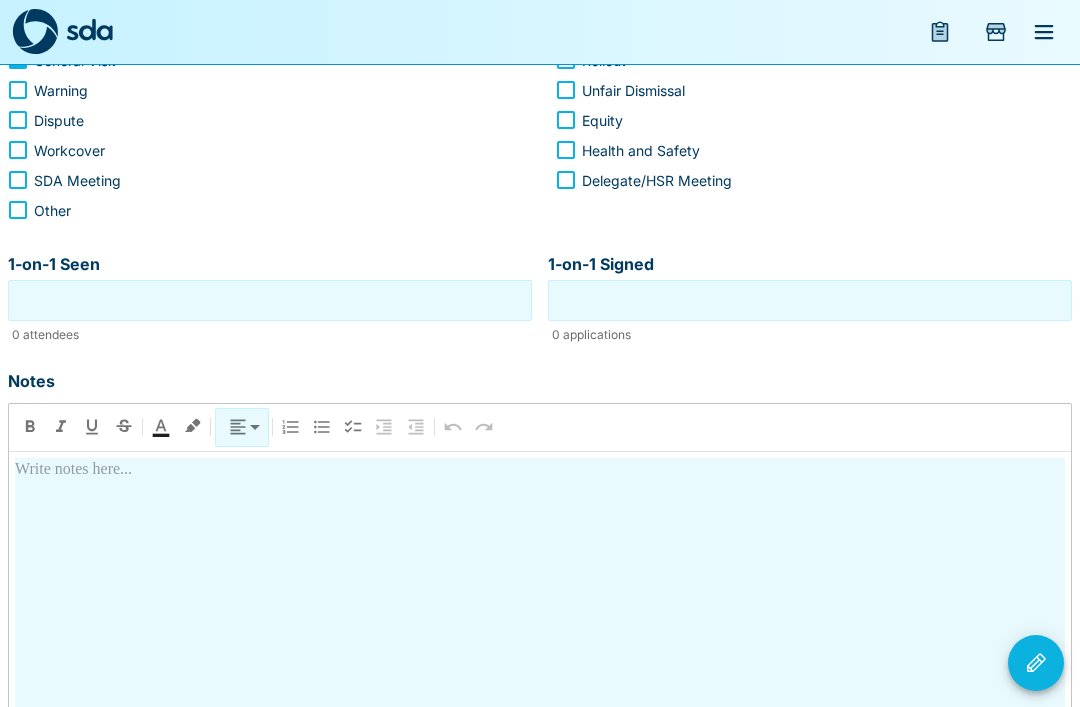 click at bounding box center (540, 635) 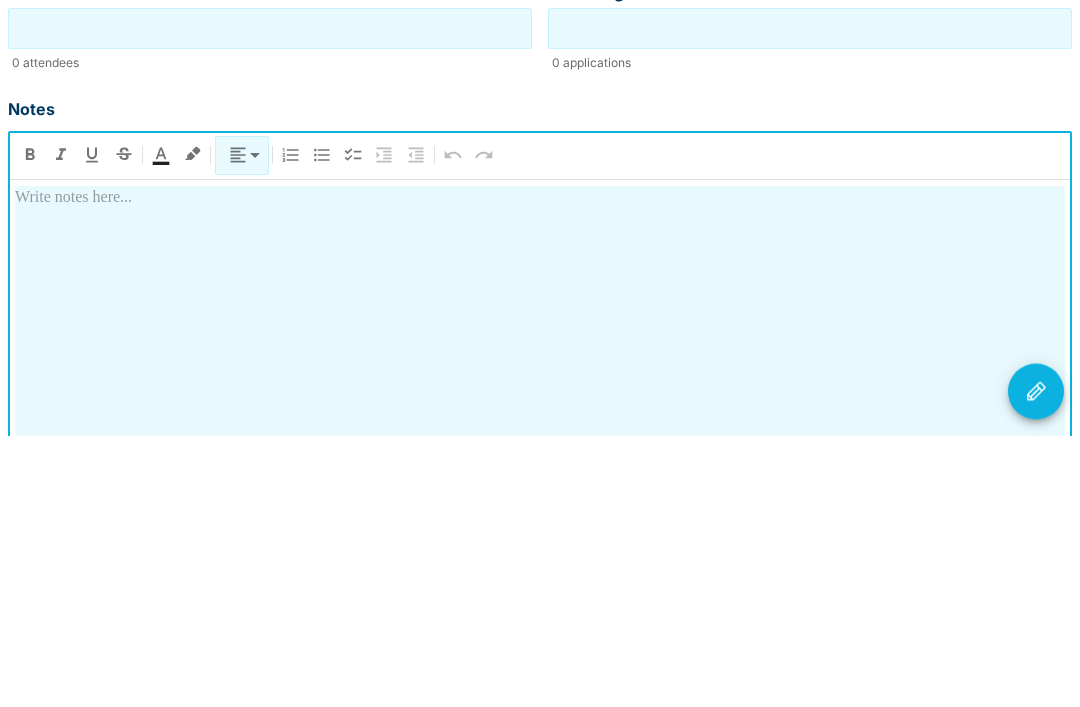type 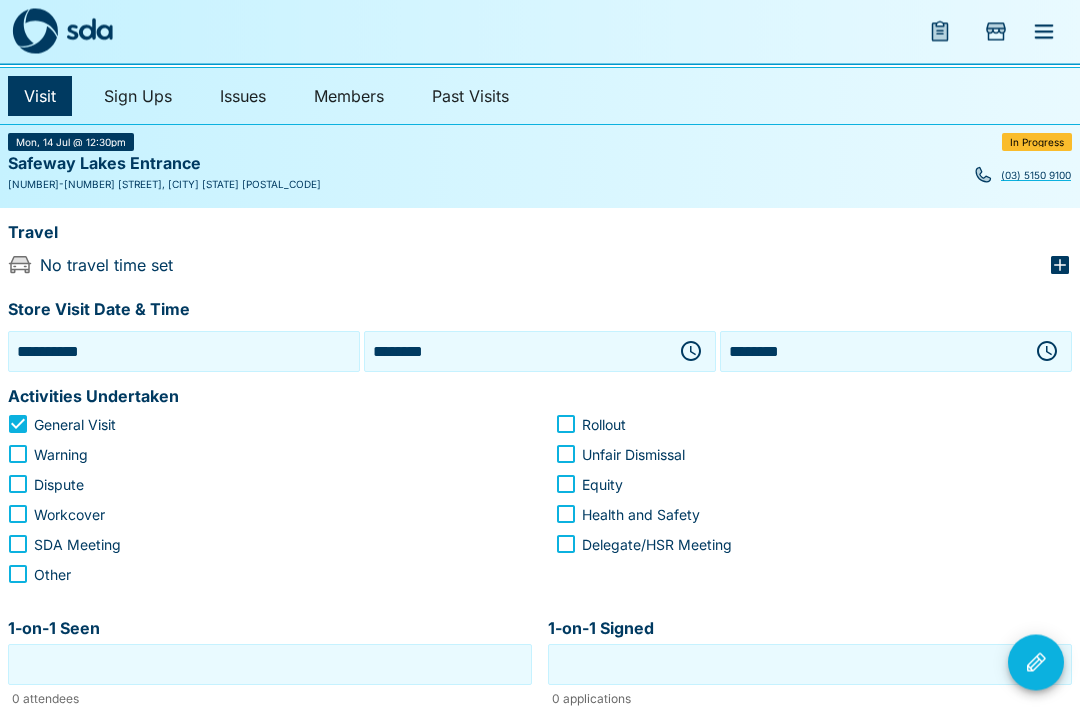scroll, scrollTop: 61, scrollLeft: 0, axis: vertical 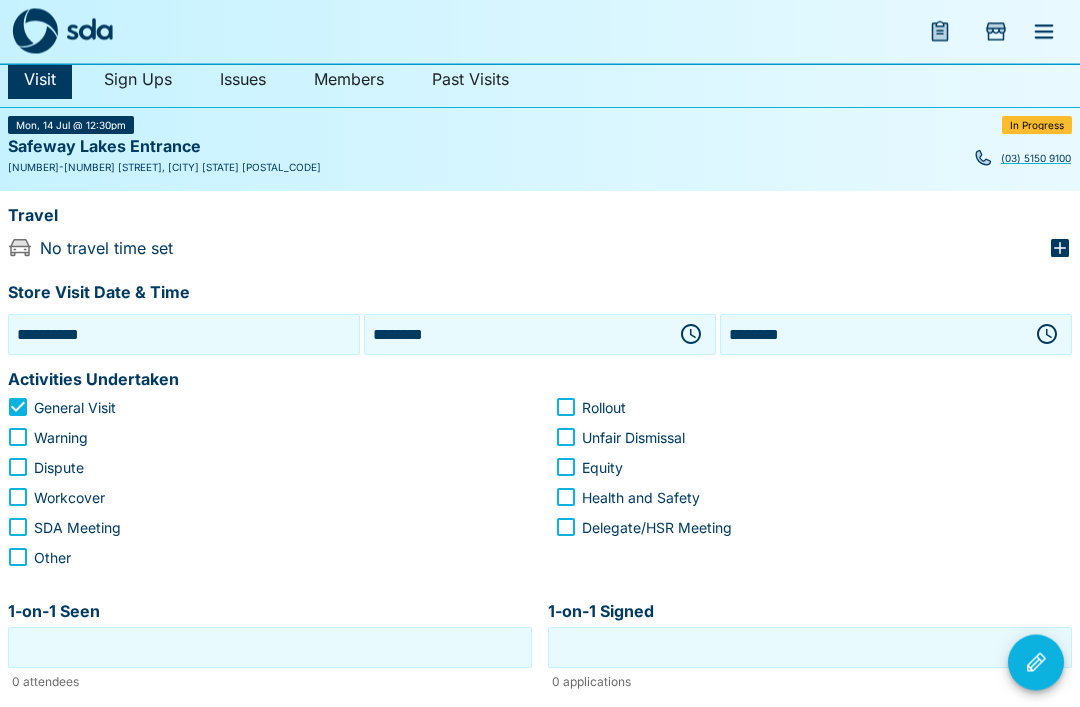 click on "********" at bounding box center (872, 335) 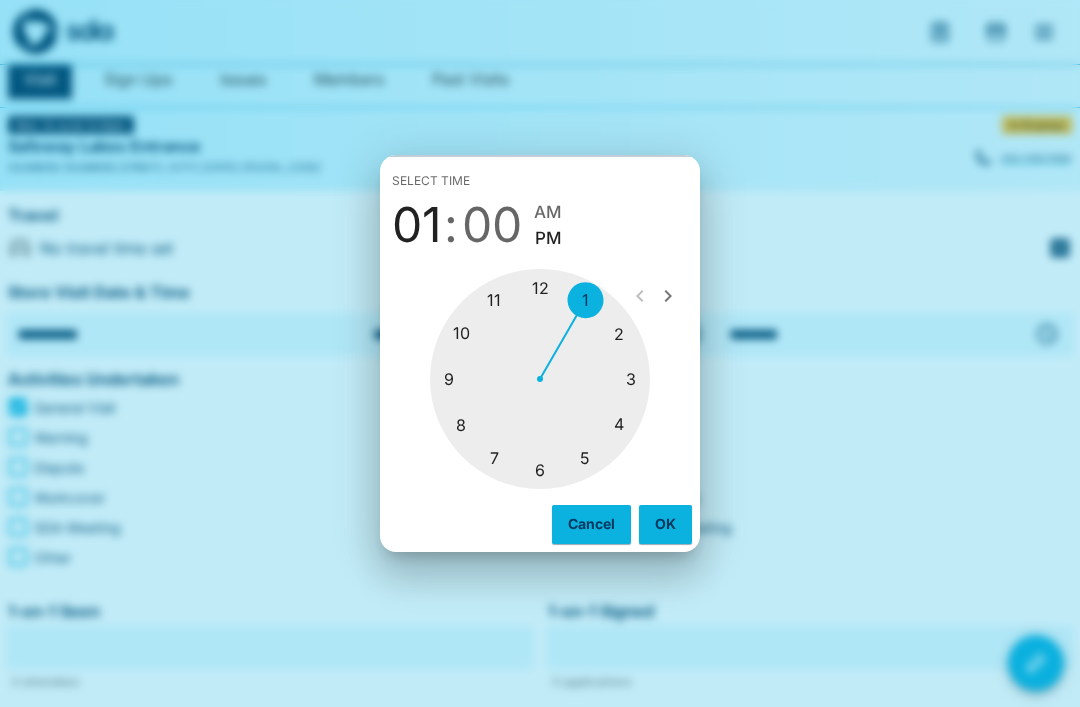 click at bounding box center [540, 379] 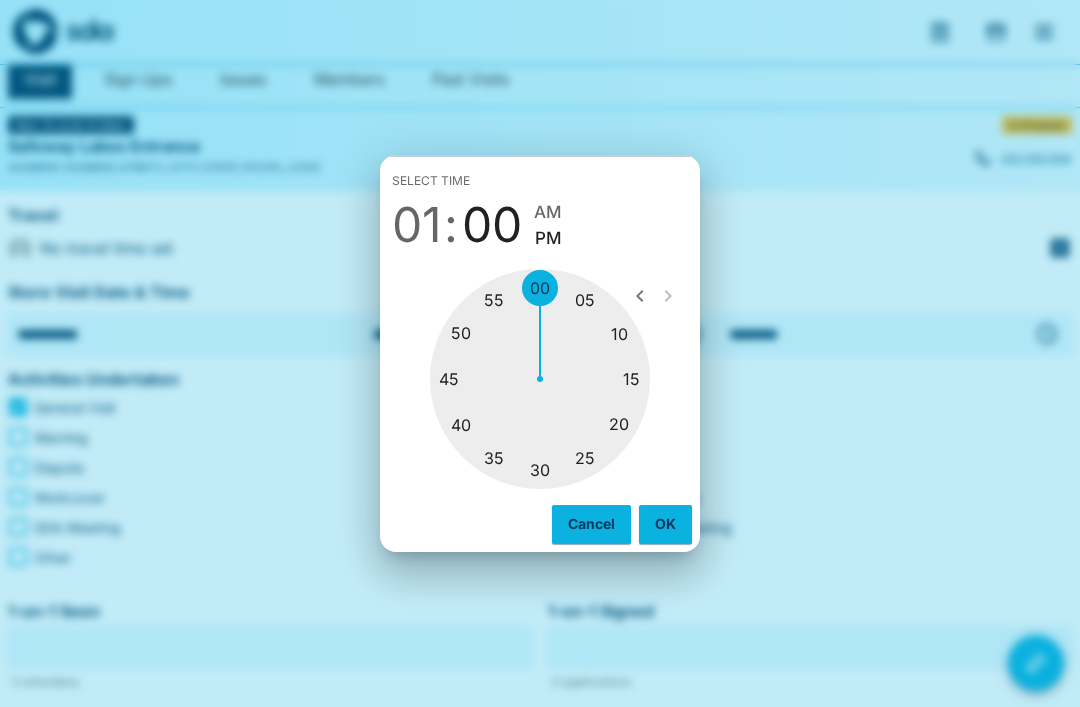 click at bounding box center [540, 379] 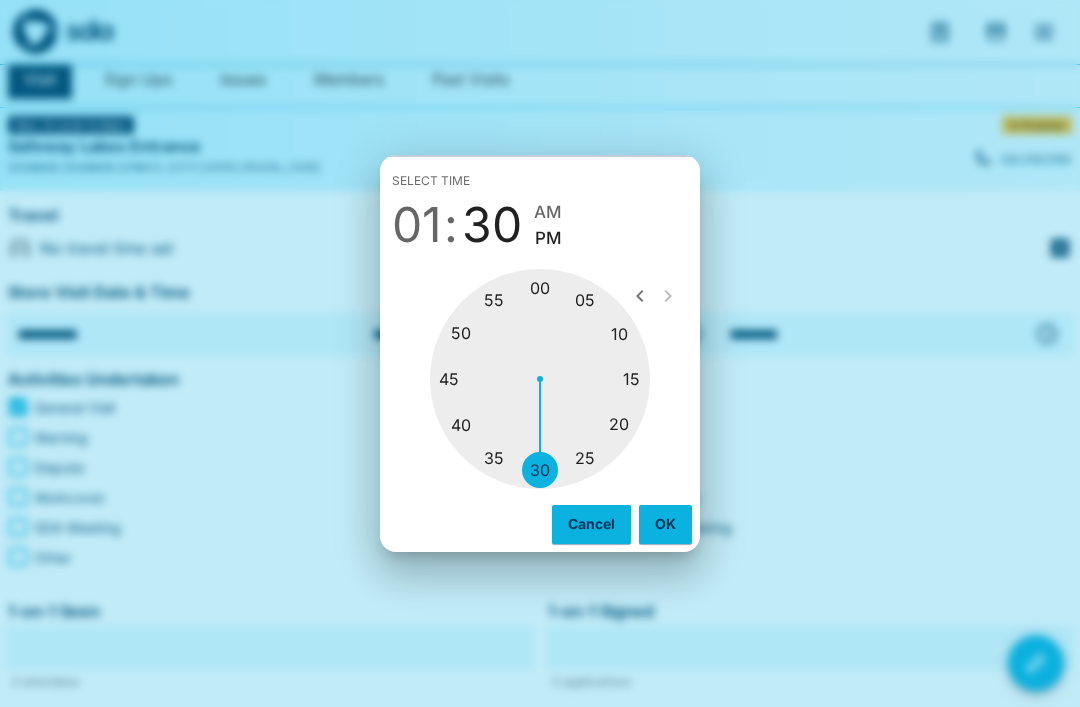 click on "PM" at bounding box center (548, 238) 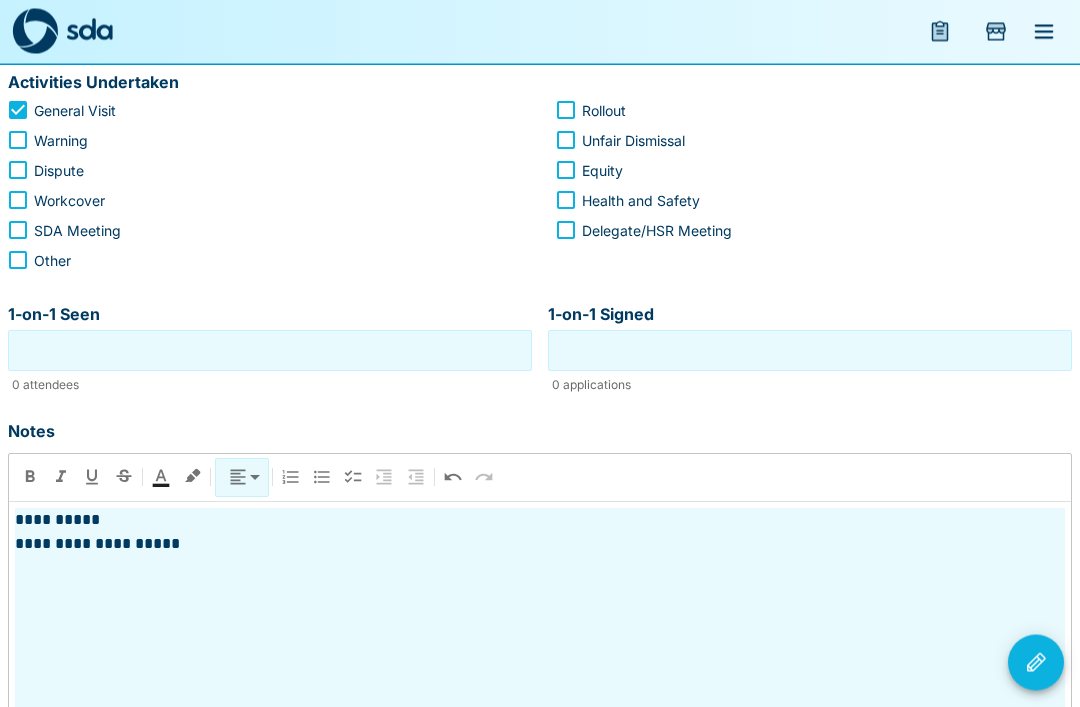 scroll, scrollTop: 359, scrollLeft: 0, axis: vertical 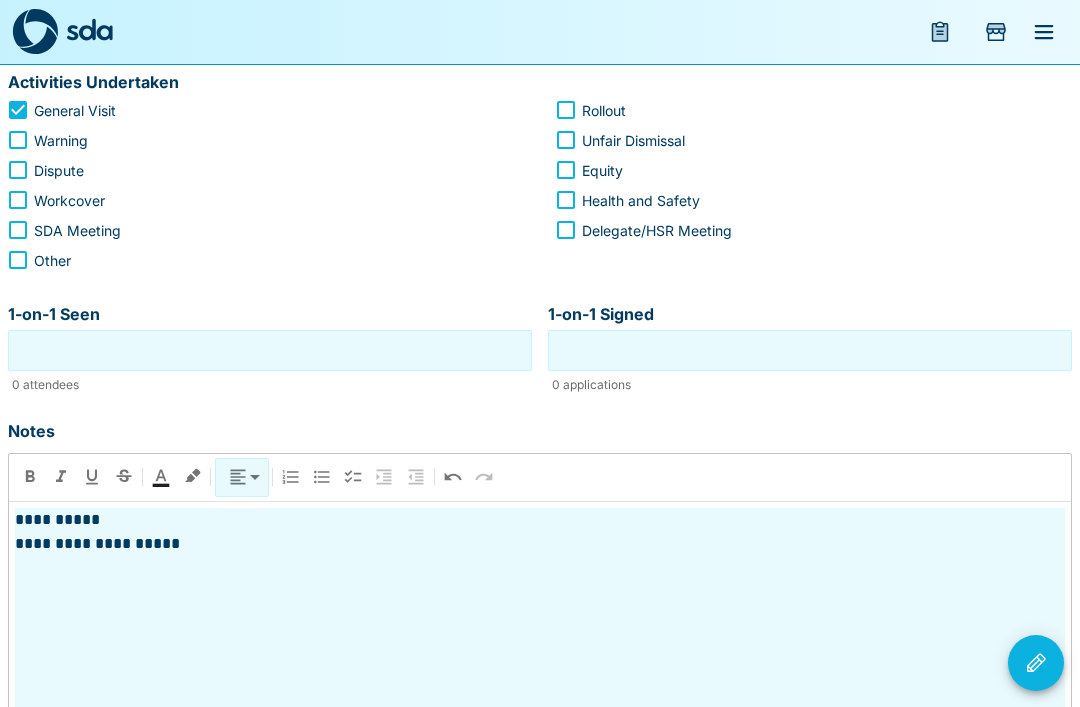 click 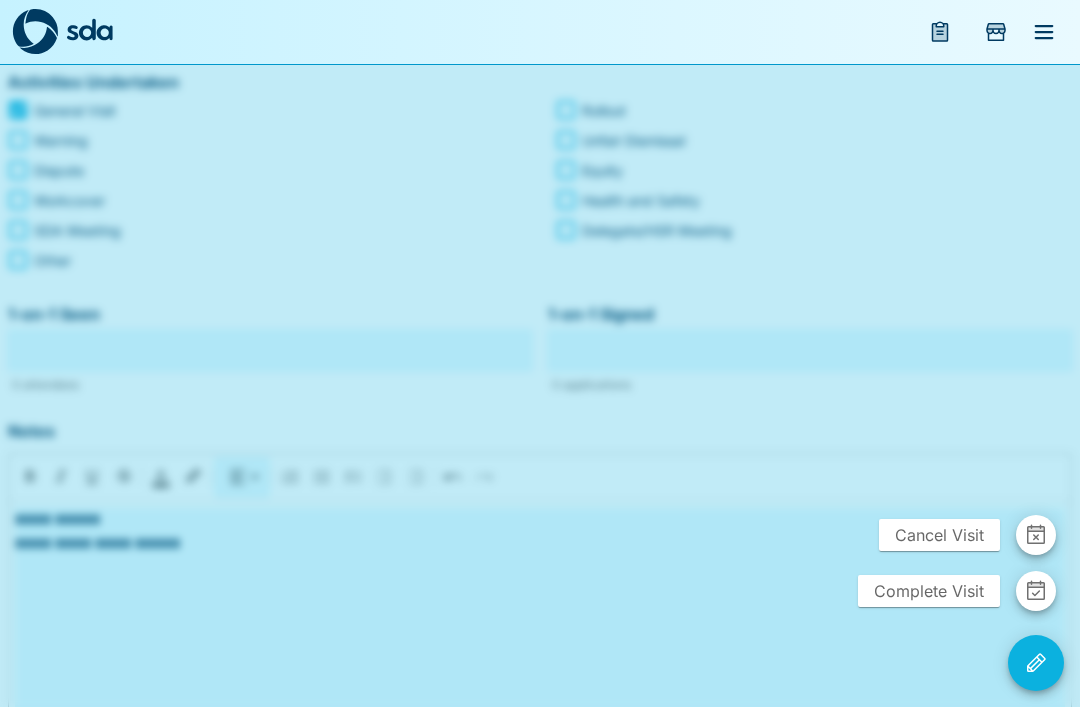 click on "Complete Visit" at bounding box center (929, 591) 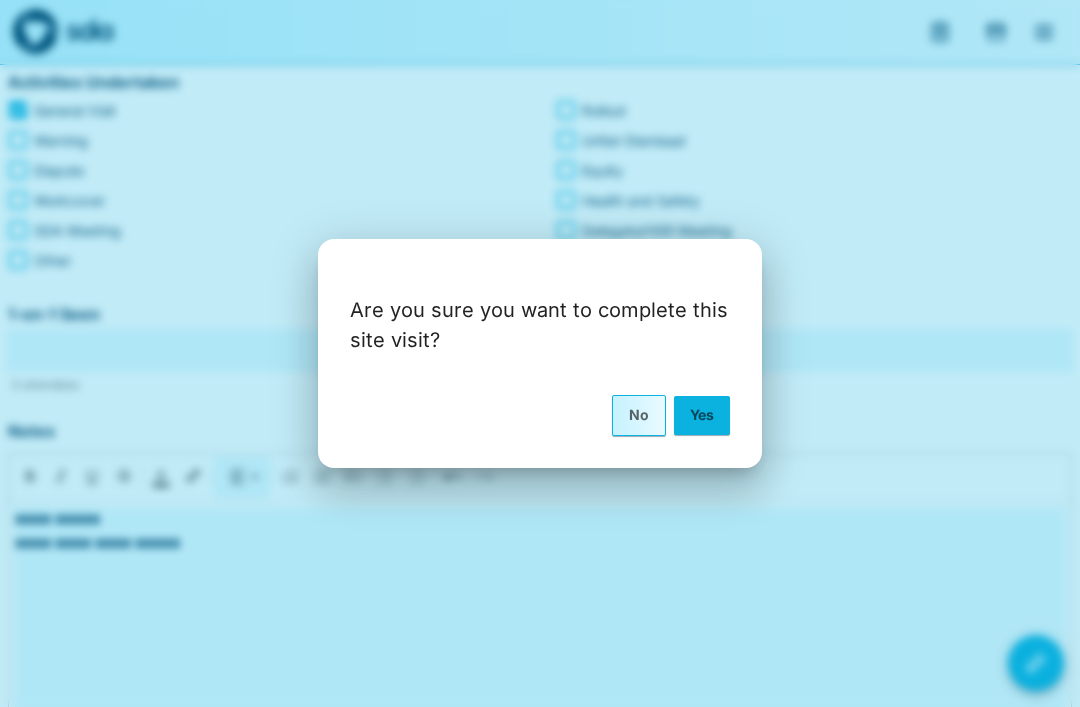 click on "Yes" at bounding box center (702, 415) 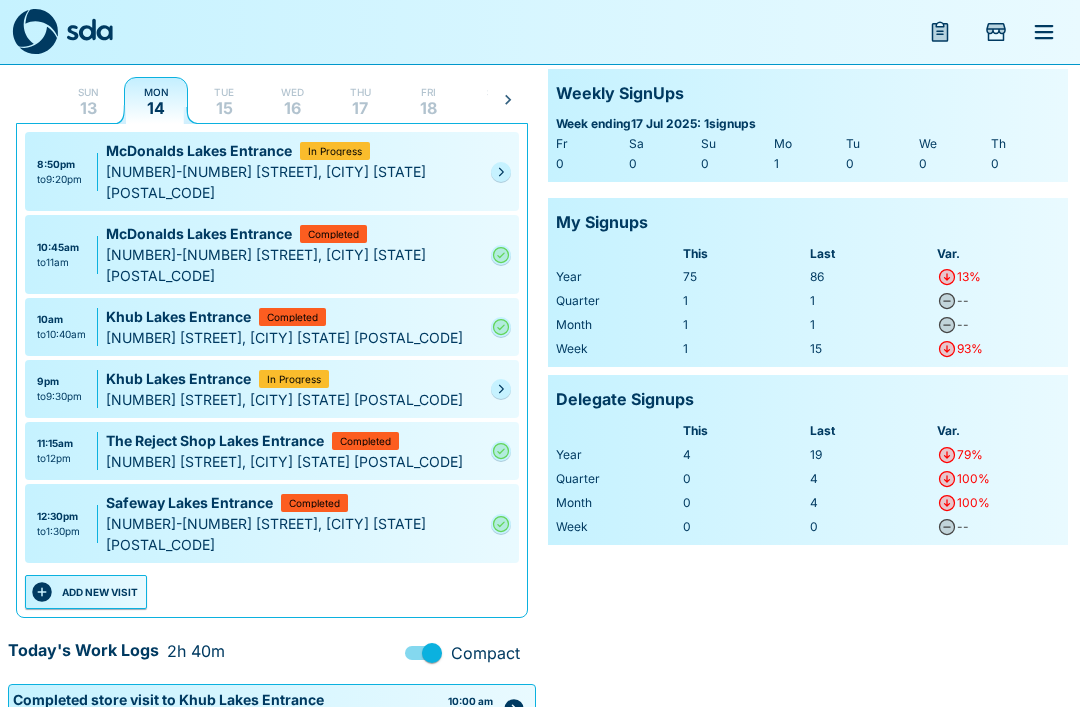 scroll, scrollTop: 108, scrollLeft: 0, axis: vertical 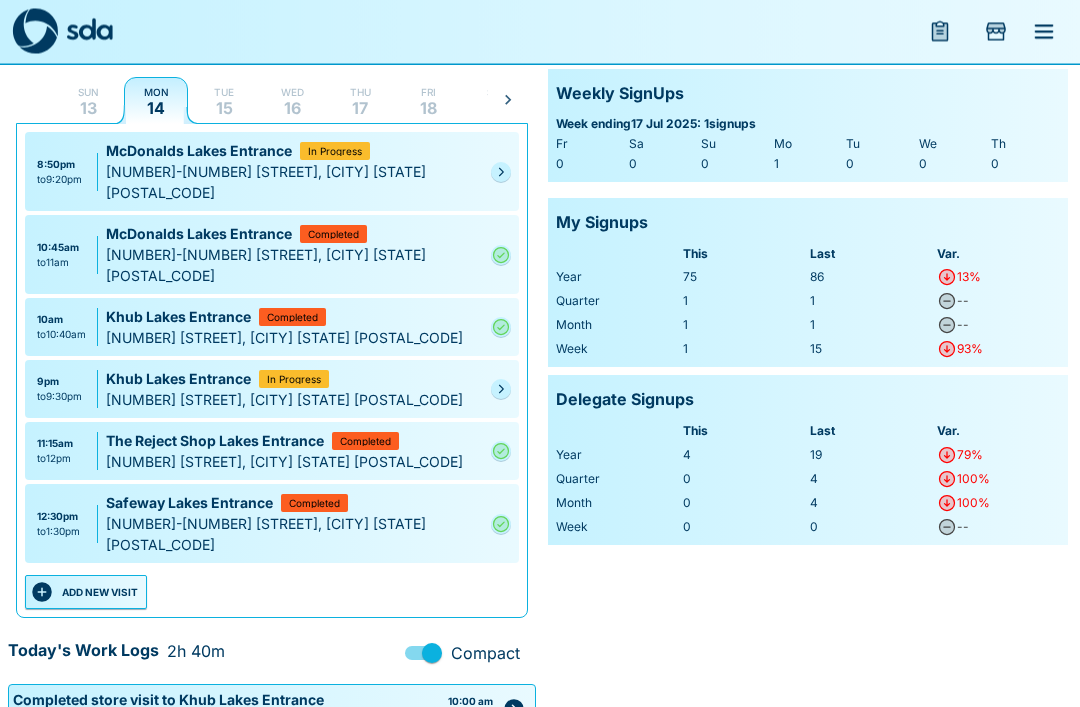 click on "ADD NEW VISIT" at bounding box center (86, 593) 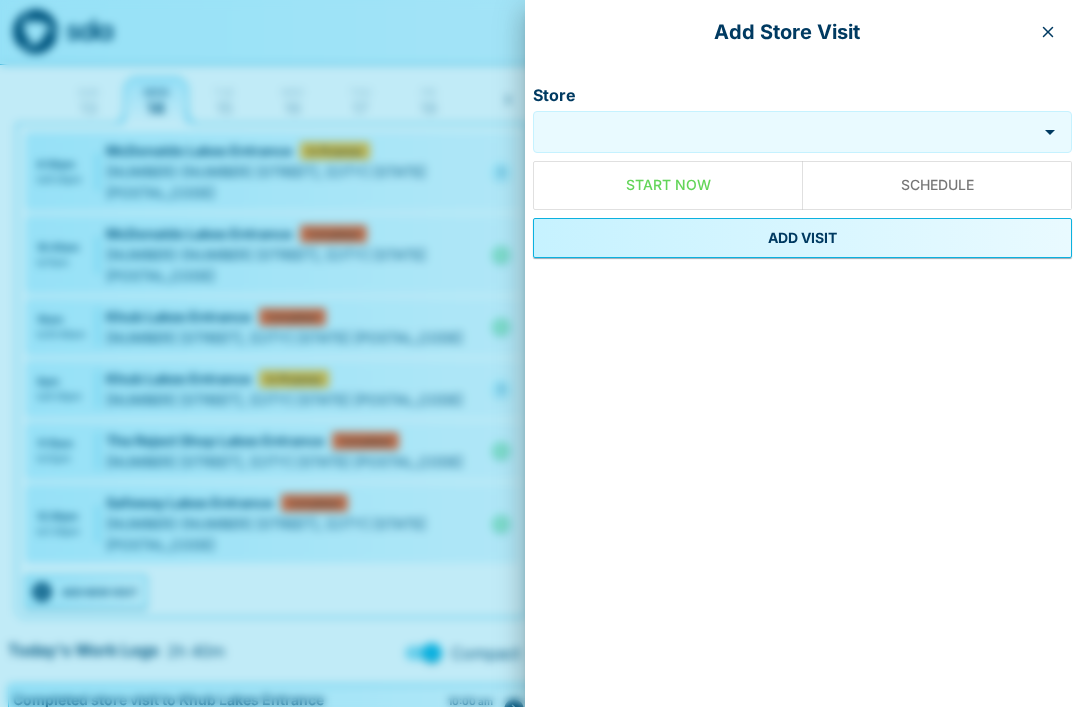 click on "Store" at bounding box center [785, 132] 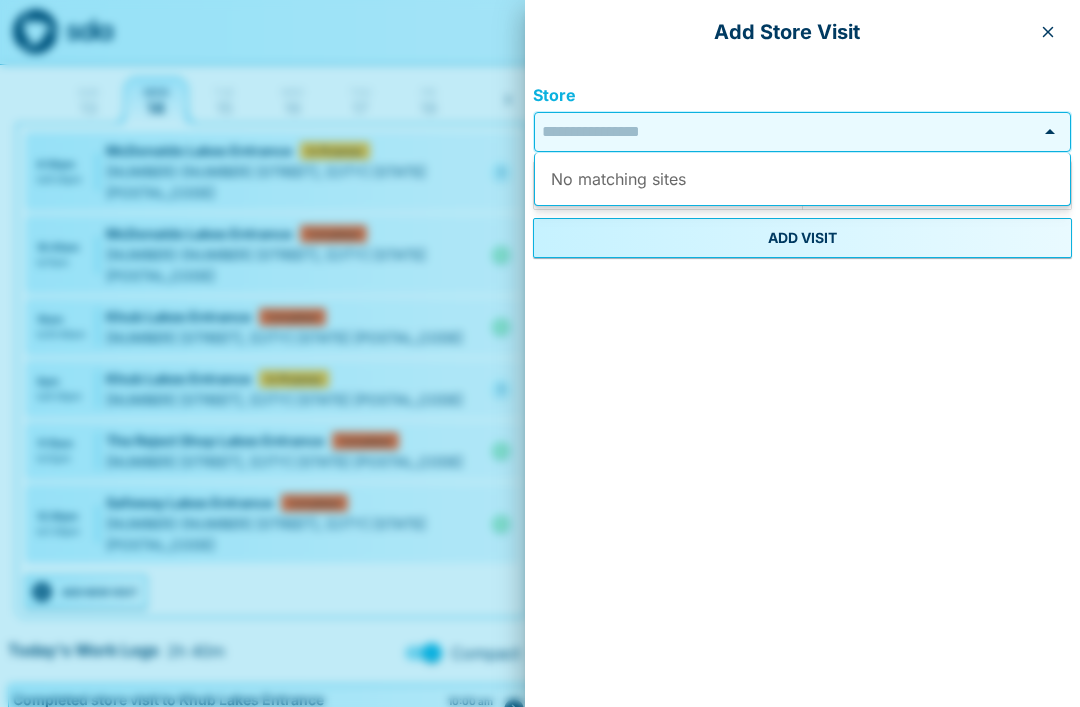 scroll, scrollTop: 108, scrollLeft: 0, axis: vertical 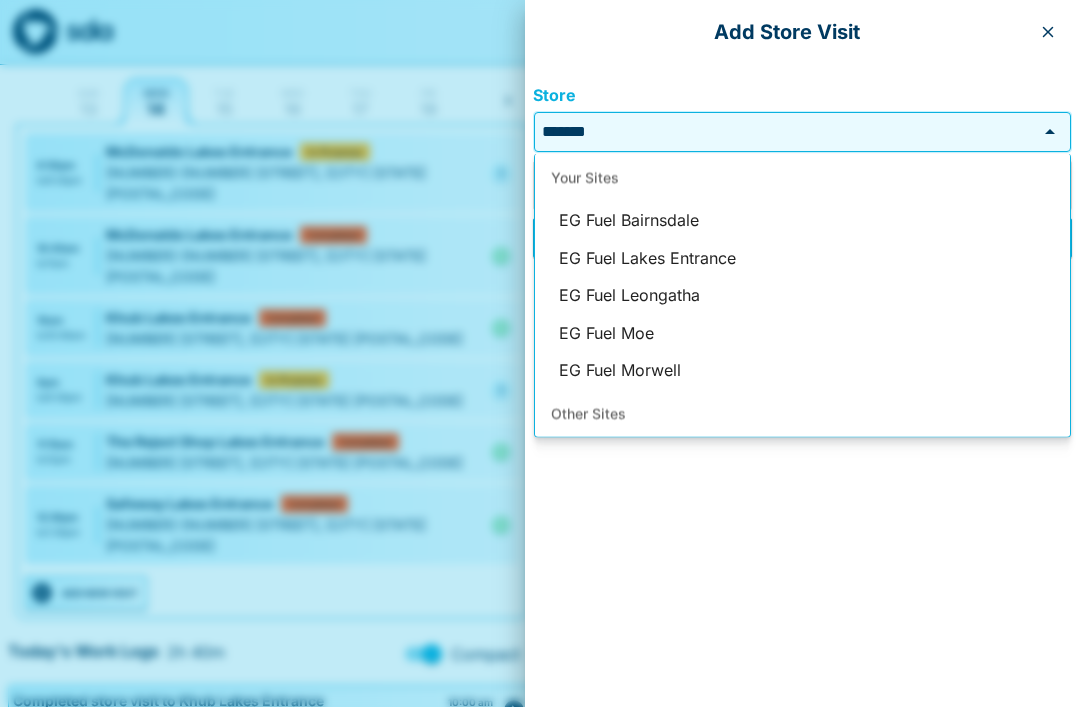 click on "EG Fuel Lakes Entrance" at bounding box center (802, 258) 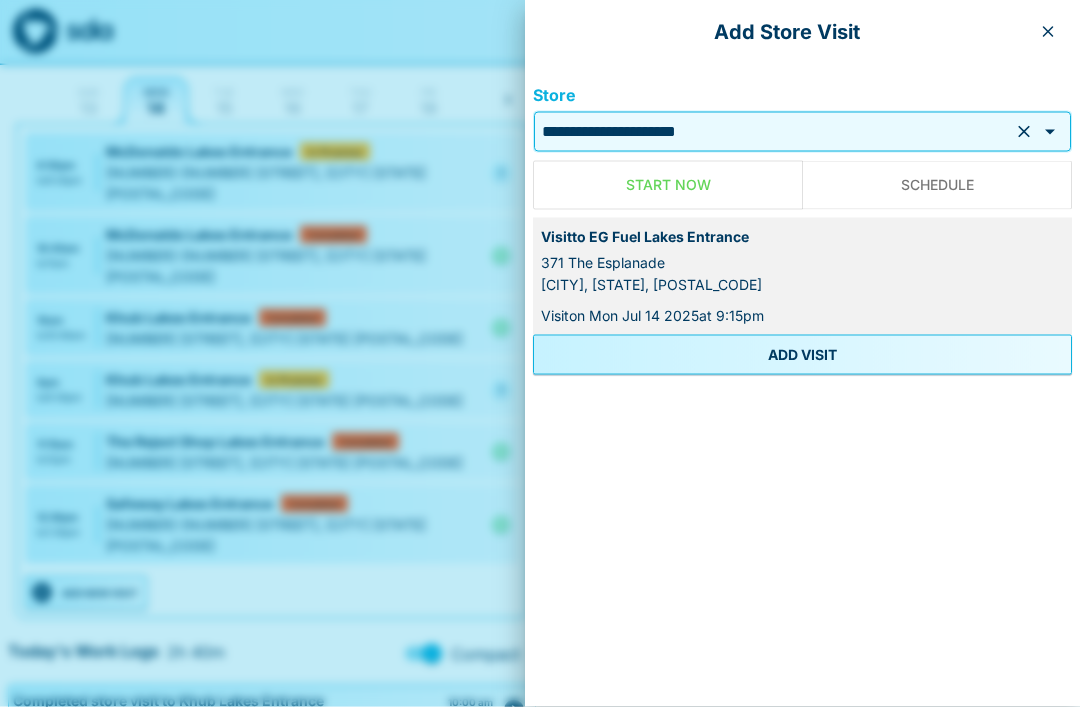 click on "ADD VISIT" at bounding box center [802, 355] 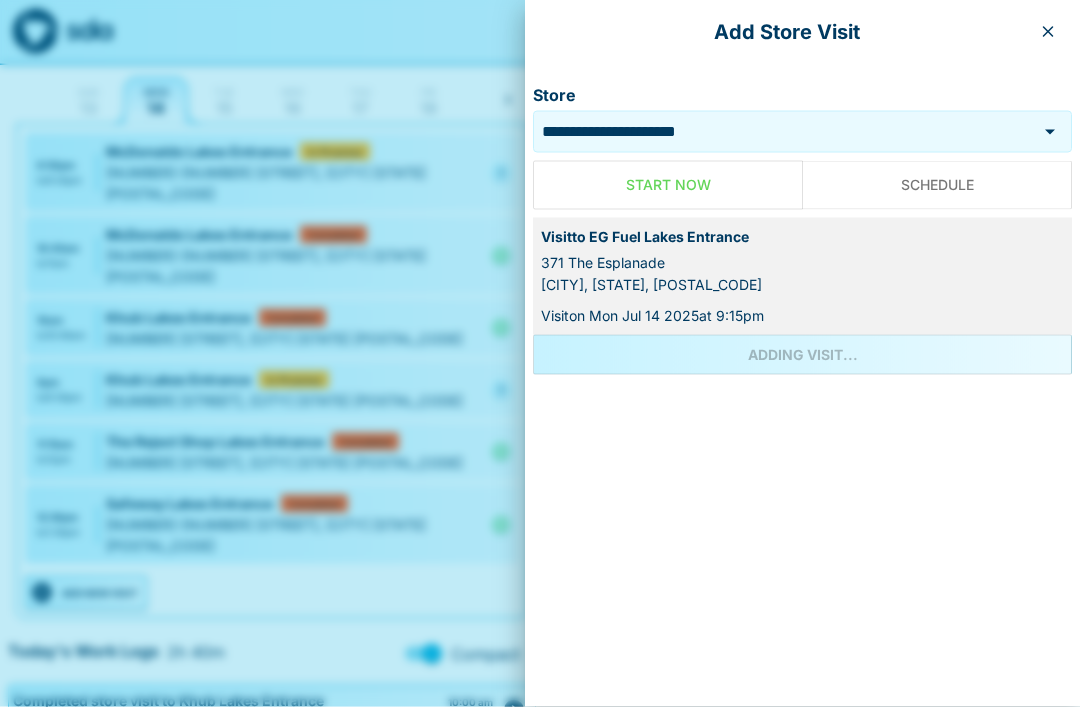 scroll, scrollTop: 109, scrollLeft: 0, axis: vertical 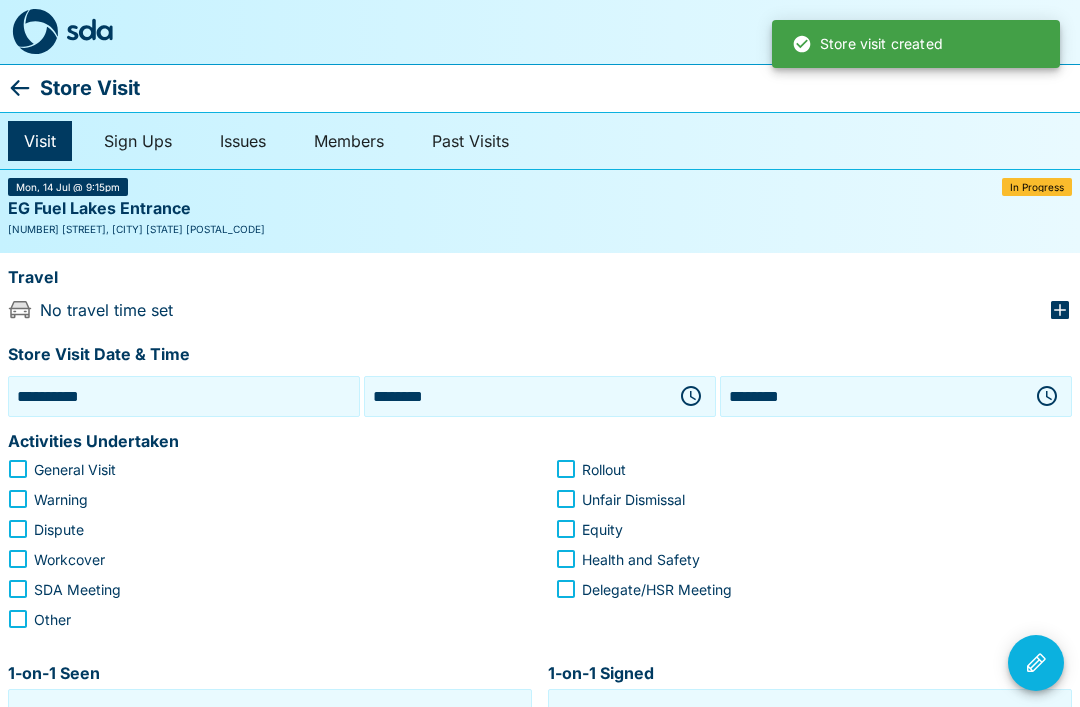 click on "********" at bounding box center [516, 396] 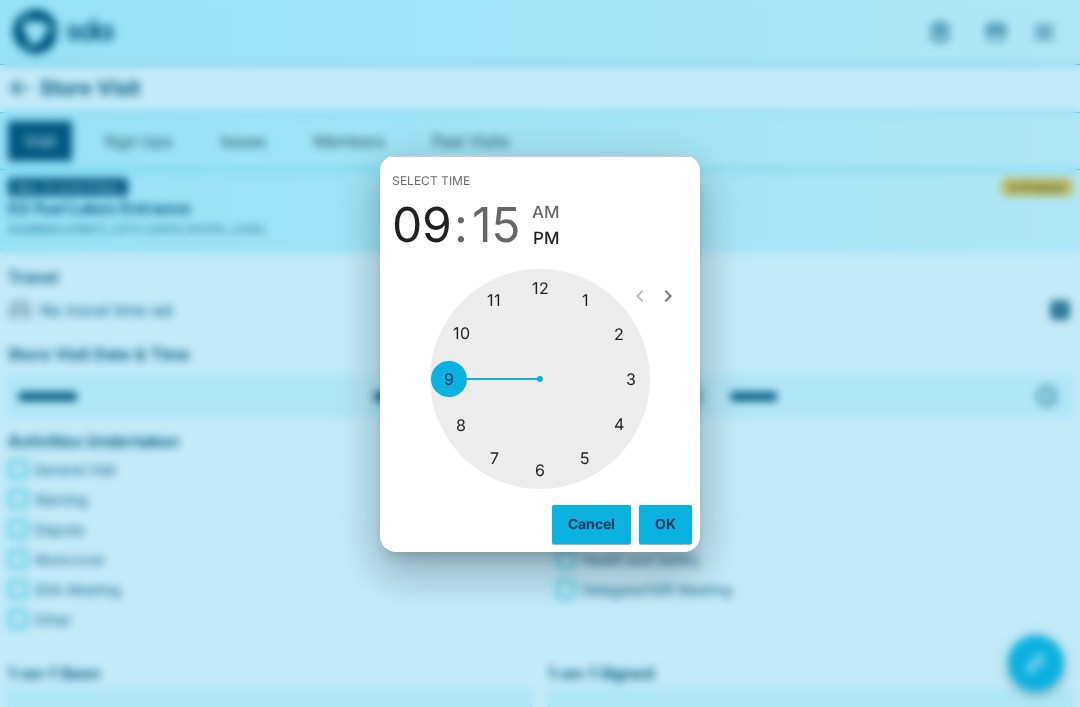 click at bounding box center [540, 379] 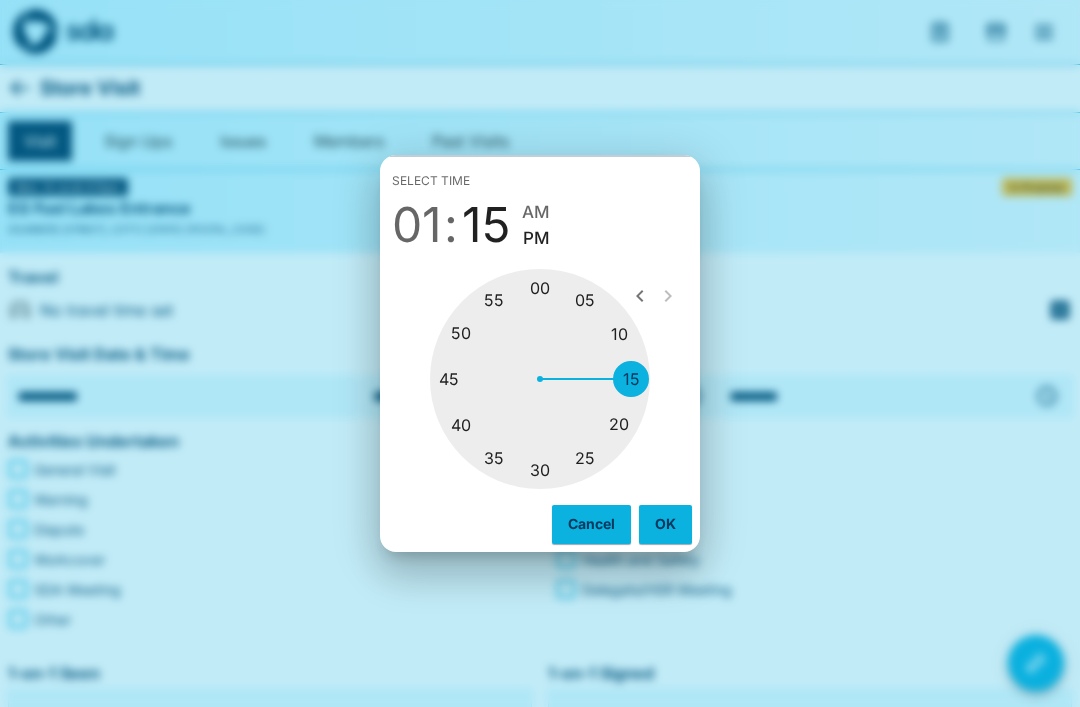 click at bounding box center [540, 379] 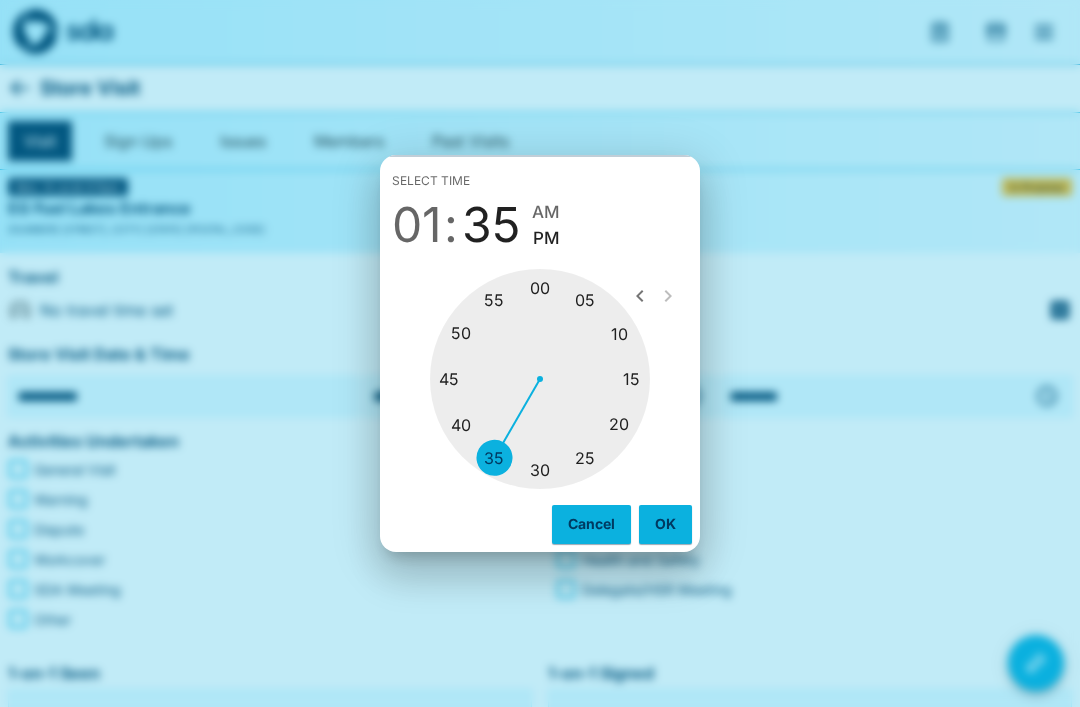 click on "PM" at bounding box center (546, 238) 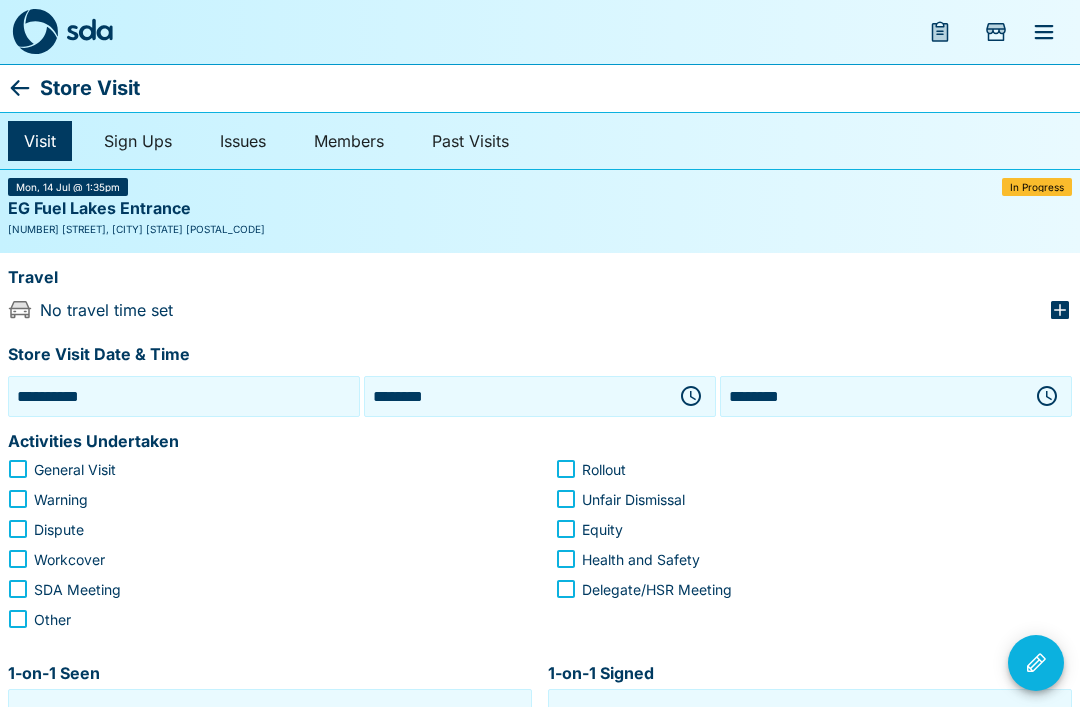 click on "********" at bounding box center [872, 396] 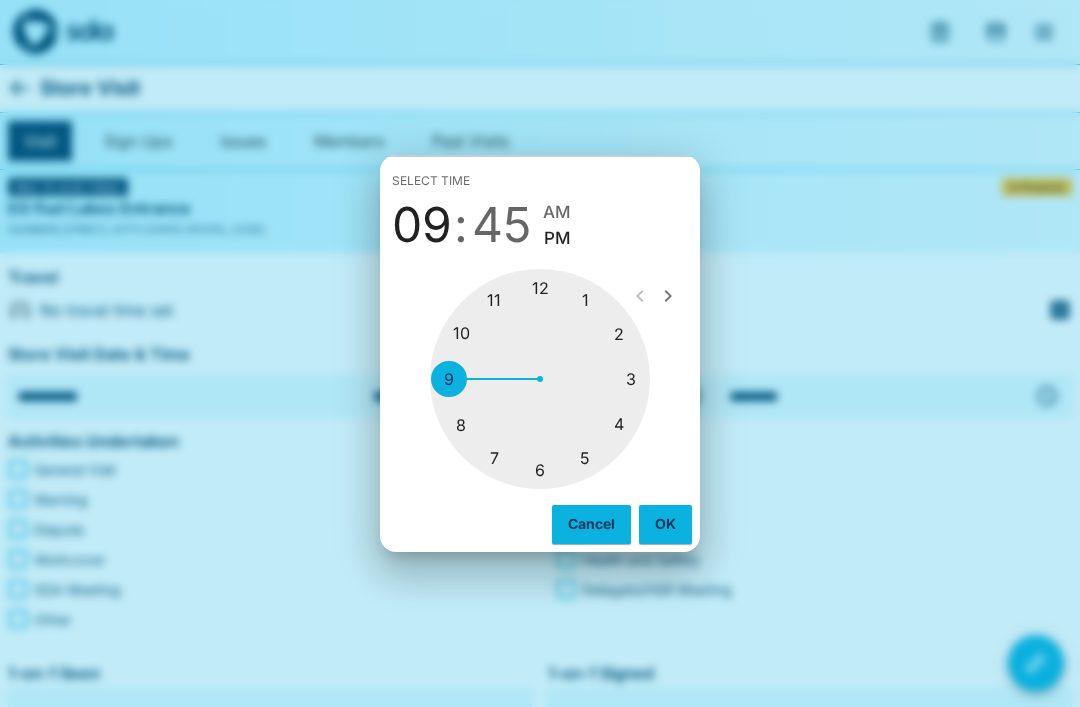 click at bounding box center [540, 379] 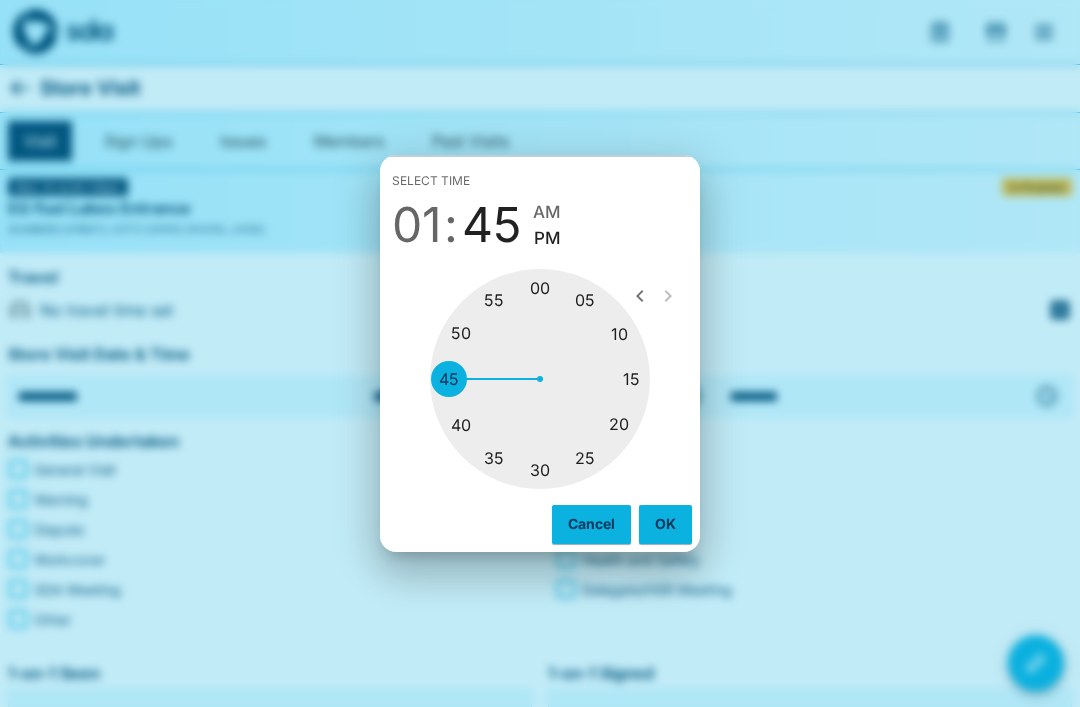click at bounding box center [540, 379] 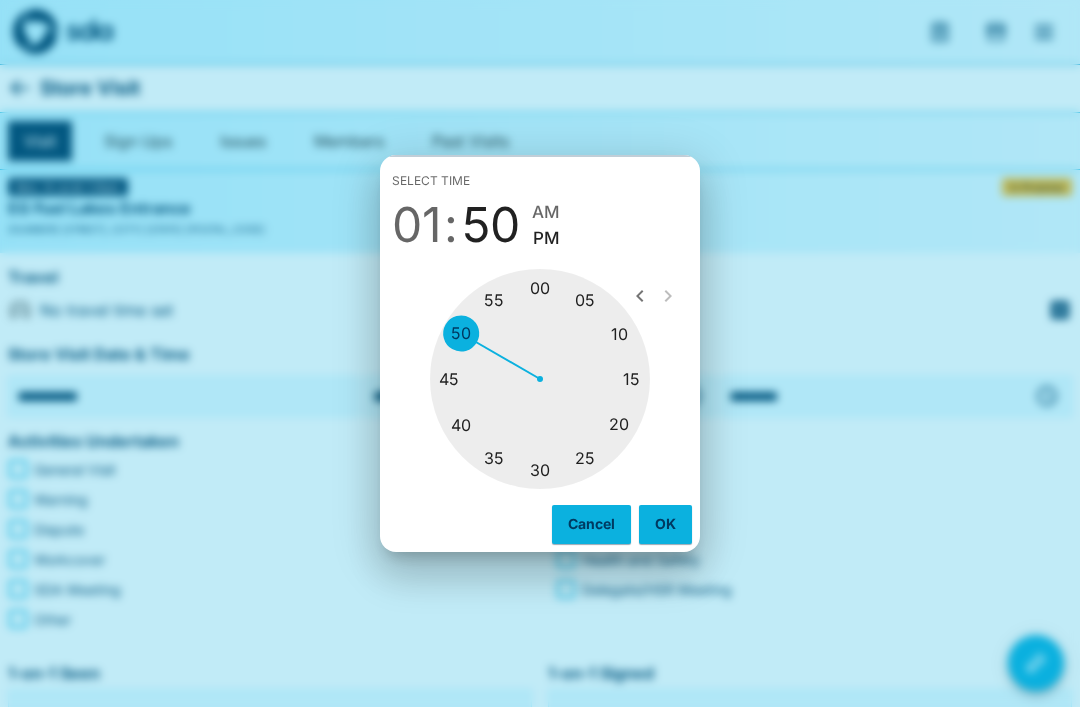 type on "********" 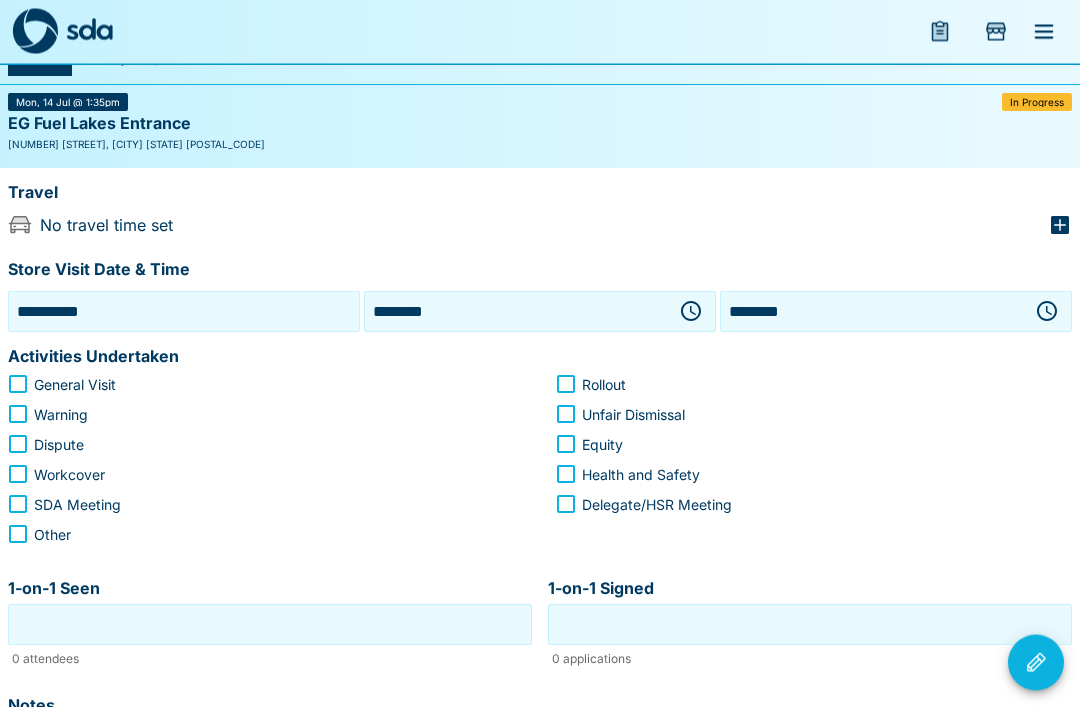 scroll, scrollTop: 90, scrollLeft: 0, axis: vertical 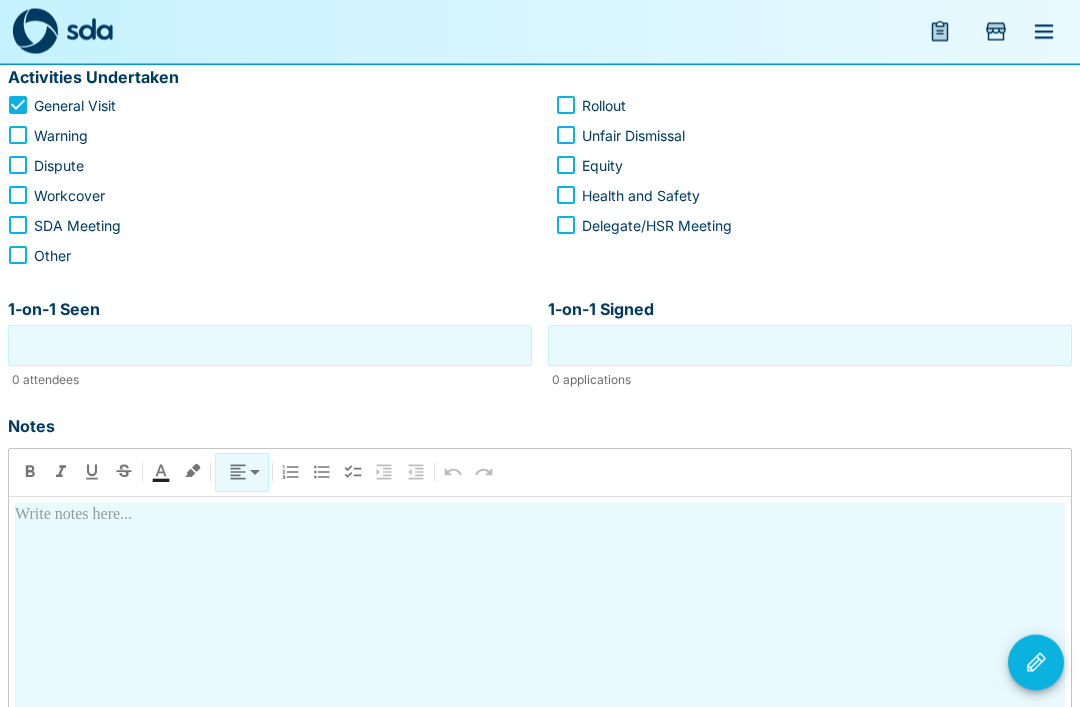 click at bounding box center (540, 681) 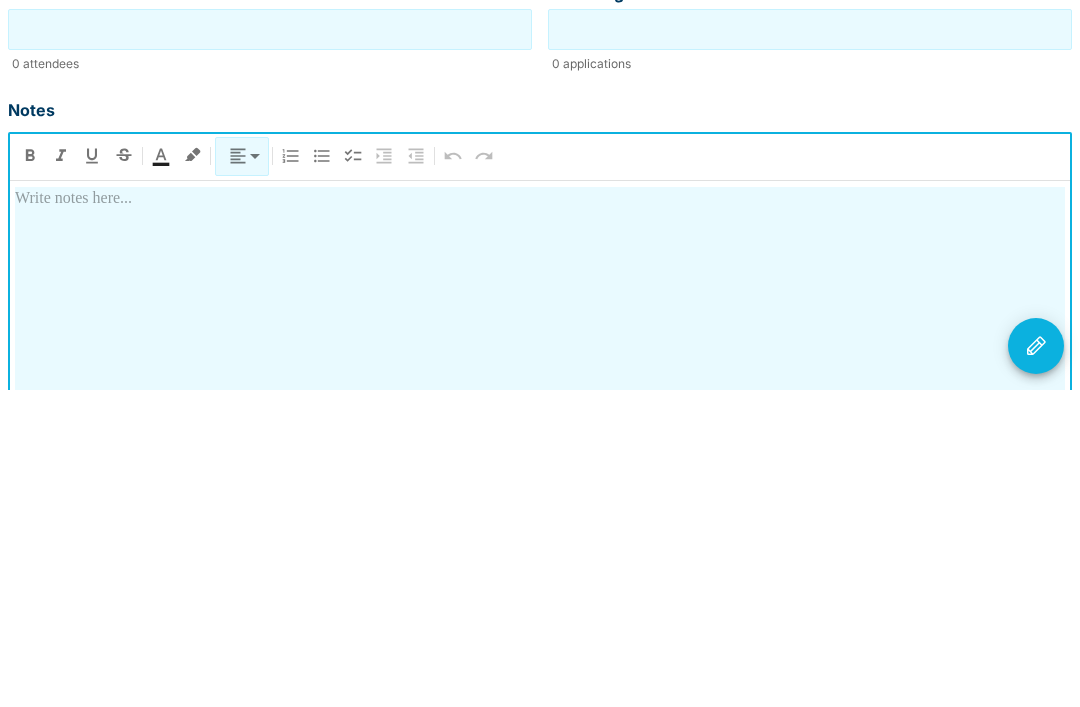 type 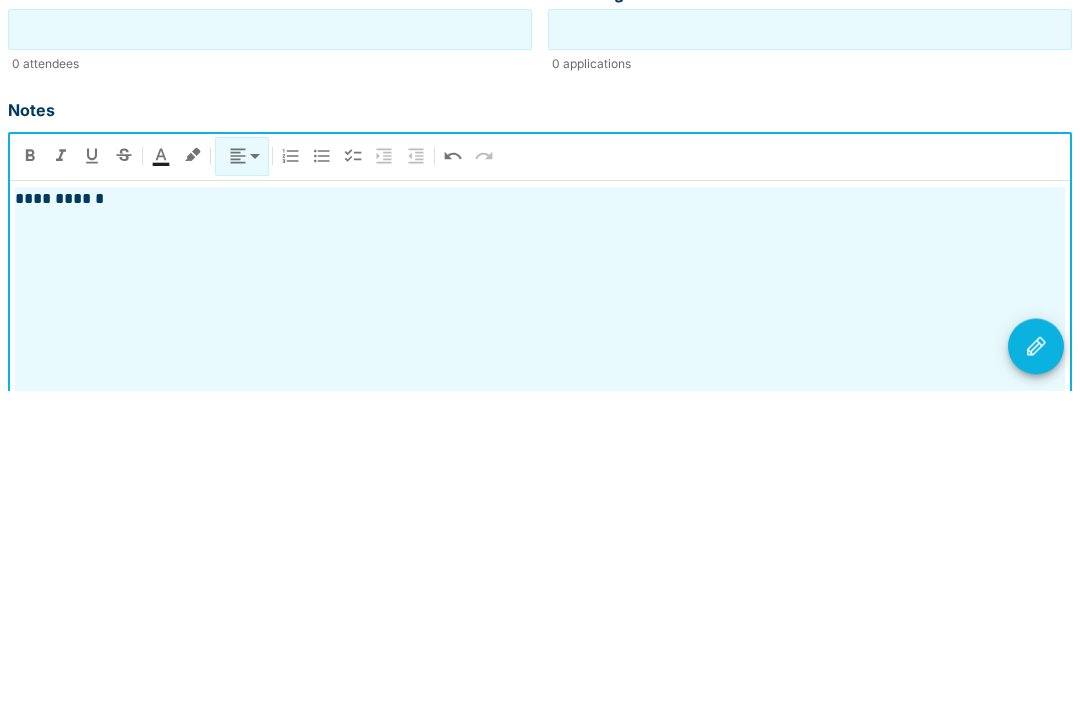 scroll, scrollTop: 500, scrollLeft: 0, axis: vertical 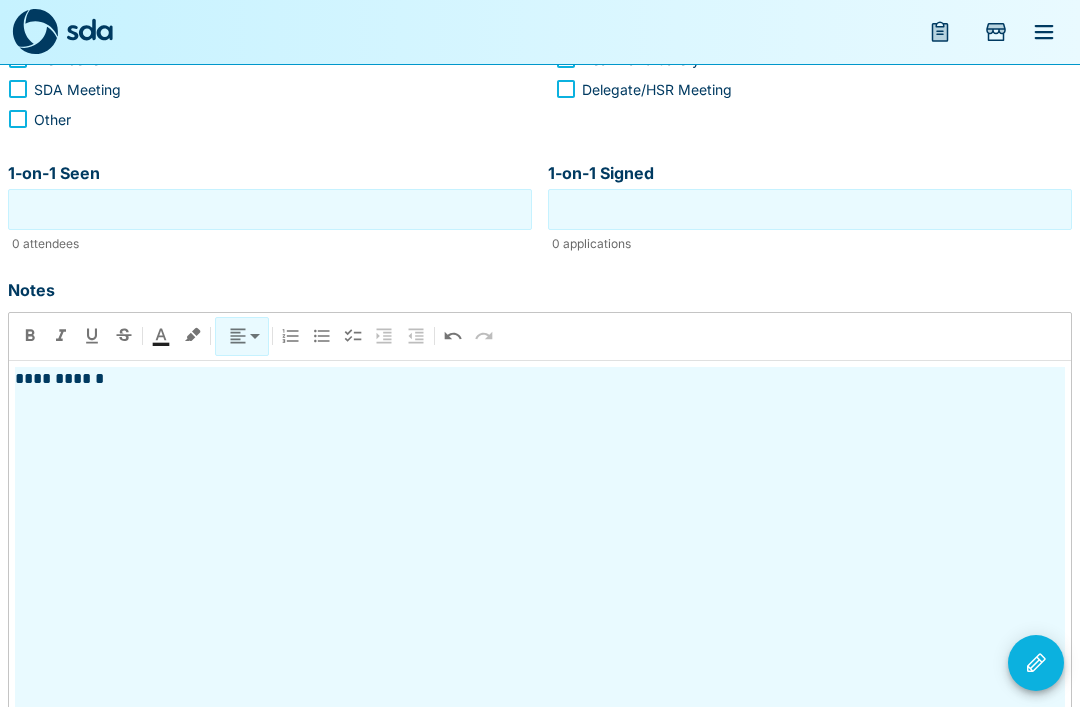 click 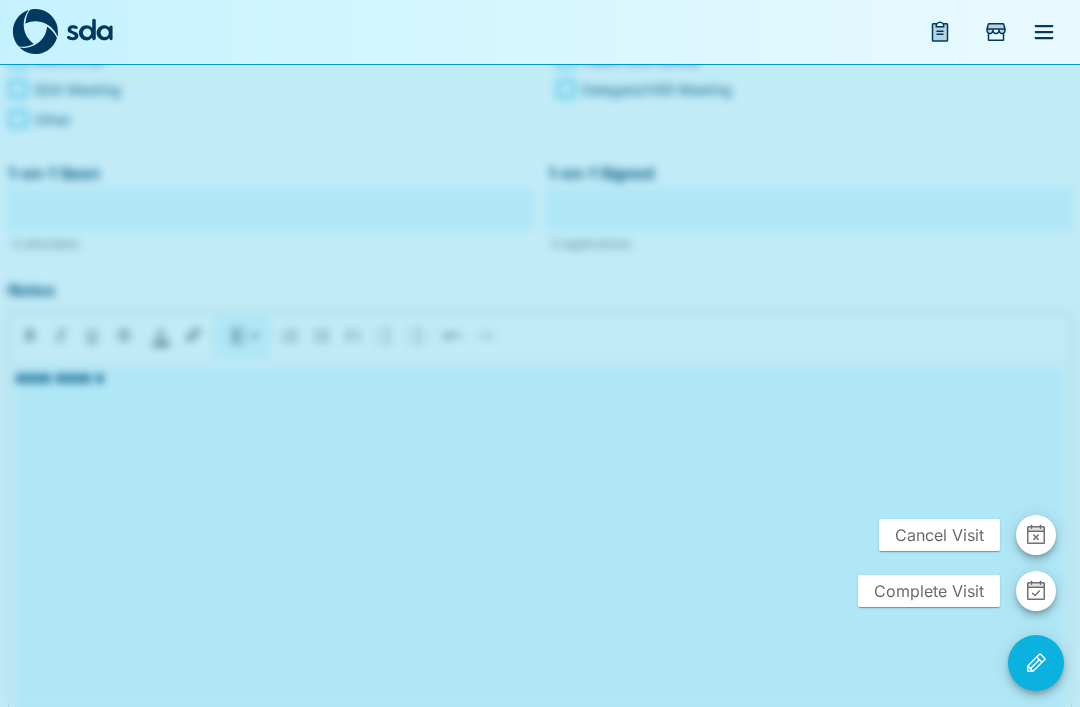 click at bounding box center [1036, 591] 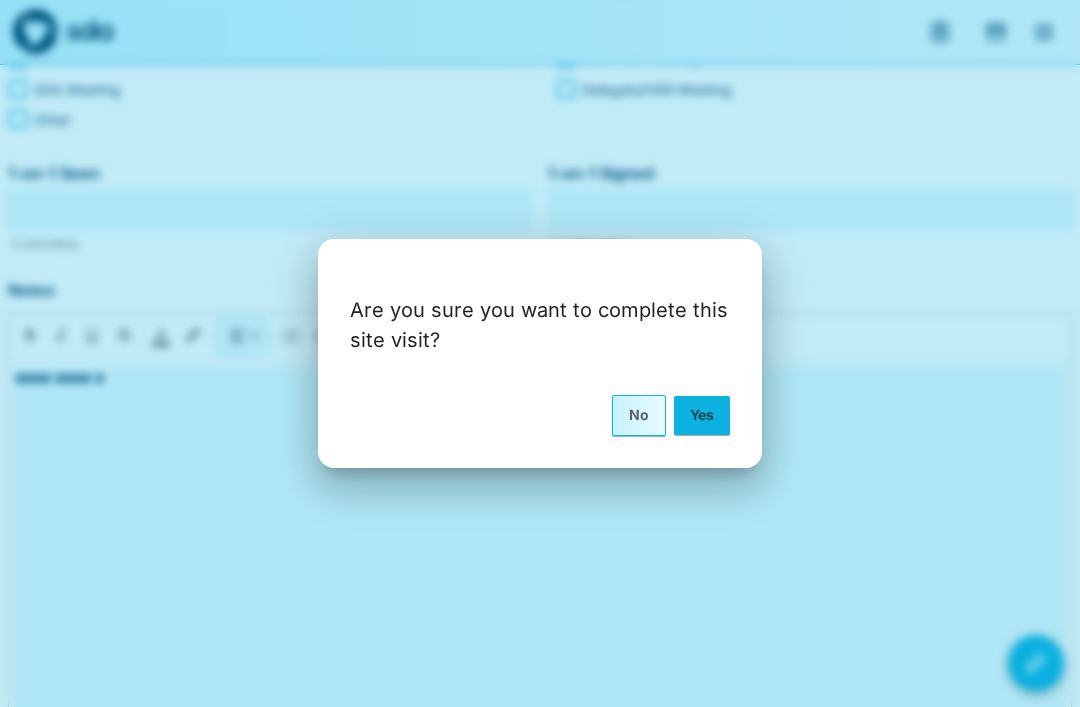 click on "Yes" at bounding box center [702, 415] 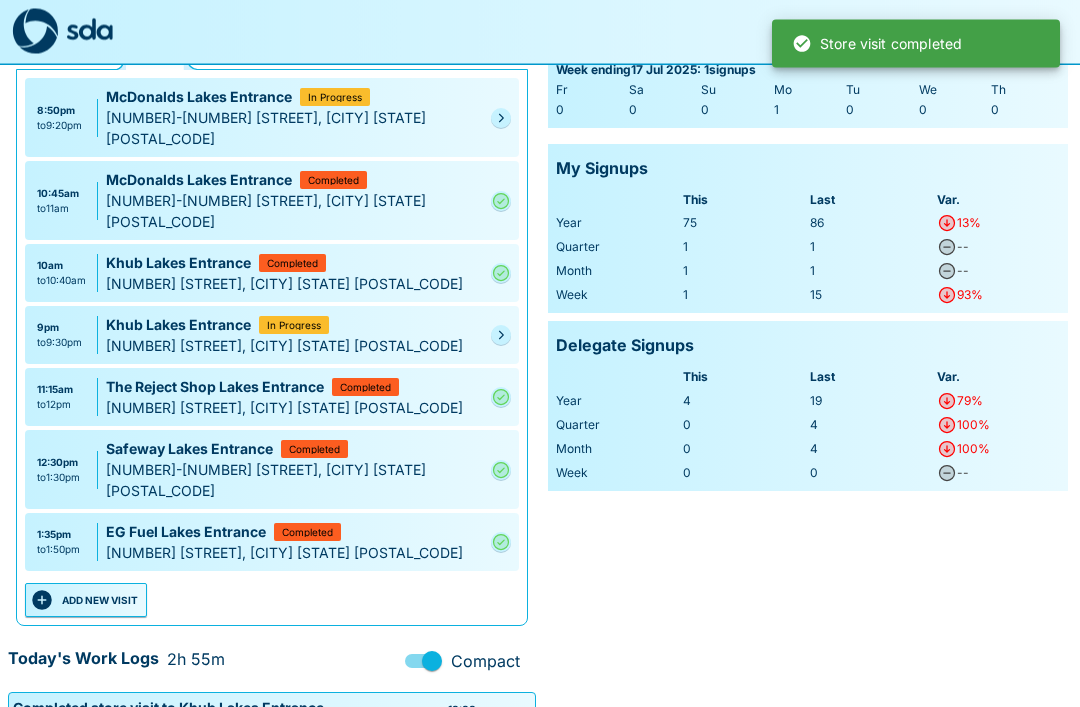 scroll, scrollTop: 163, scrollLeft: 0, axis: vertical 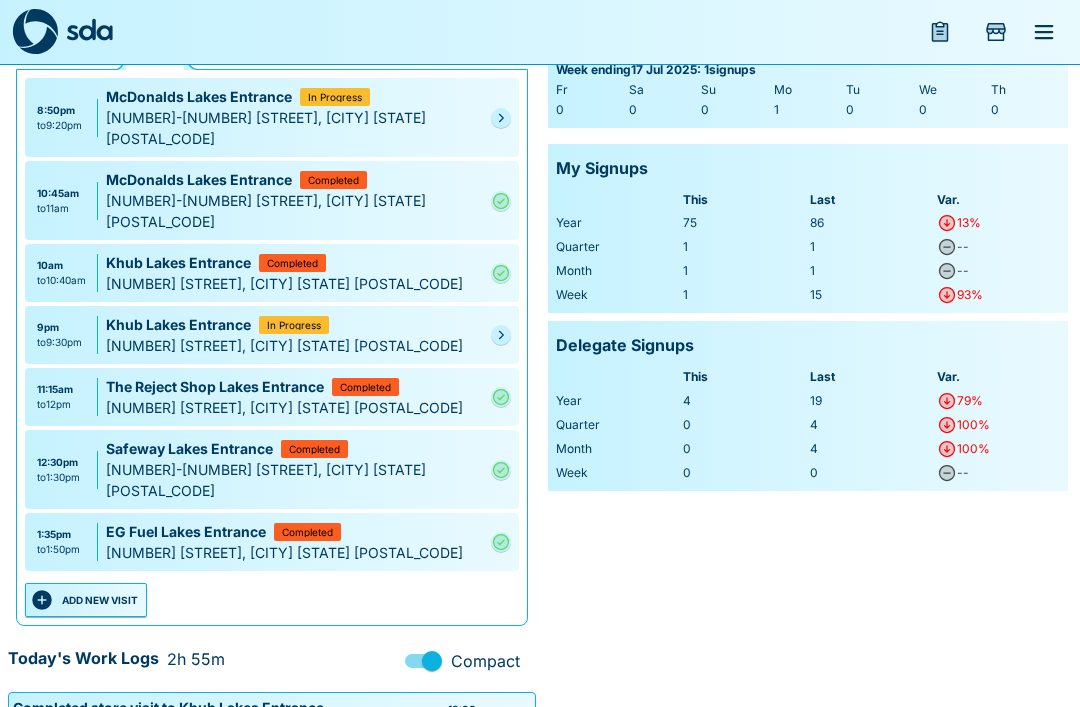 click on "ADD NEW VISIT" at bounding box center (86, 600) 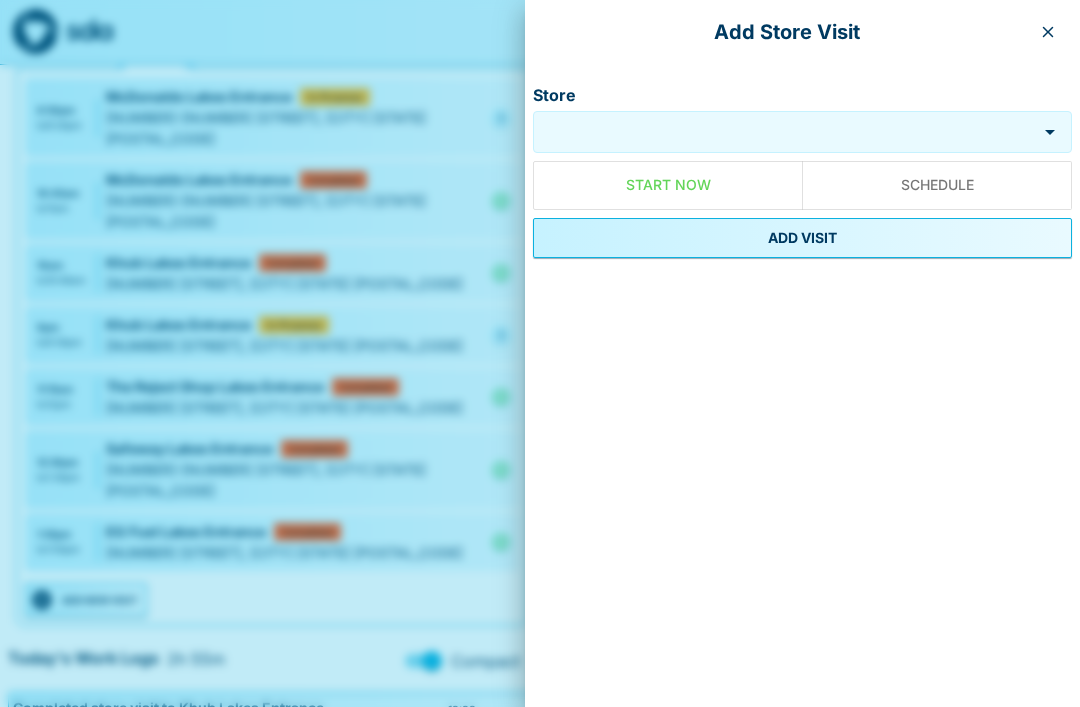 click on "Store" at bounding box center [785, 132] 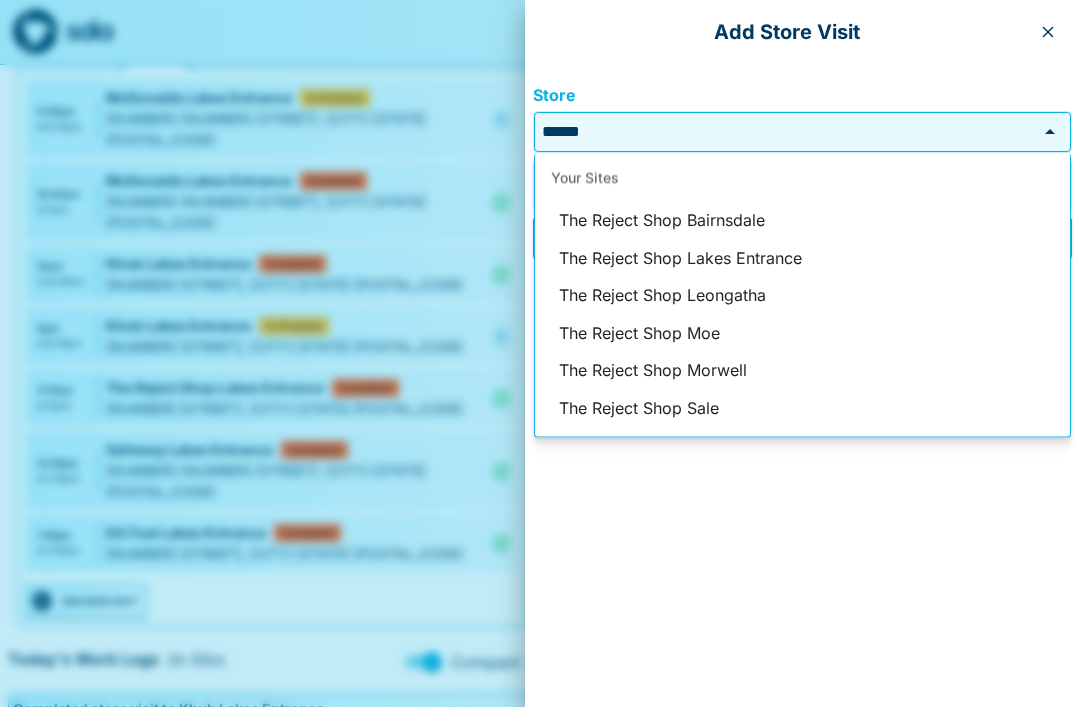click on "The Reject Shop Bairnsdale" at bounding box center (802, 221) 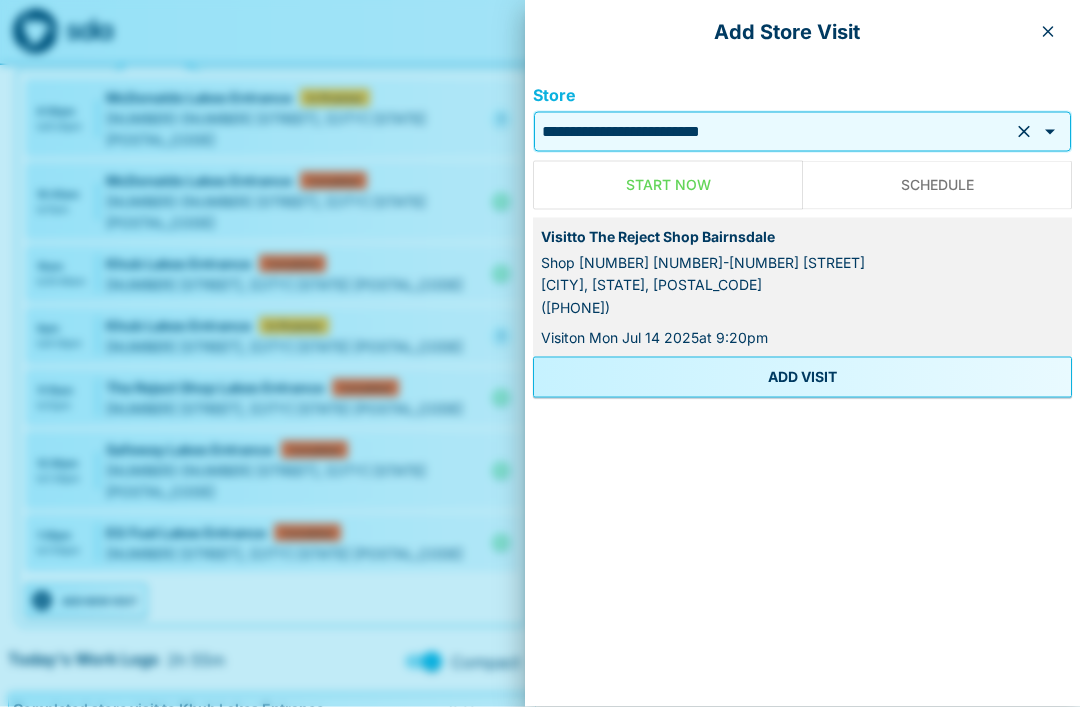 click on "ADD VISIT" at bounding box center [802, 377] 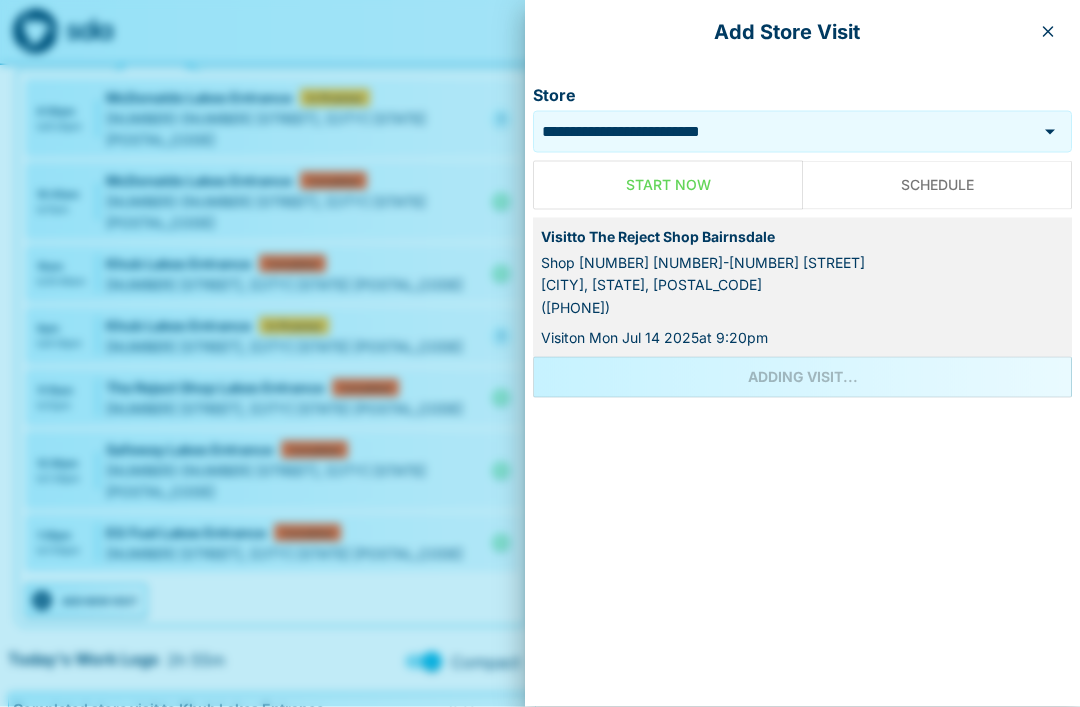 scroll, scrollTop: 163, scrollLeft: 0, axis: vertical 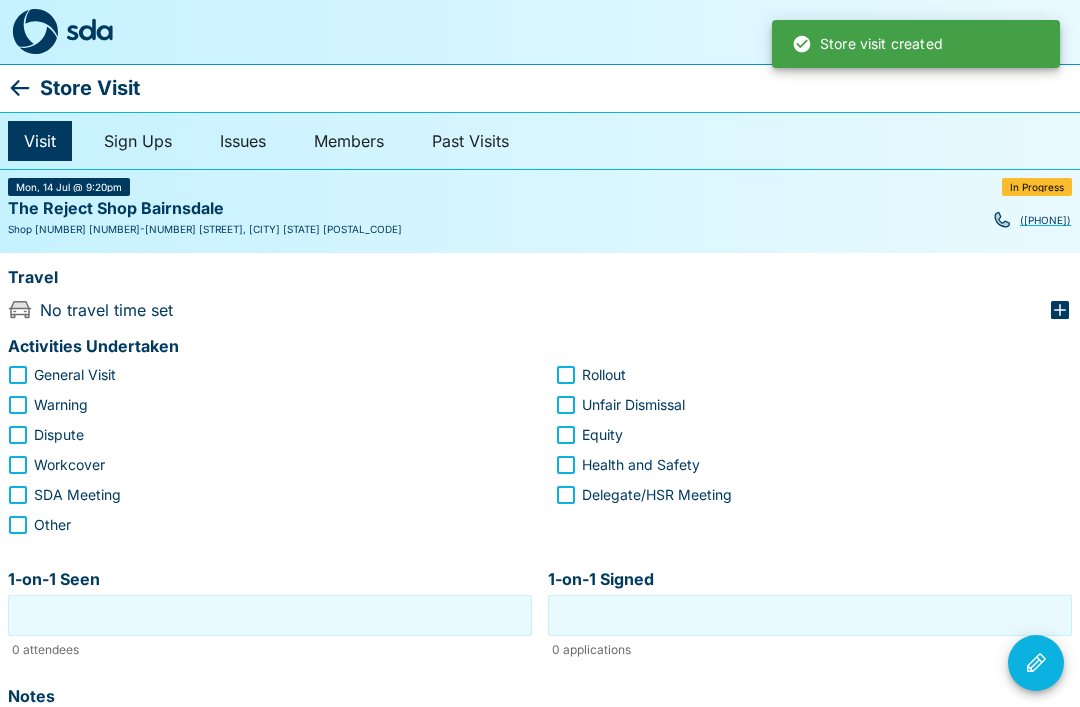 click 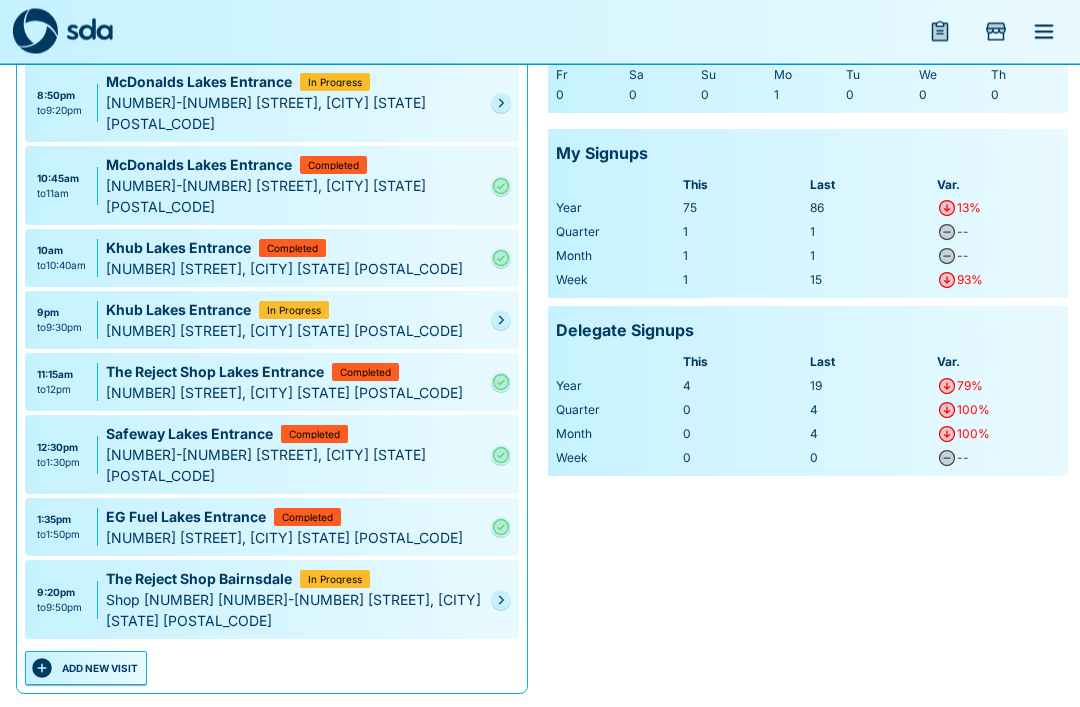 scroll, scrollTop: 195, scrollLeft: 0, axis: vertical 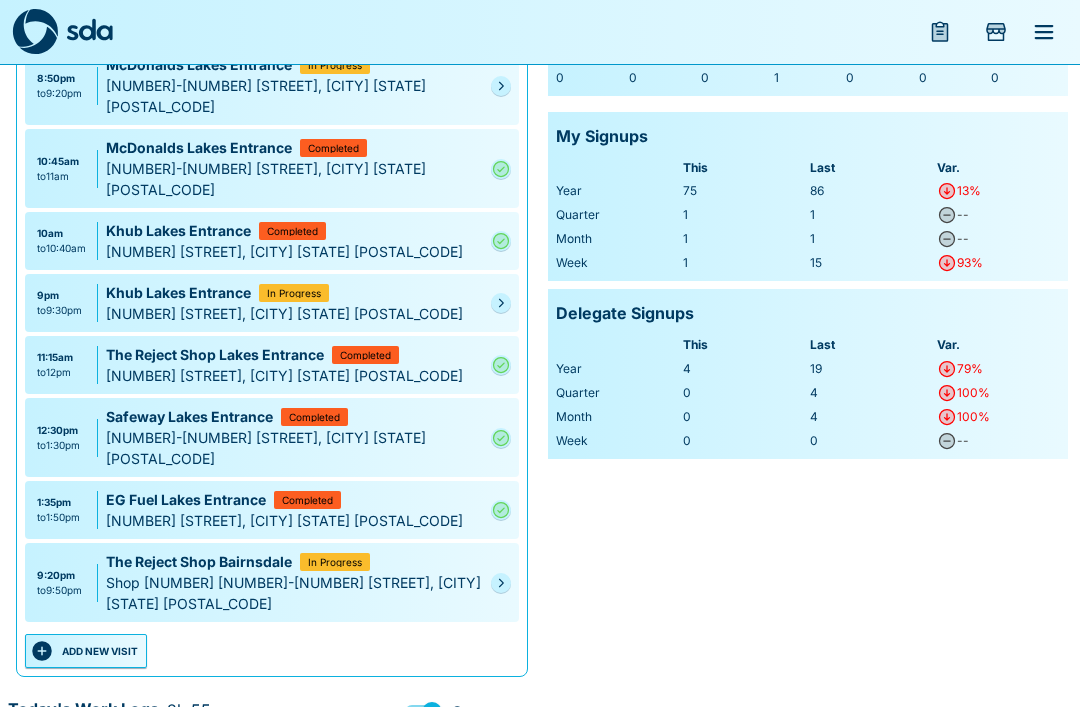 click at bounding box center (501, 583) 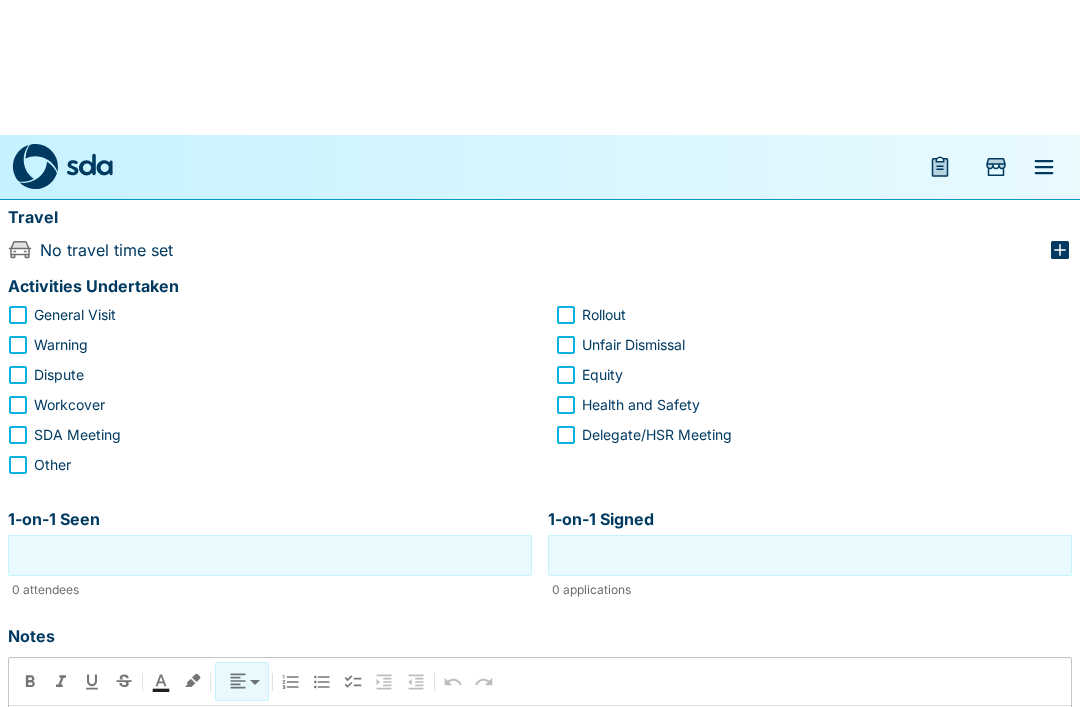 scroll, scrollTop: 0, scrollLeft: 0, axis: both 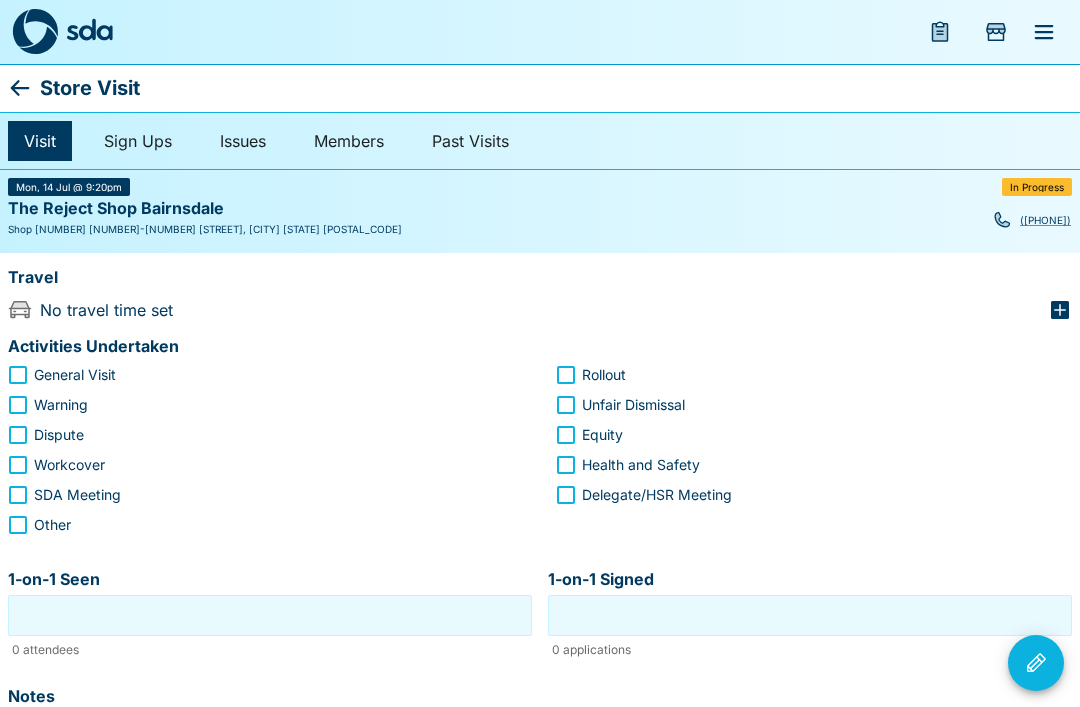 click 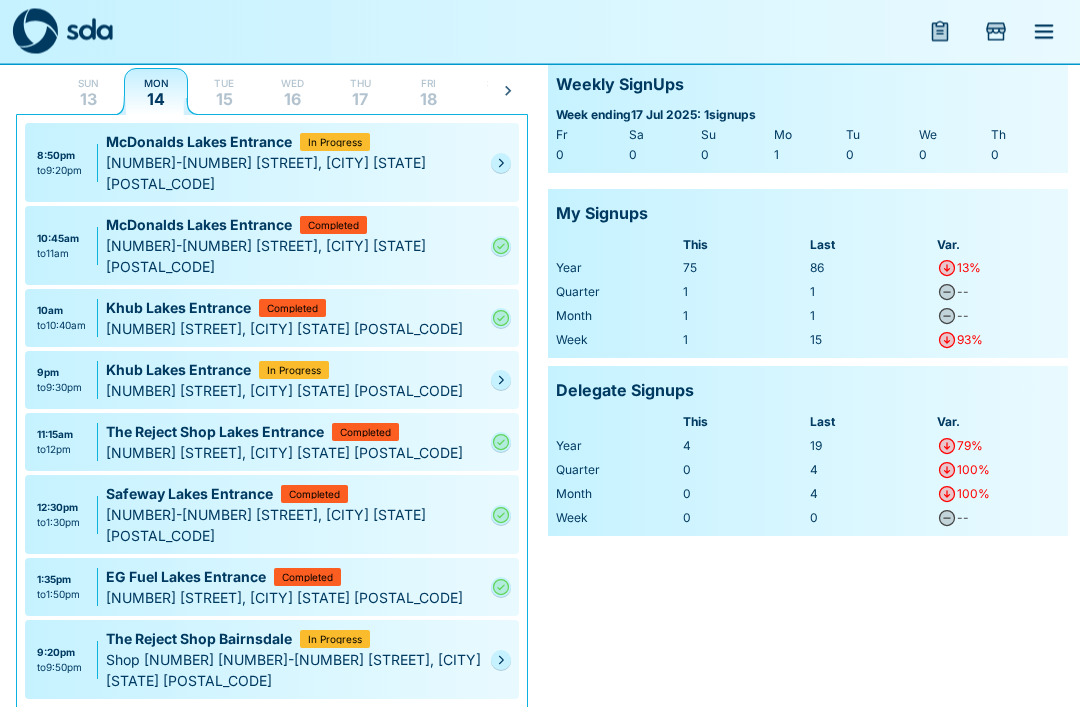 scroll, scrollTop: 118, scrollLeft: 0, axis: vertical 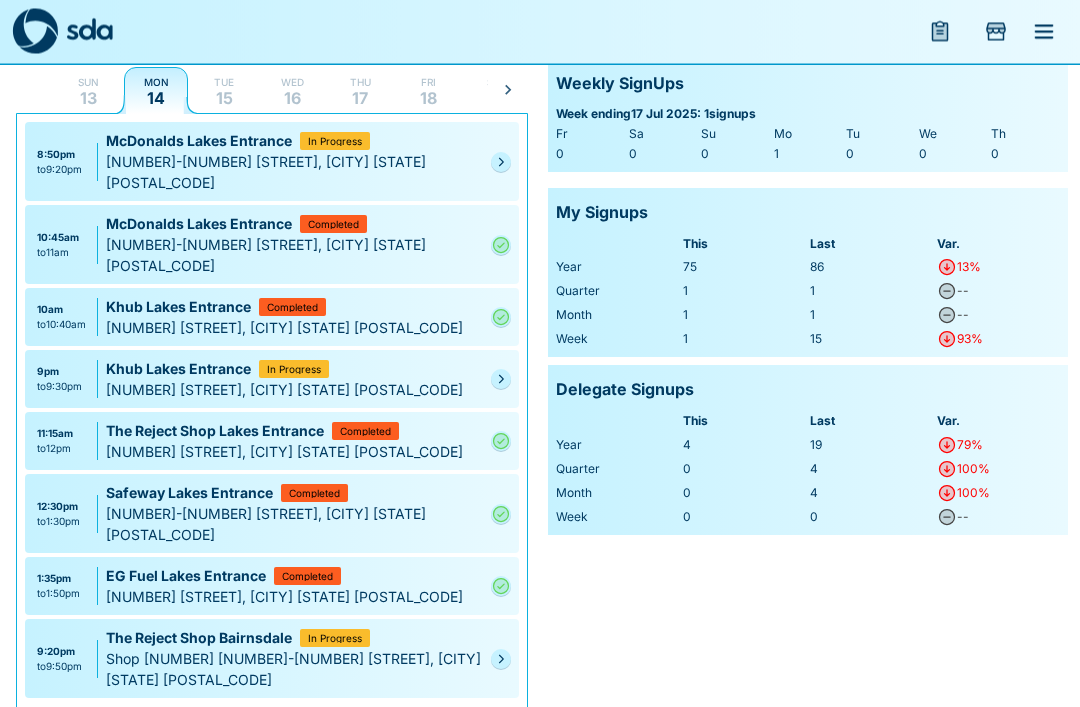 click on "ADD NEW VISIT" at bounding box center [86, 728] 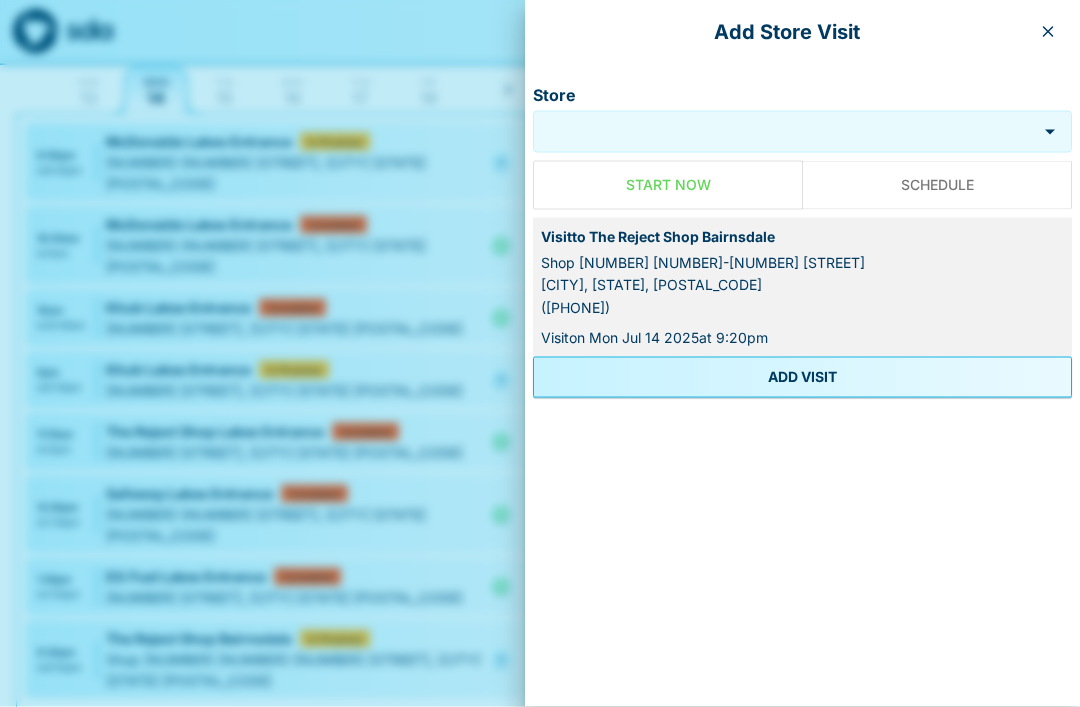 scroll, scrollTop: 119, scrollLeft: 0, axis: vertical 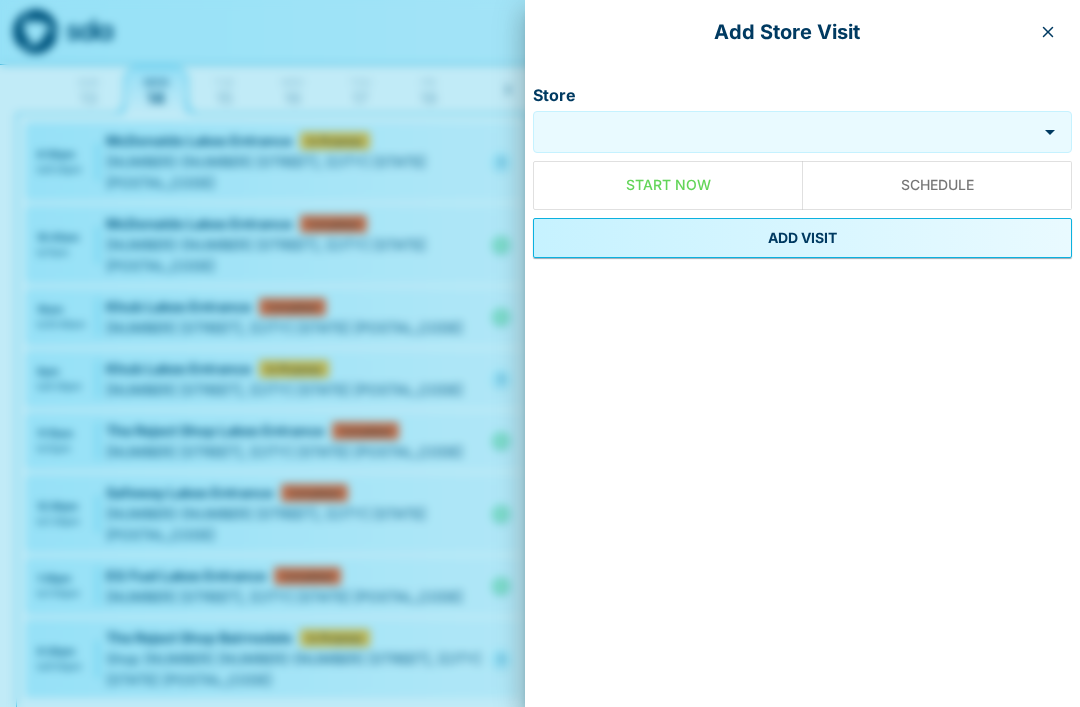 click on "Add Store Visit Store Store Start Now Schedule ADD VISIT" at bounding box center (802, 353) 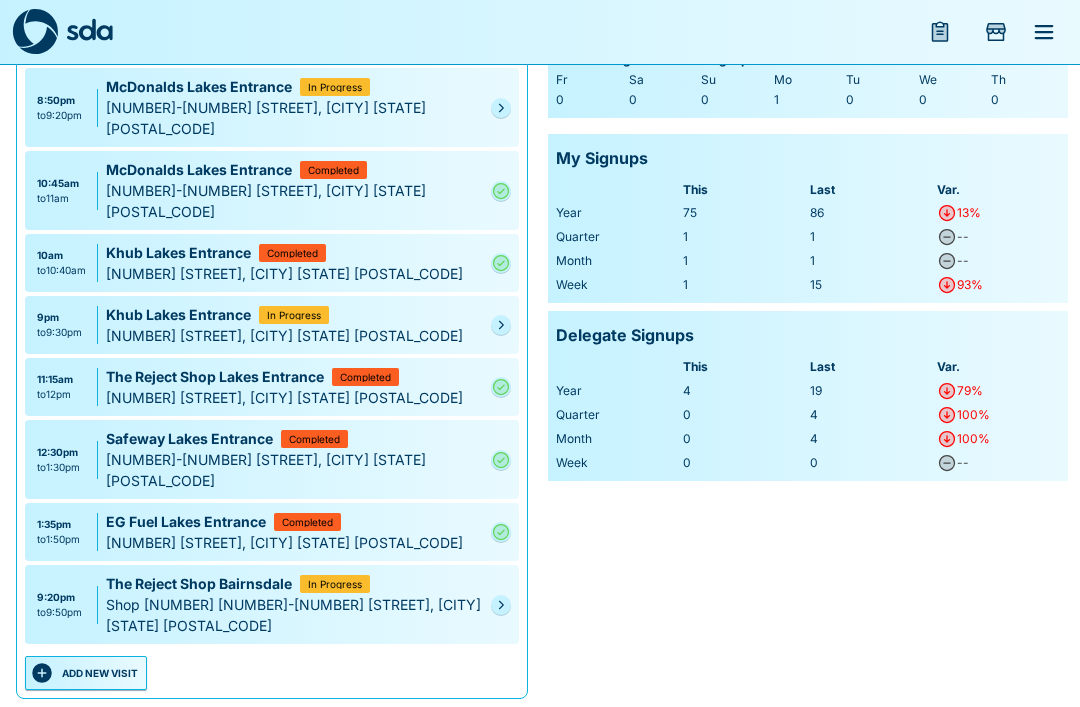 scroll, scrollTop: 171, scrollLeft: 0, axis: vertical 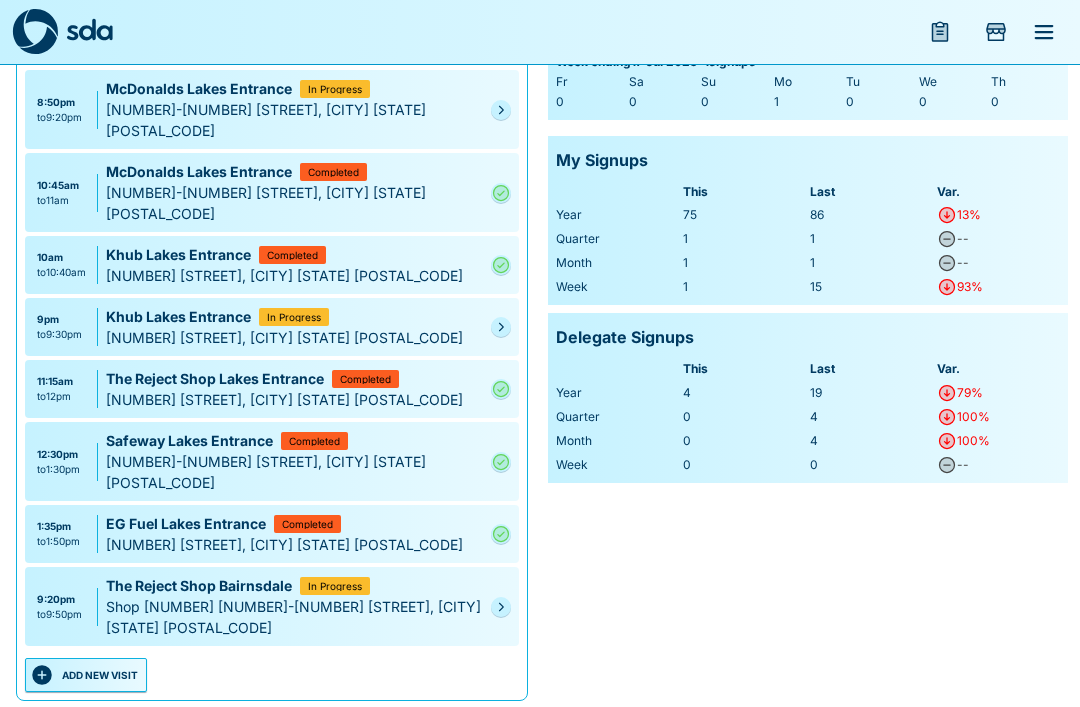 click on "ADD NEW VISIT" at bounding box center (86, 675) 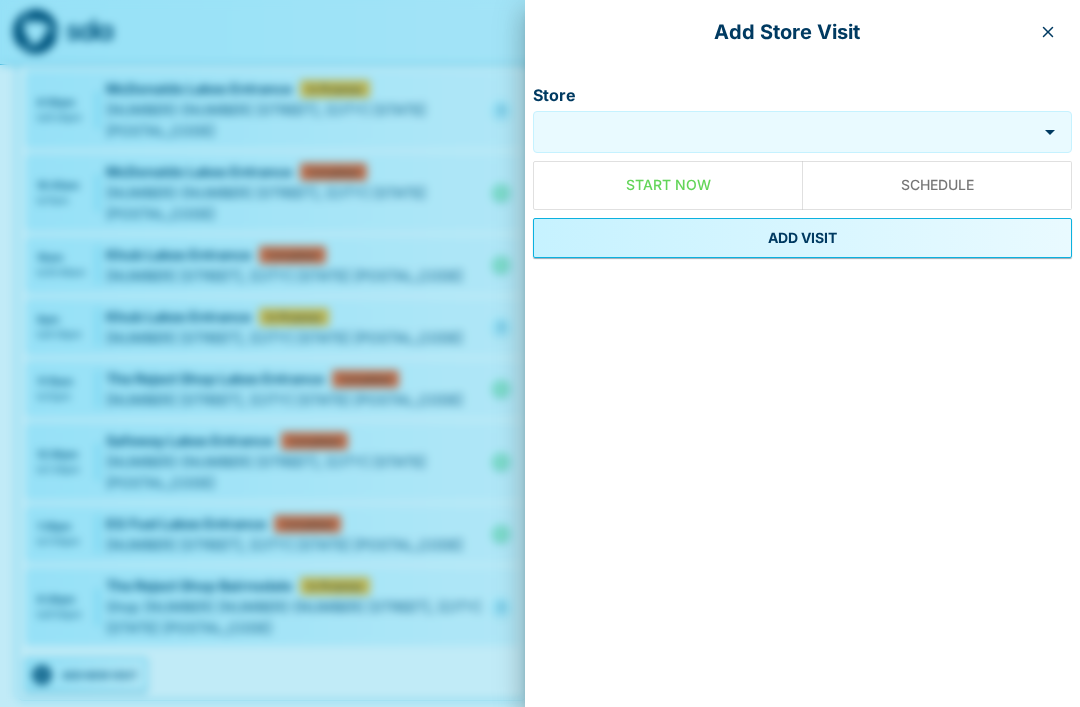 click on "Store" at bounding box center (785, 132) 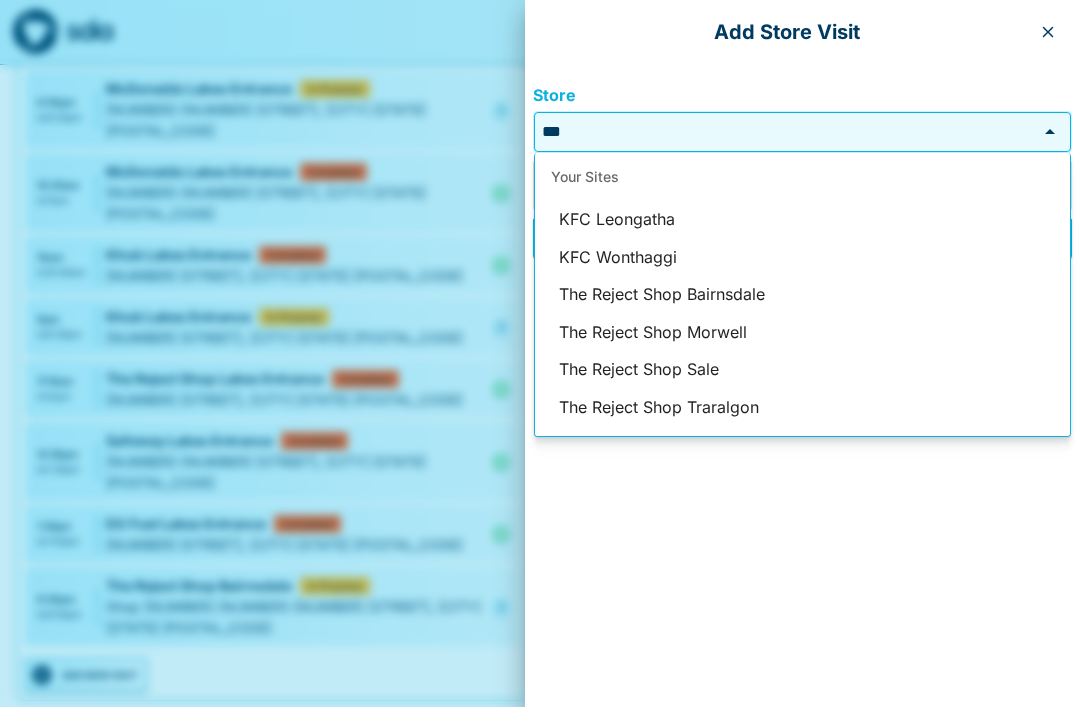 click on "The Reject Shop Bairnsdale" at bounding box center (802, 295) 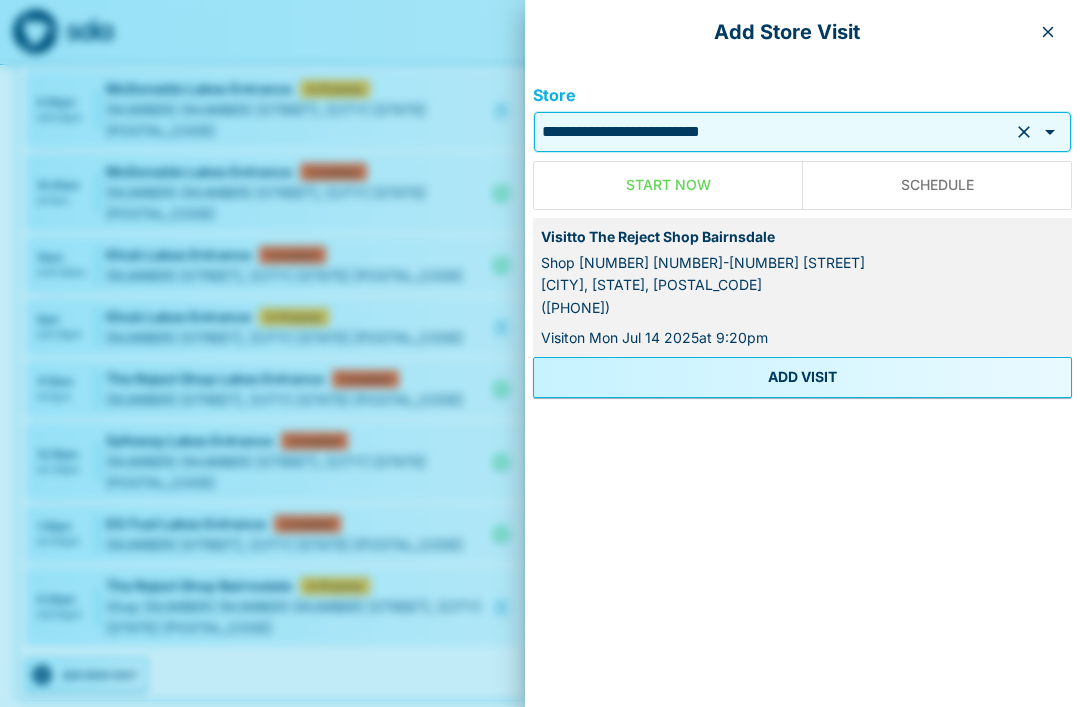 click on "ADD VISIT" at bounding box center [802, 377] 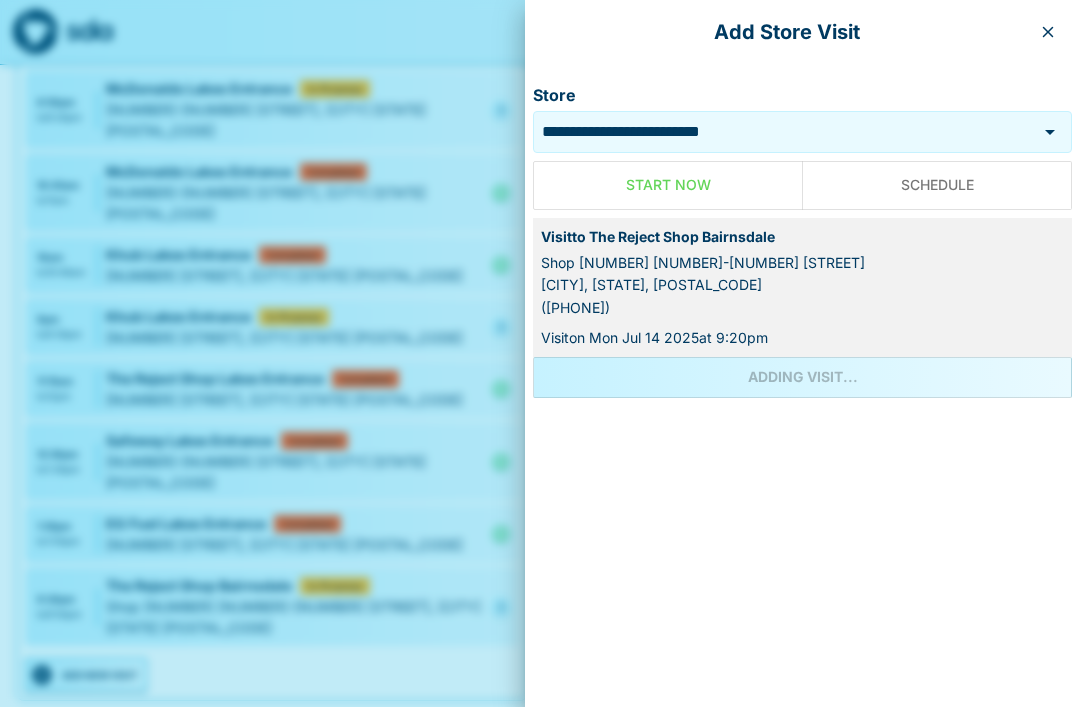 scroll, scrollTop: 0, scrollLeft: 0, axis: both 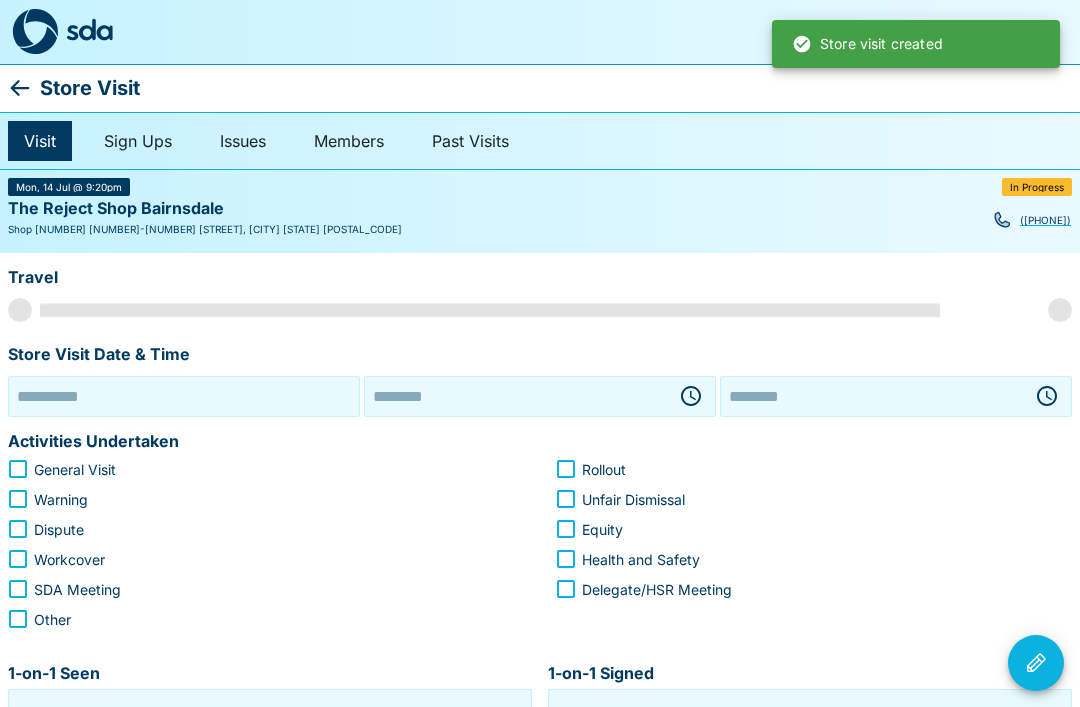 type on "**********" 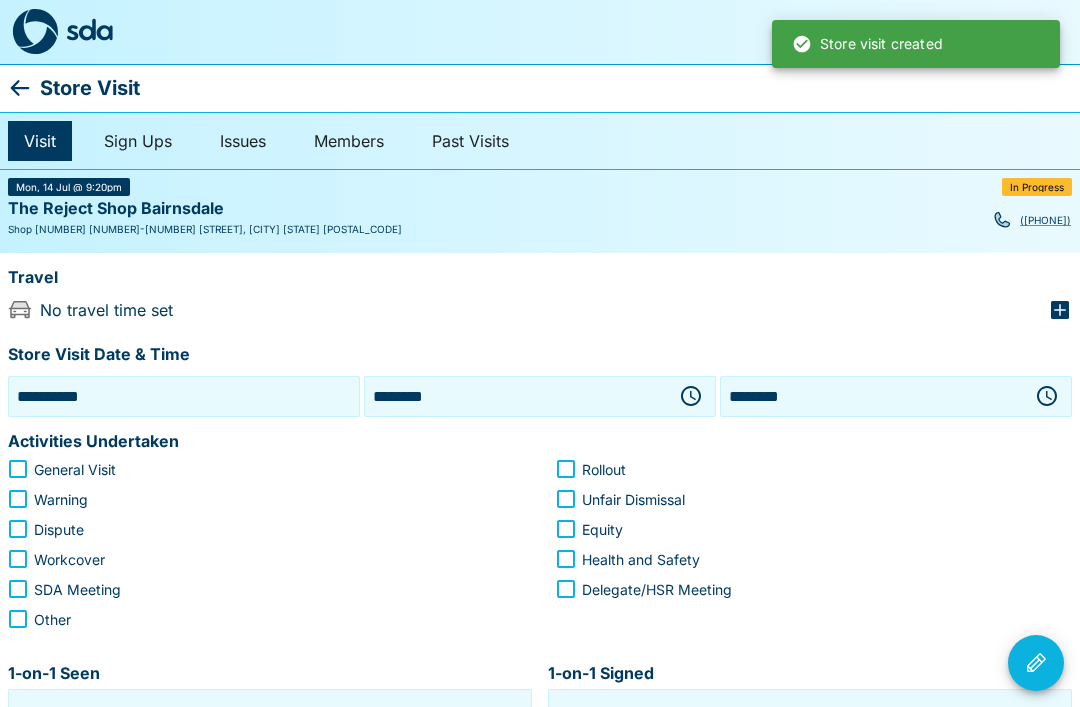 click on "********" at bounding box center (516, 396) 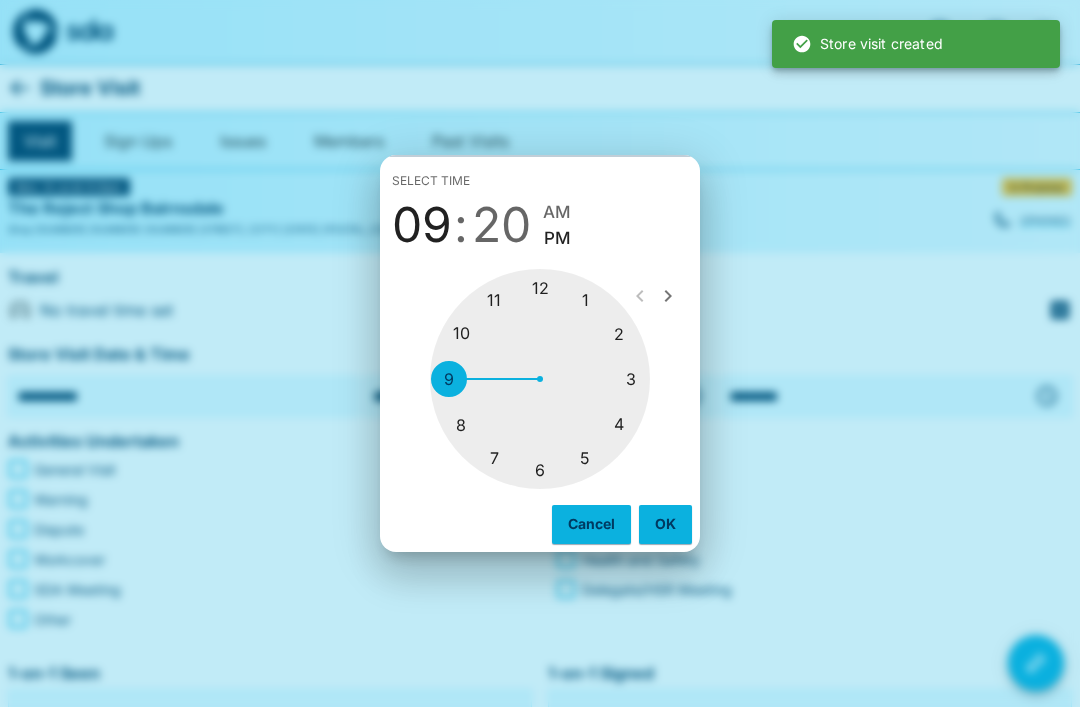 click at bounding box center [540, 379] 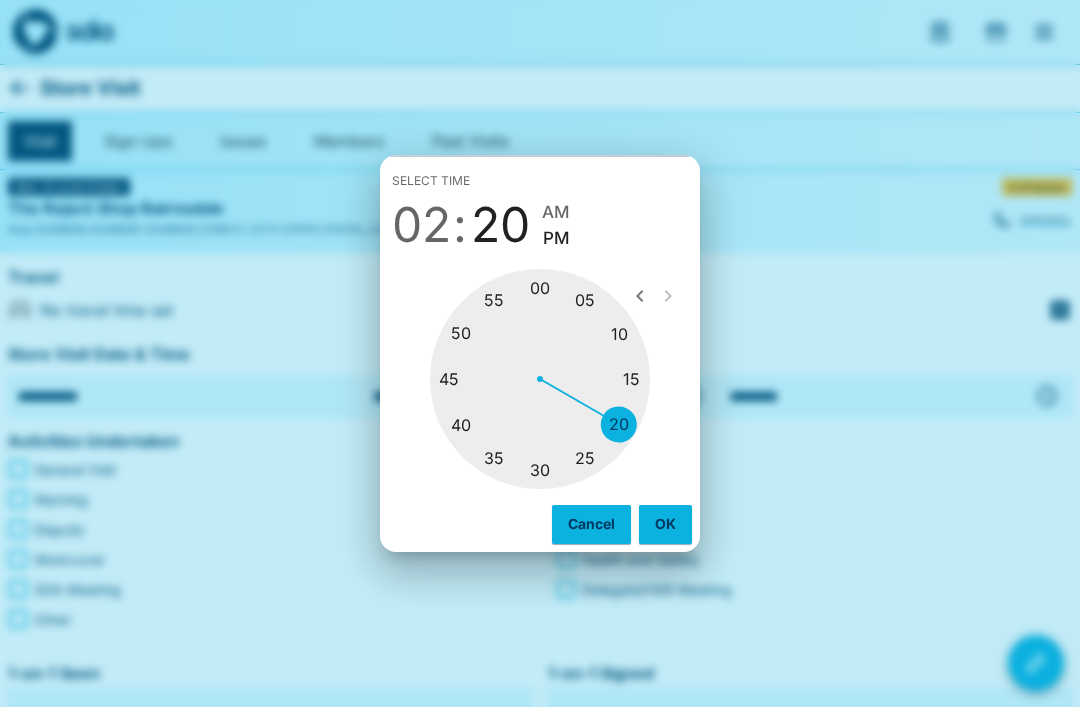 click at bounding box center [540, 379] 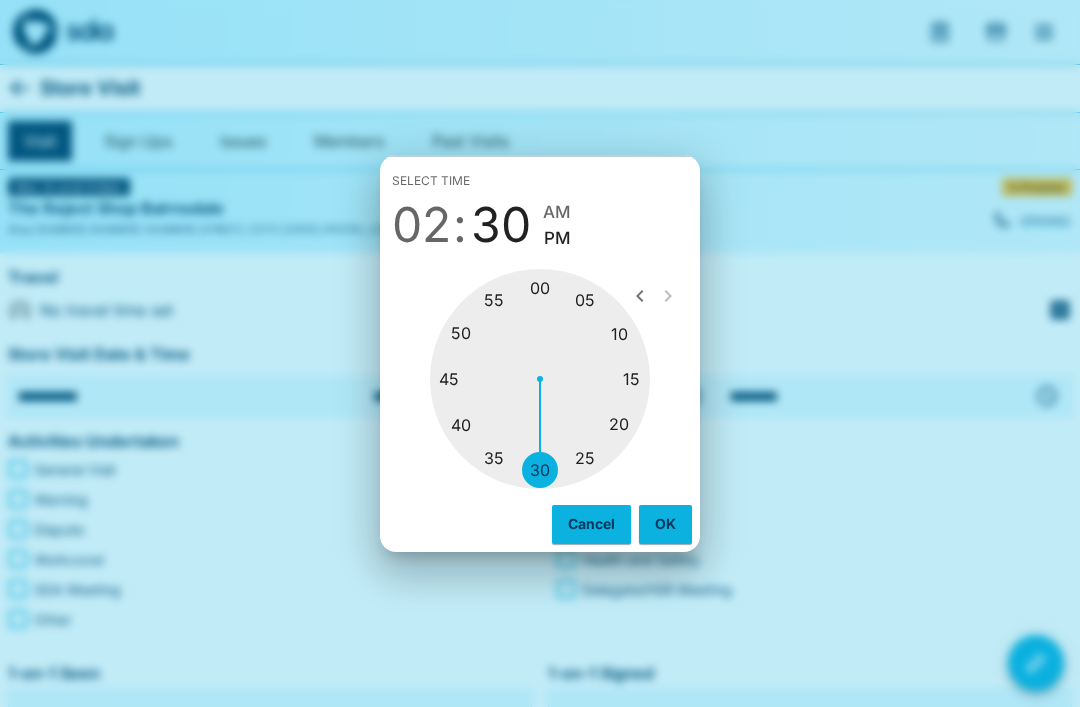 click on "OK" at bounding box center (665, 524) 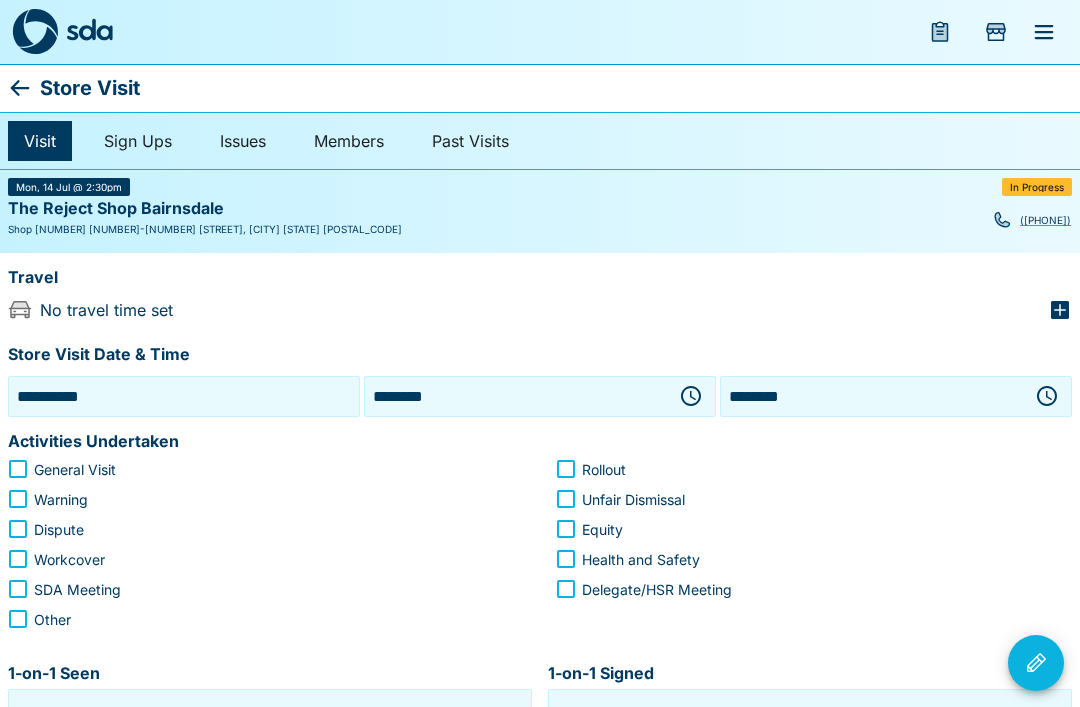 click on "********" at bounding box center [872, 396] 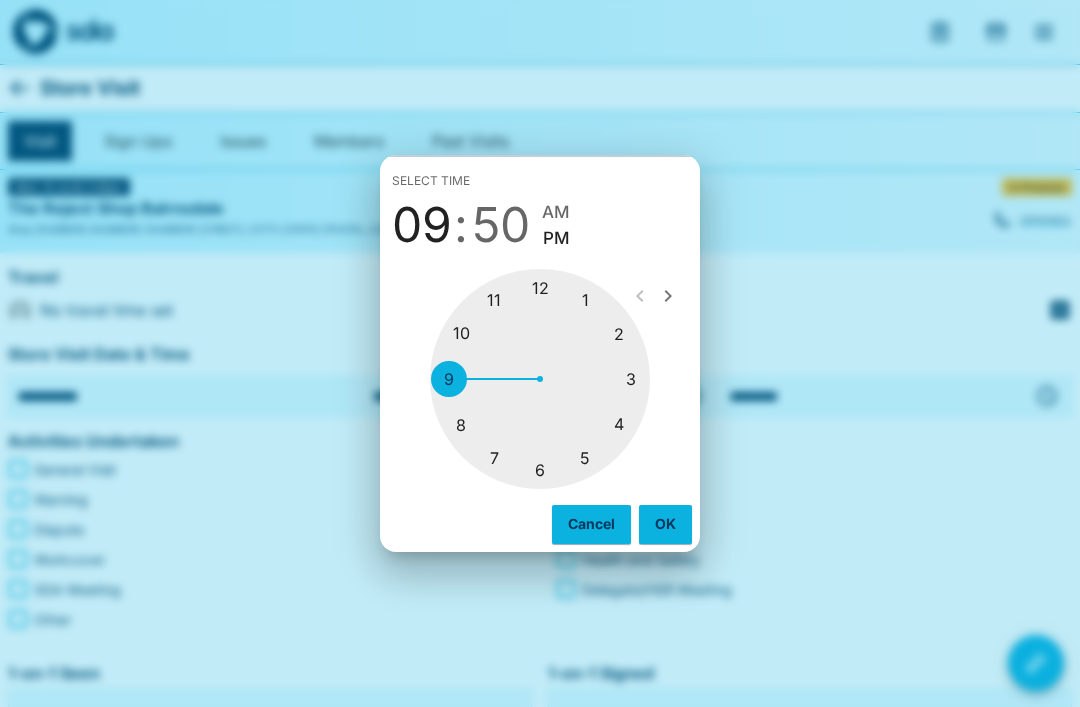 click at bounding box center [540, 379] 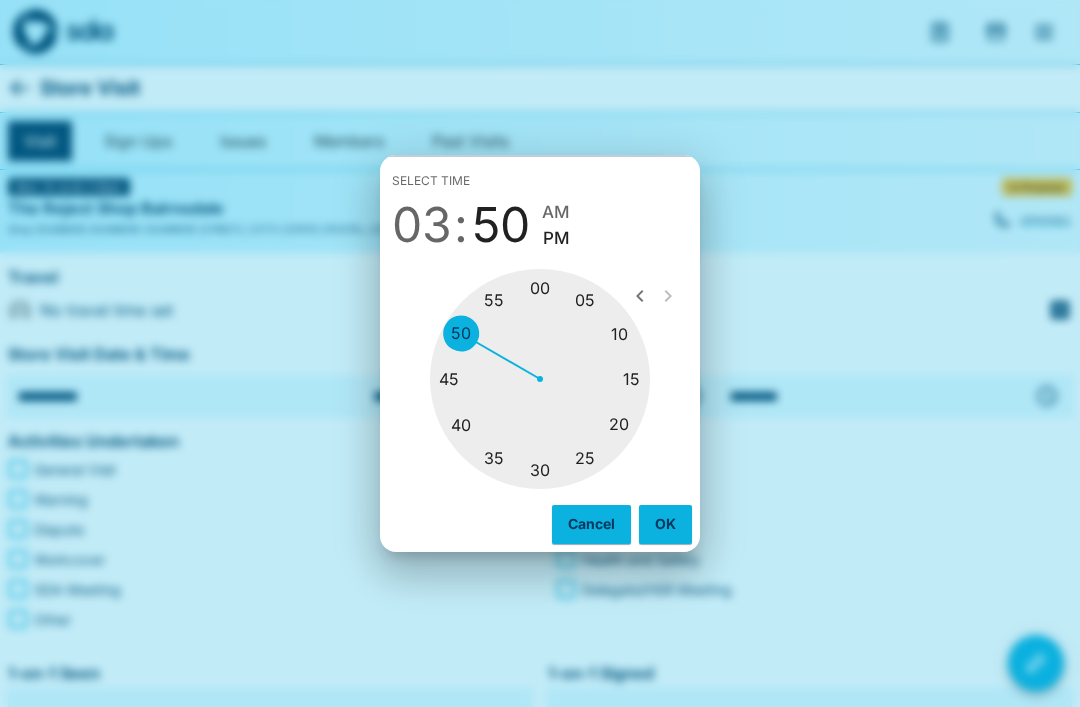 click at bounding box center (540, 379) 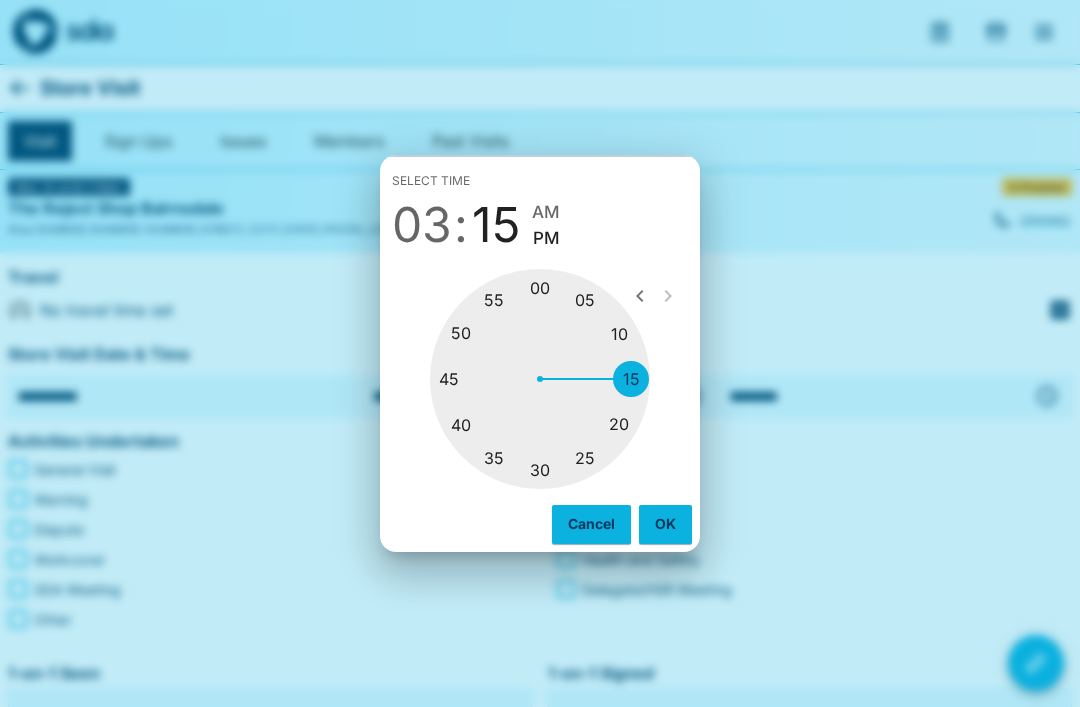click on "PM" at bounding box center [546, 238] 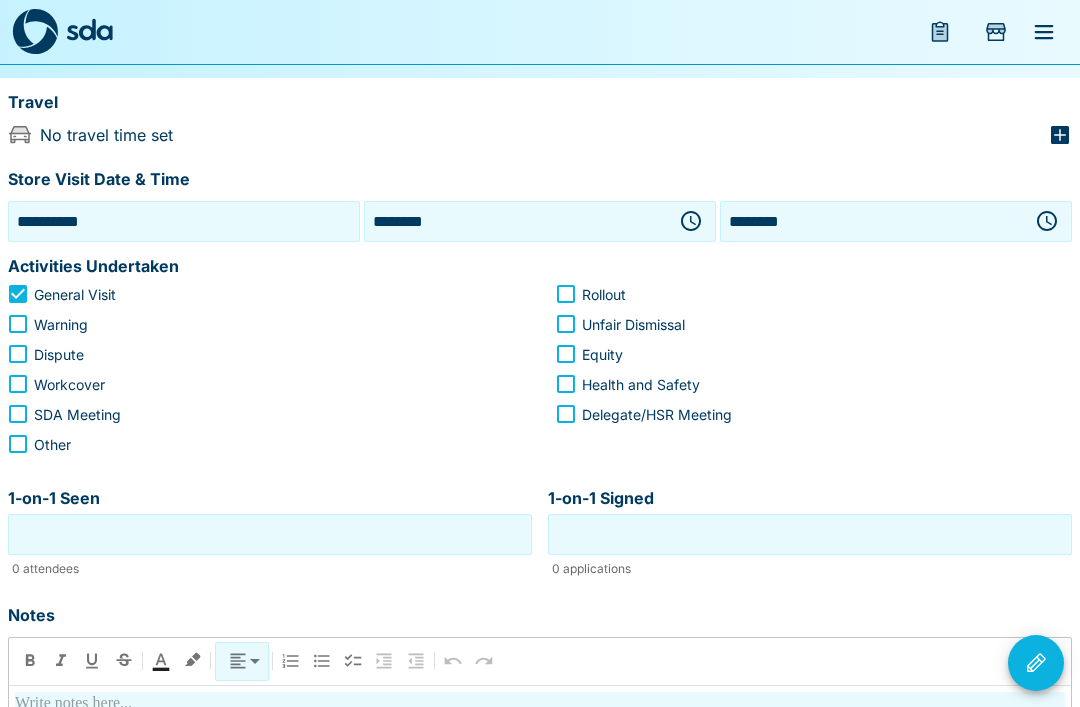 scroll, scrollTop: 194, scrollLeft: 0, axis: vertical 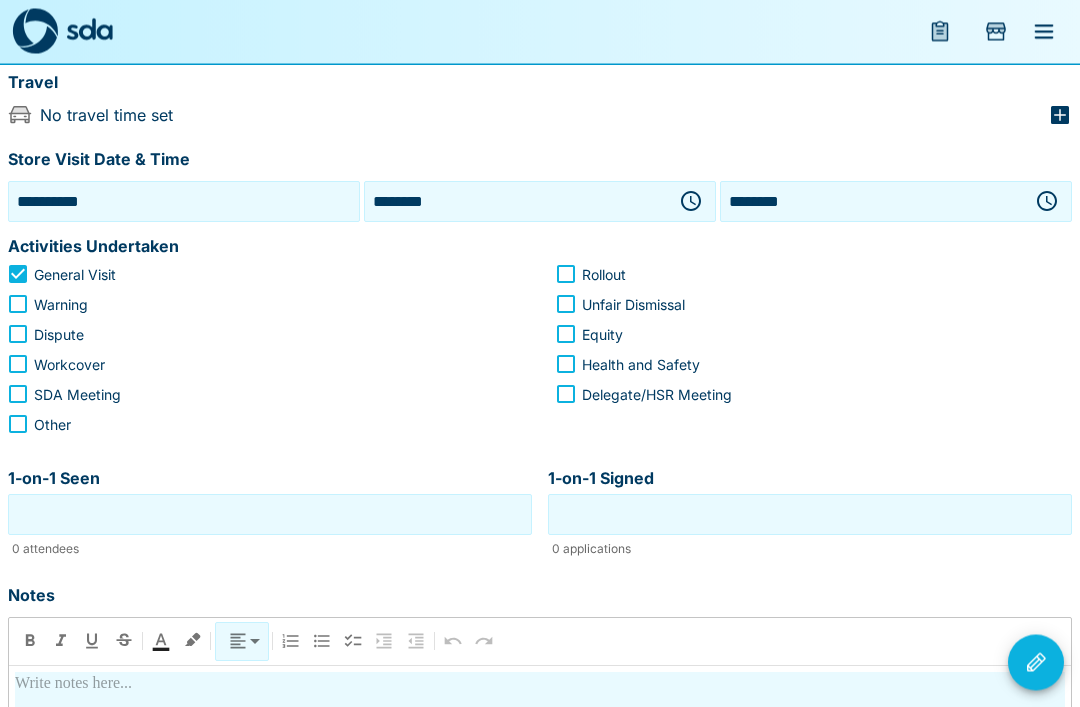 click on "1-on-1 Seen" at bounding box center (270, 515) 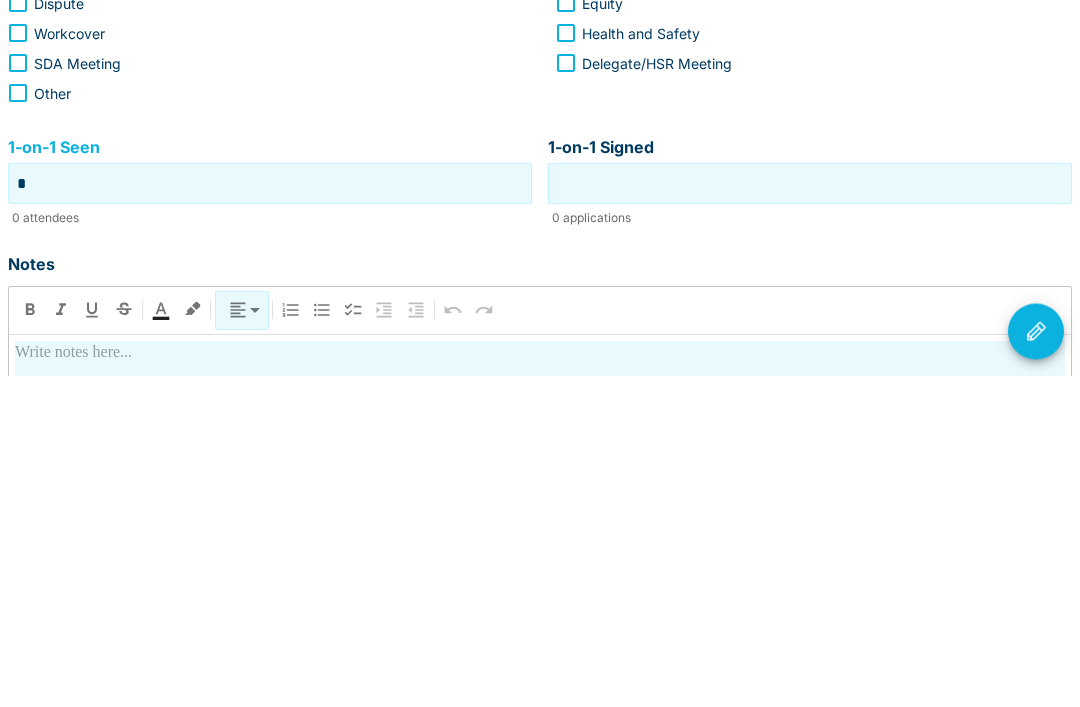 type on "*" 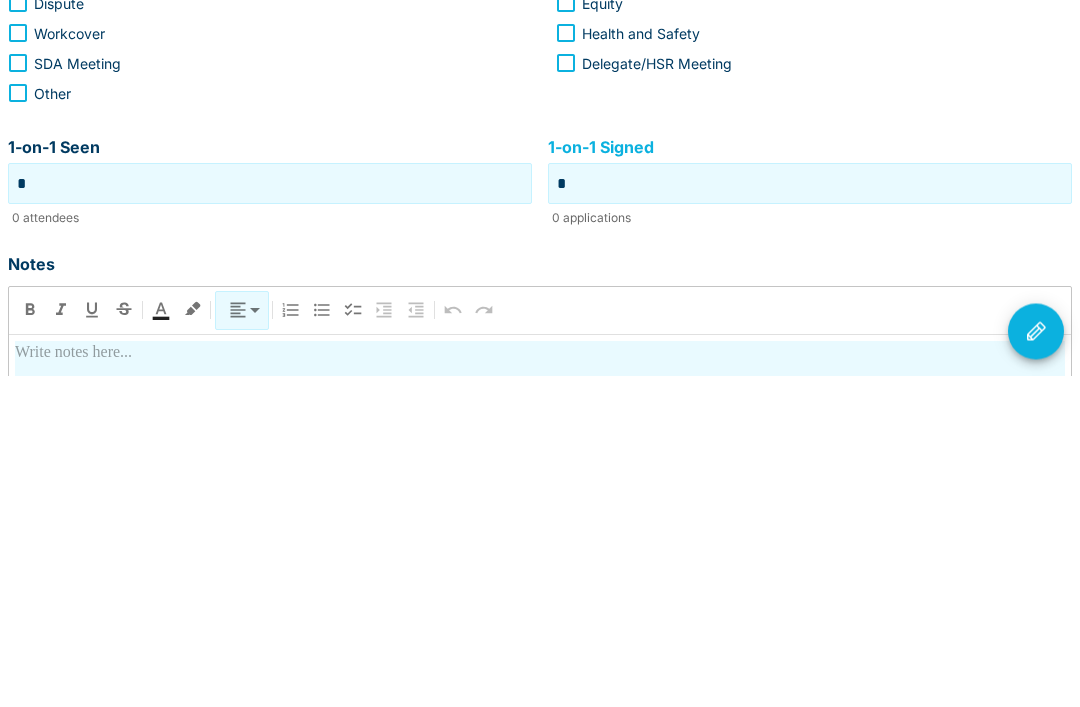 scroll, scrollTop: 500, scrollLeft: 0, axis: vertical 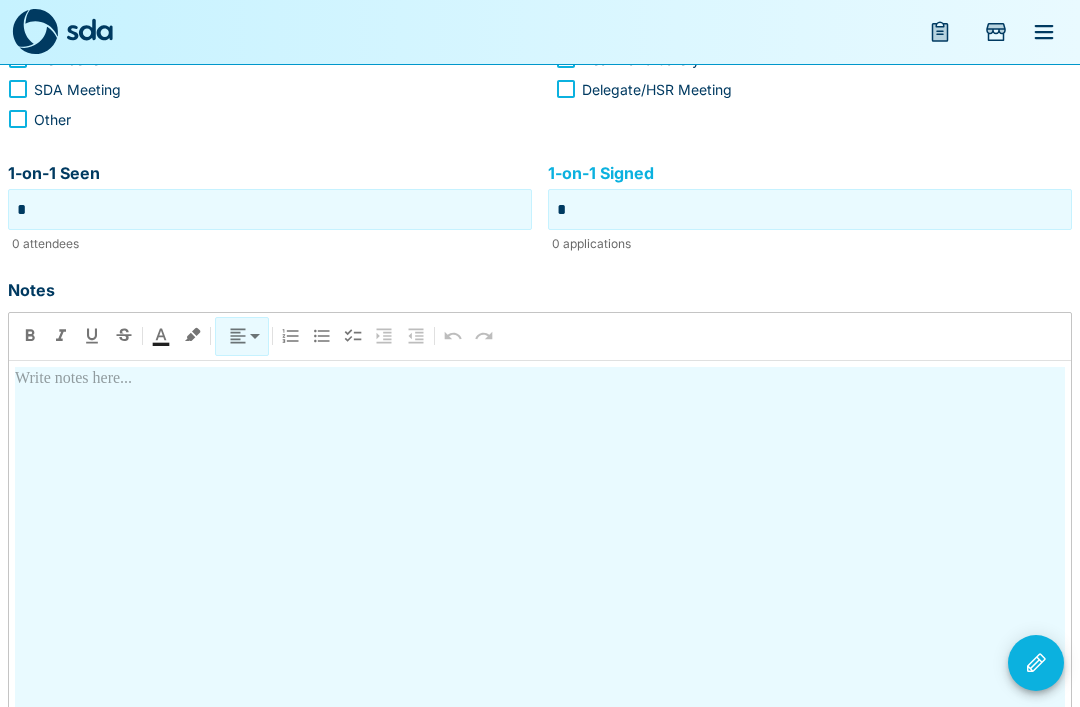 type on "*" 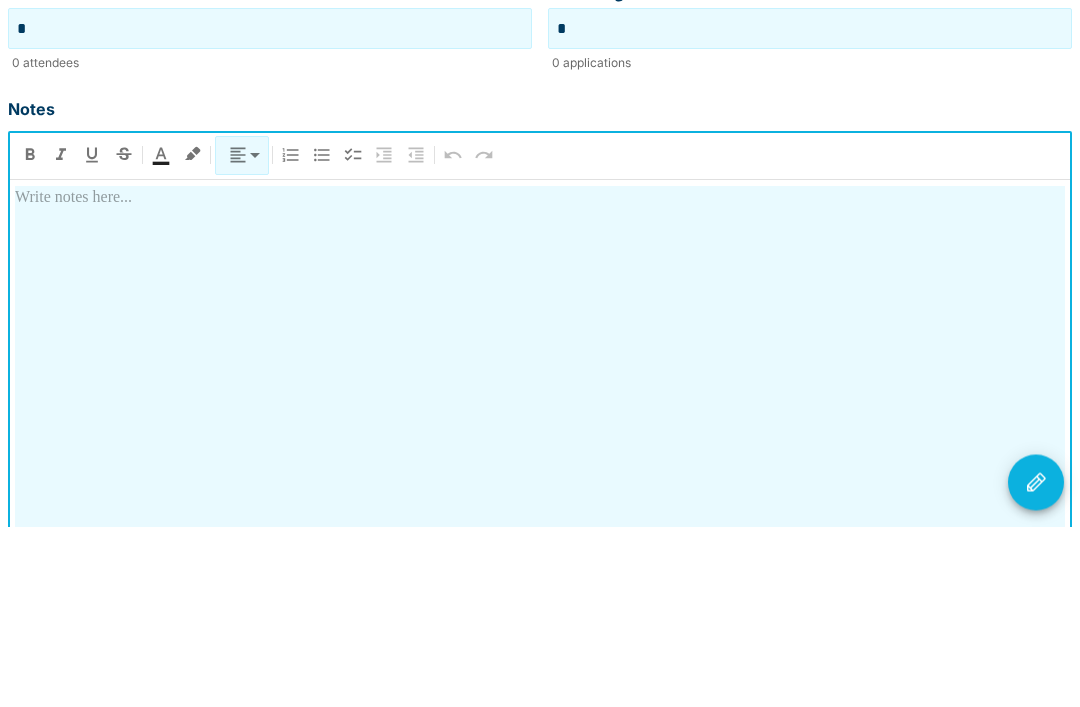 type 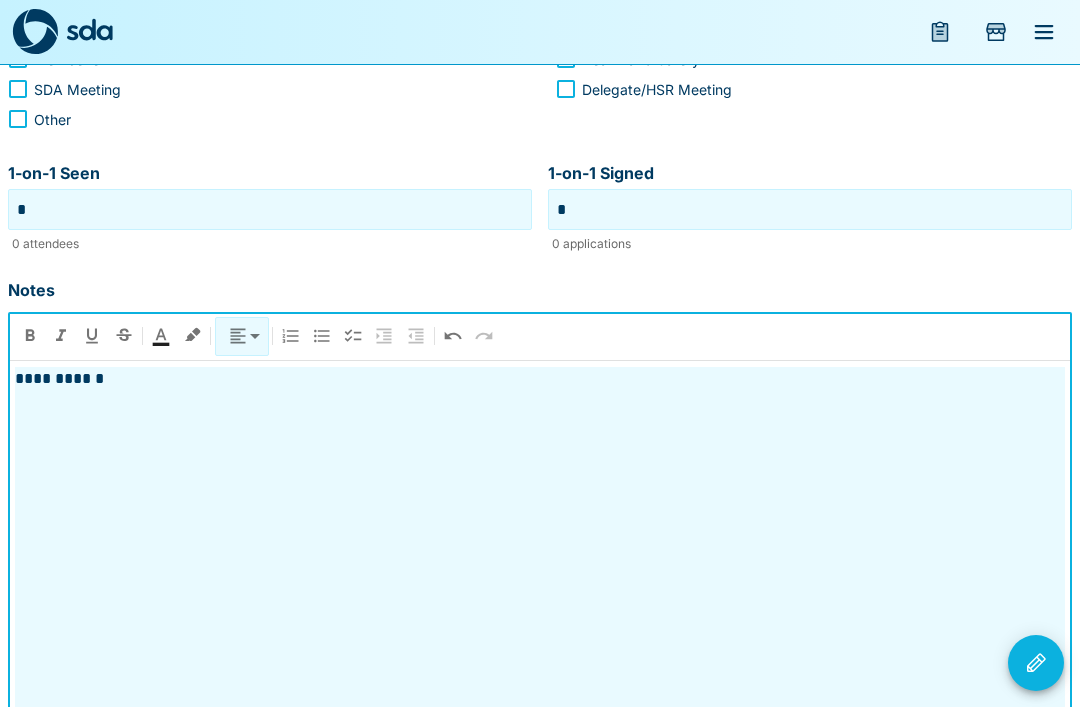 click on "**********" at bounding box center [540, 544] 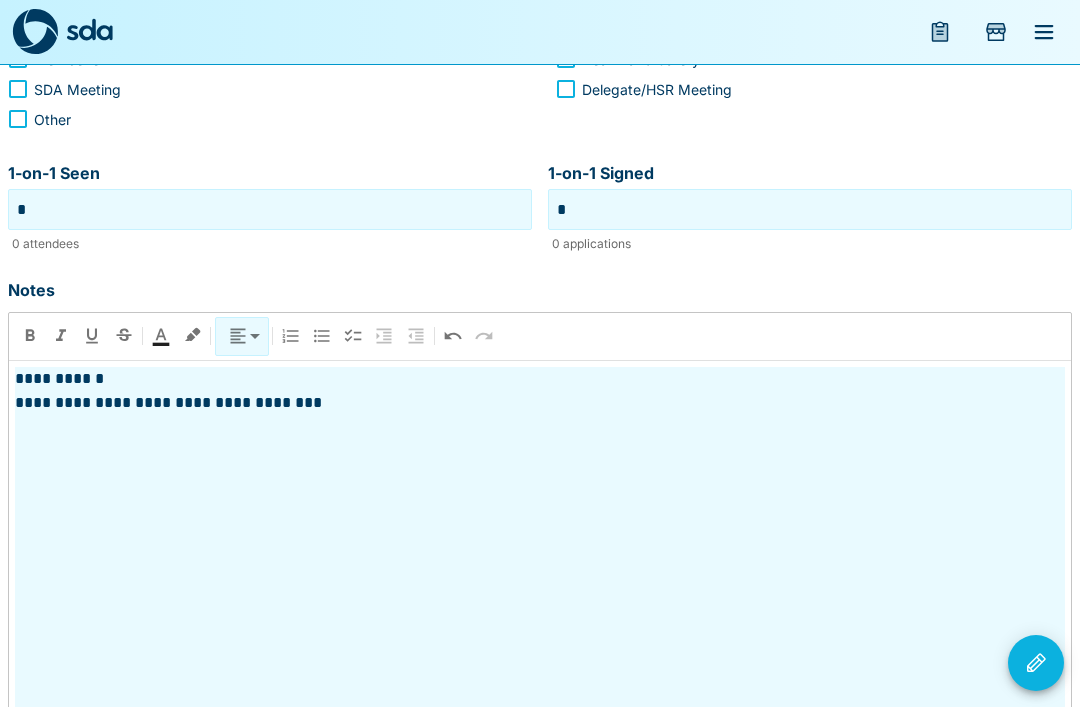 click 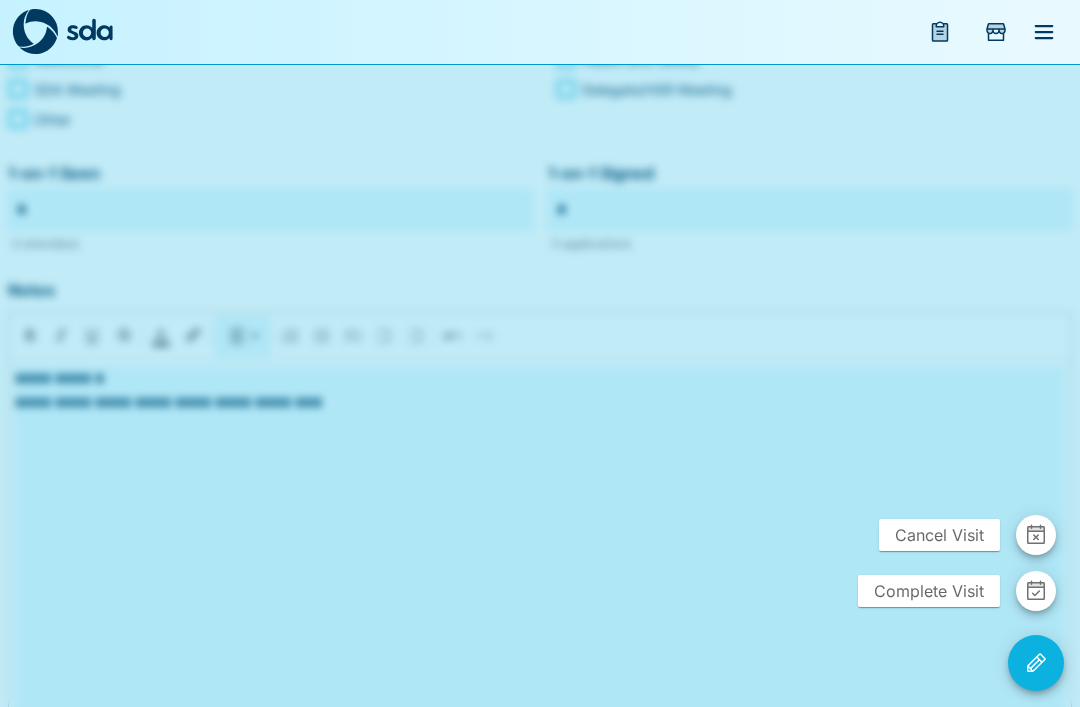 click 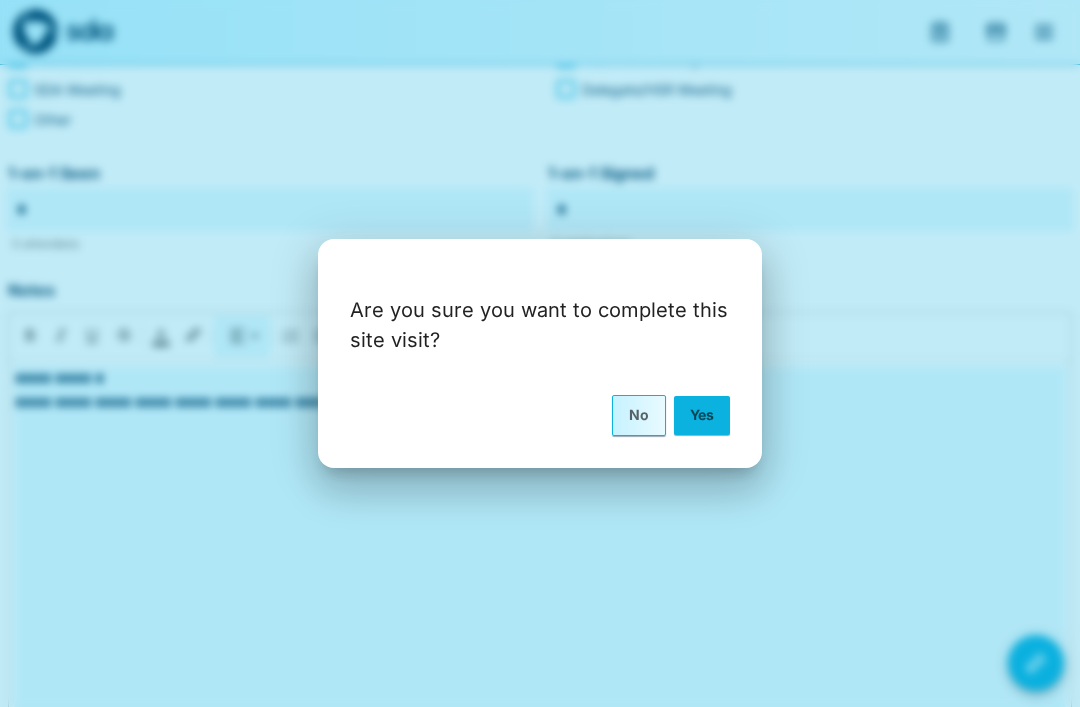 click on "Are you sure you want to complete this site visit? No Yes" at bounding box center (540, 353) 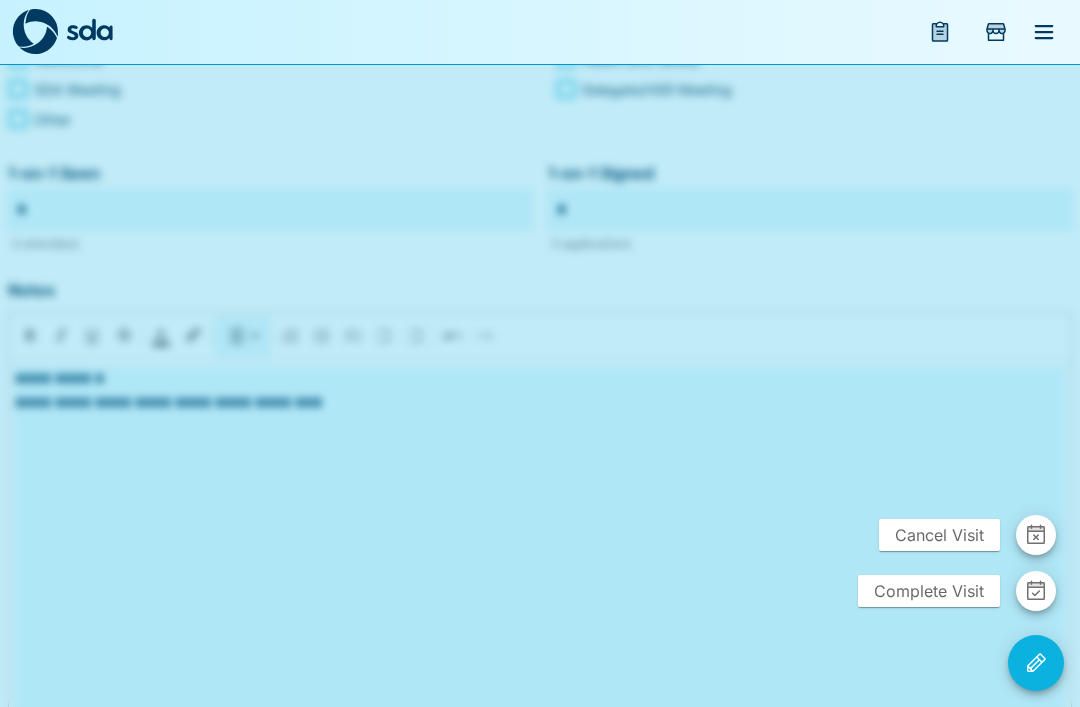 click at bounding box center (540, 353) 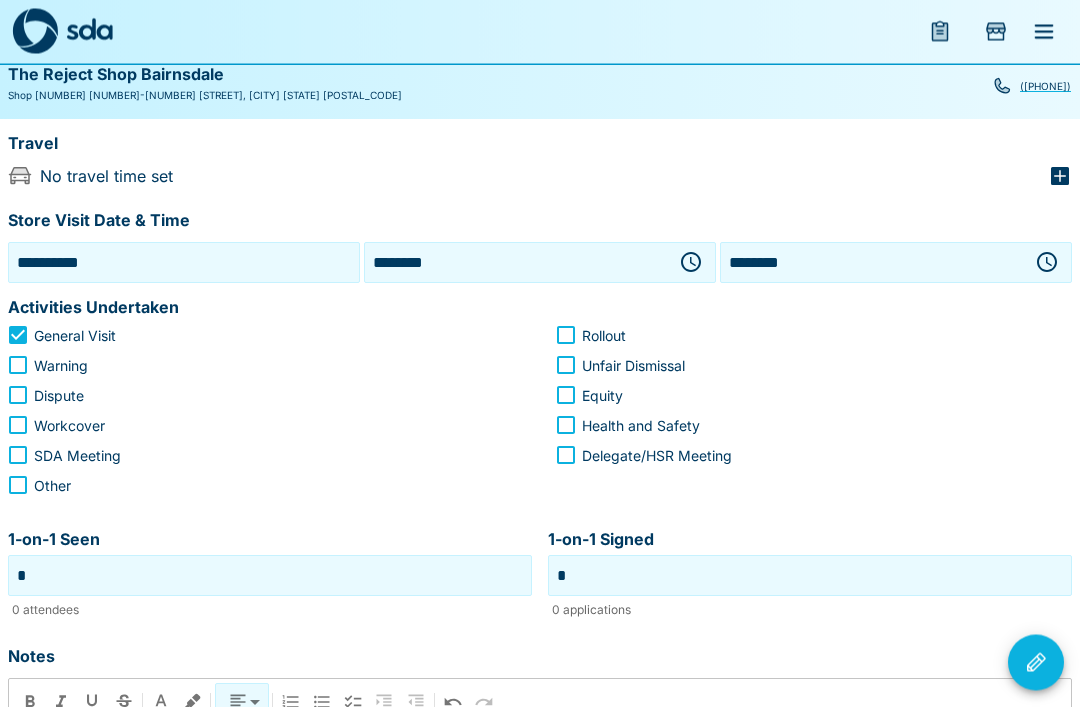 scroll, scrollTop: 134, scrollLeft: 0, axis: vertical 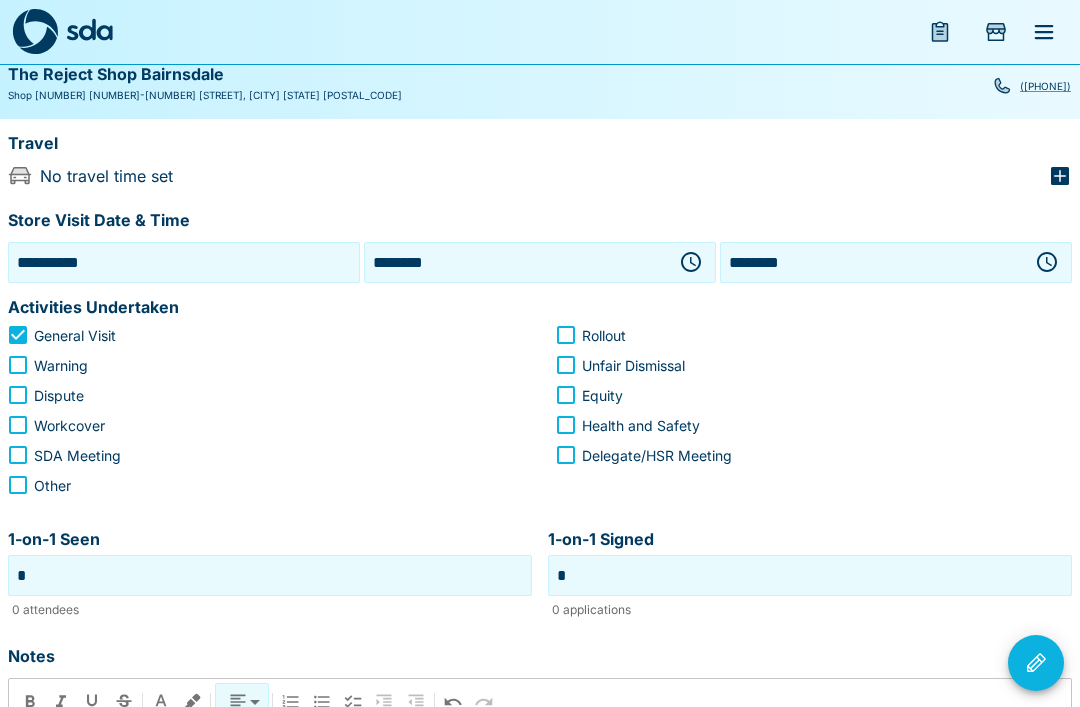click 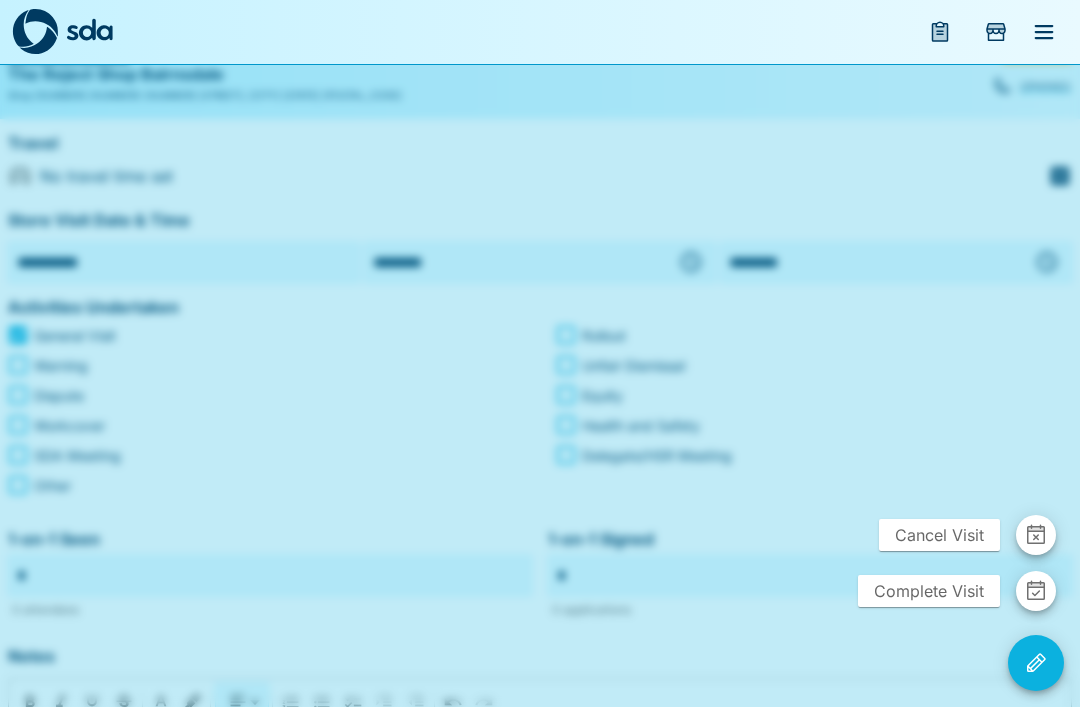 click 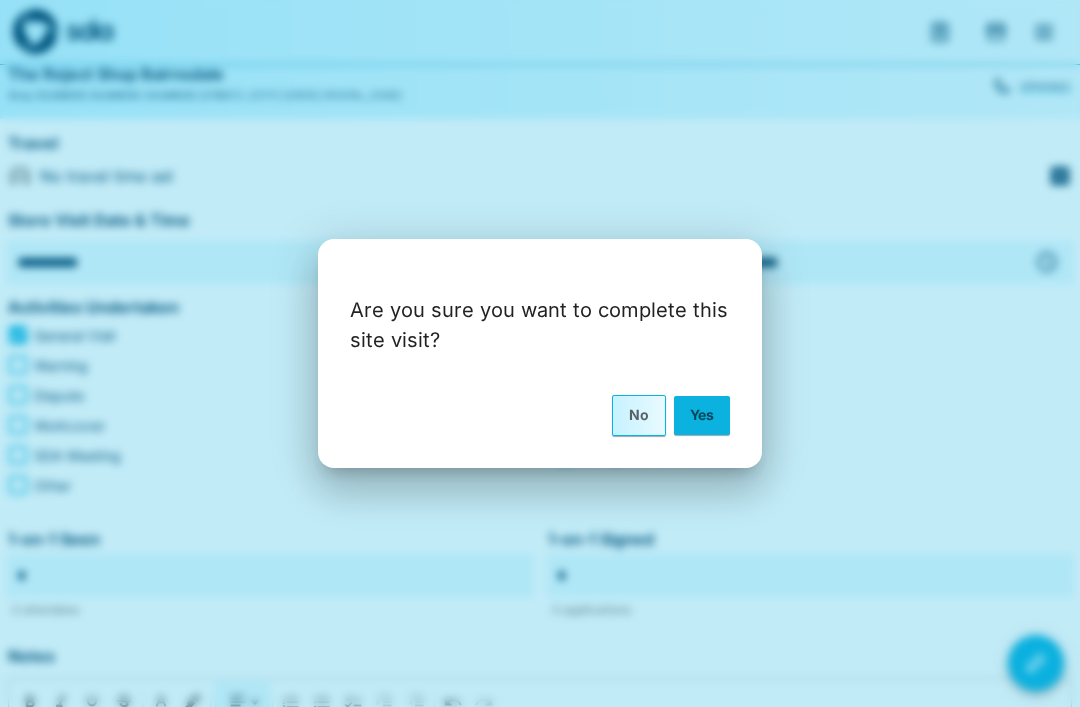 click on "Yes" at bounding box center (702, 415) 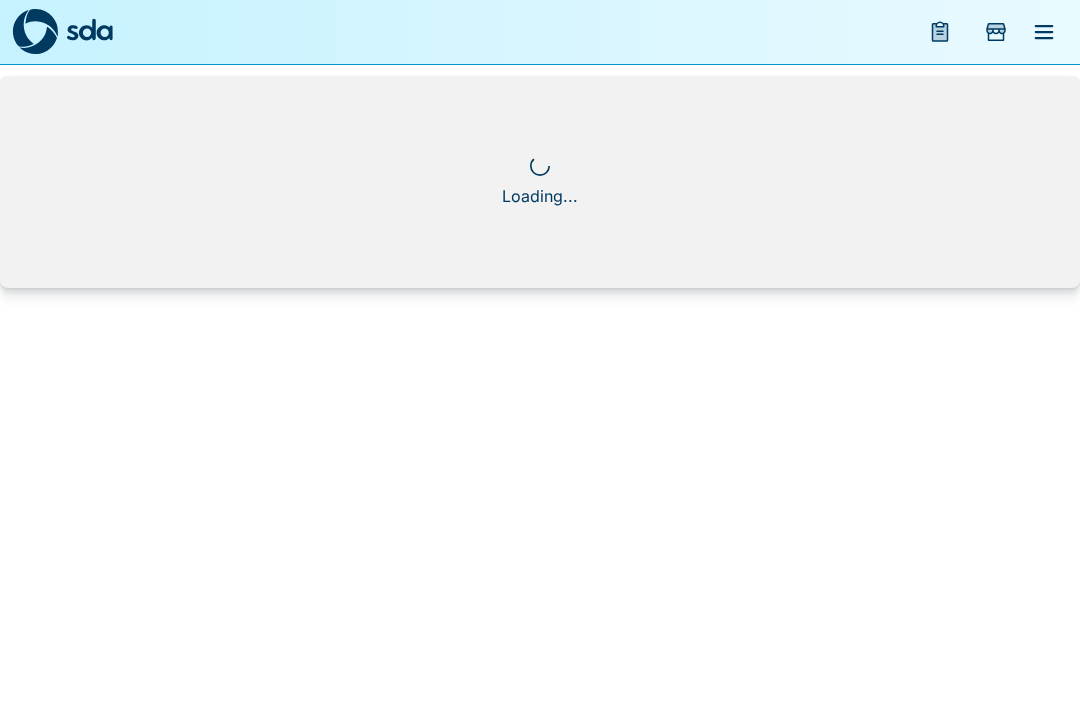 scroll, scrollTop: 0, scrollLeft: 0, axis: both 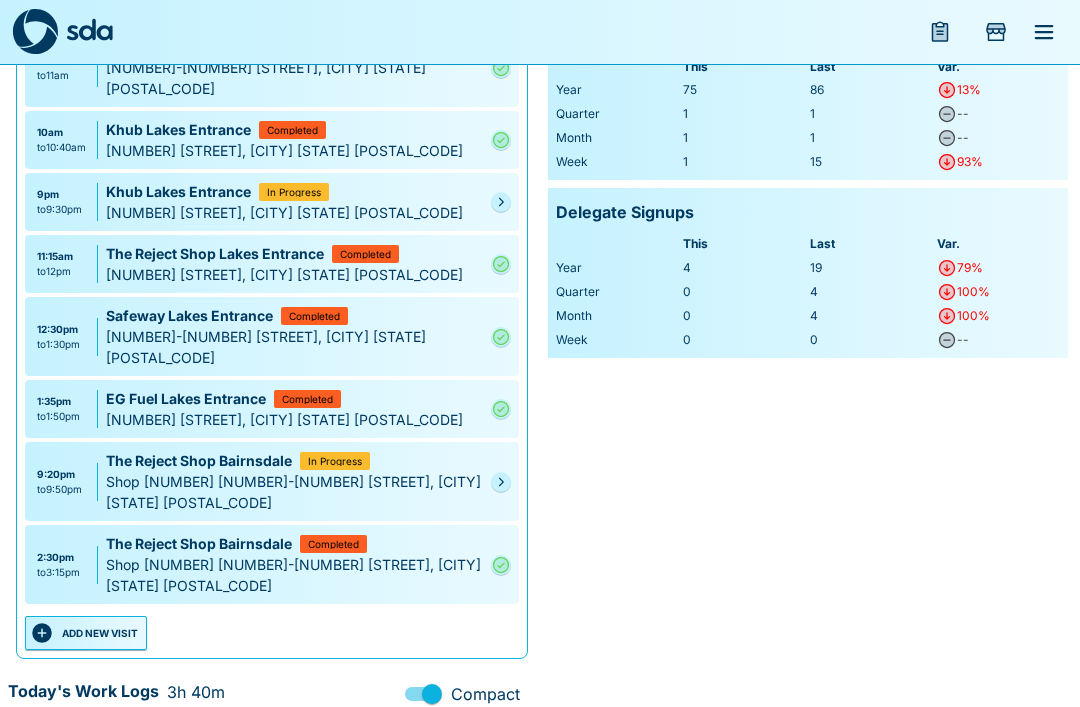 click on "ADD NEW VISIT" at bounding box center (86, 633) 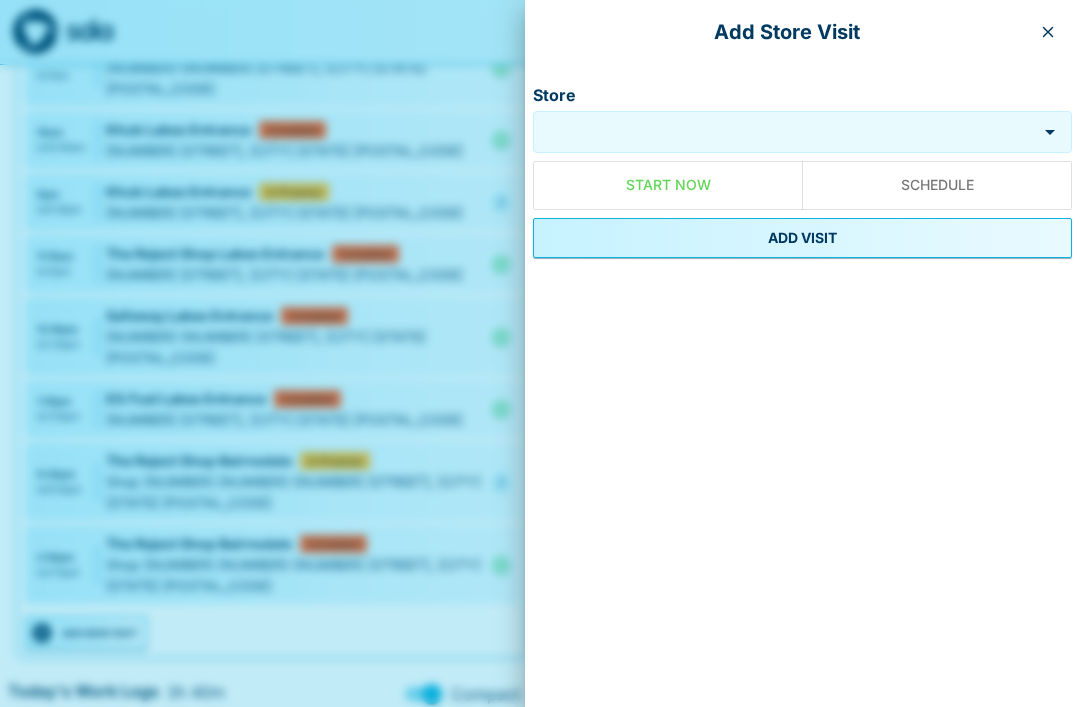 click on "Store" at bounding box center [785, 132] 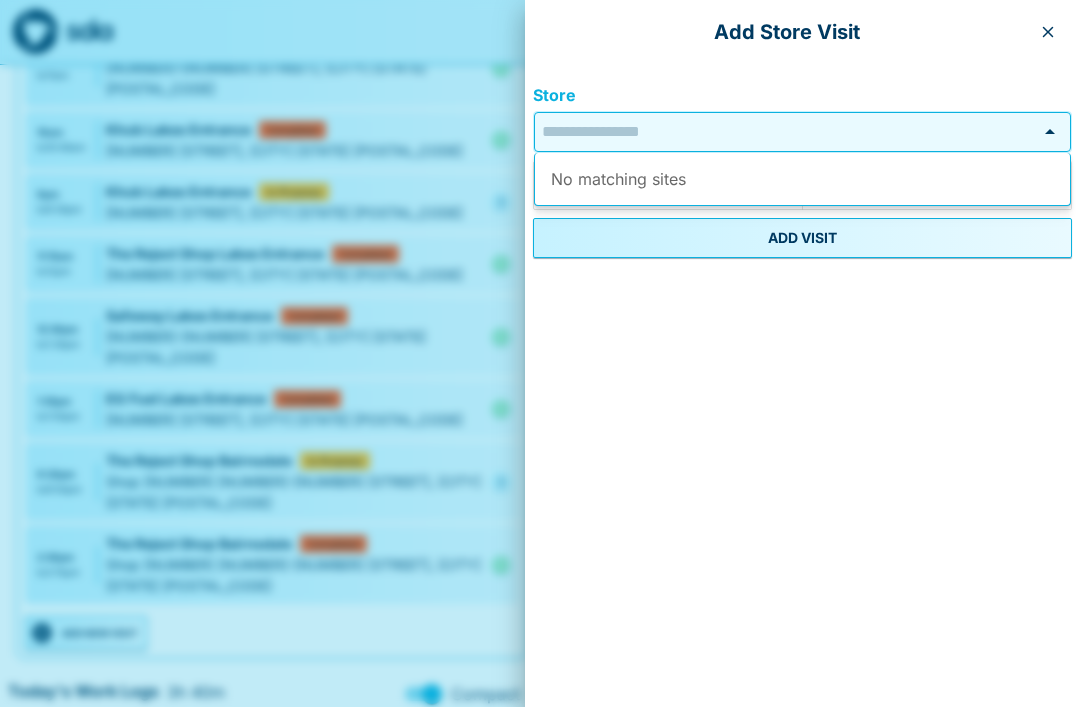 scroll, scrollTop: 295, scrollLeft: 0, axis: vertical 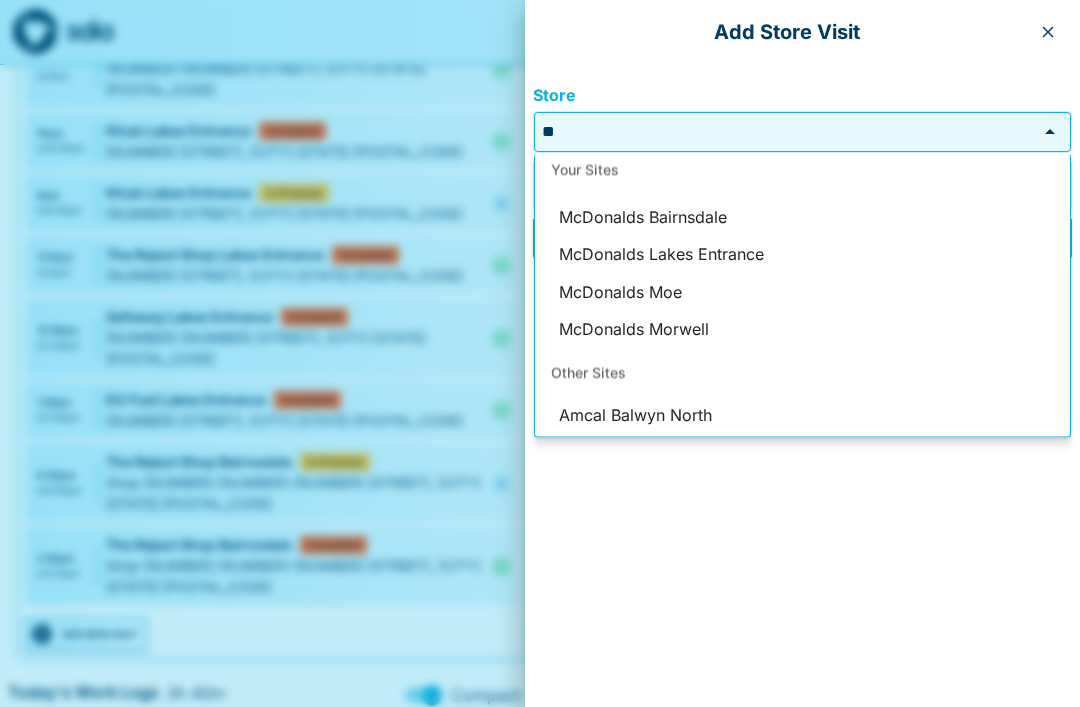 click on "McDonalds Bairnsdale" at bounding box center (802, 217) 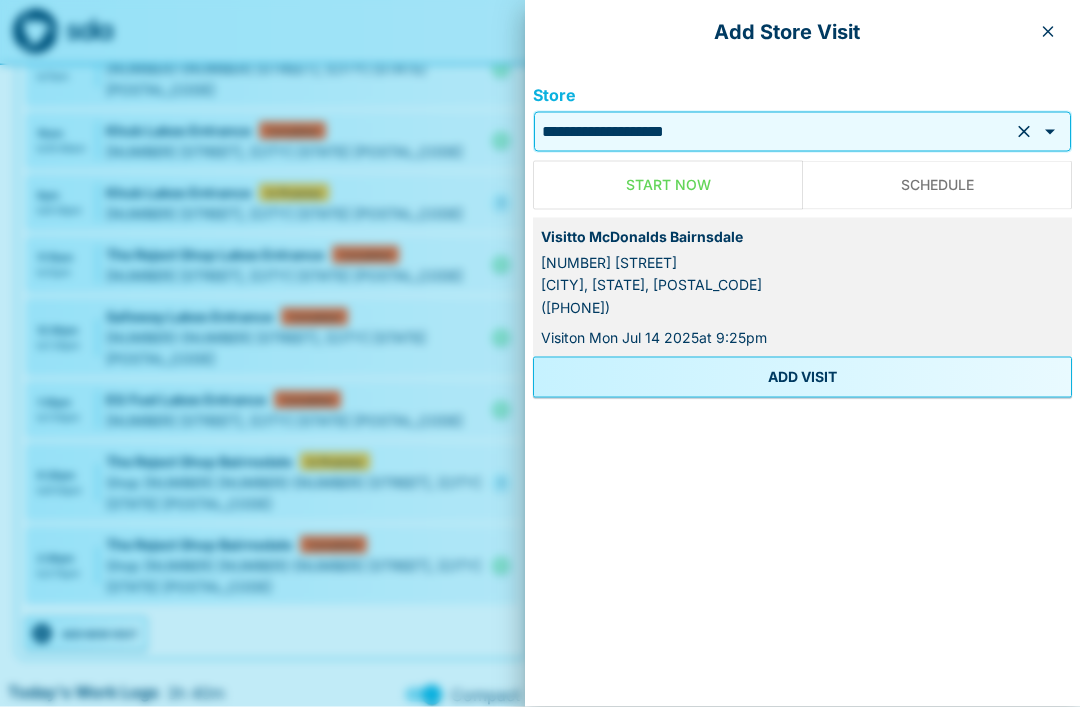 click on "ADD VISIT" at bounding box center (802, 377) 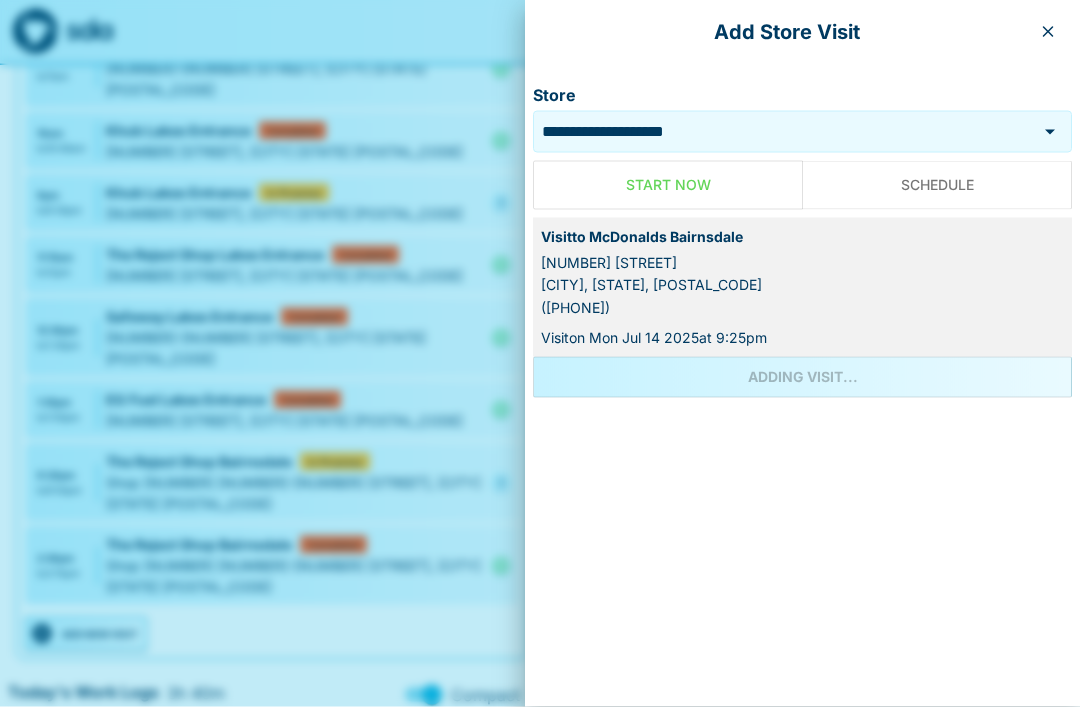 scroll, scrollTop: 296, scrollLeft: 0, axis: vertical 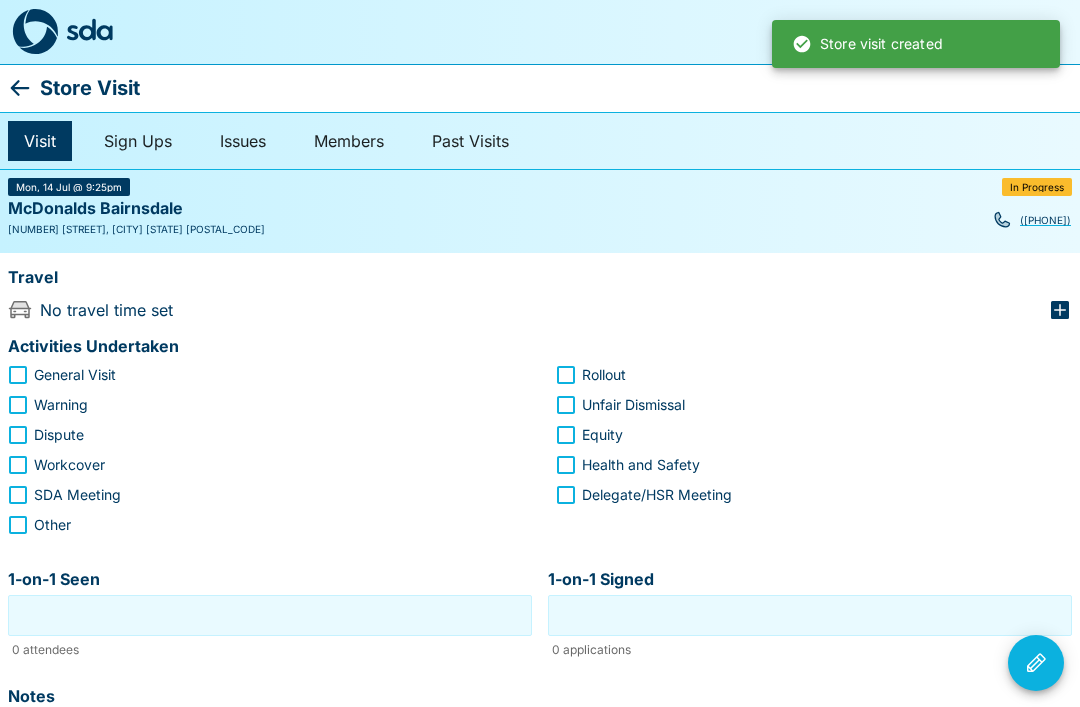 click 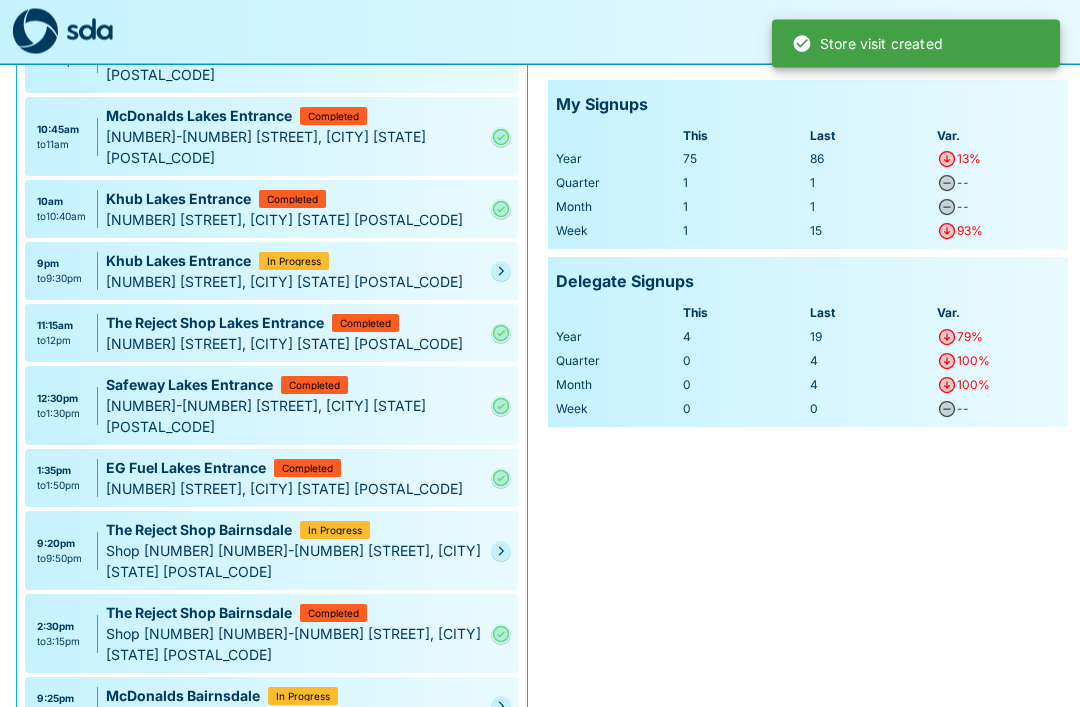 scroll, scrollTop: 253, scrollLeft: 0, axis: vertical 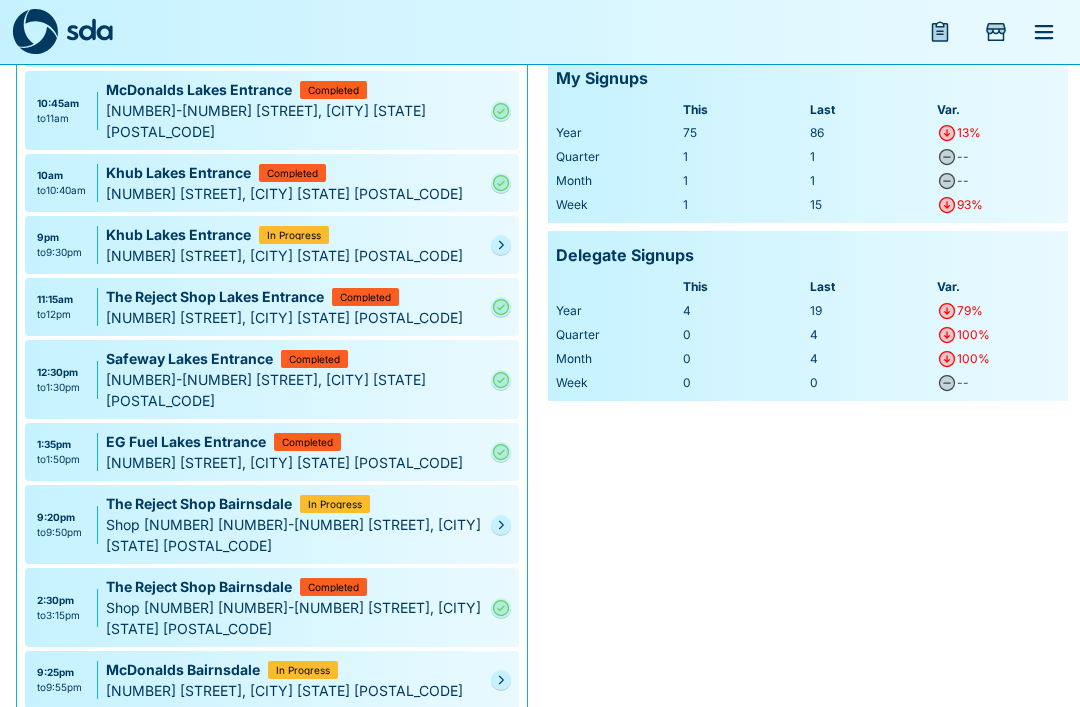 click on "9:25pm to  9:55pm McDonalds Bairnsdale In Progress [NUMBER] [STREET], [CITY] [STATE] [POSTAL_CODE]" at bounding box center (272, 680) 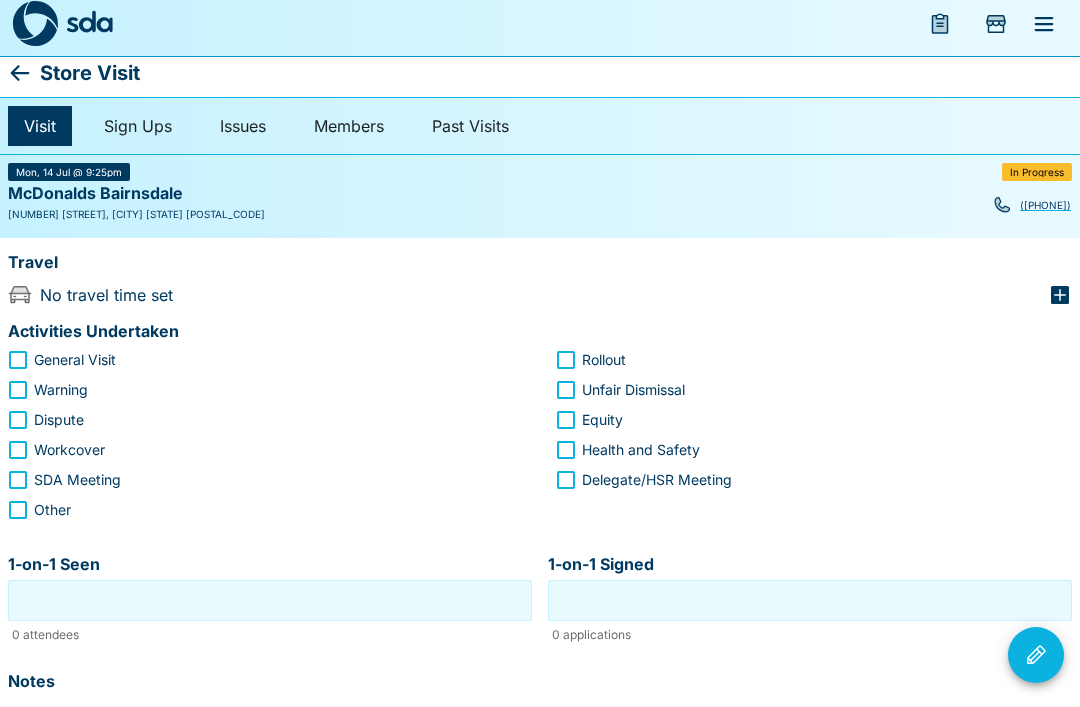 scroll, scrollTop: 0, scrollLeft: 0, axis: both 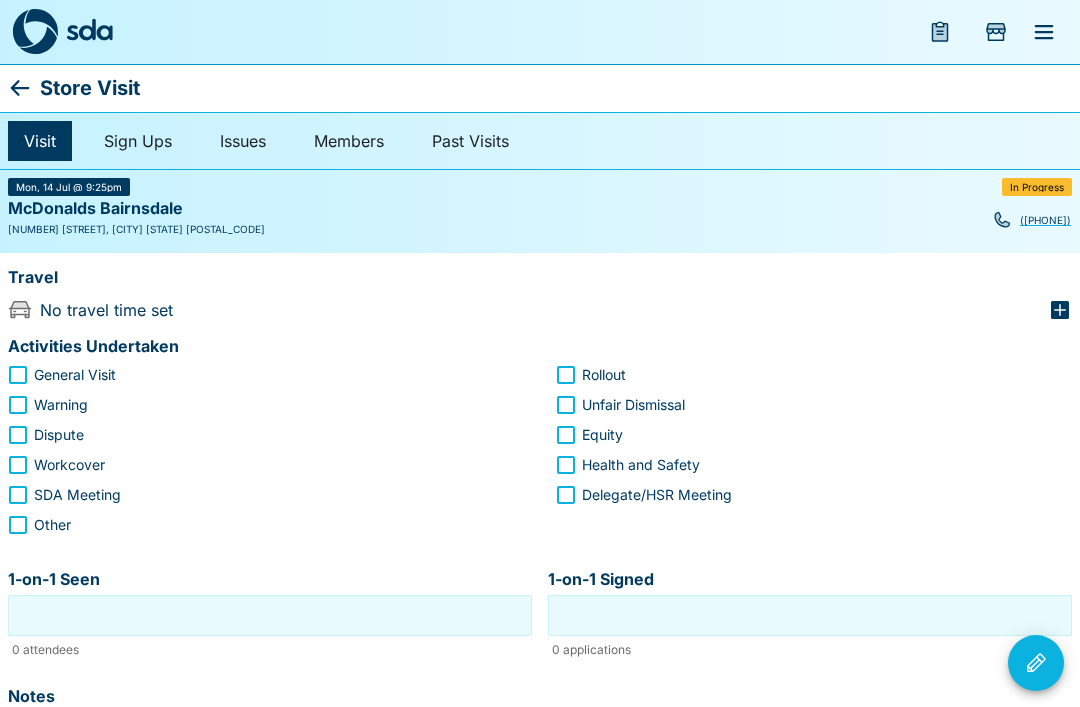 click on "Store Visit Visit Sign Ups Issues Members Past Visits Mon, 14 Jul @ 9:25pm In Progress McDonalds Bairnsdale ([PHONE]) [NUMBER] [STREET], [CITY] [STATE] [POSTAL_CODE] Travel No travel time set Activities Undertaken General Visit Rollout Warning Unfair Dismissal Dispute Equity Workcover Health and Safety SDA Meeting Delegate/HSR Meeting Other 1-on-1 Seen 1-on-1 Seen 0 attendees 1-on-1 Signed 1-on-1 Signed 0 applications Notes **** ​ Complete Visit Reschedule Visit Cancel Visit" at bounding box center [540, 574] 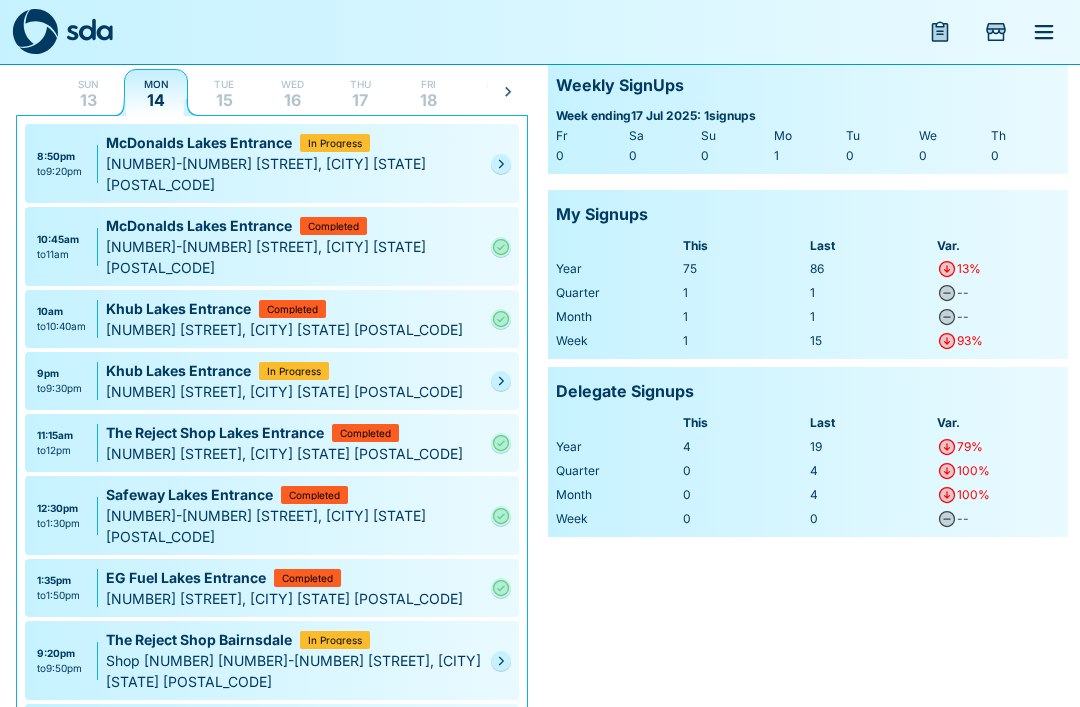 scroll, scrollTop: 164, scrollLeft: 0, axis: vertical 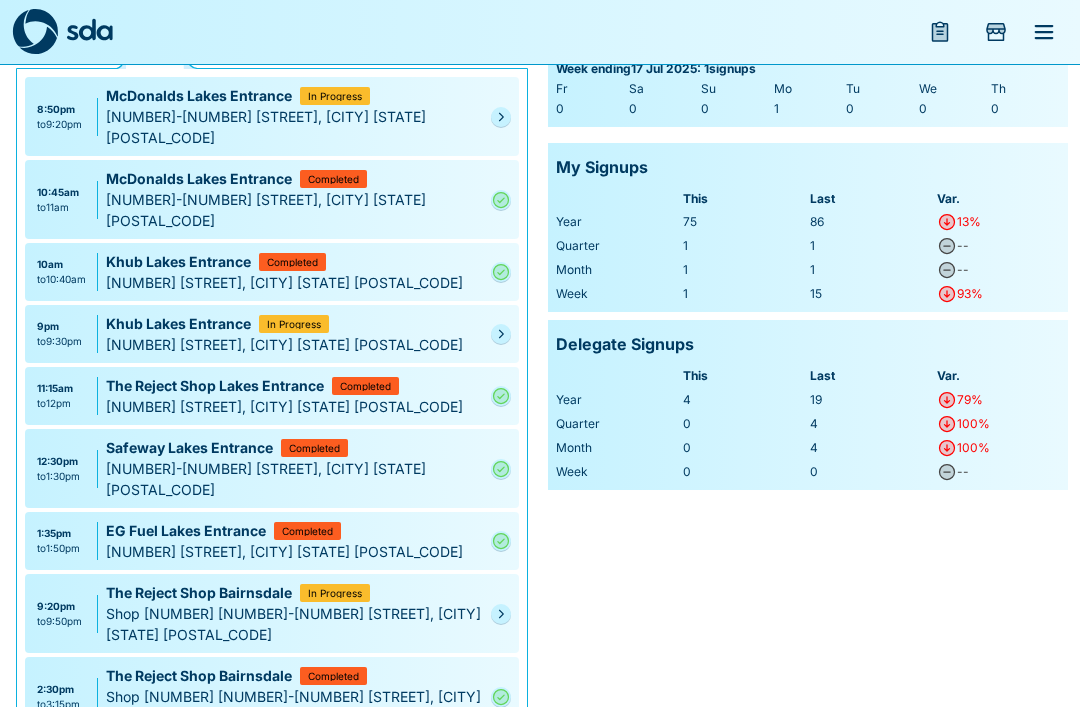 click on "9:25pm to  9:55pm McDonalds Bairnsdale In Progress [NUMBER] [STREET], [CITY] [STATE] [POSTAL_CODE]" at bounding box center [272, 769] 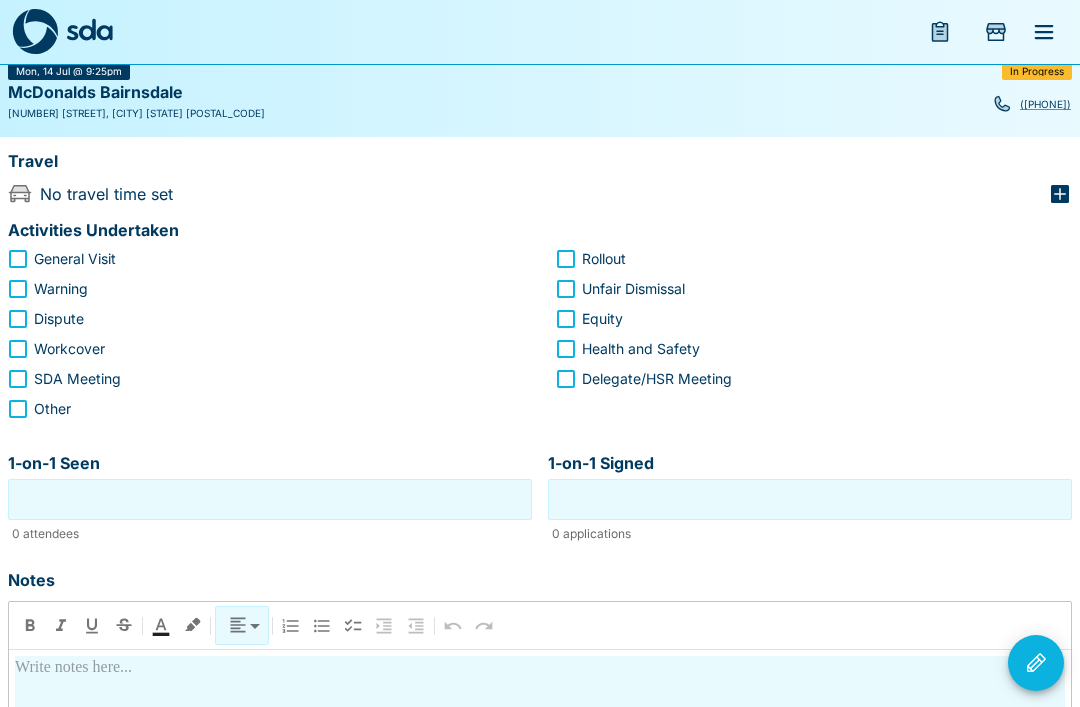 scroll, scrollTop: 0, scrollLeft: 0, axis: both 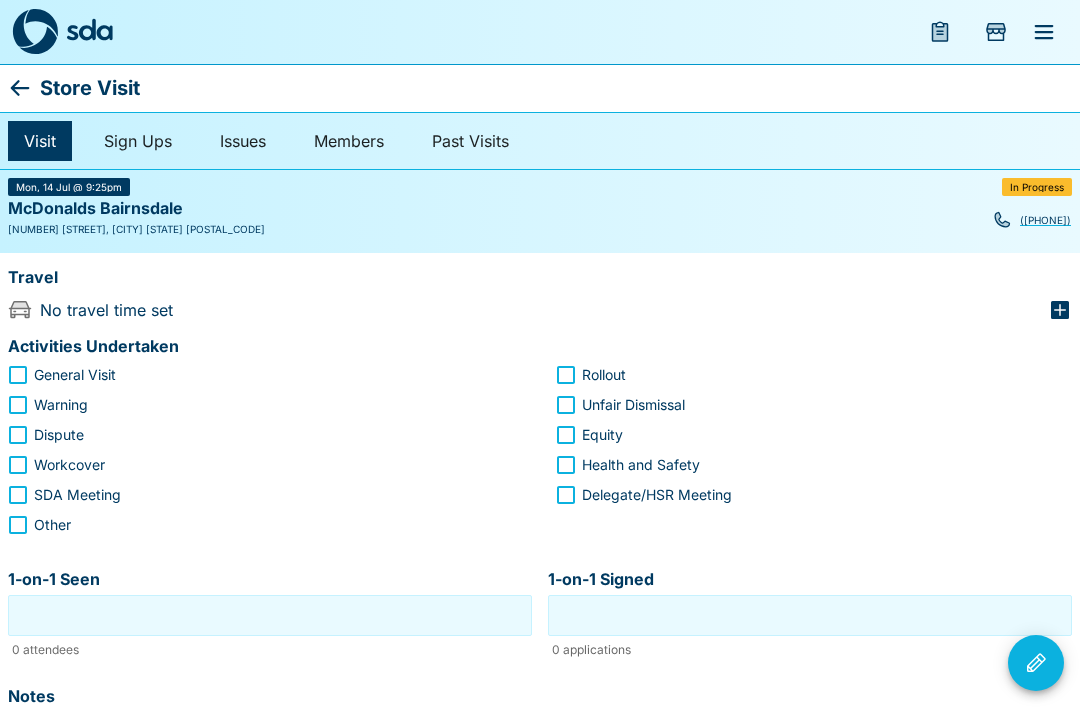 click on "Store Visit" at bounding box center (540, 88) 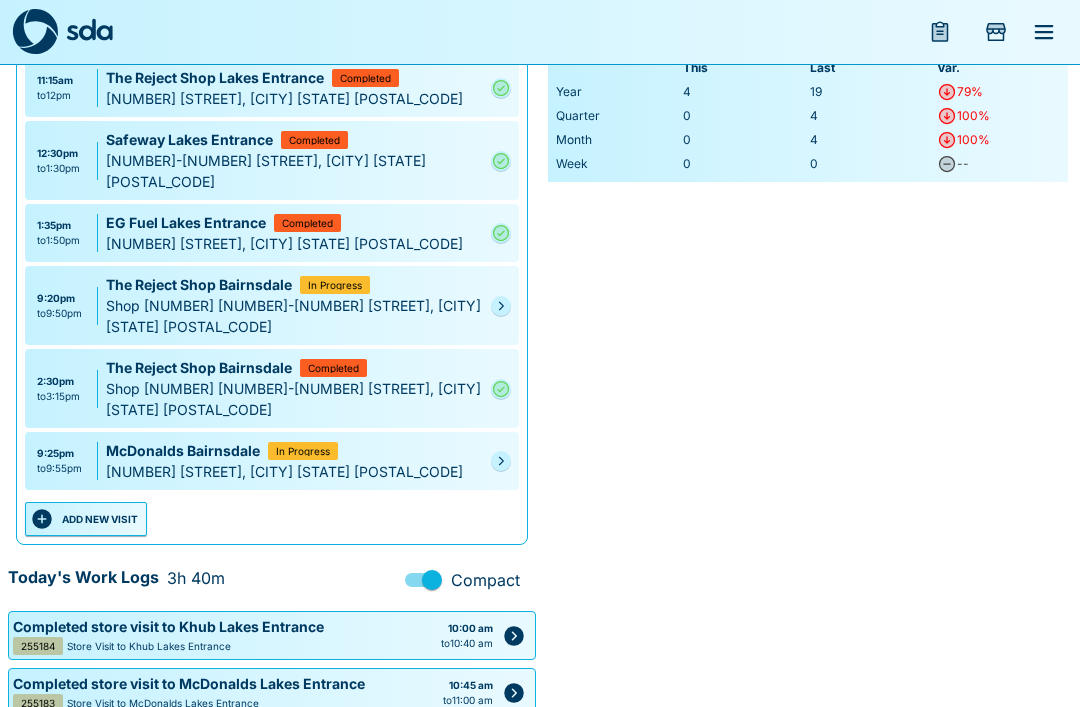 scroll, scrollTop: 457, scrollLeft: 0, axis: vertical 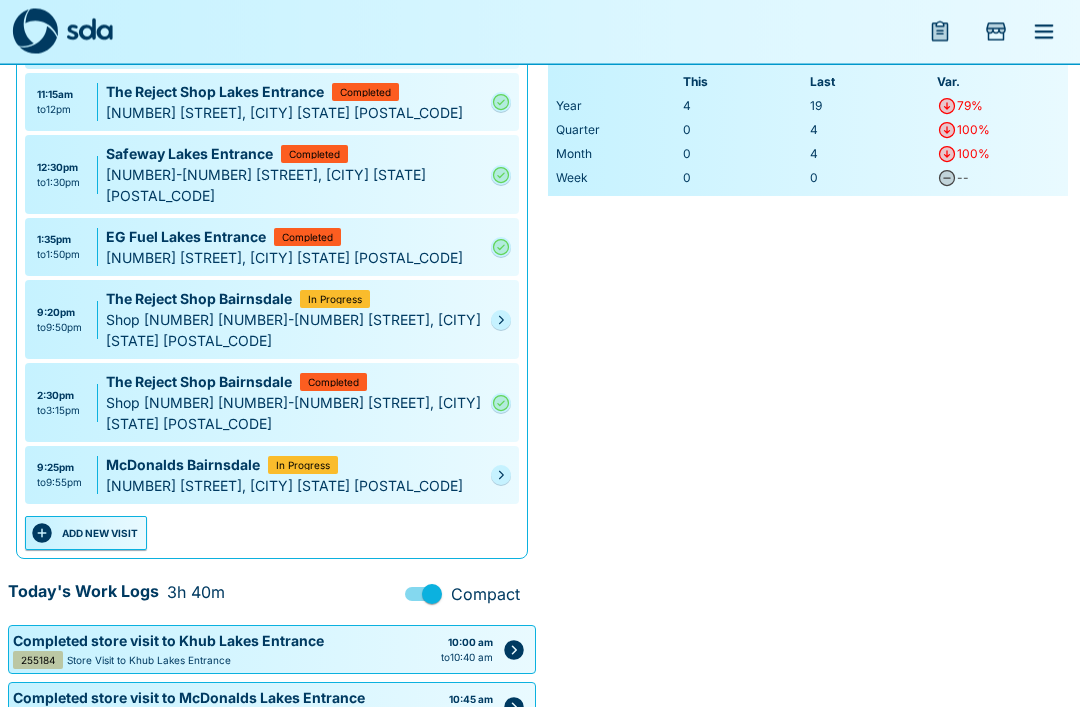 click on "McDonalds Bairnsdale" at bounding box center (187, 465) 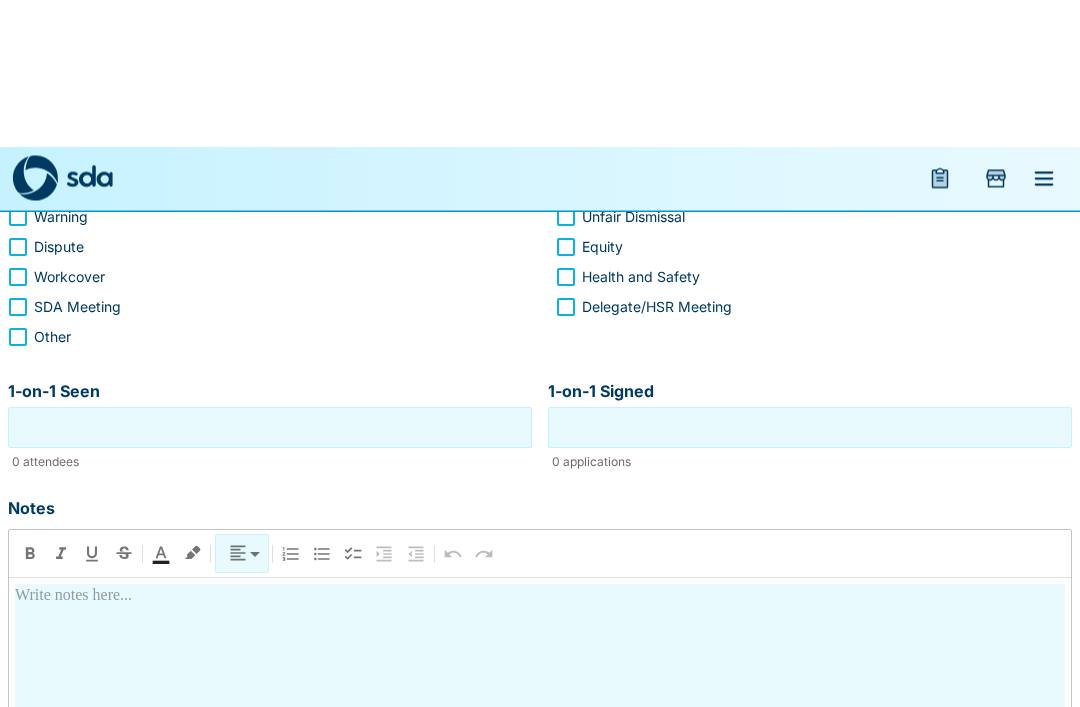 scroll, scrollTop: 0, scrollLeft: 0, axis: both 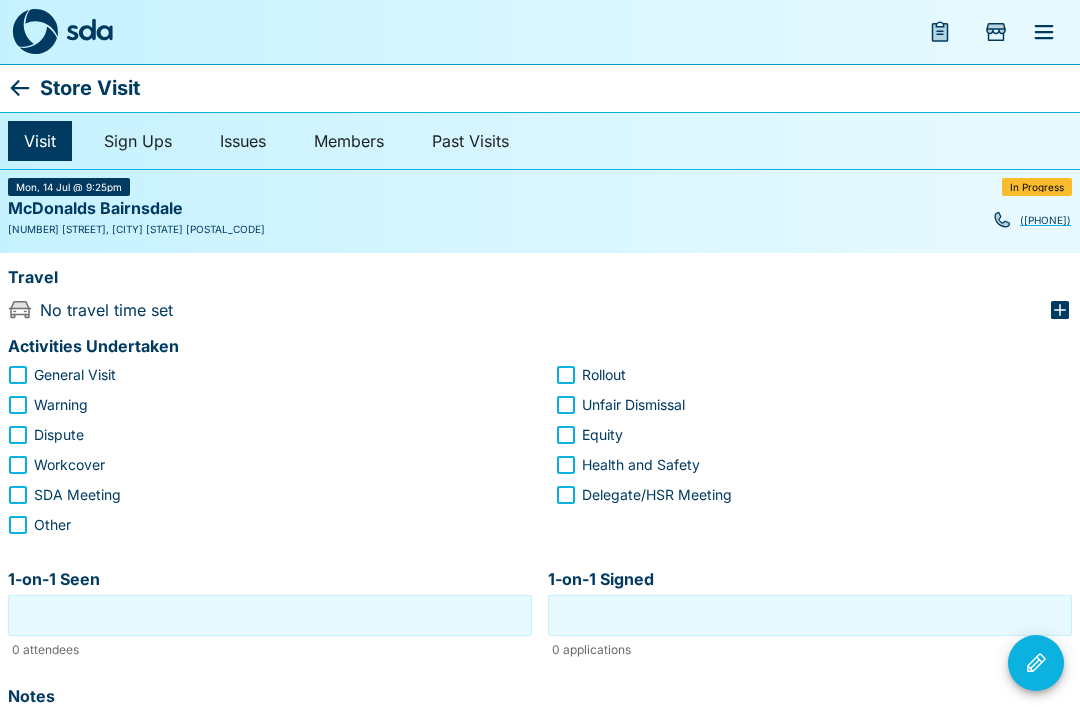 click 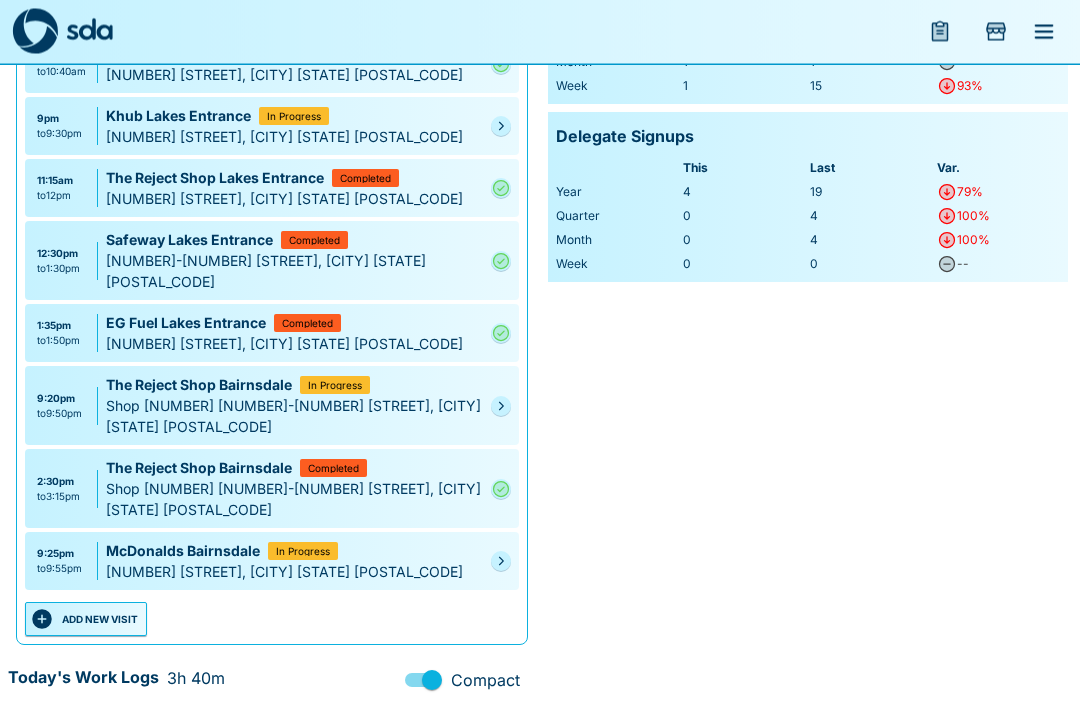 click 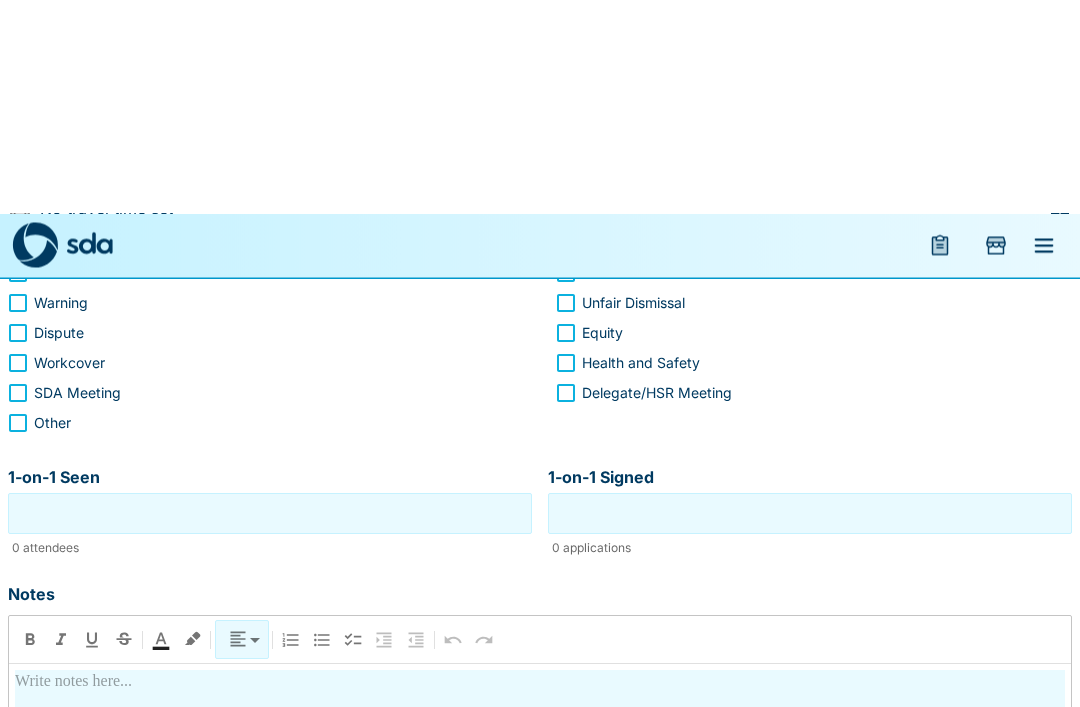 scroll, scrollTop: 0, scrollLeft: 0, axis: both 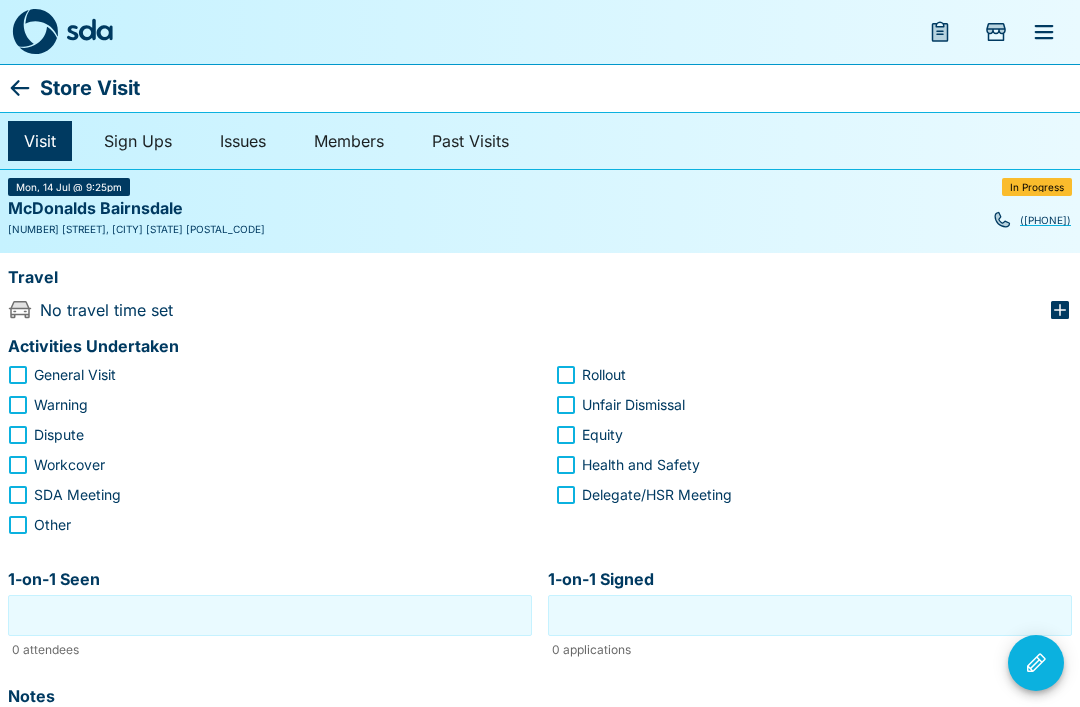 click on "Dispute" at bounding box center [252, 435] 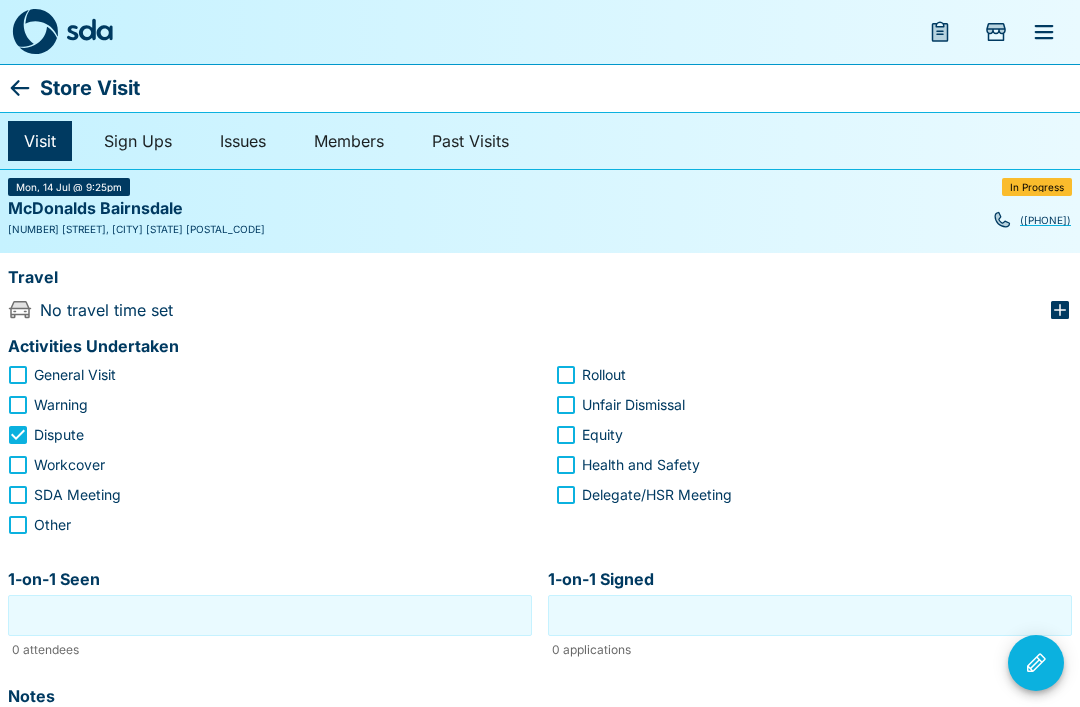 click on "Dispute" at bounding box center [252, 435] 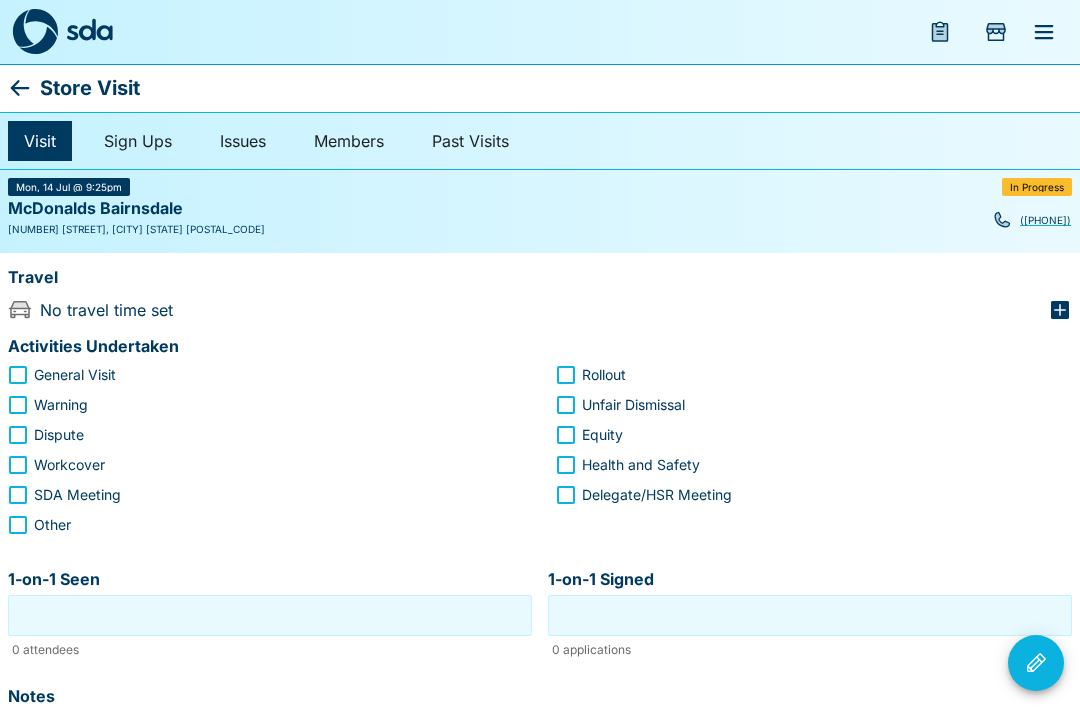 click on "Equity" at bounding box center [800, 435] 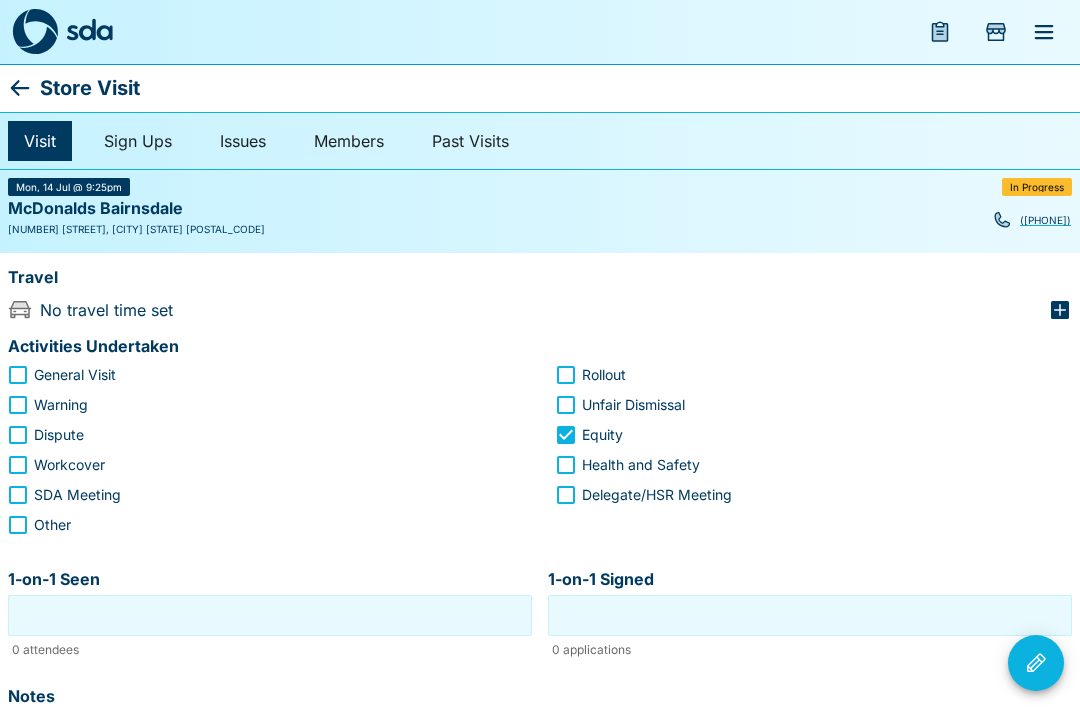 click on "Equity" at bounding box center [800, 435] 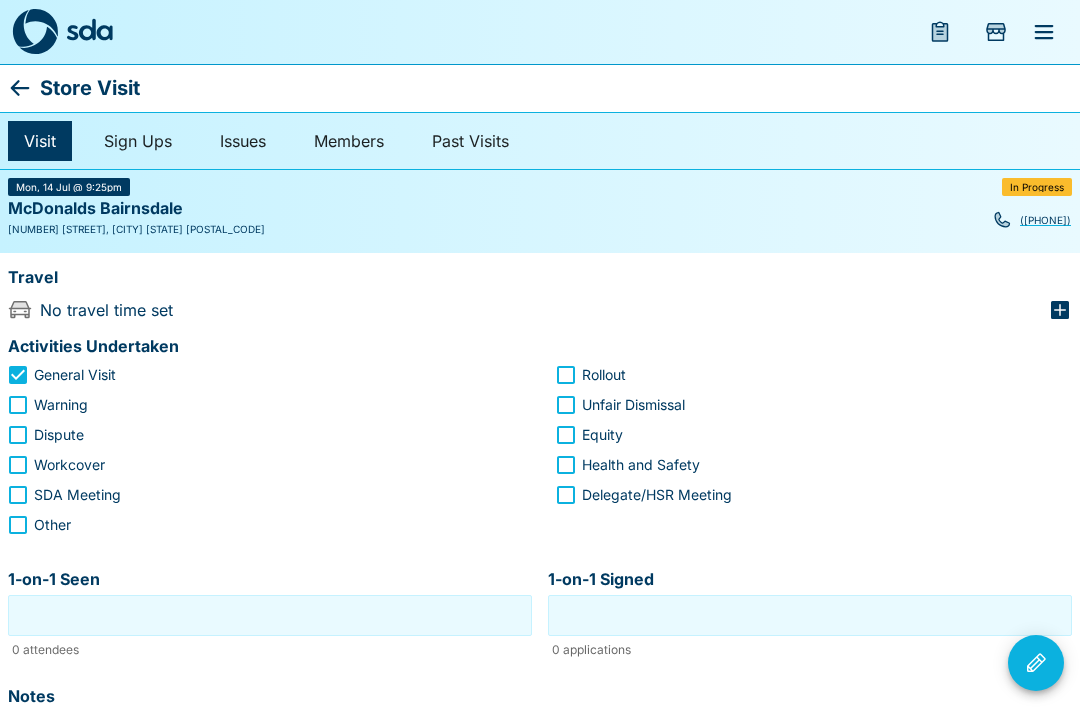 click on "In Progress" at bounding box center [1037, 187] 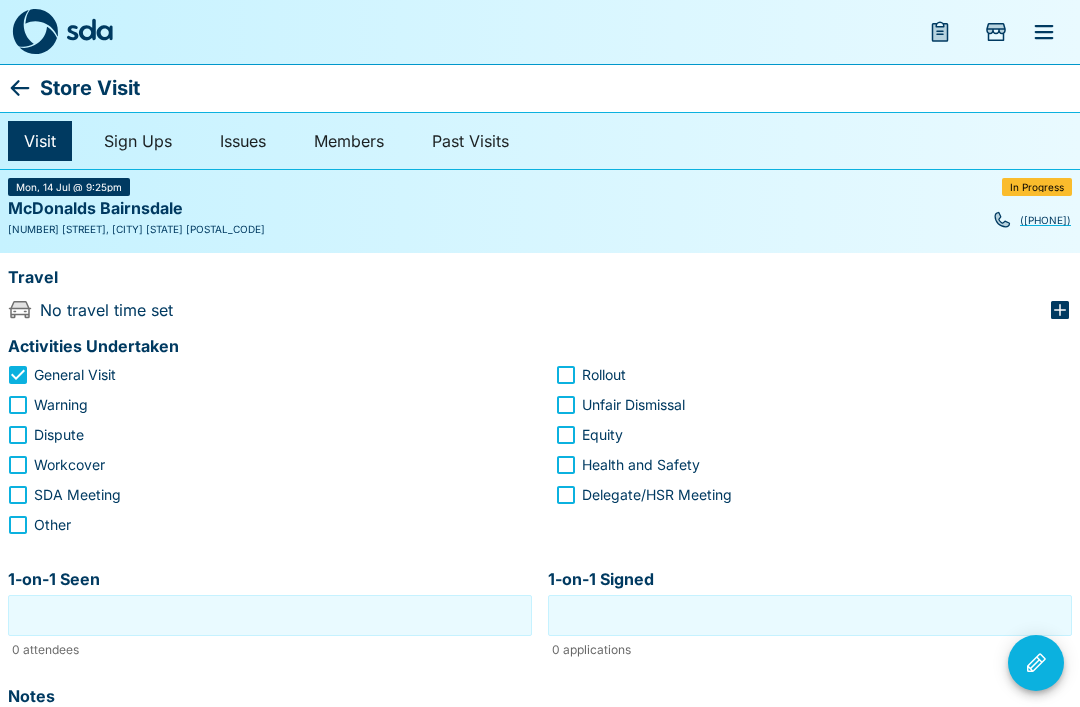 click 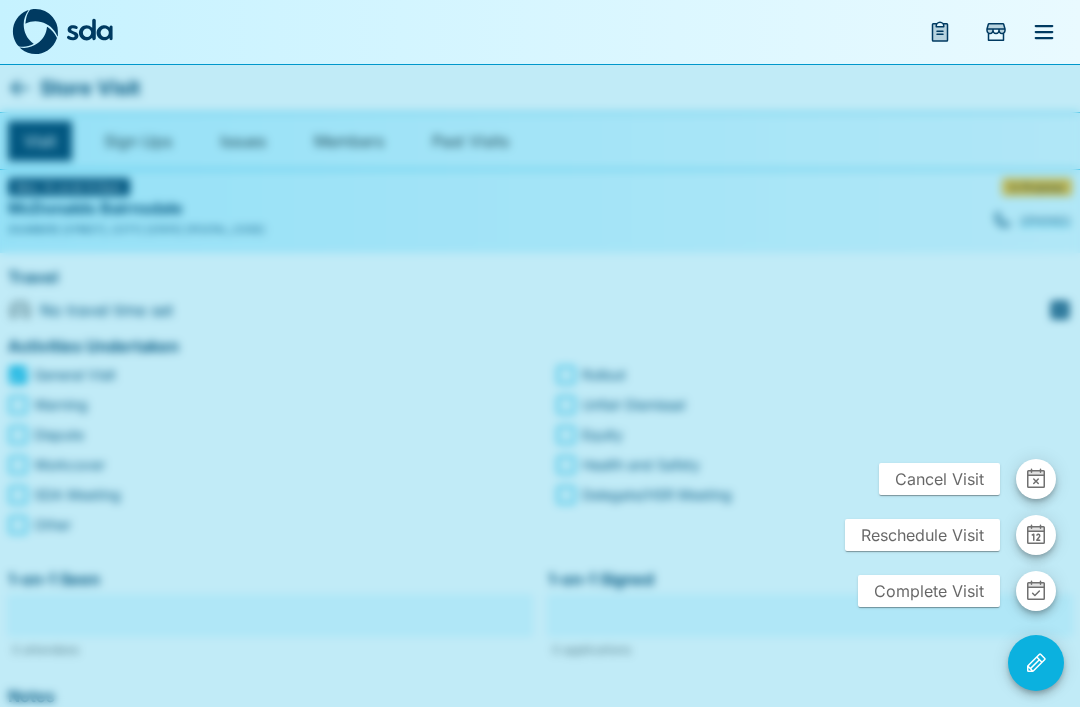 click at bounding box center (540, 353) 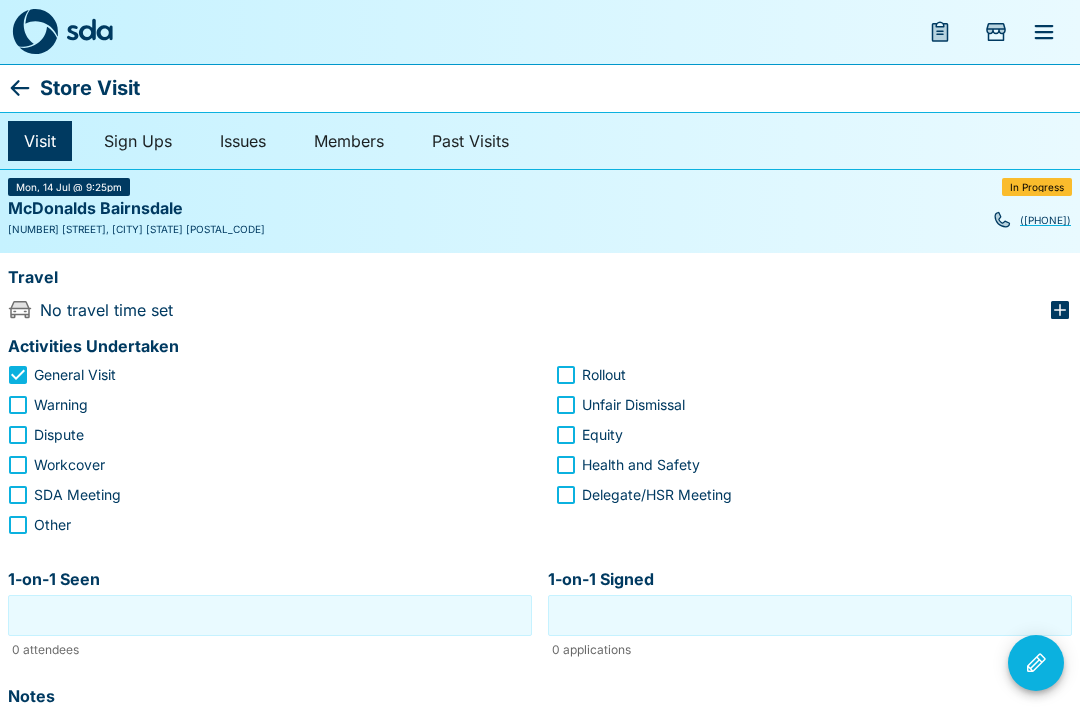 click 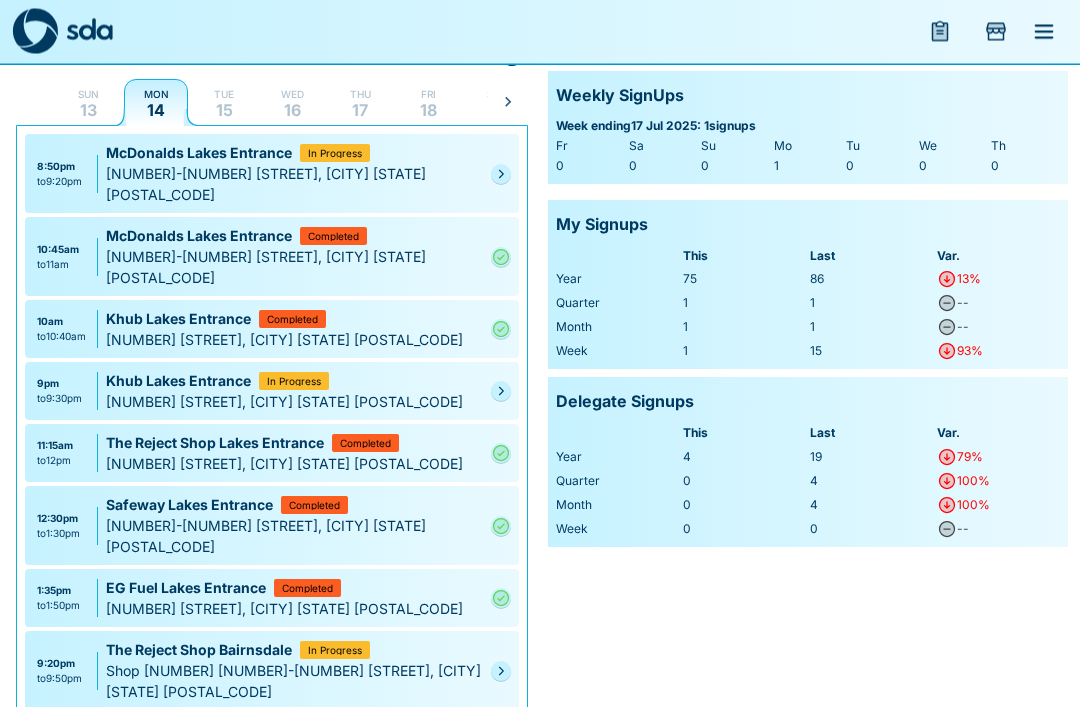 scroll, scrollTop: 131, scrollLeft: 0, axis: vertical 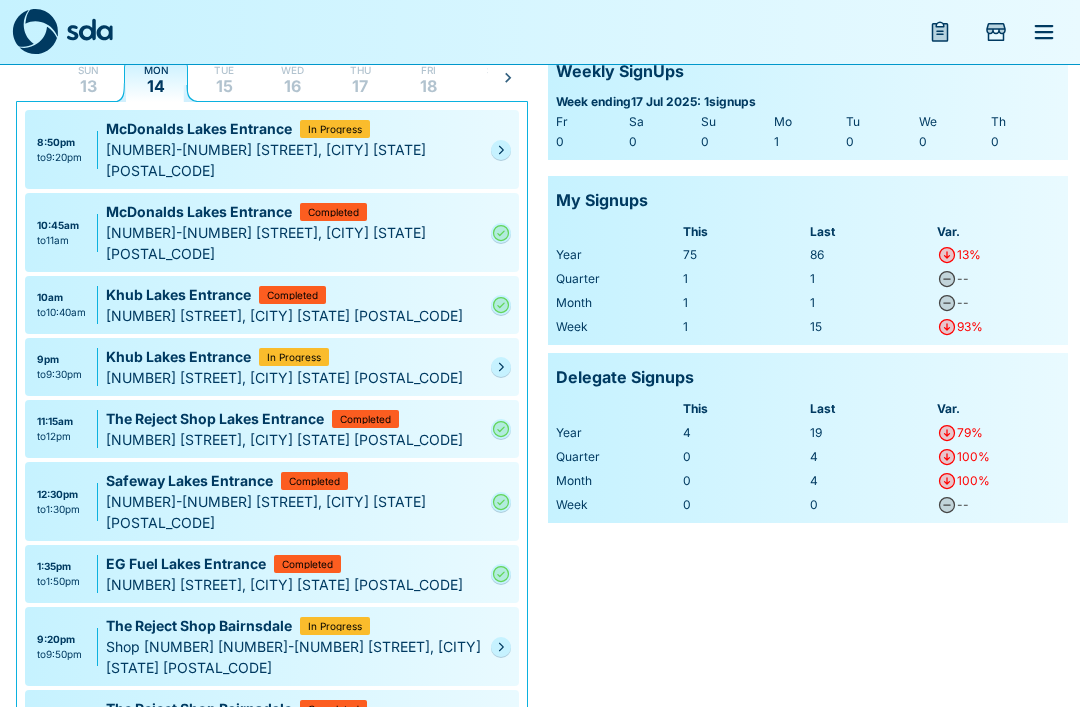 click on "[NUMBER] [STREET], [CITY] [STATE] [POSTAL_CODE]" at bounding box center (294, 812) 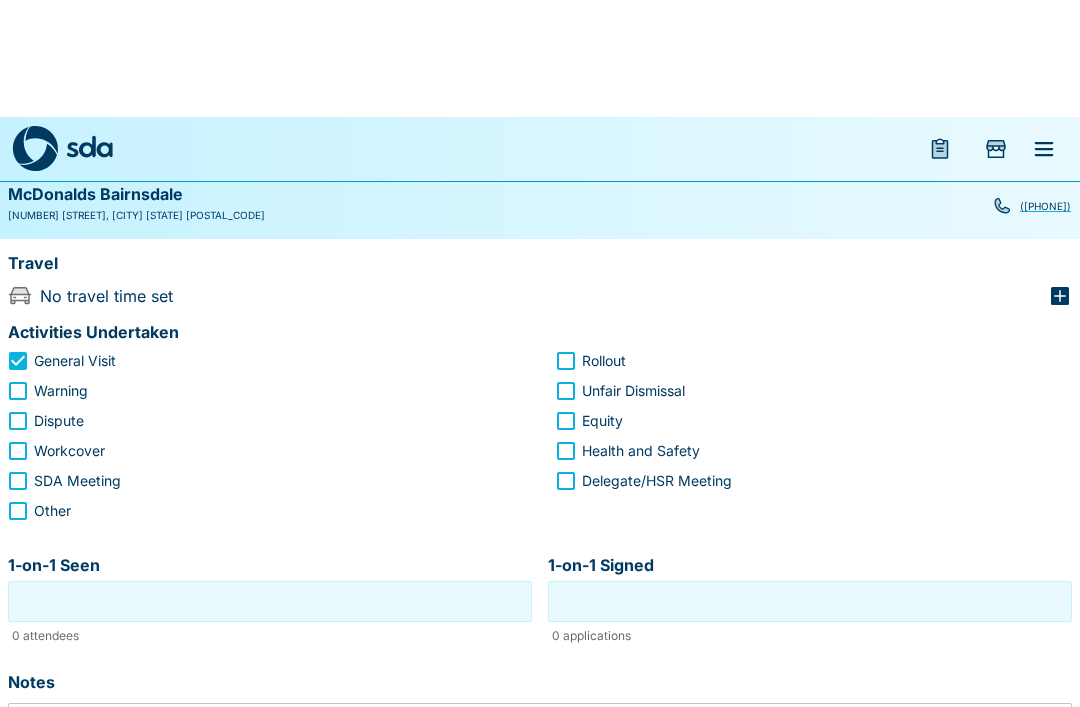 scroll, scrollTop: 0, scrollLeft: 0, axis: both 